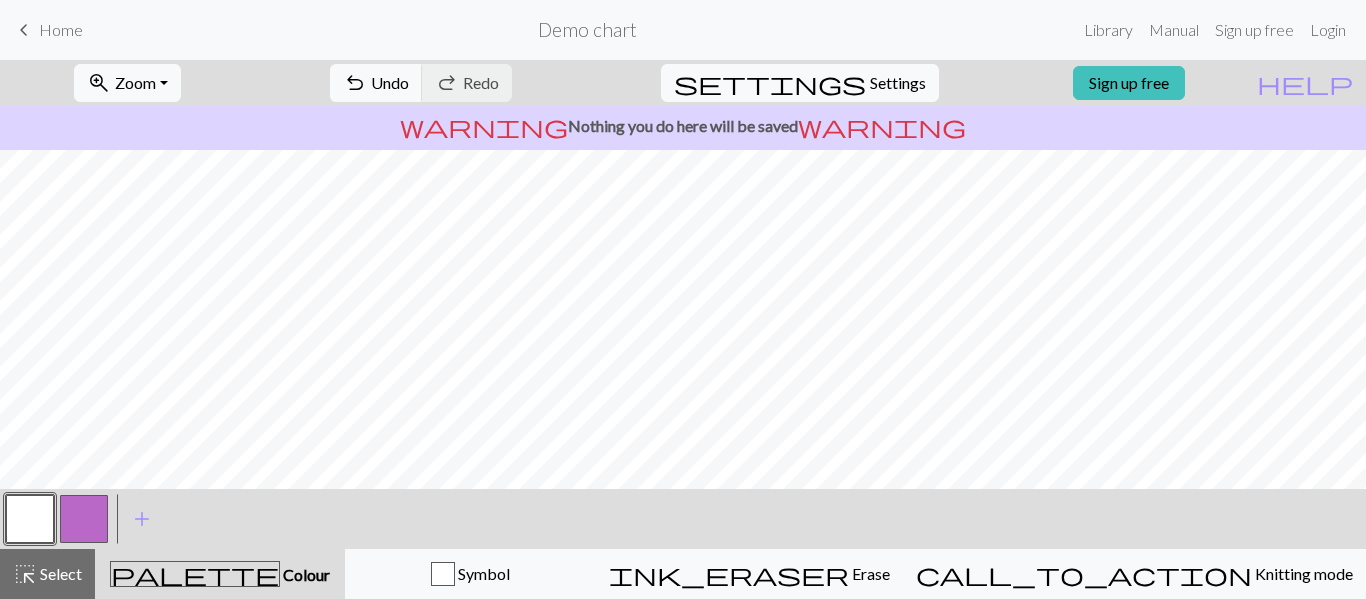 scroll, scrollTop: 0, scrollLeft: 0, axis: both 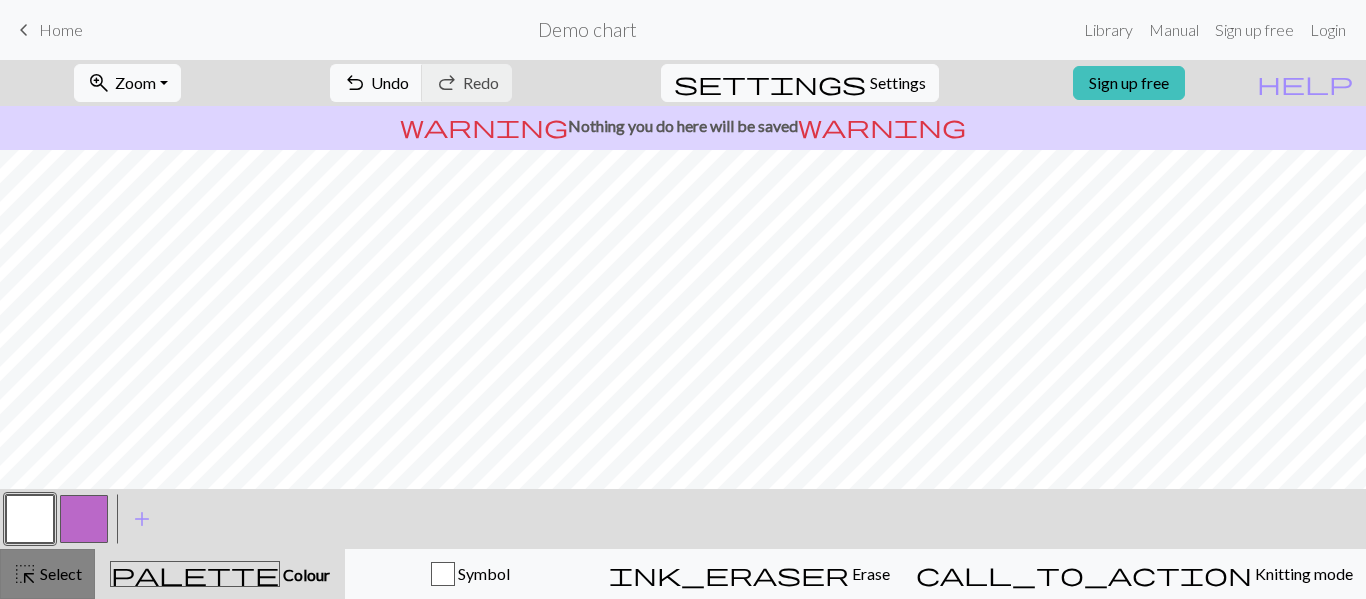 drag, startPoint x: 0, startPoint y: 0, endPoint x: 45, endPoint y: 560, distance: 561.8051 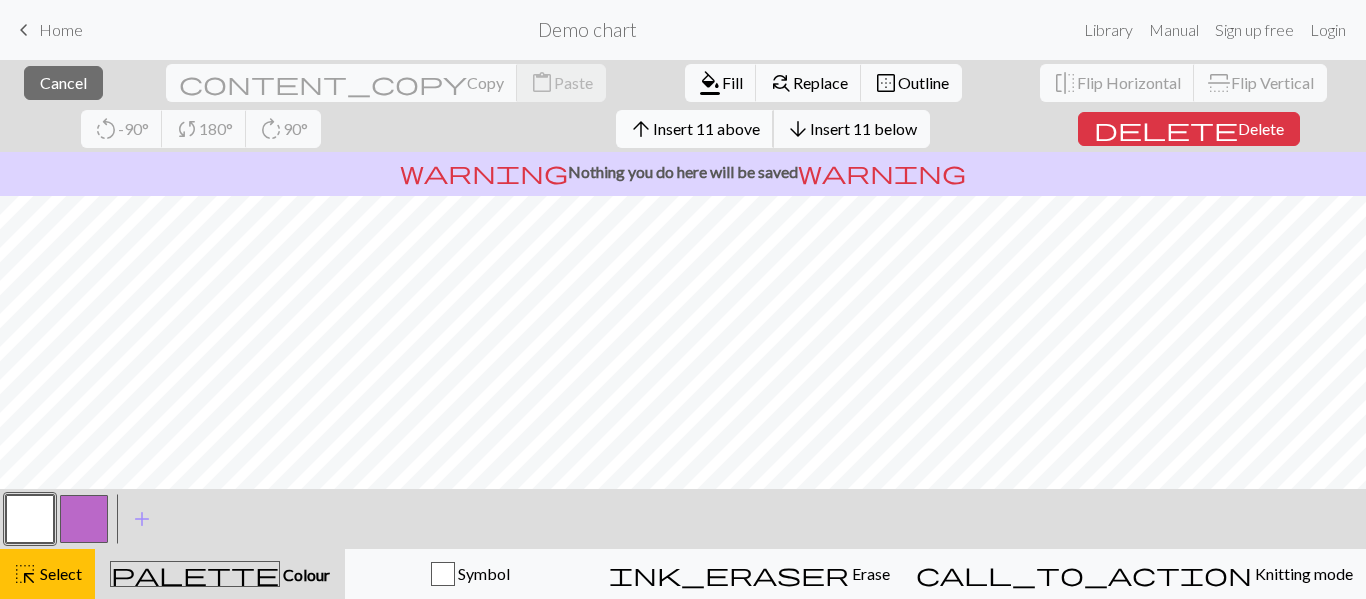 click on "Insert 11 above" at bounding box center (706, 128) 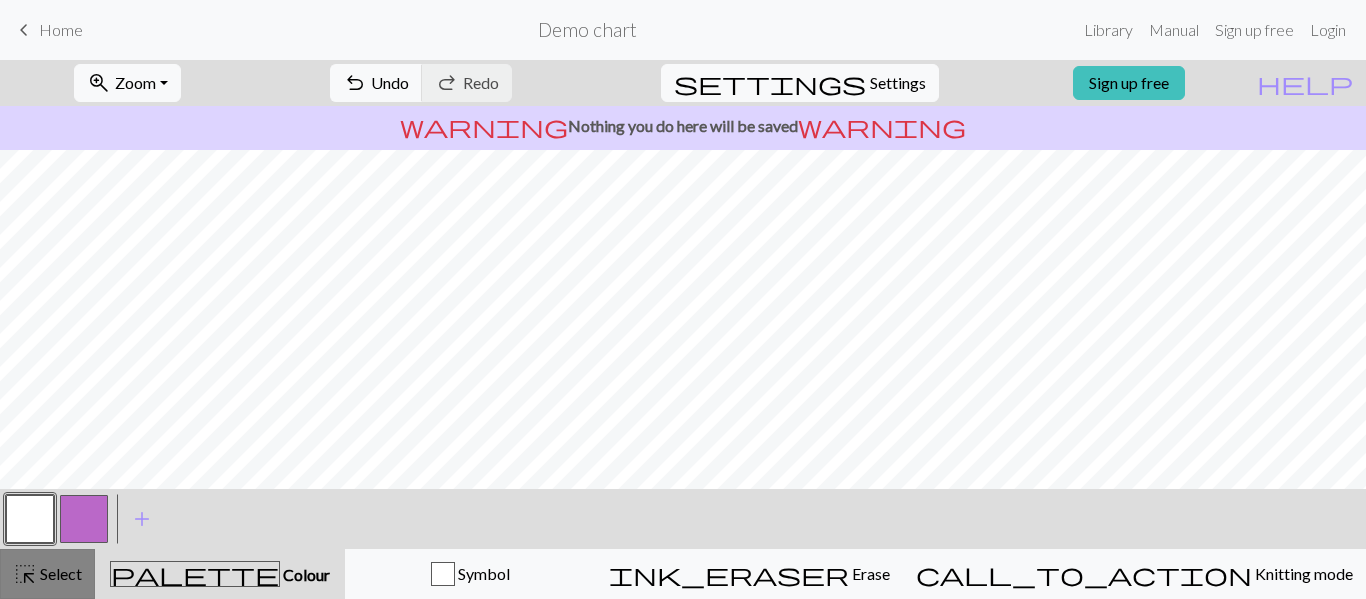 click on "highlight_alt" at bounding box center [25, 574] 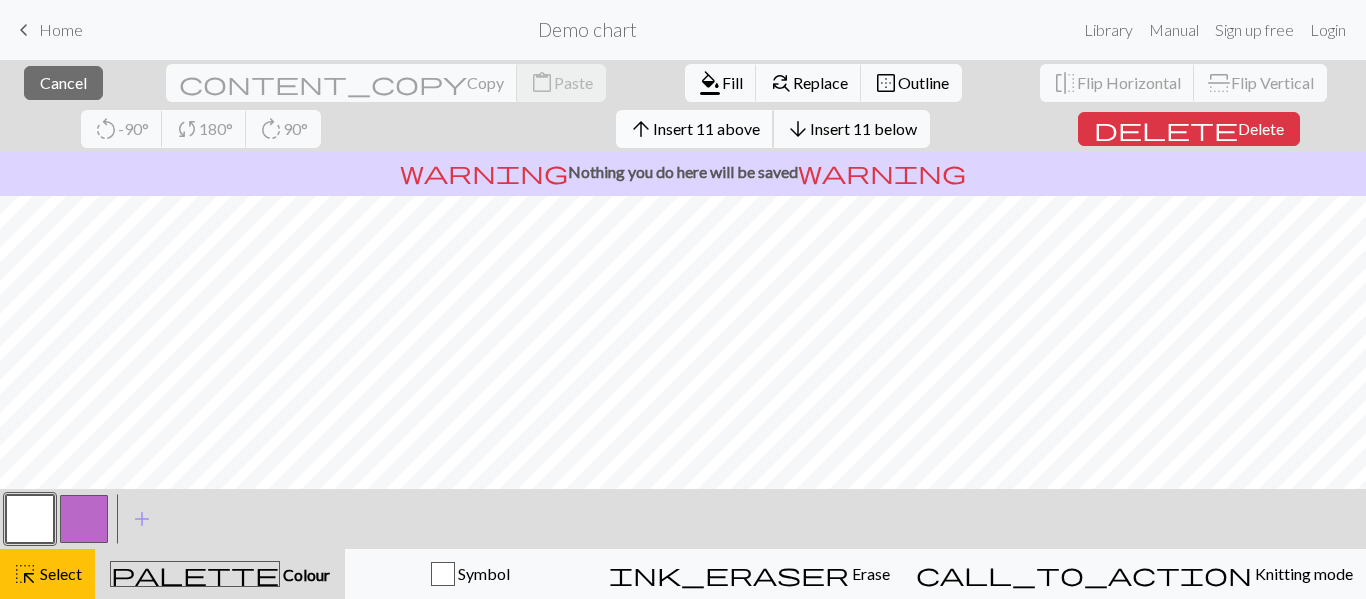 click on "Insert 11 above" at bounding box center [706, 128] 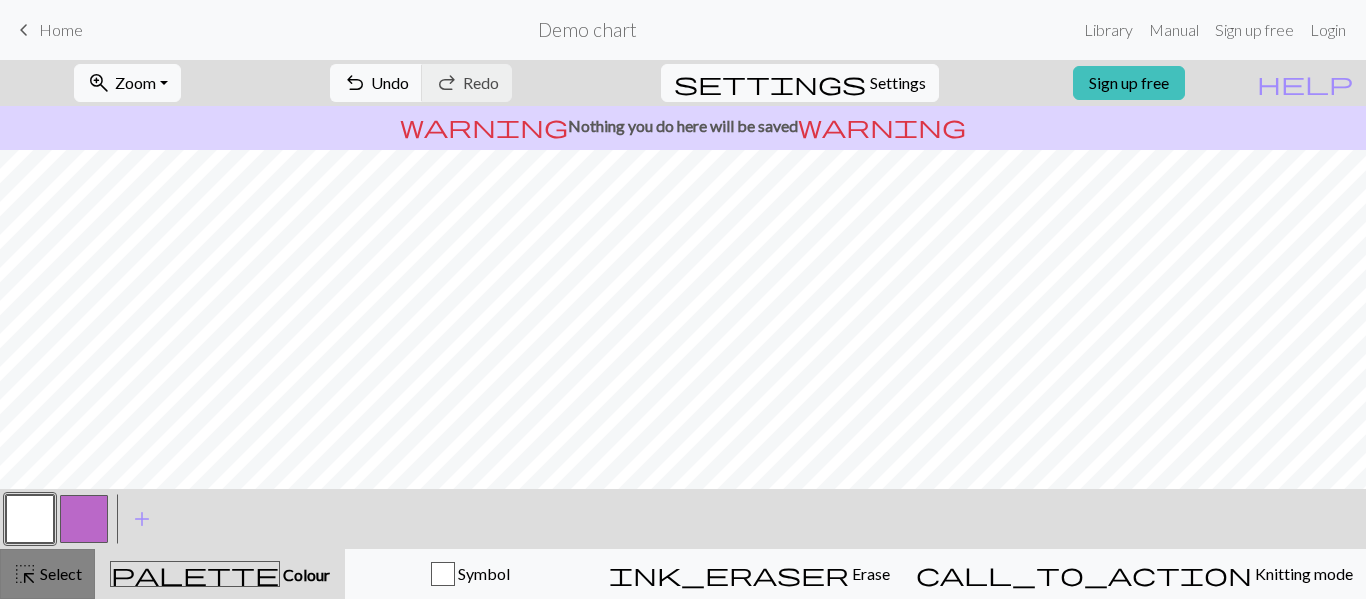 click on "Select" at bounding box center (59, 573) 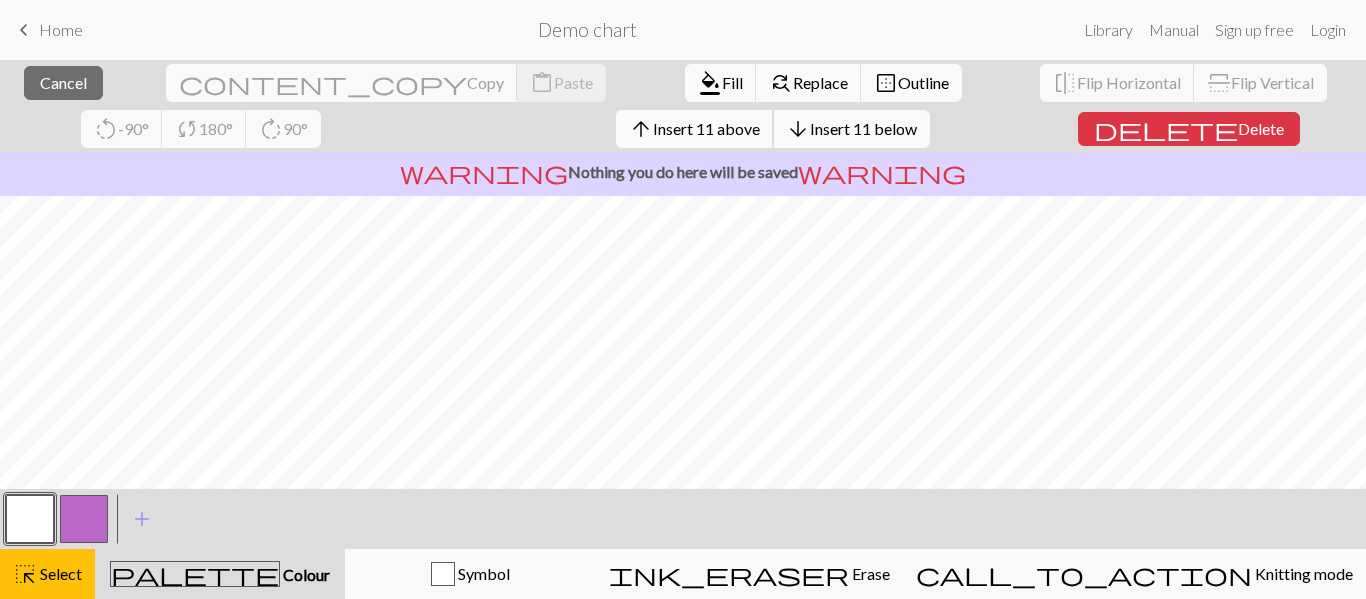 click on "Insert 11 above" at bounding box center (706, 128) 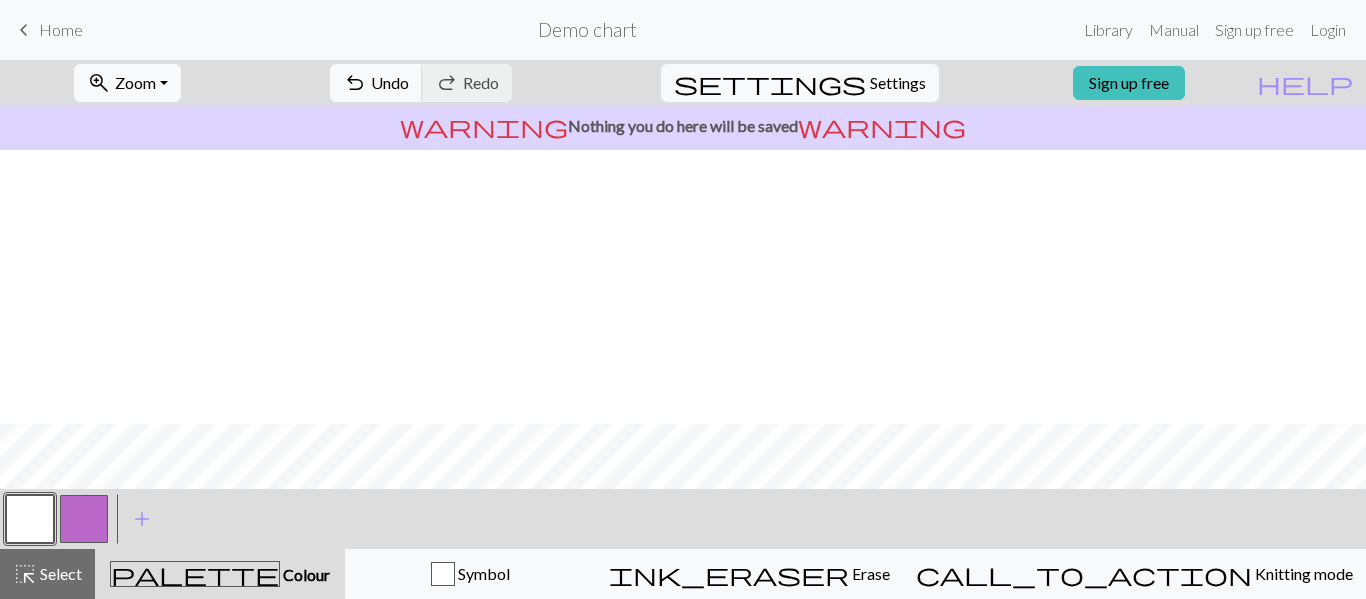 scroll, scrollTop: 274, scrollLeft: 0, axis: vertical 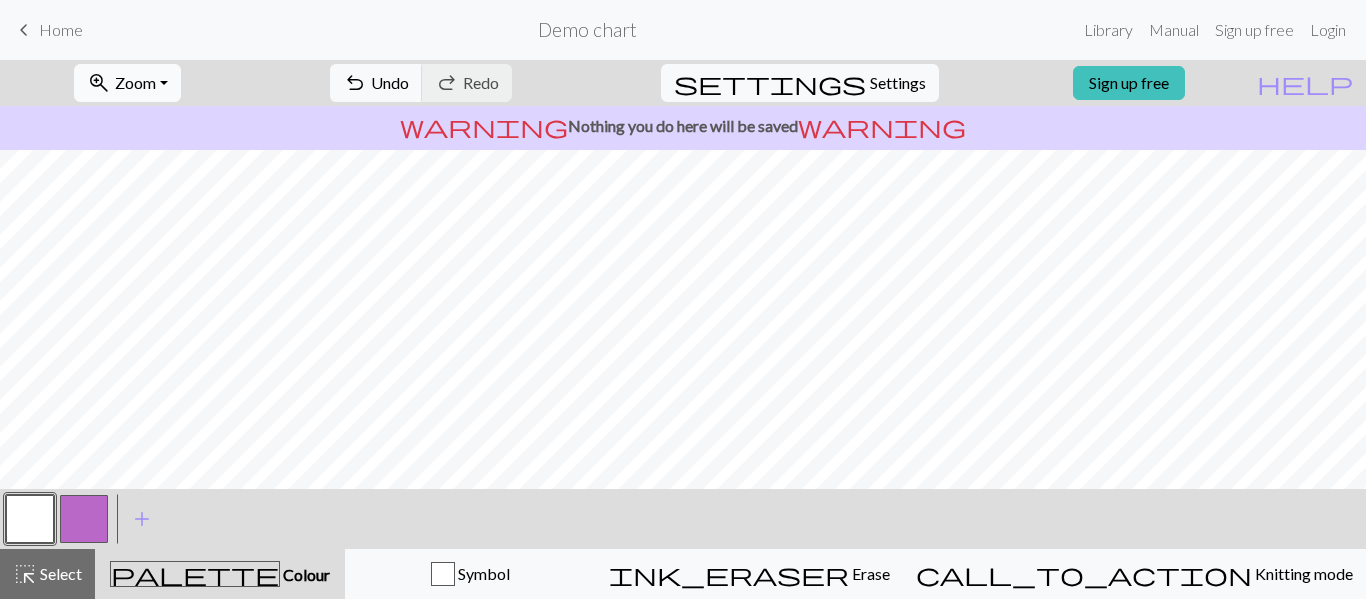 click on "zoom_in Zoom Zoom" at bounding box center (127, 83) 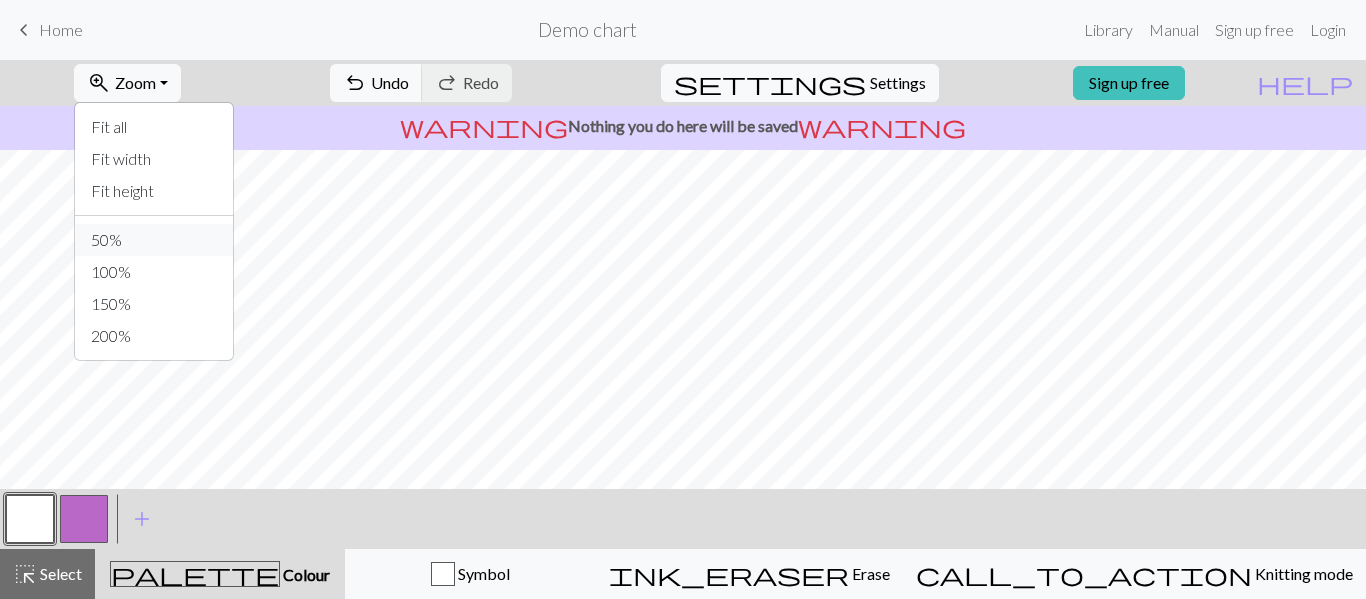 click on "50%" at bounding box center (154, 240) 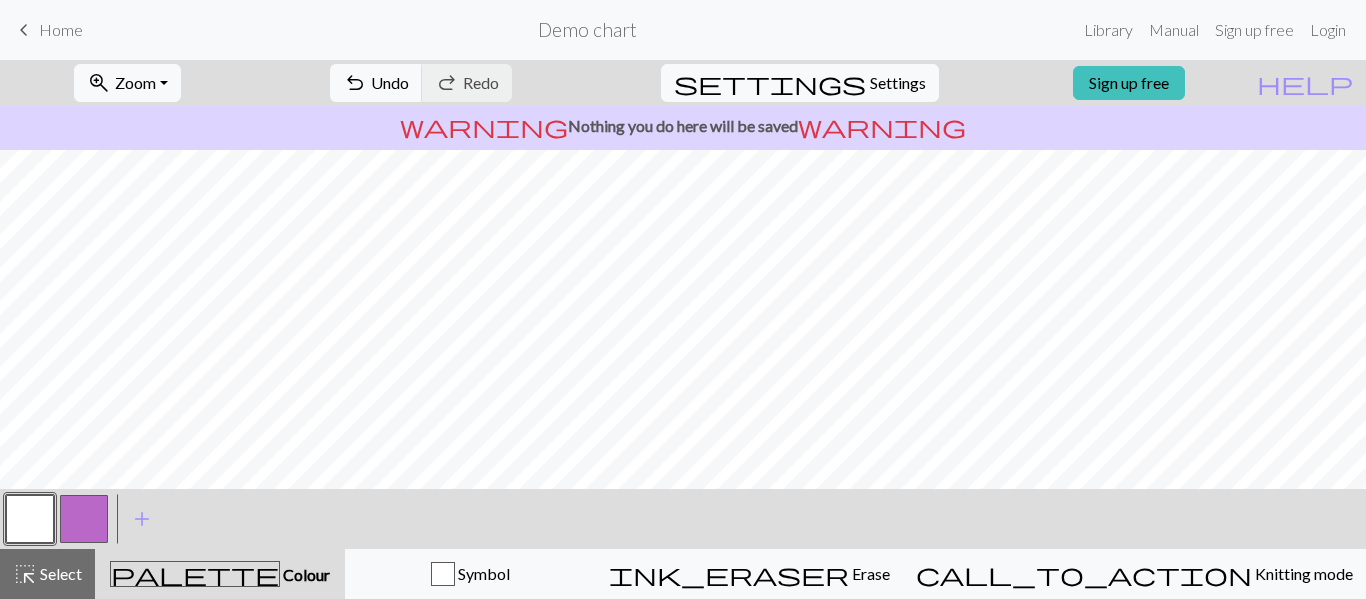 click on "zoom_in Zoom Zoom Fit all Fit width Fit height 50% 100% 150% 200%" at bounding box center (127, 83) 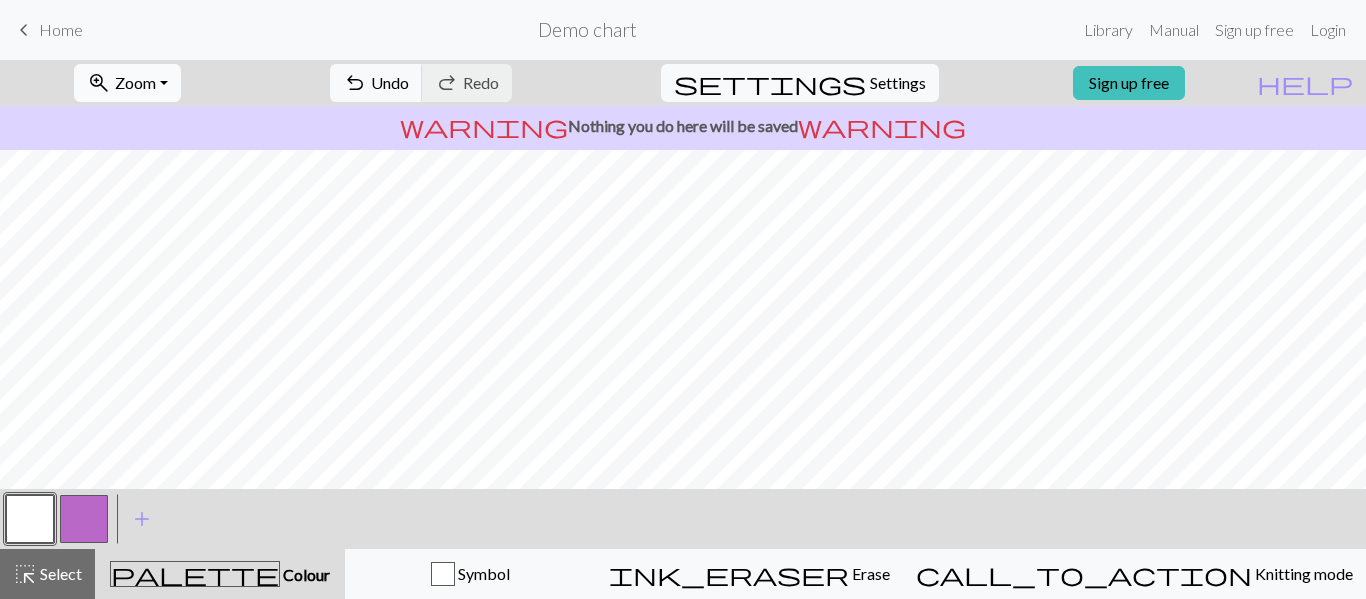 click on "Zoom" at bounding box center [135, 82] 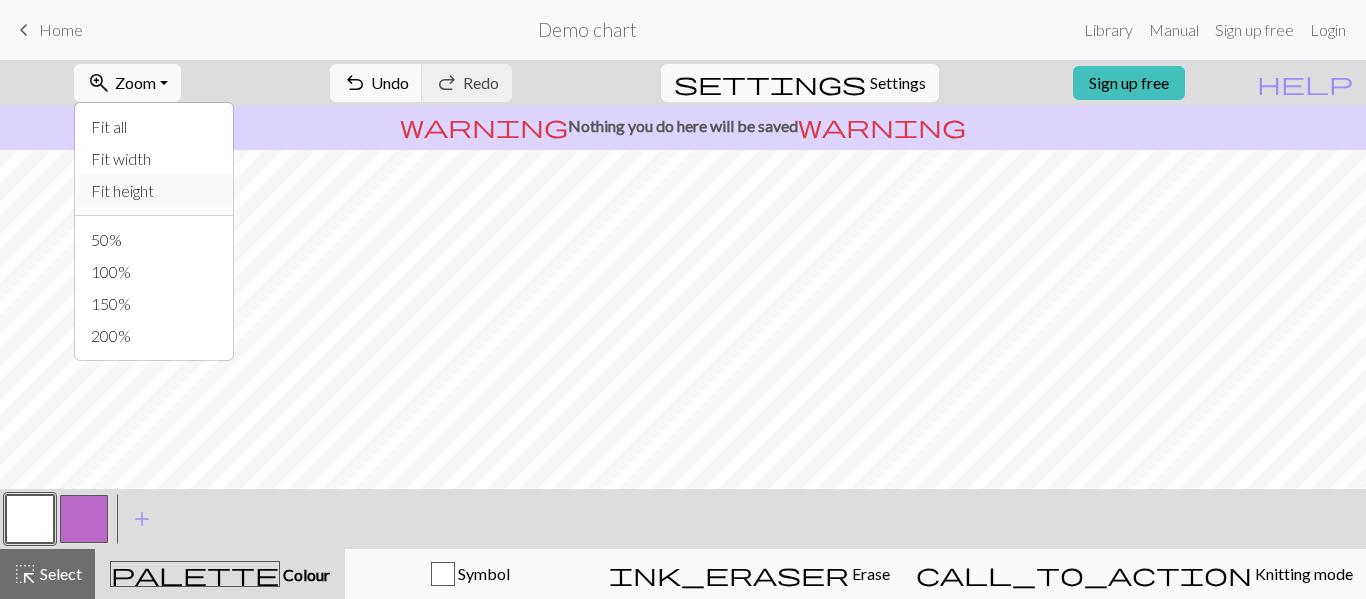 click on "Fit height" at bounding box center (154, 191) 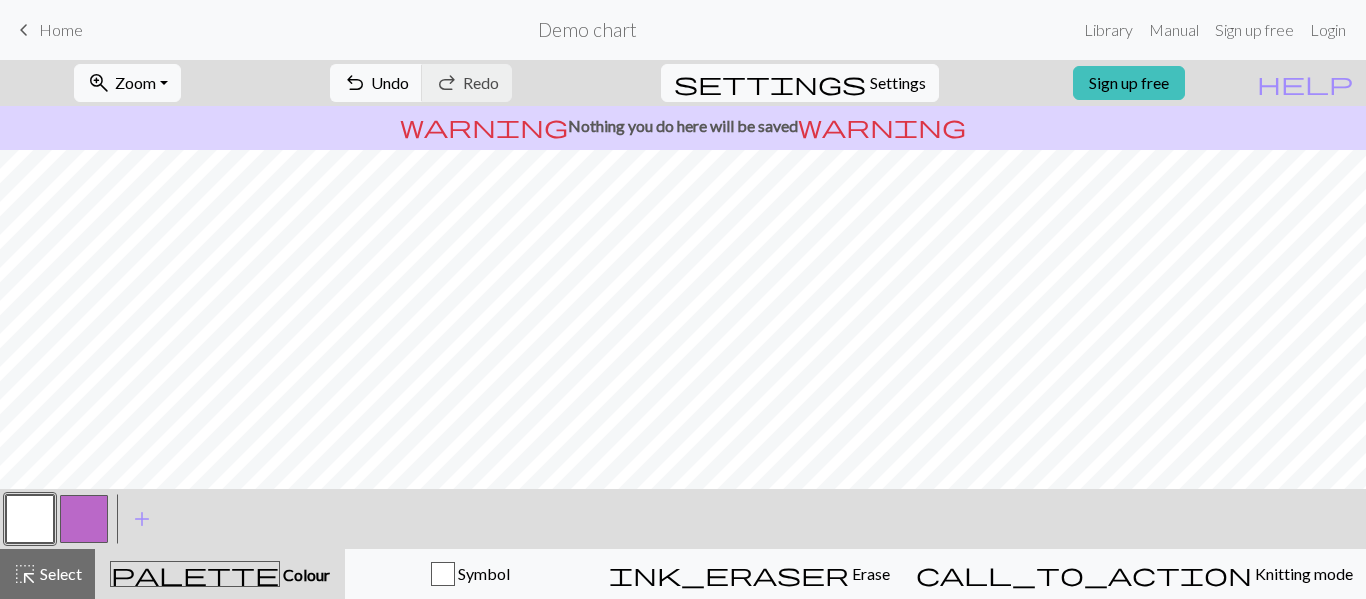 scroll, scrollTop: 618, scrollLeft: 0, axis: vertical 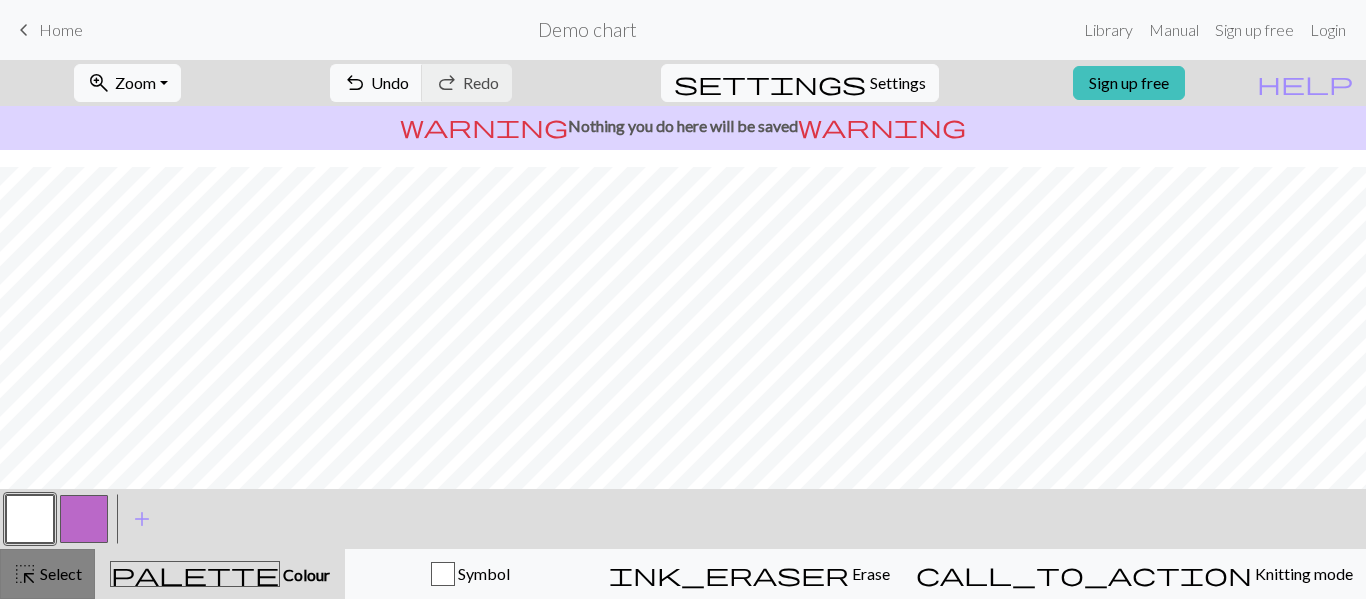 click on "Select" at bounding box center [59, 573] 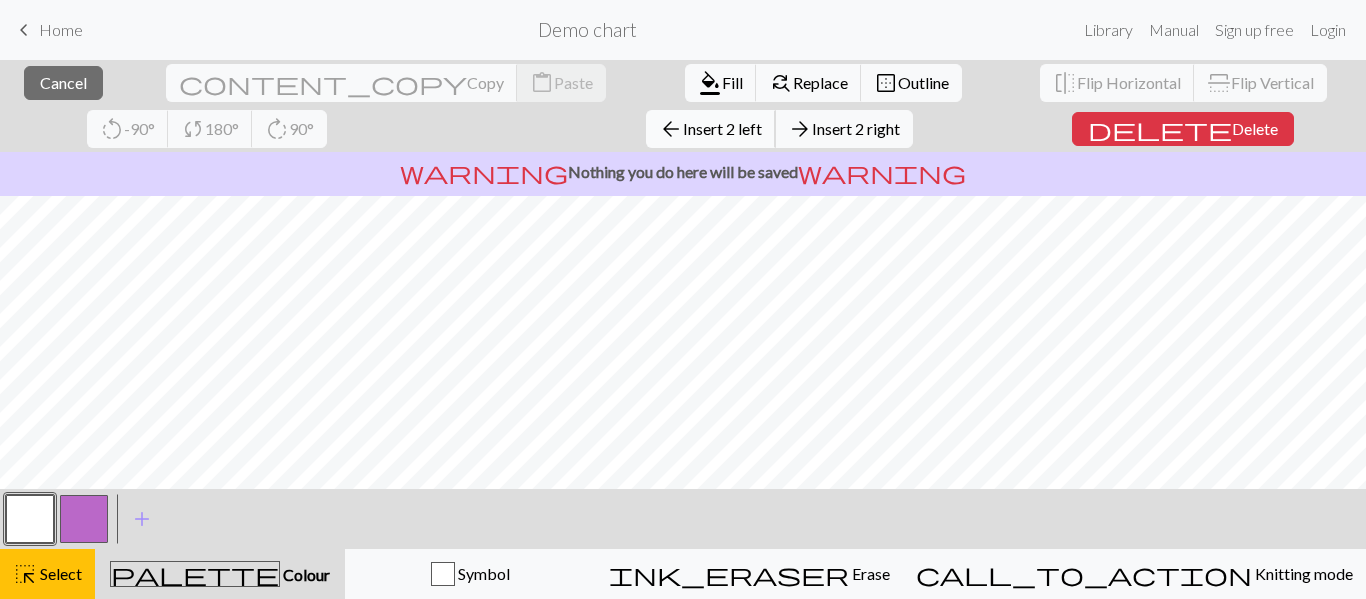 click on "Insert 2 left" at bounding box center [722, 128] 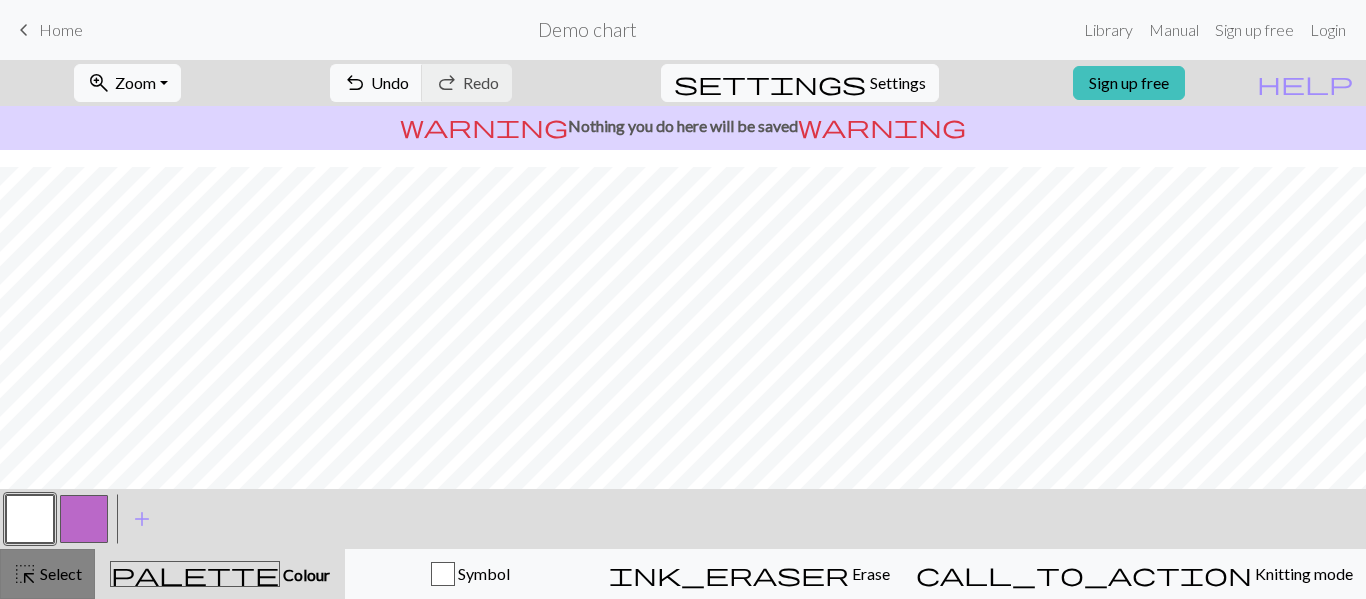 click on "highlight_alt   Select   Select" at bounding box center (47, 574) 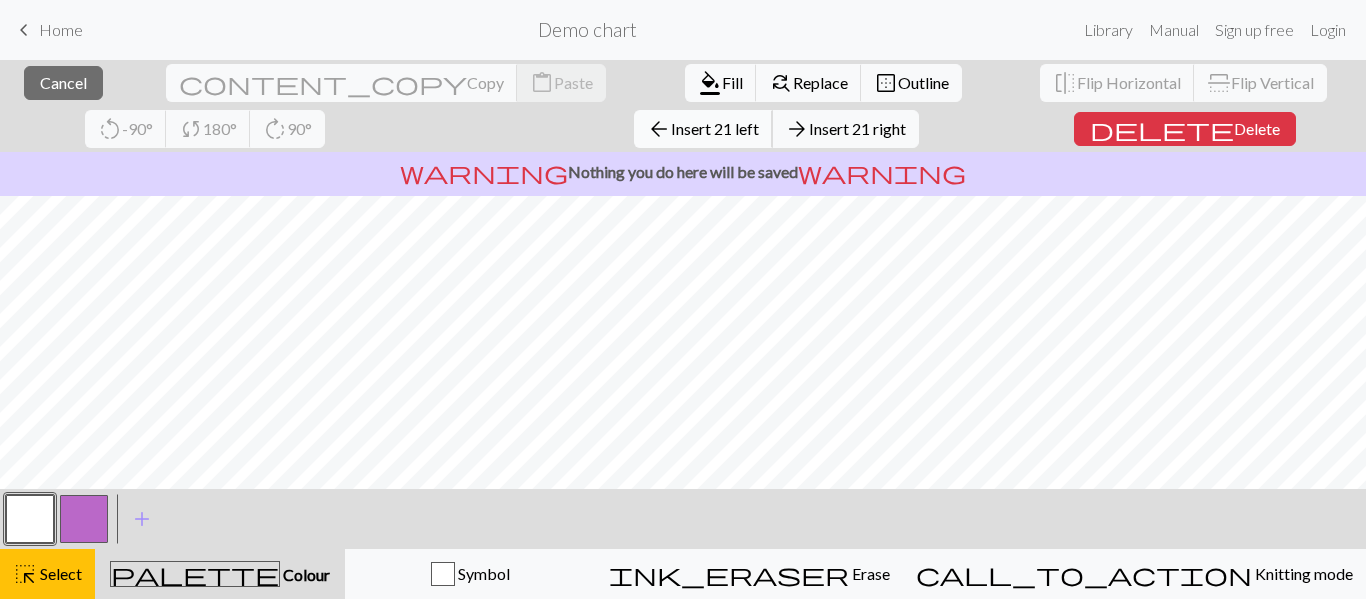 click on "Insert 21 left" at bounding box center (715, 128) 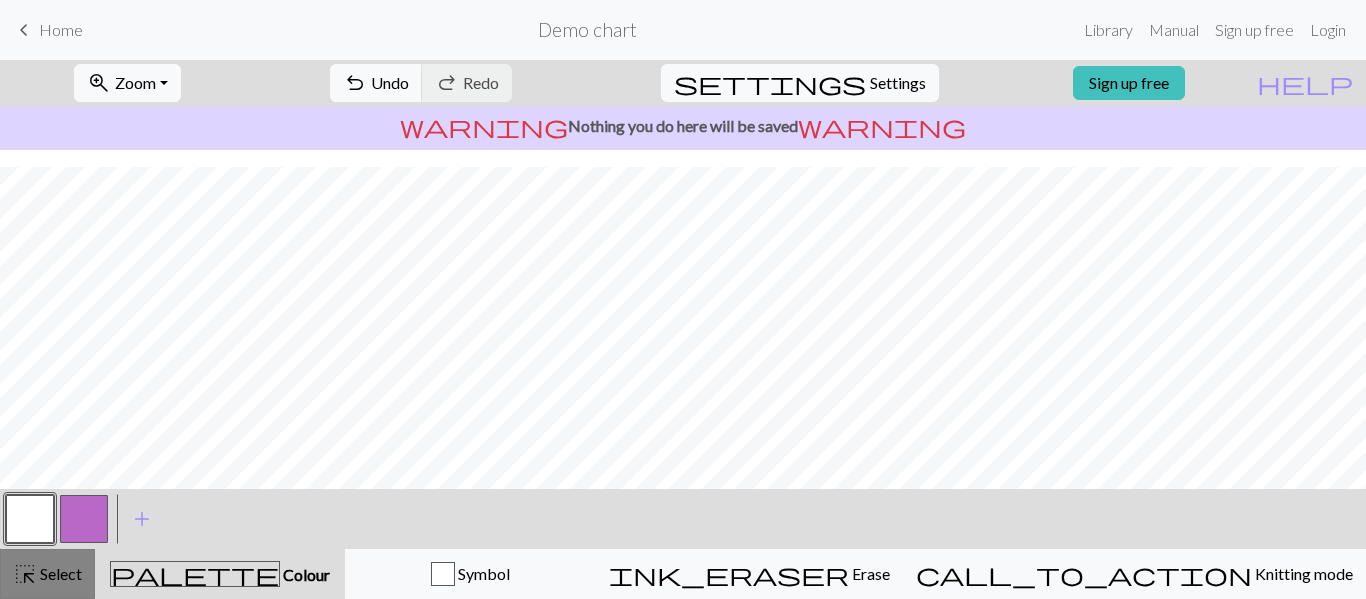 click on "highlight_alt   Select   Select" at bounding box center (47, 574) 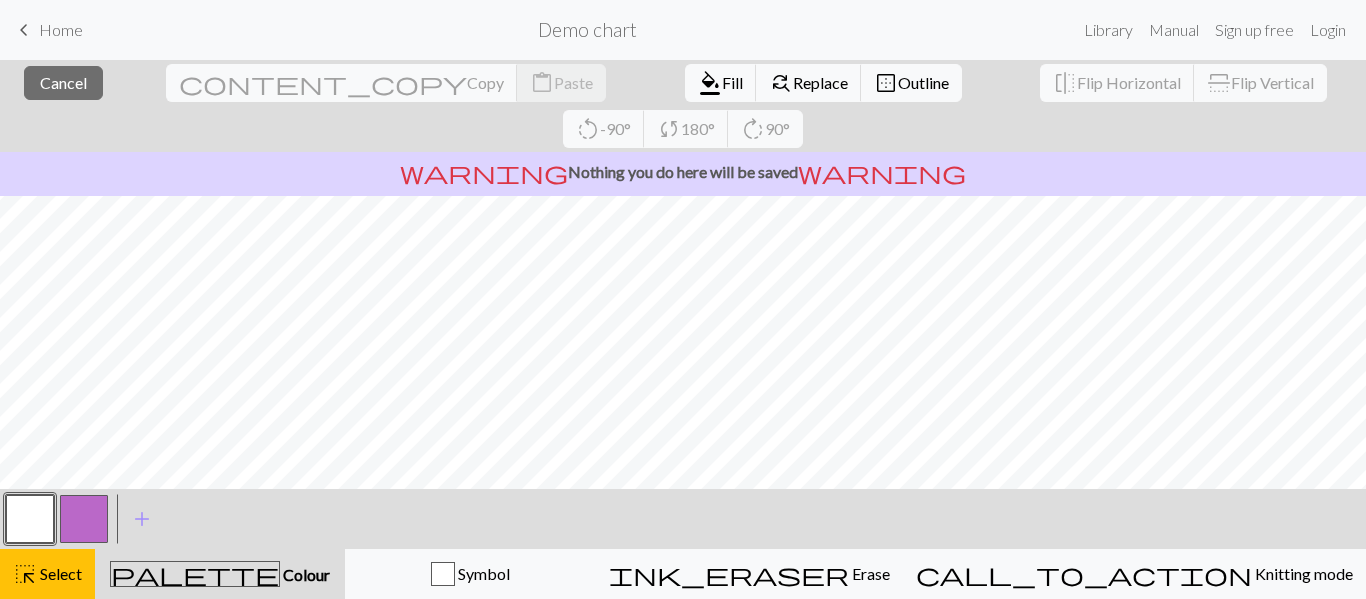 scroll, scrollTop: 618, scrollLeft: 0, axis: vertical 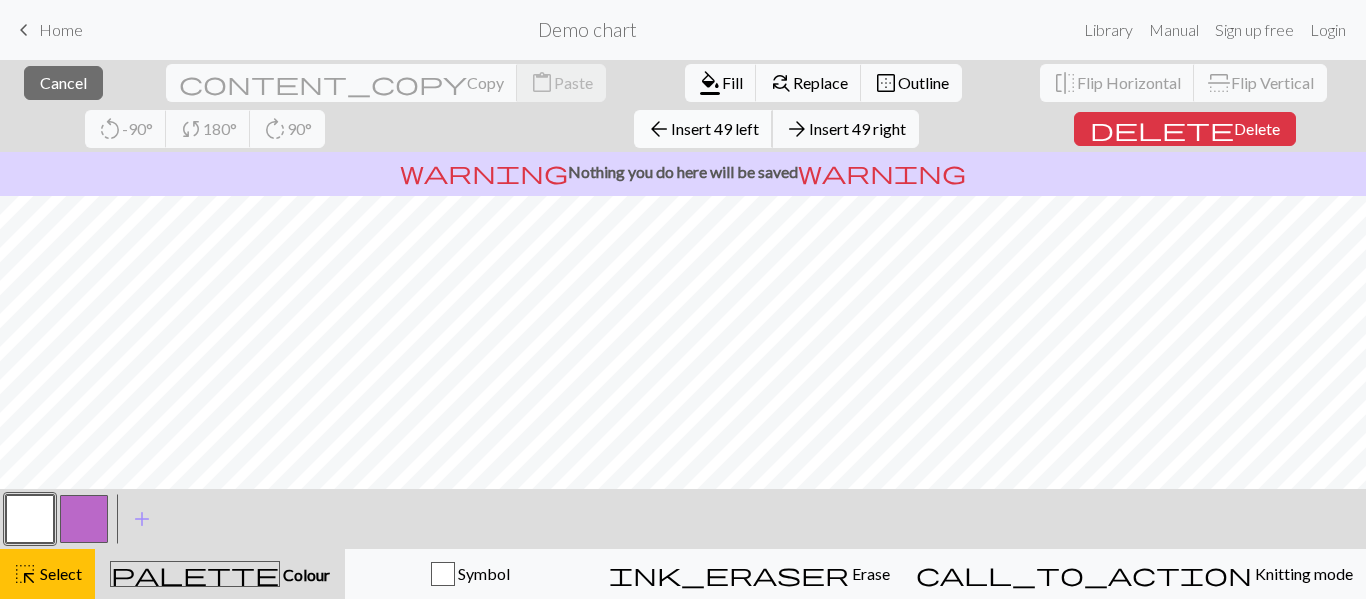 click on "Insert 49 left" at bounding box center (715, 128) 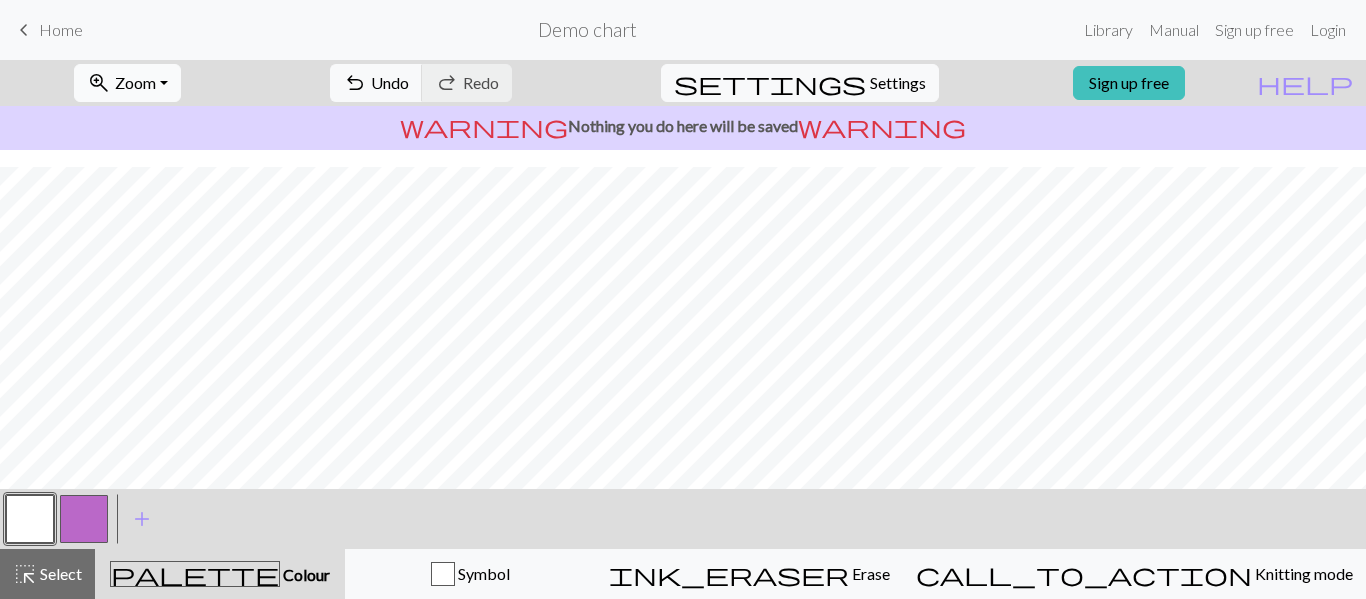 click on "zoom_in Zoom Zoom" at bounding box center [127, 83] 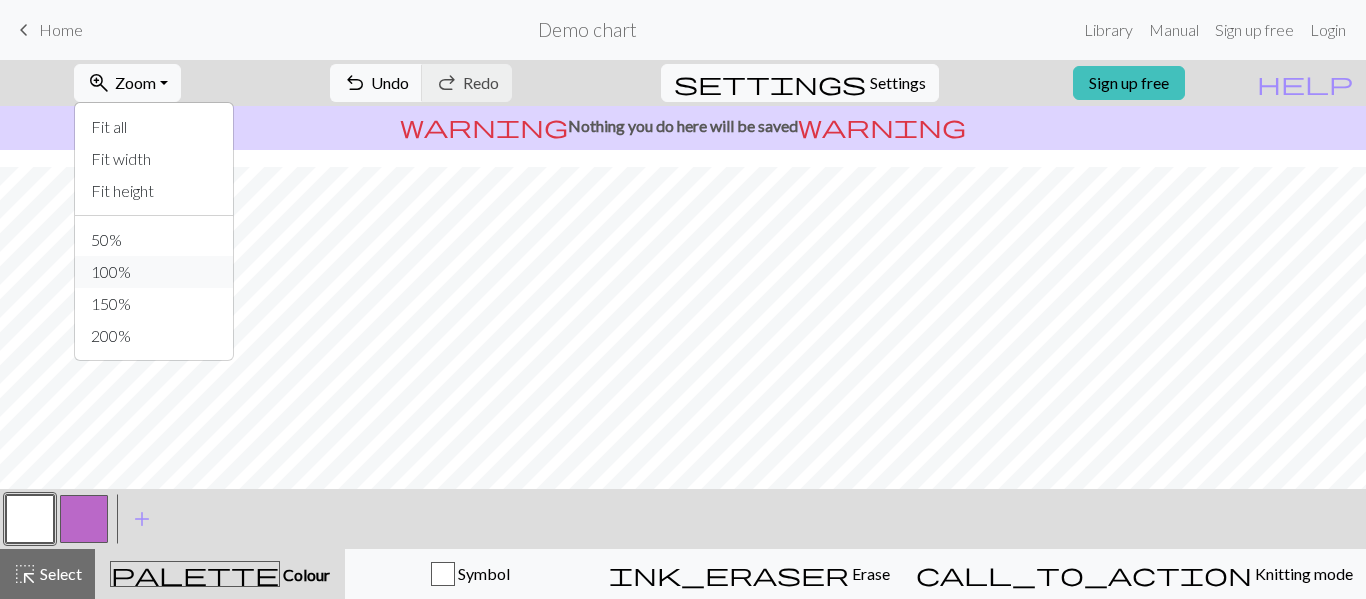 click on "100%" at bounding box center [154, 272] 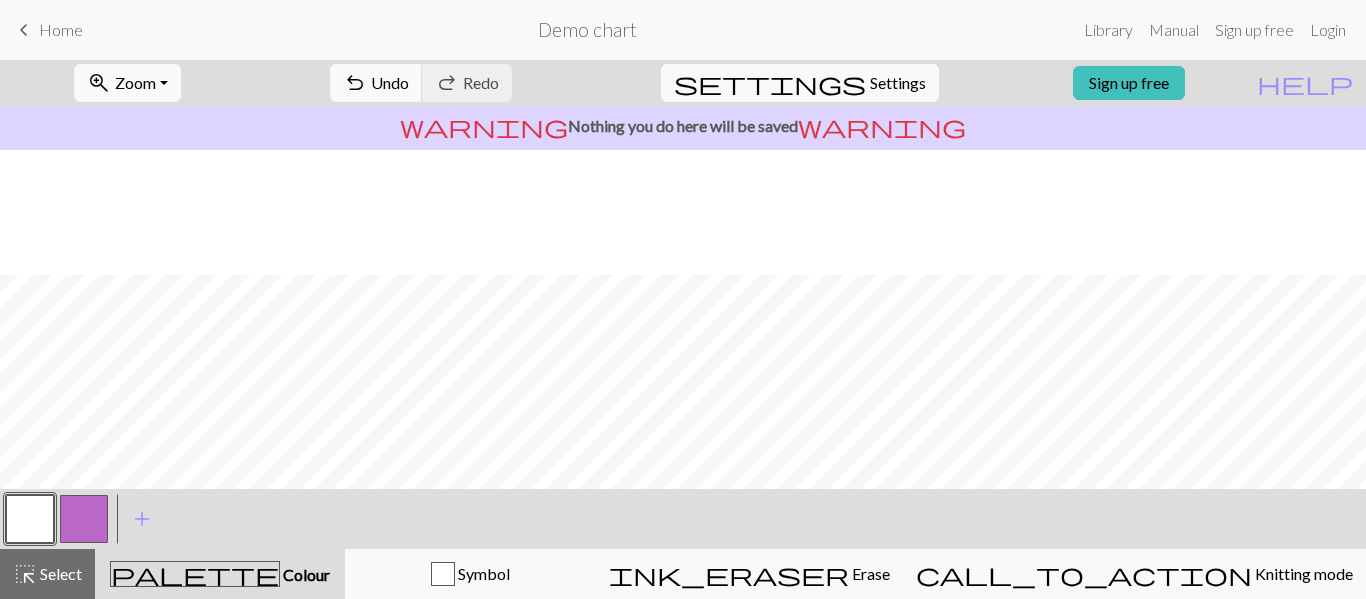 scroll, scrollTop: 1508, scrollLeft: 0, axis: vertical 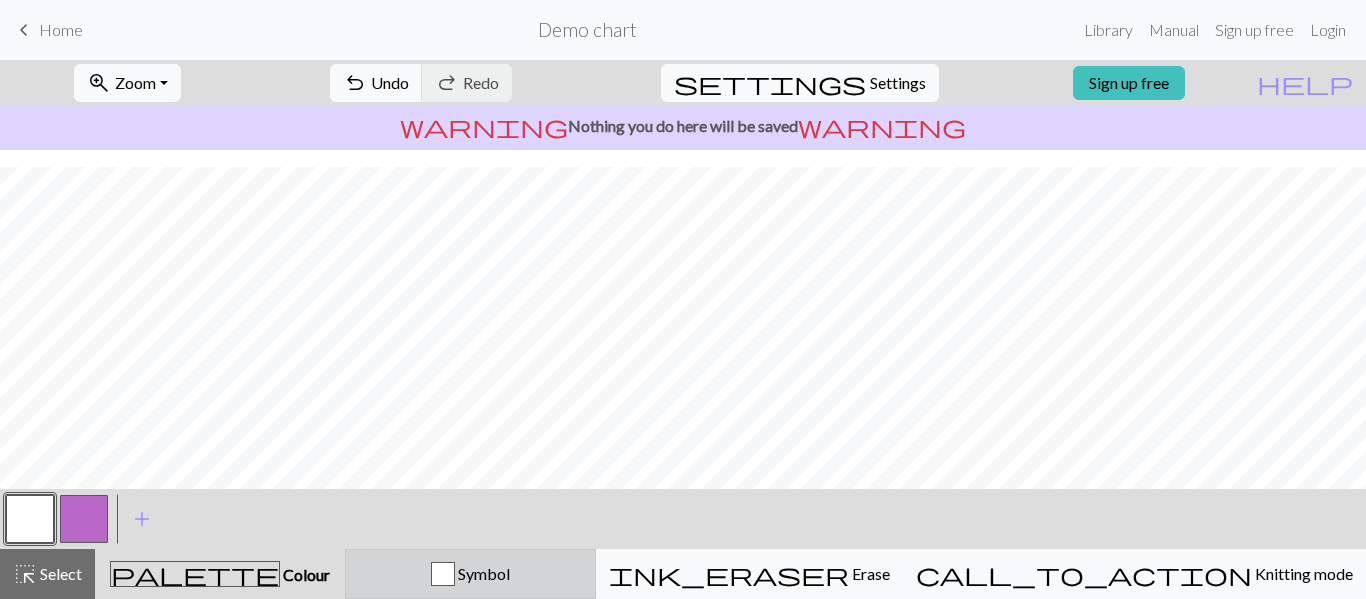 click at bounding box center (443, 574) 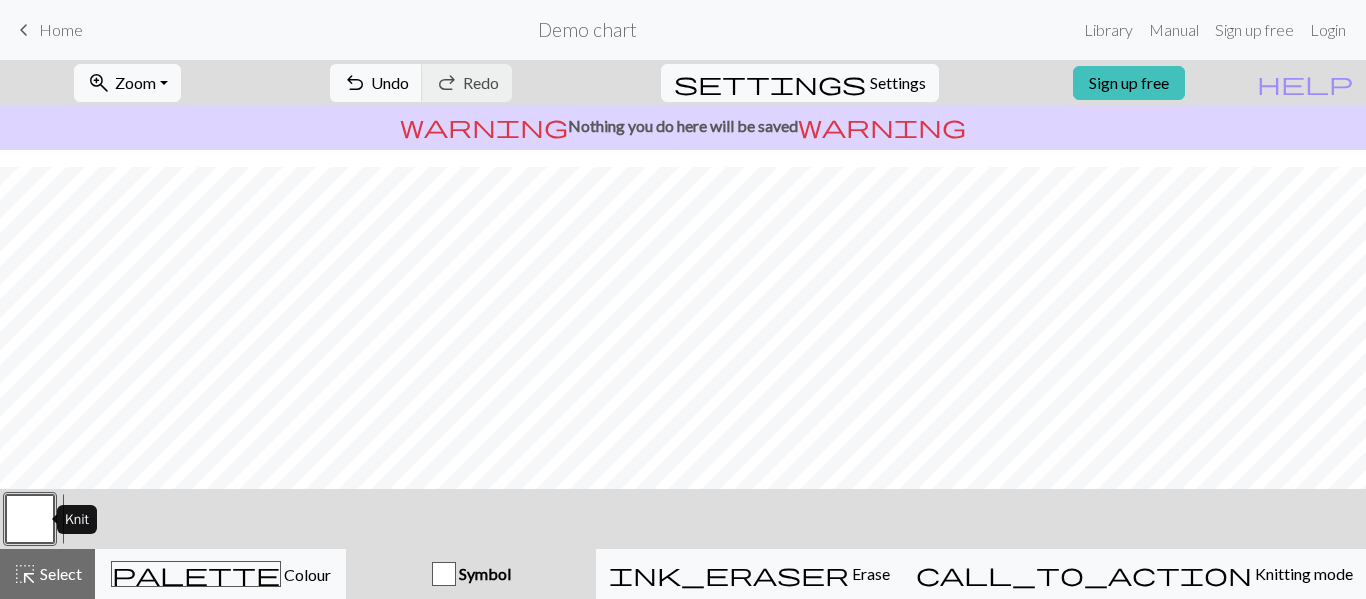 click at bounding box center (30, 519) 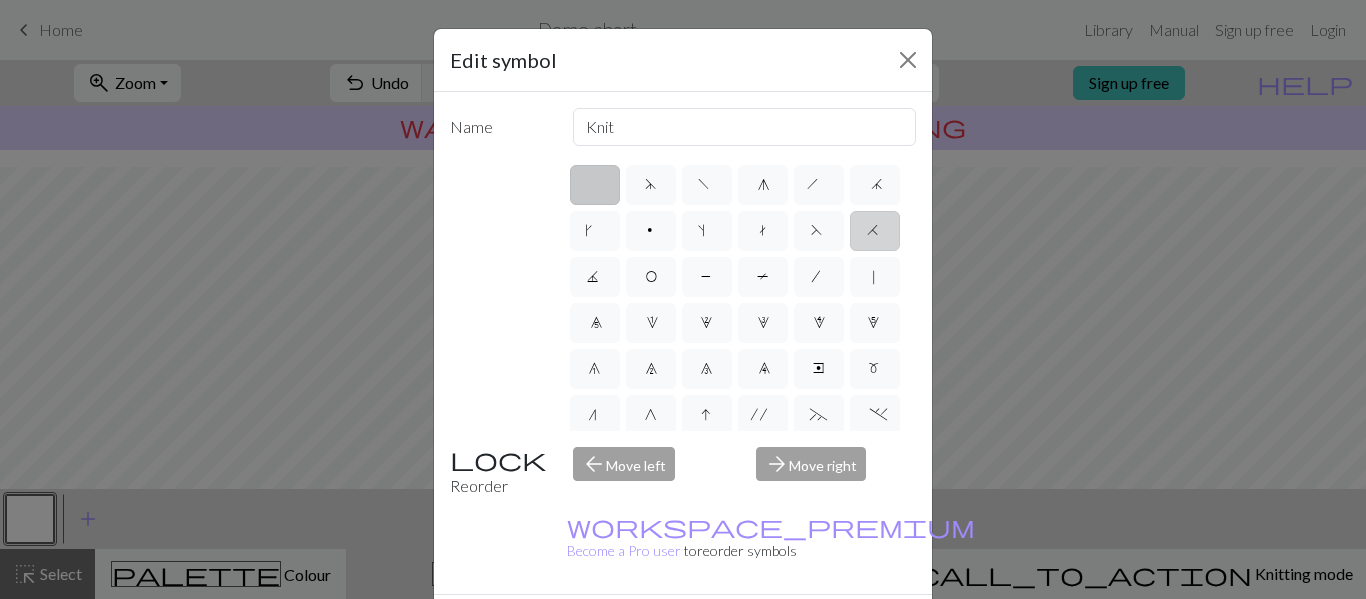 click on "H" at bounding box center (875, 231) 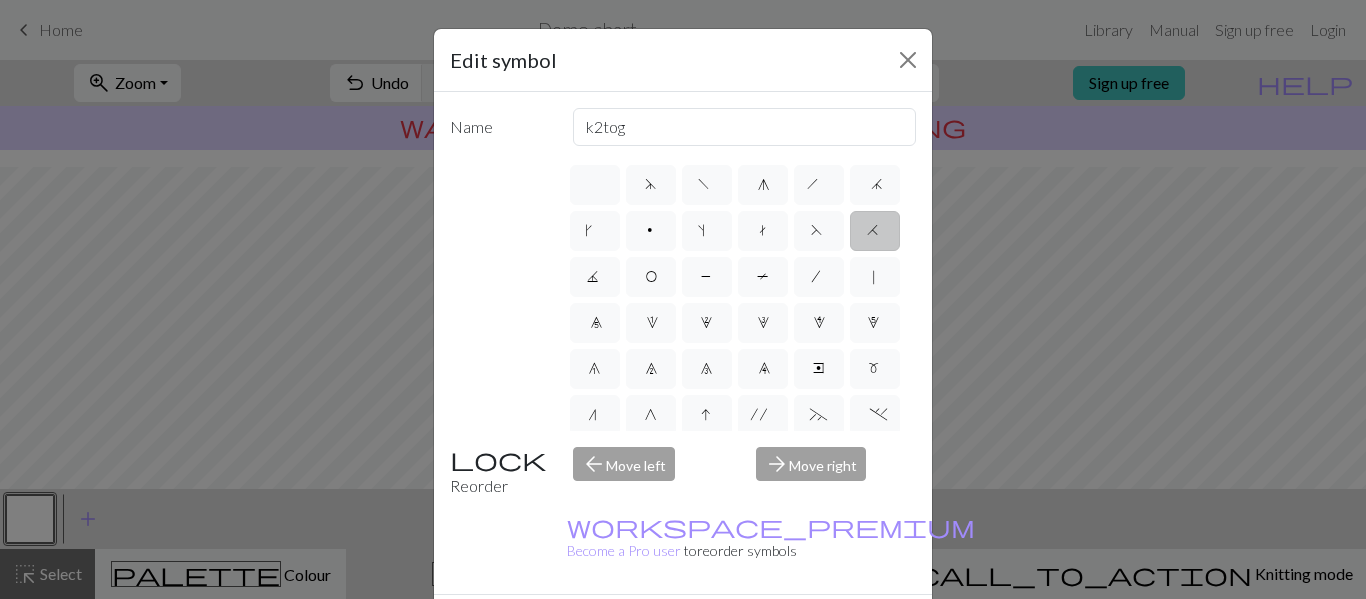 click on "Cancel" at bounding box center (879, 630) 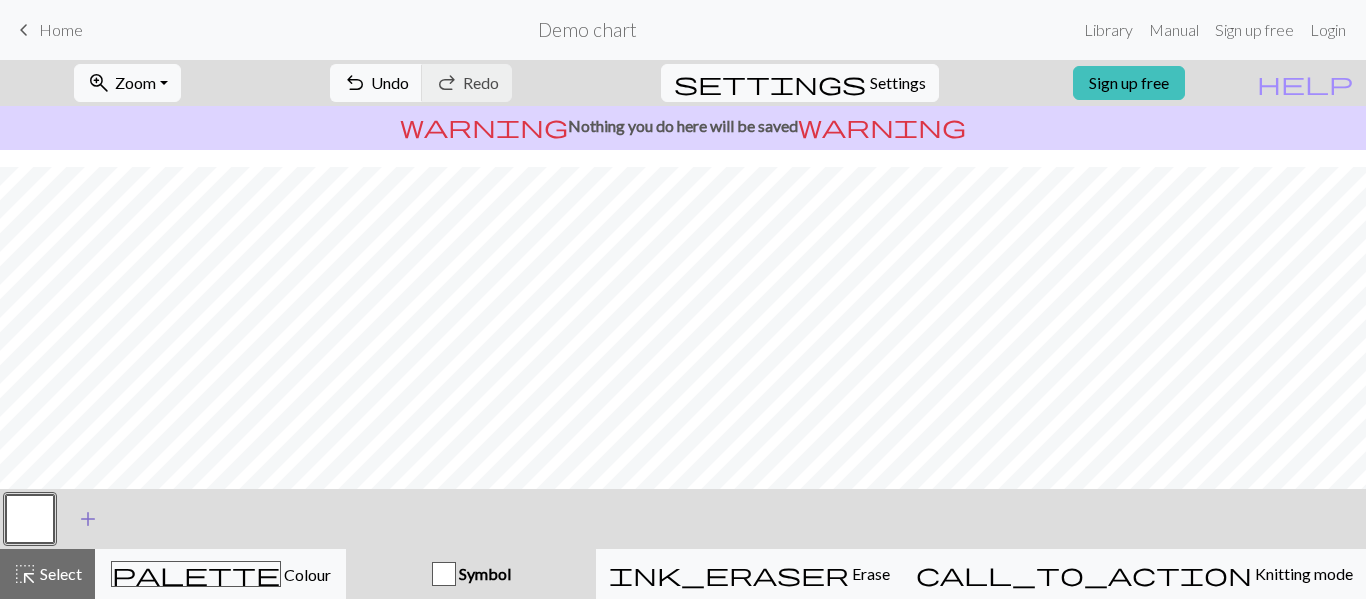 click on "add" at bounding box center (88, 519) 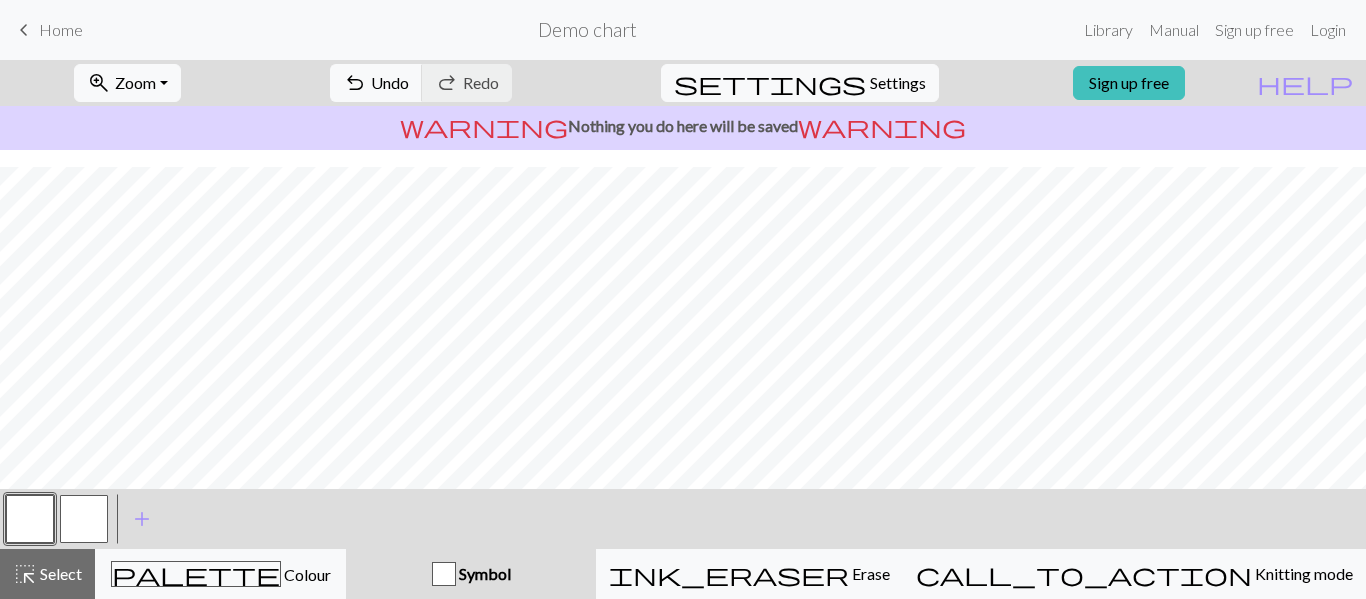 click at bounding box center (84, 519) 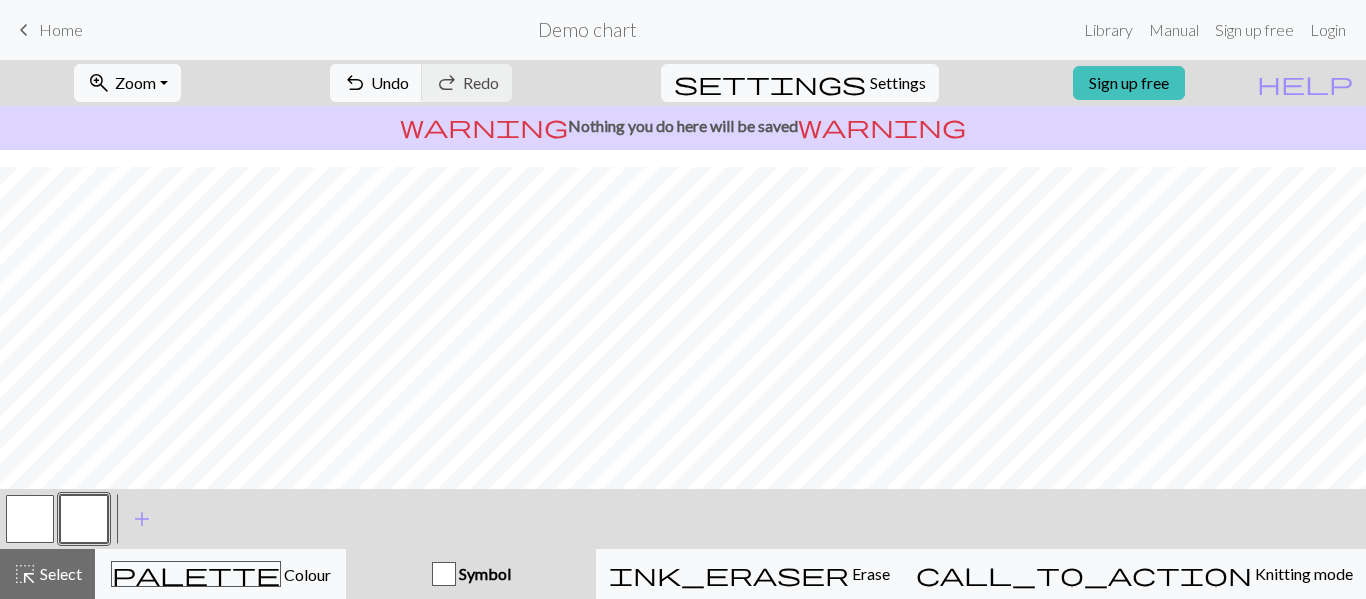 click at bounding box center (84, 519) 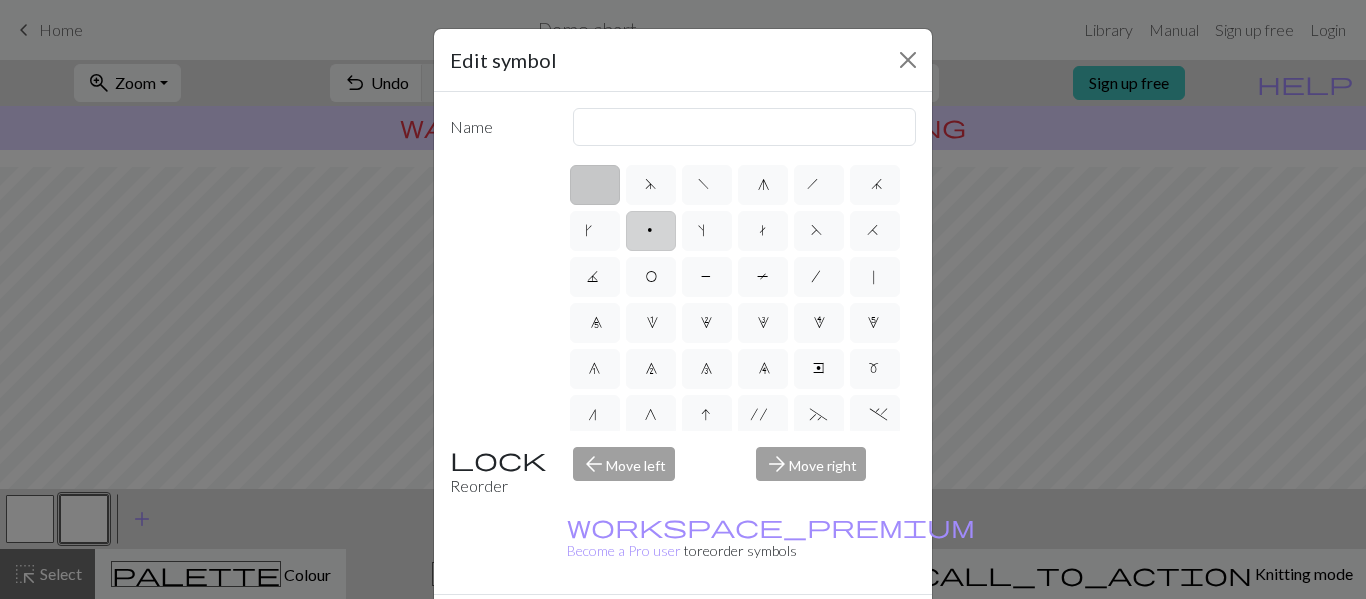 click on "p" at bounding box center (651, 231) 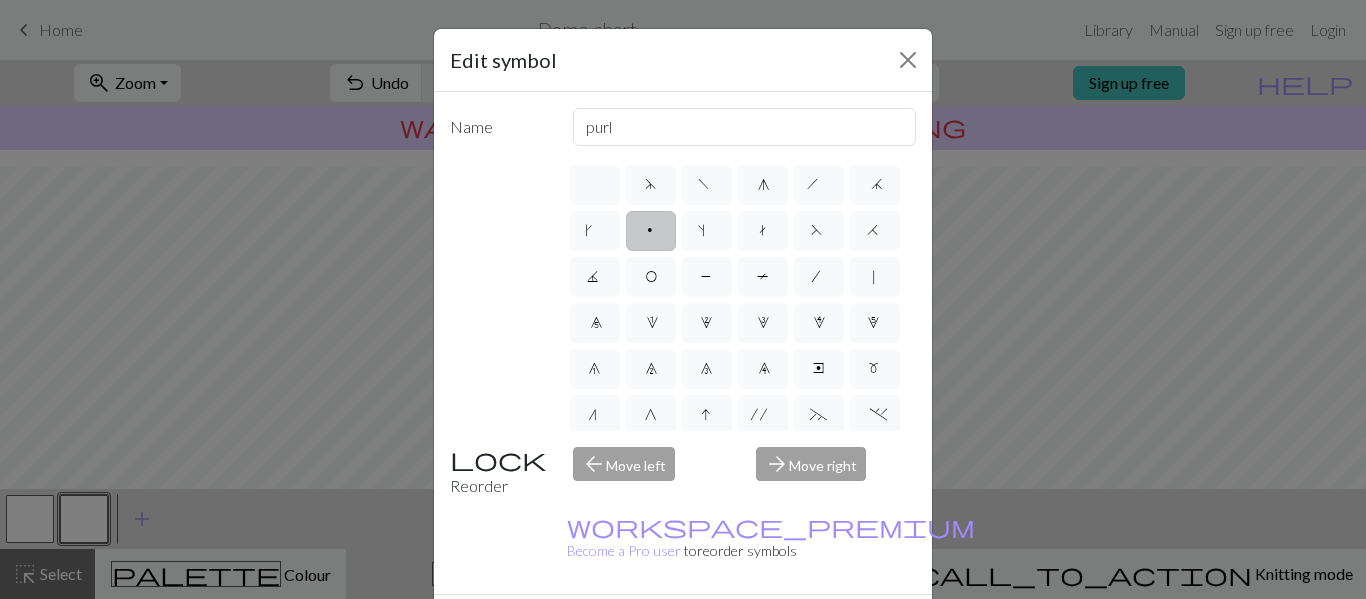 click on "Done" at bounding box center (803, 630) 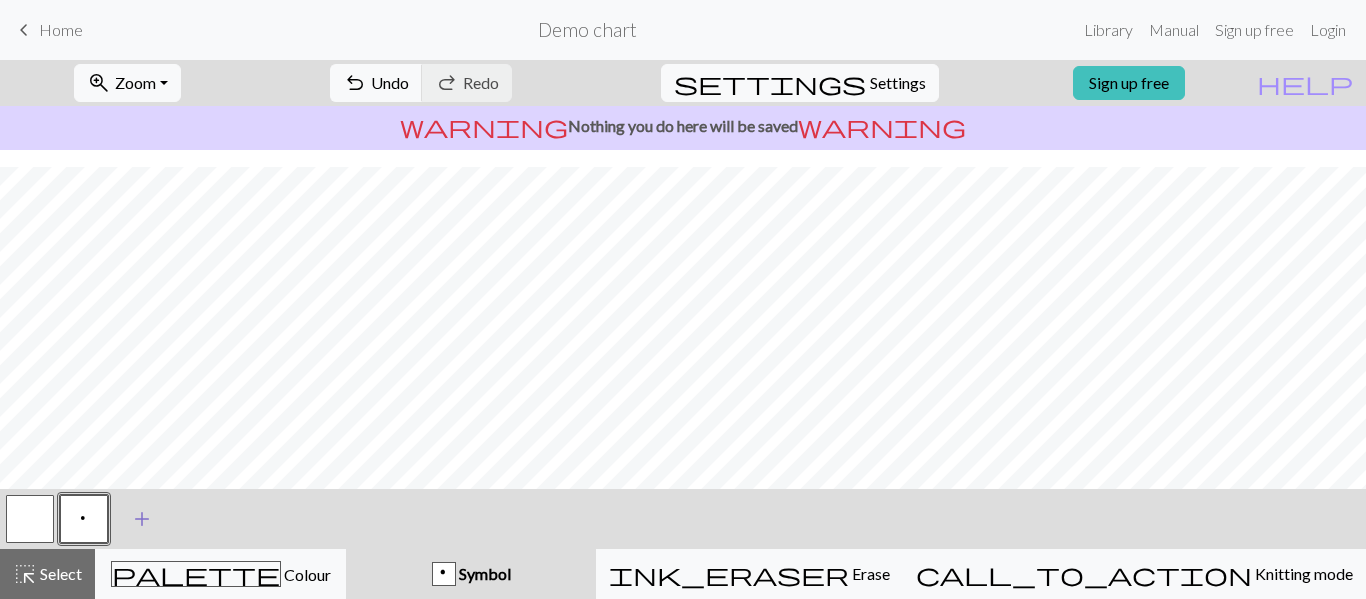 click on "add" at bounding box center [142, 519] 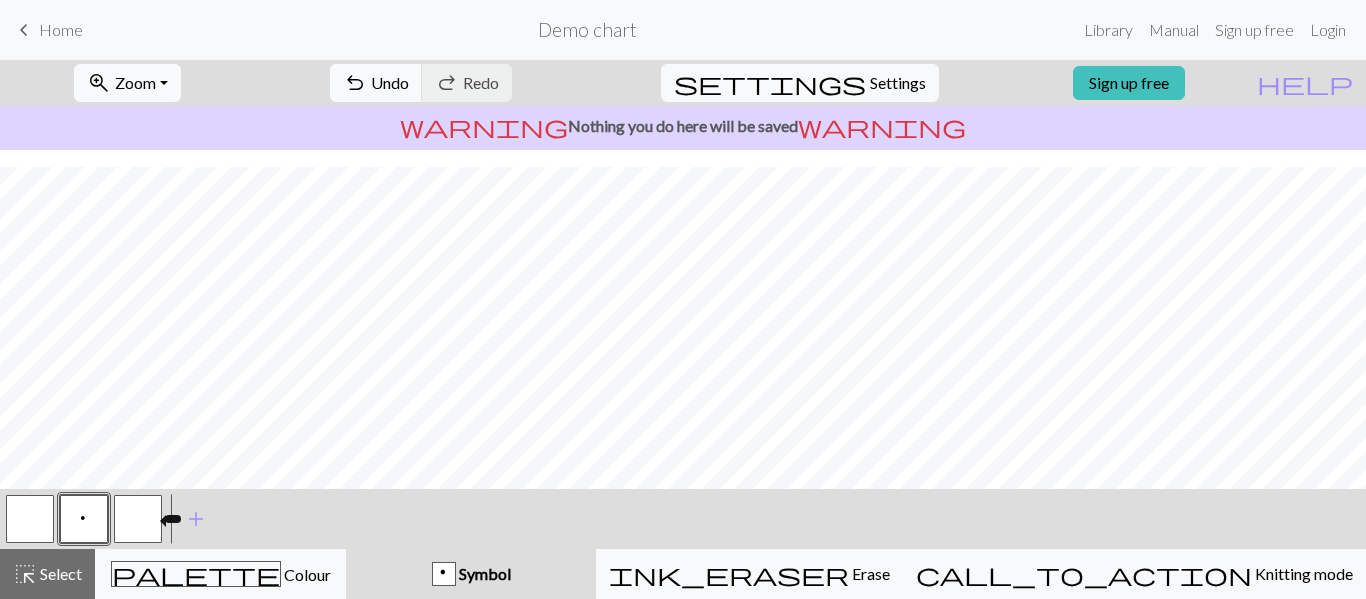 click at bounding box center (138, 519) 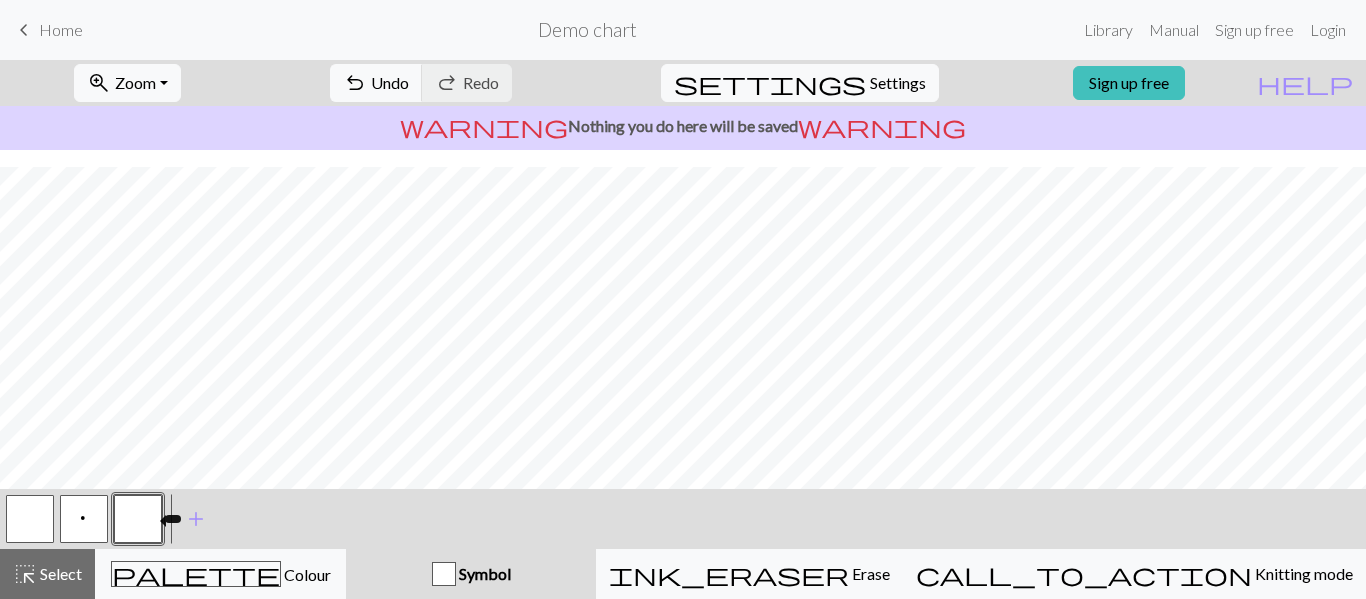 click at bounding box center (138, 519) 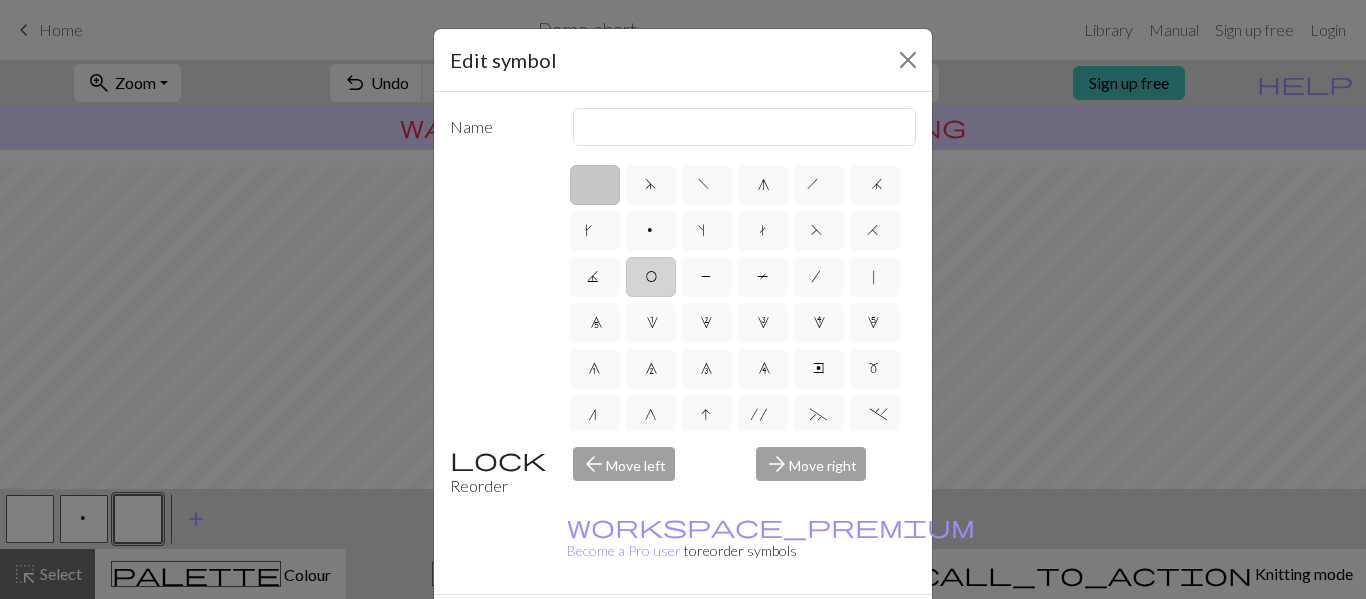 click on "O" at bounding box center [651, 279] 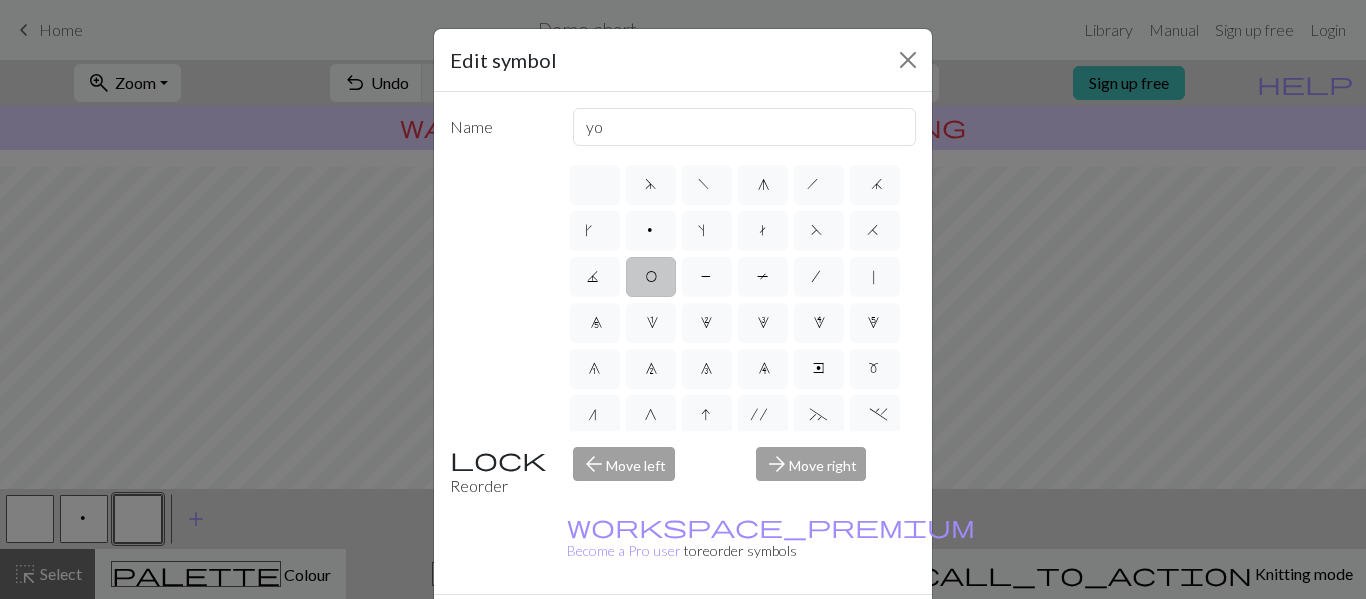 click on "Done" at bounding box center (803, 630) 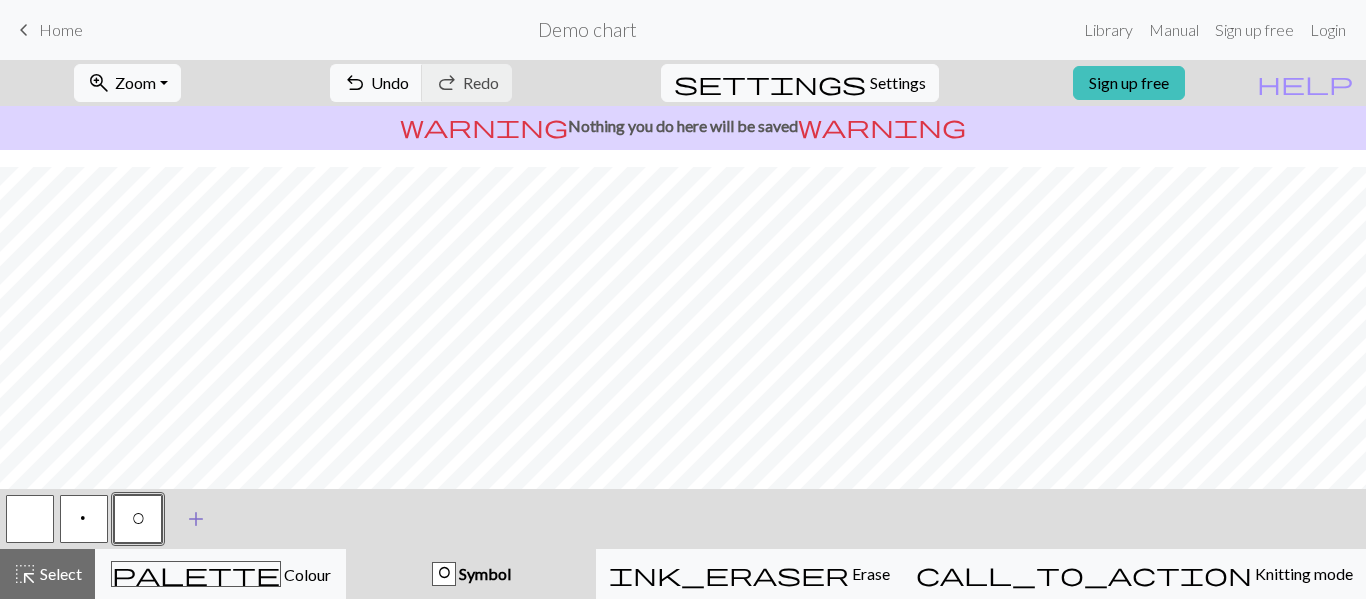 click on "add" at bounding box center [196, 519] 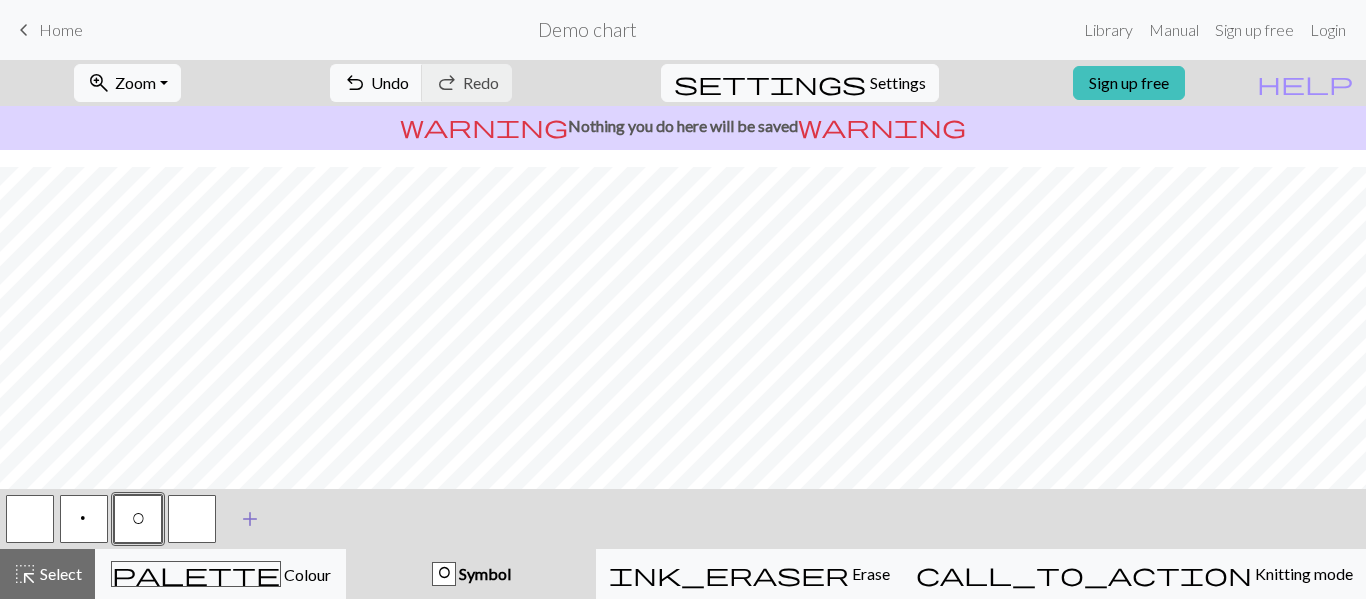 click at bounding box center (192, 519) 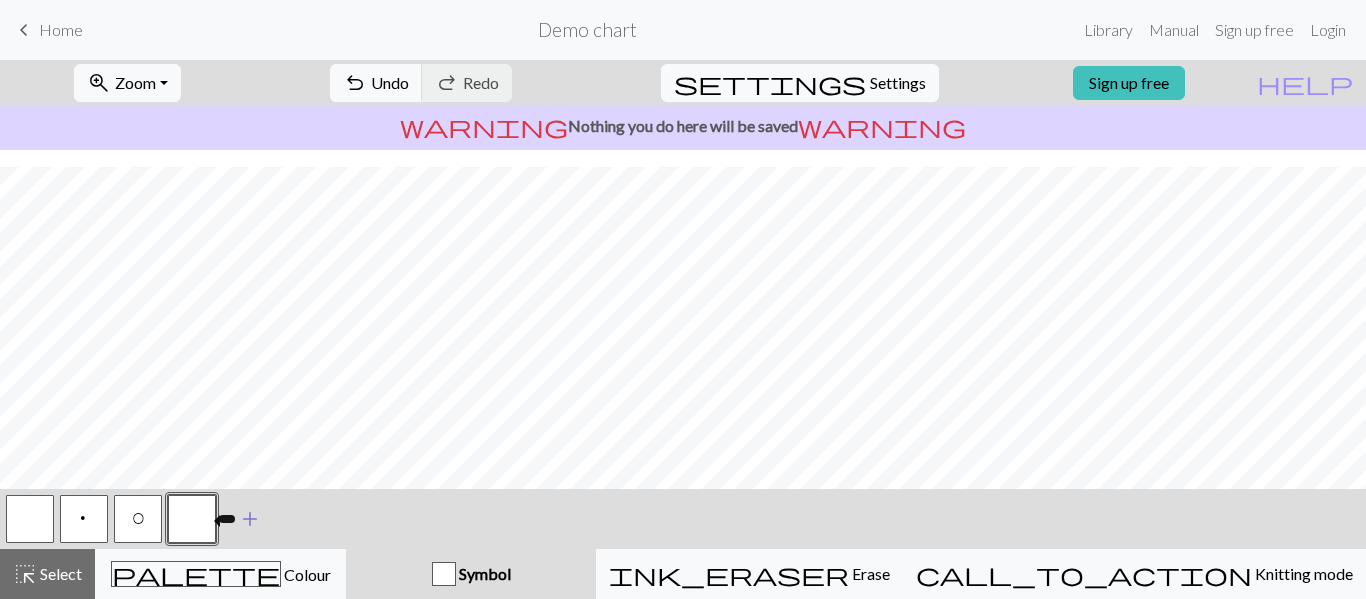 click at bounding box center [192, 519] 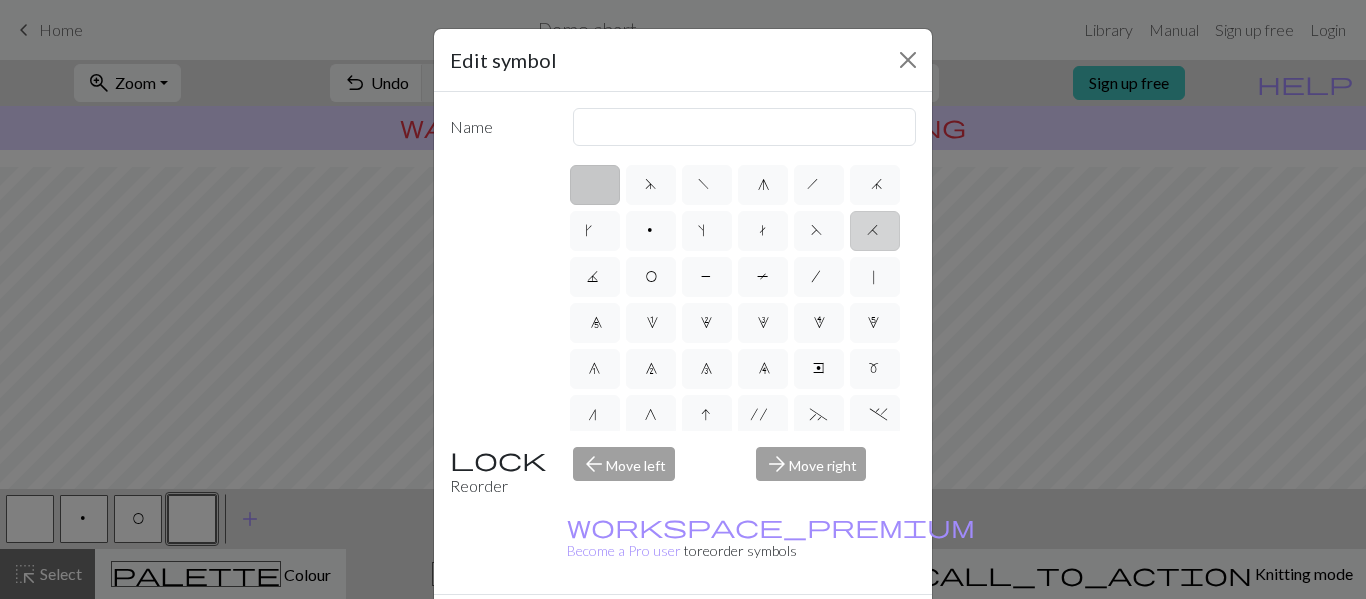 click on "H" at bounding box center (875, 231) 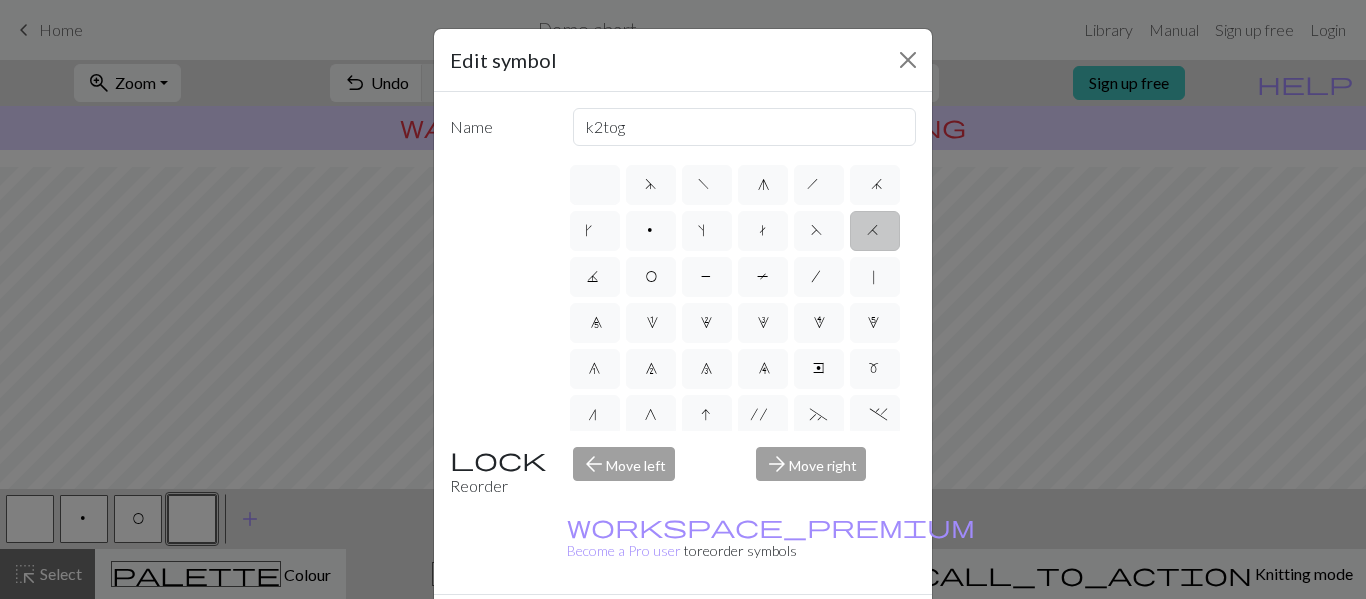 click on "Done" at bounding box center [803, 630] 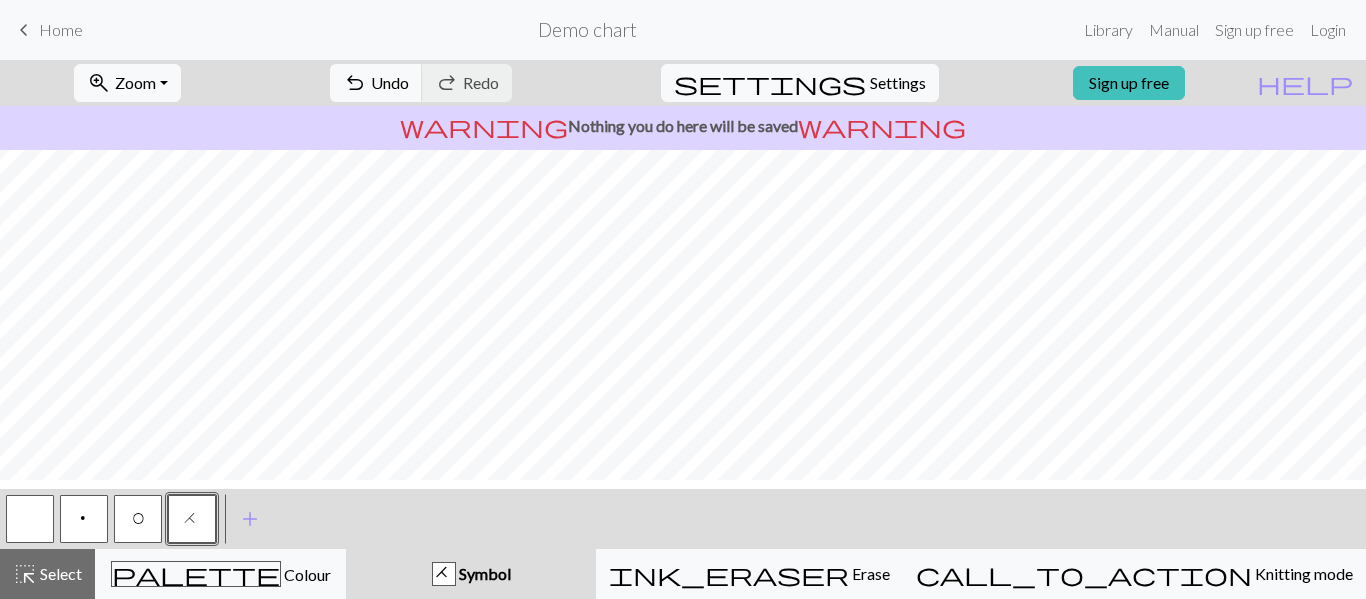 scroll, scrollTop: 1472, scrollLeft: 0, axis: vertical 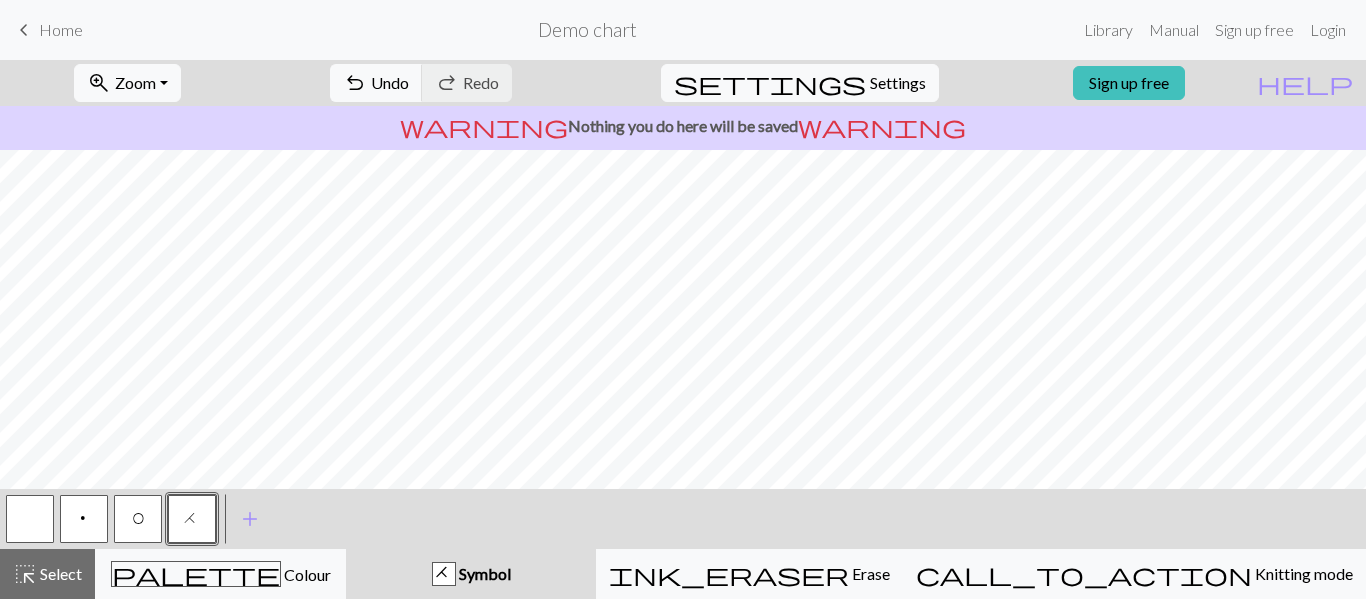 click at bounding box center [30, 519] 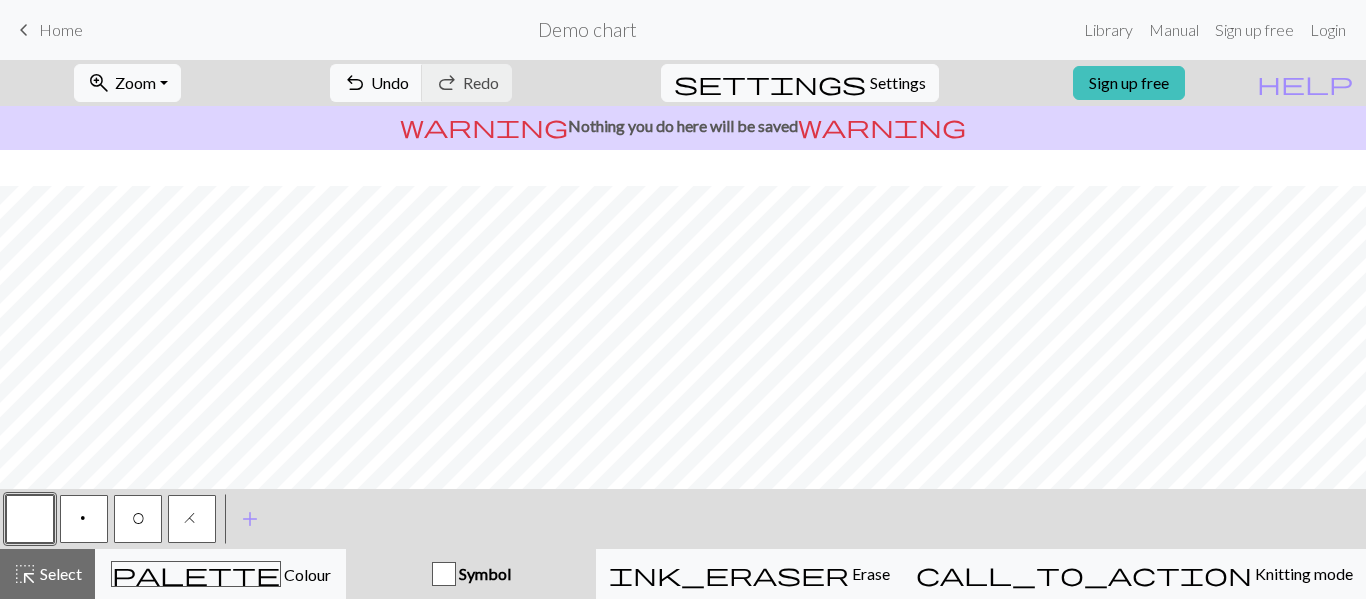 scroll, scrollTop: 1508, scrollLeft: 0, axis: vertical 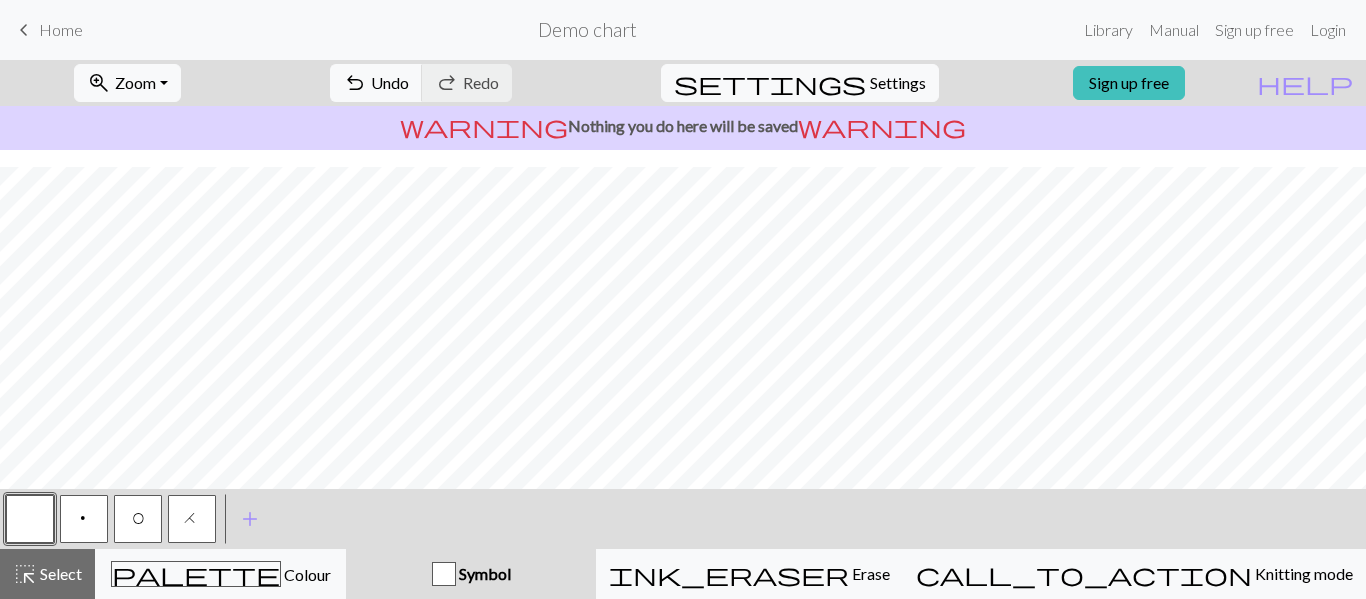 click on "p" at bounding box center (84, 519) 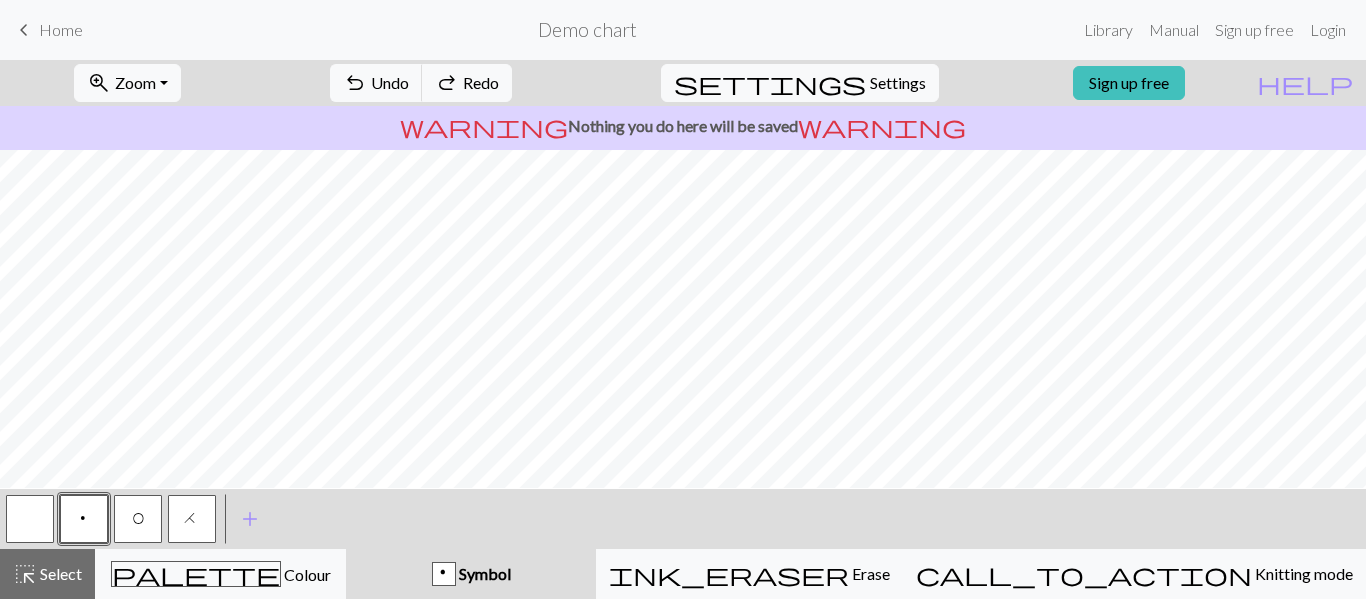 scroll, scrollTop: 1418, scrollLeft: 0, axis: vertical 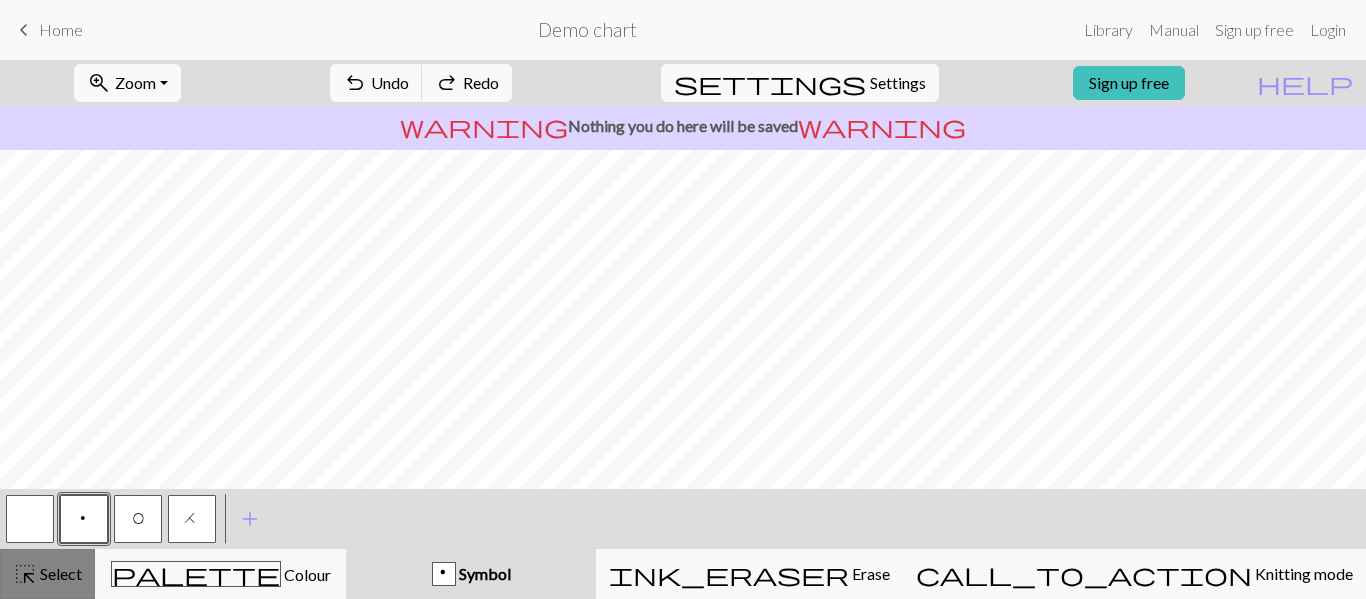 click on "Select" at bounding box center [59, 573] 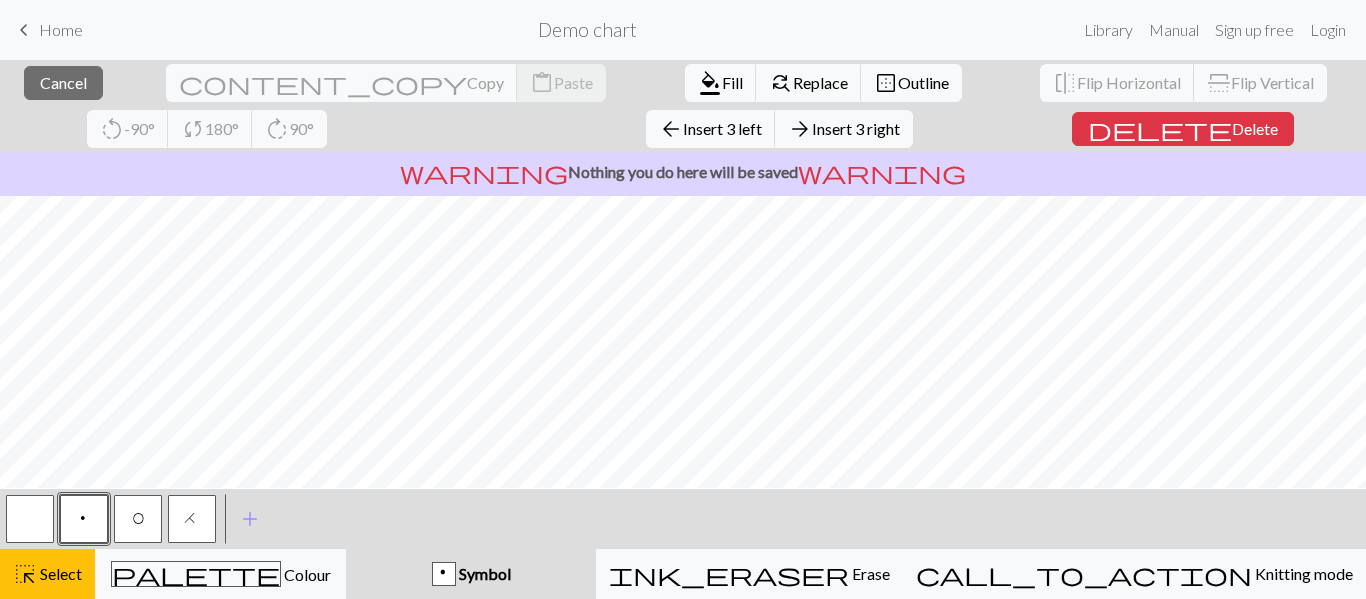 scroll, scrollTop: 1150, scrollLeft: 0, axis: vertical 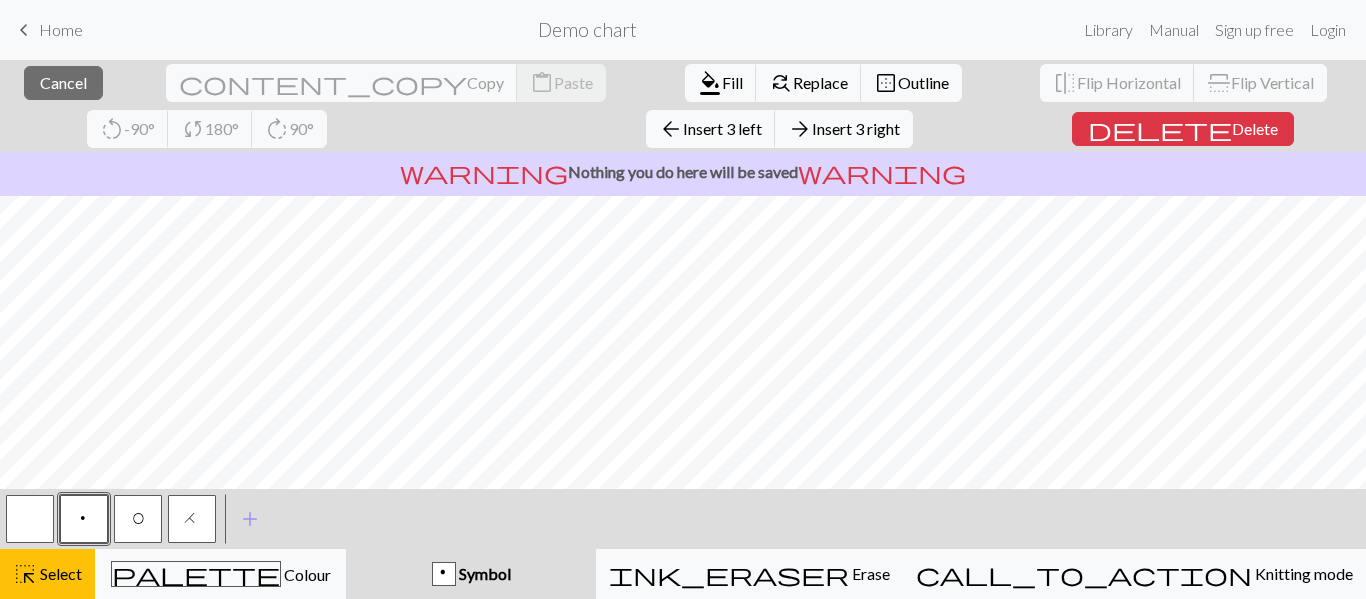 click on "p" at bounding box center (84, 521) 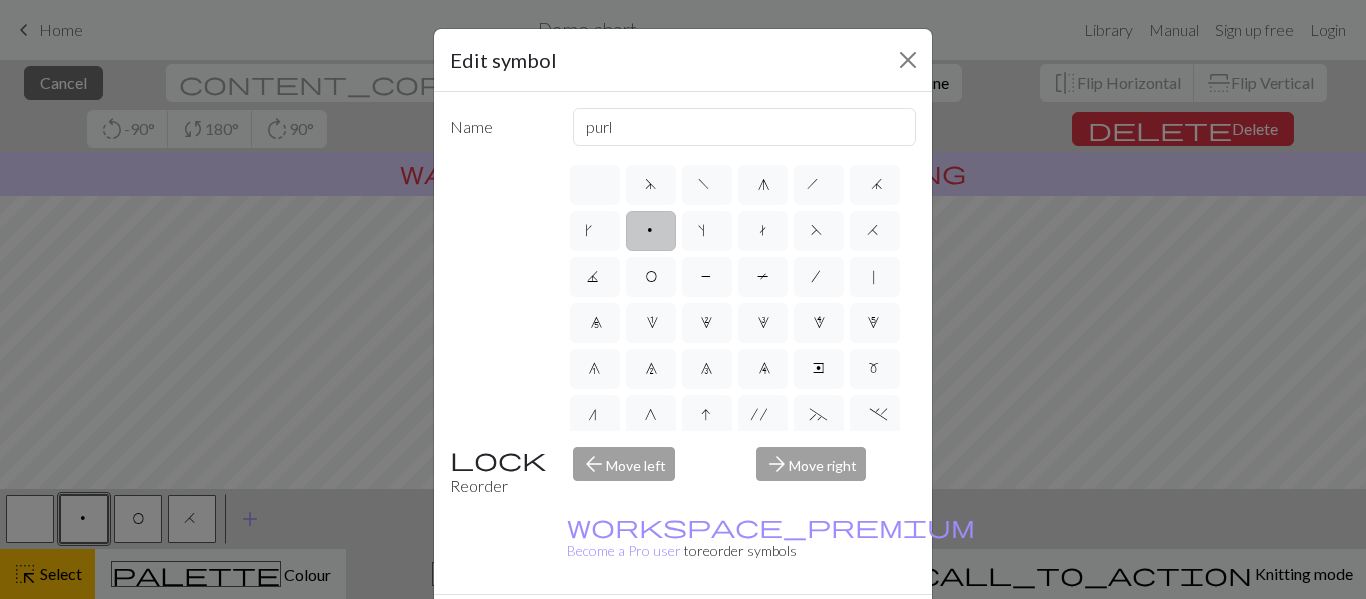 click on "Done" at bounding box center [803, 630] 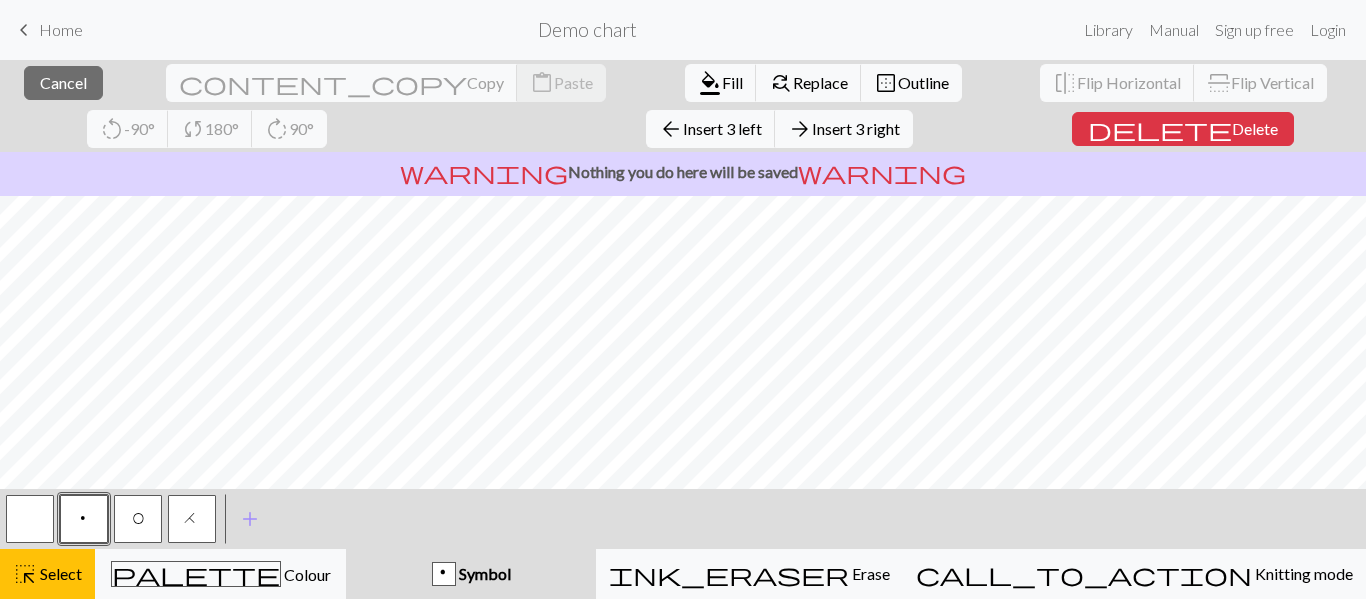 click on "p" at bounding box center (84, 519) 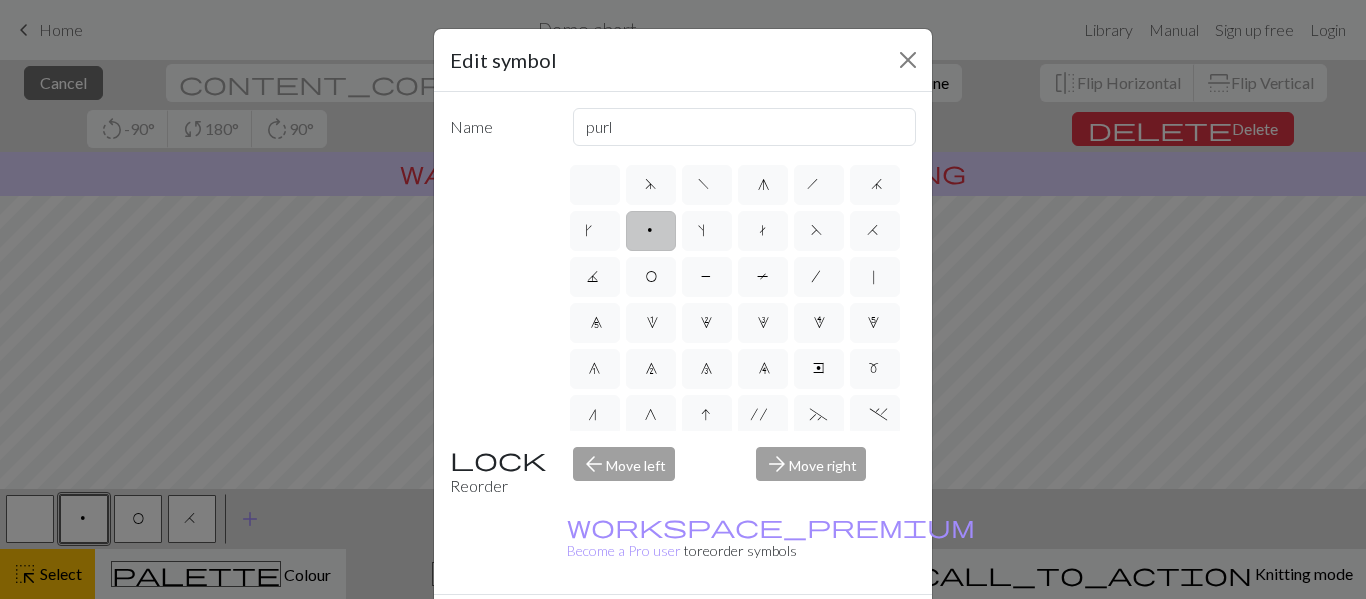 click on "Cancel" at bounding box center [879, 630] 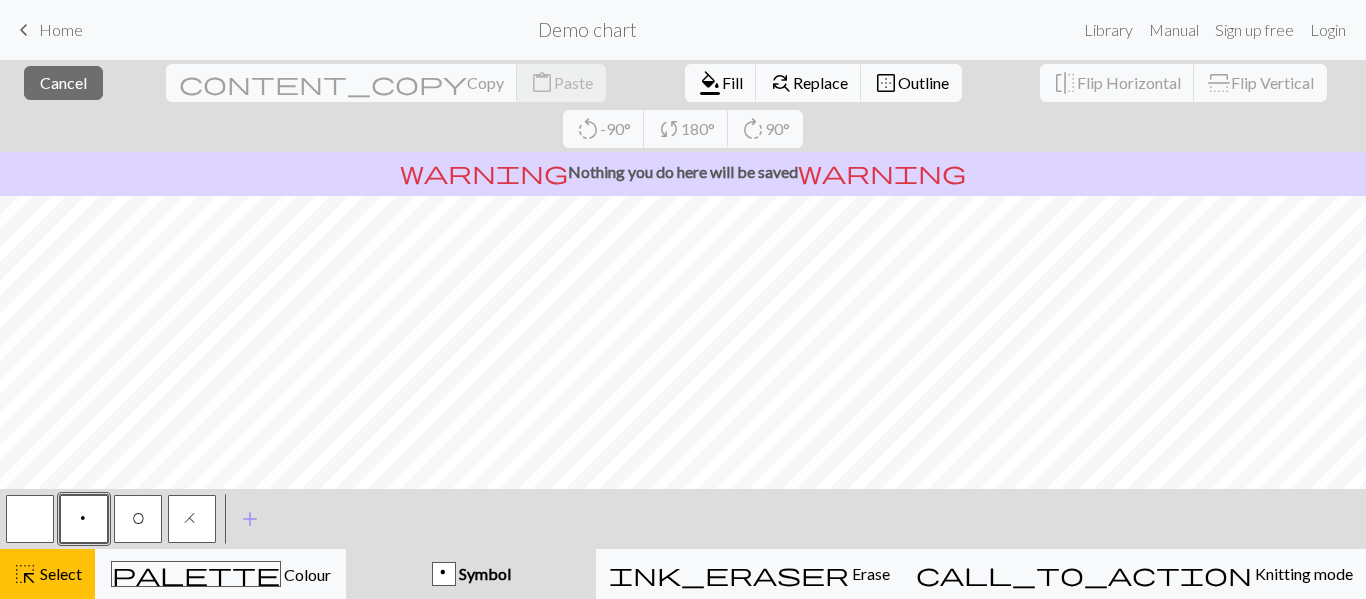 scroll, scrollTop: 1508, scrollLeft: 0, axis: vertical 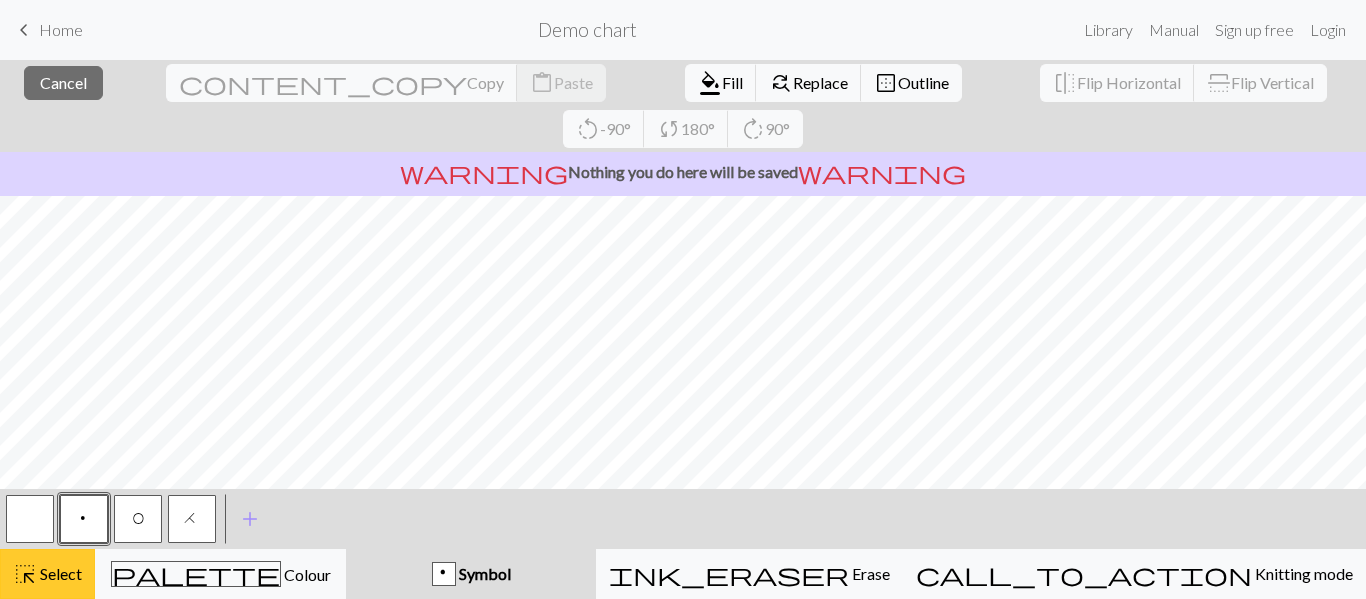 click on "highlight_alt   Select   Select" at bounding box center (47, 574) 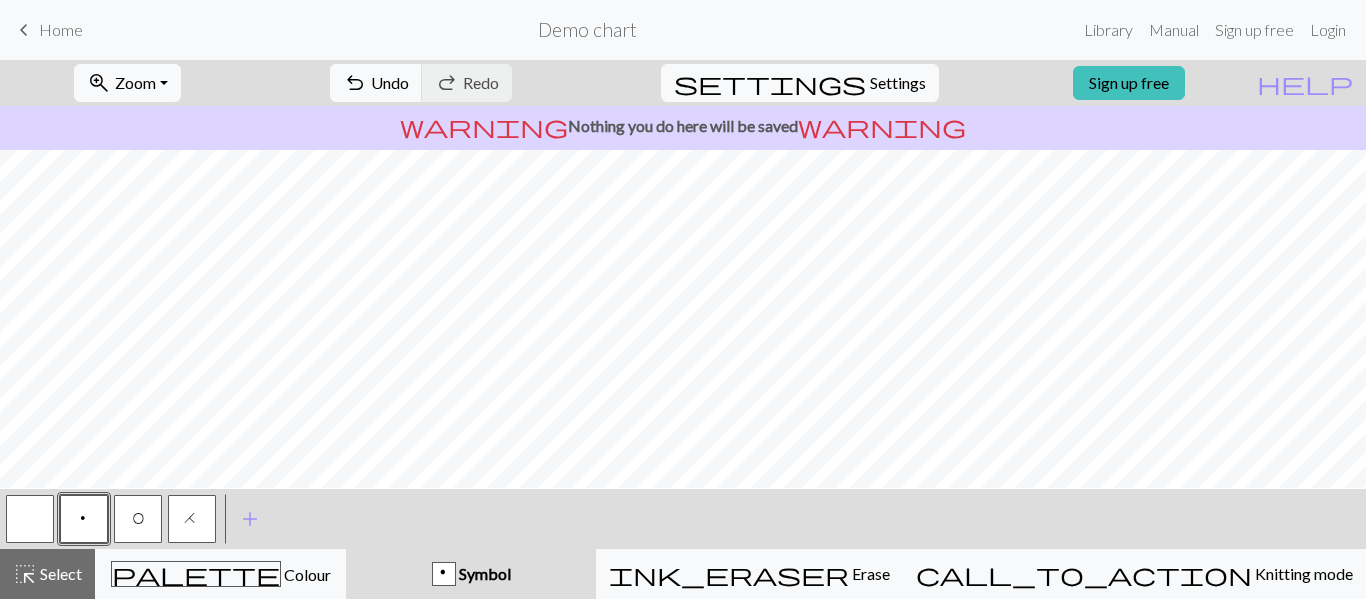 scroll, scrollTop: 1454, scrollLeft: 0, axis: vertical 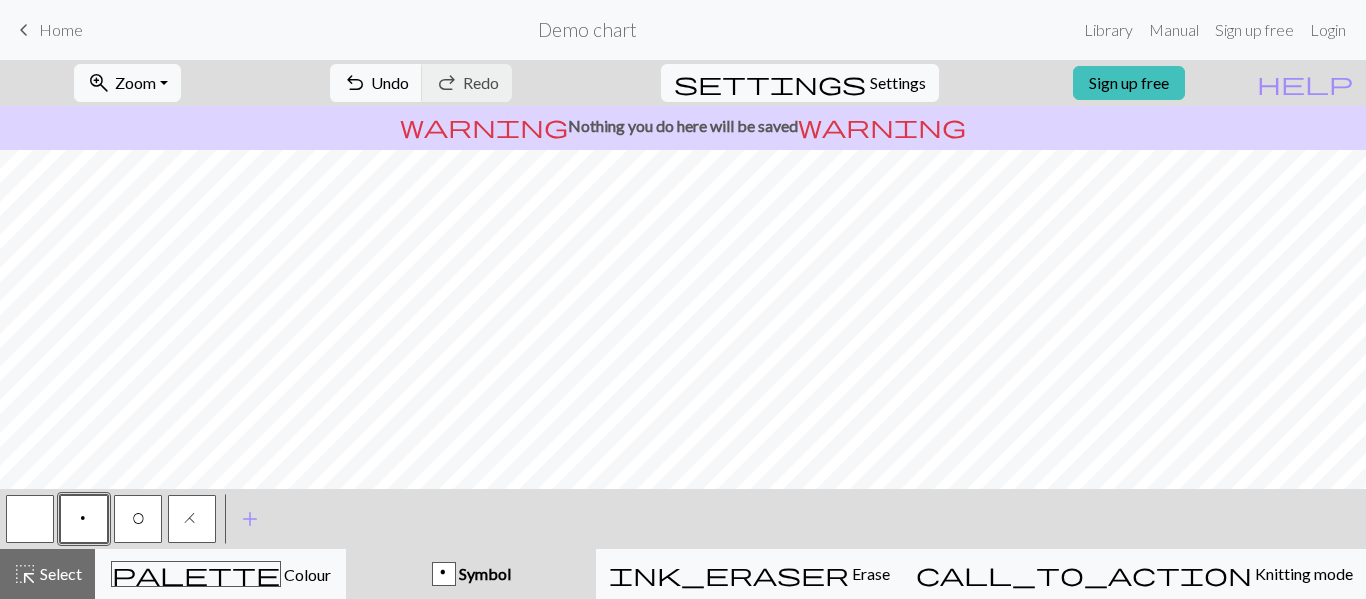 click at bounding box center [30, 519] 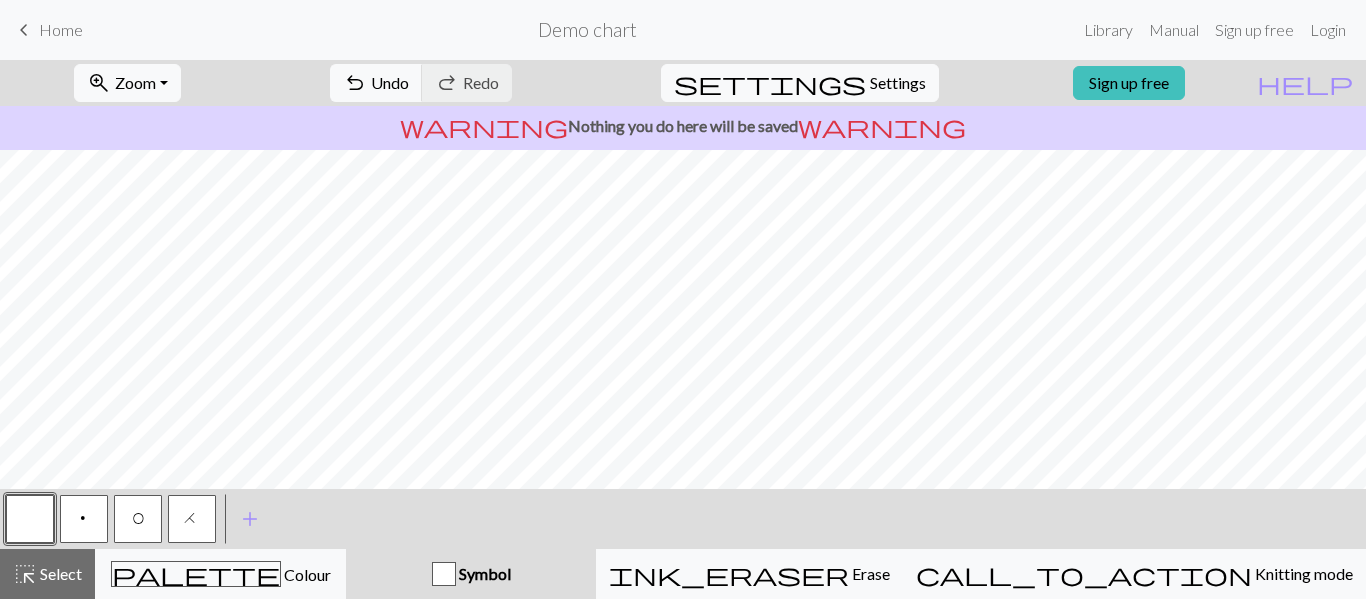click on "O" at bounding box center [138, 521] 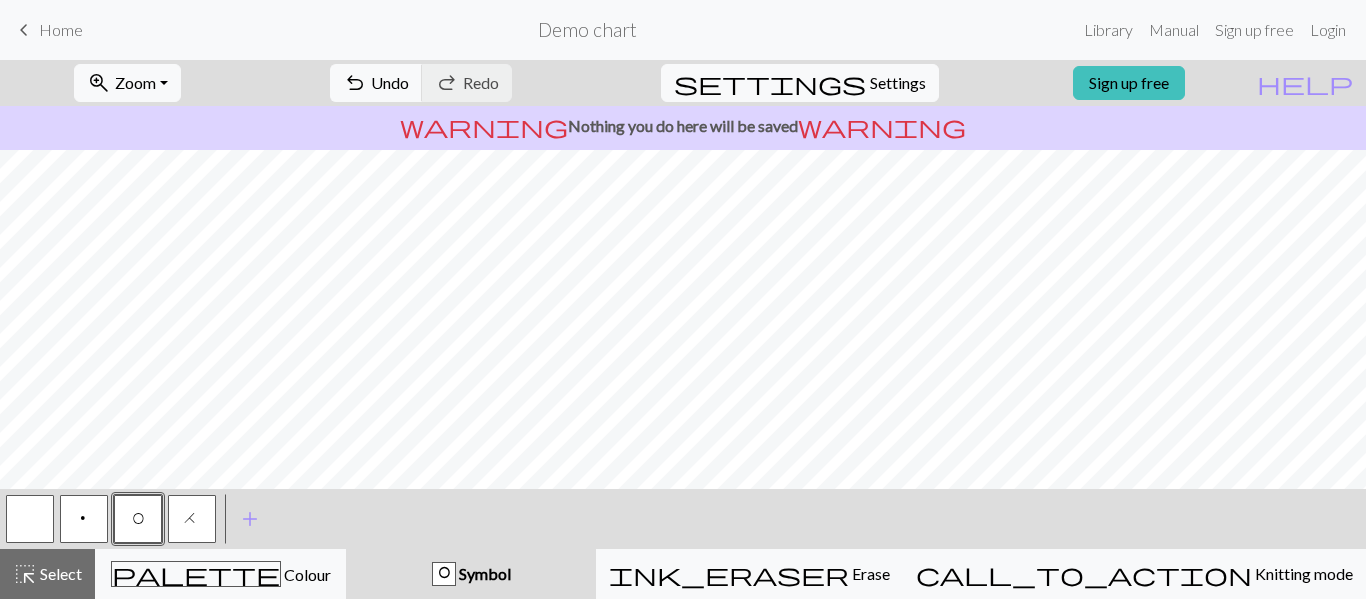 click on "p" at bounding box center [84, 519] 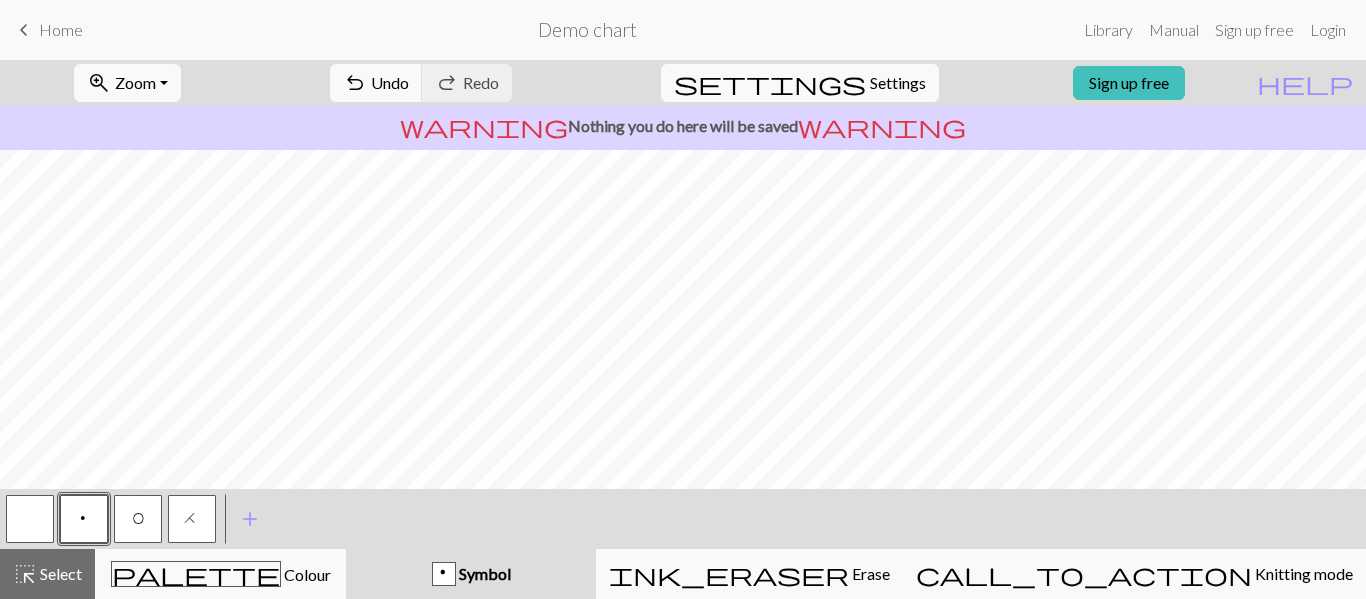 click on "H" at bounding box center [192, 521] 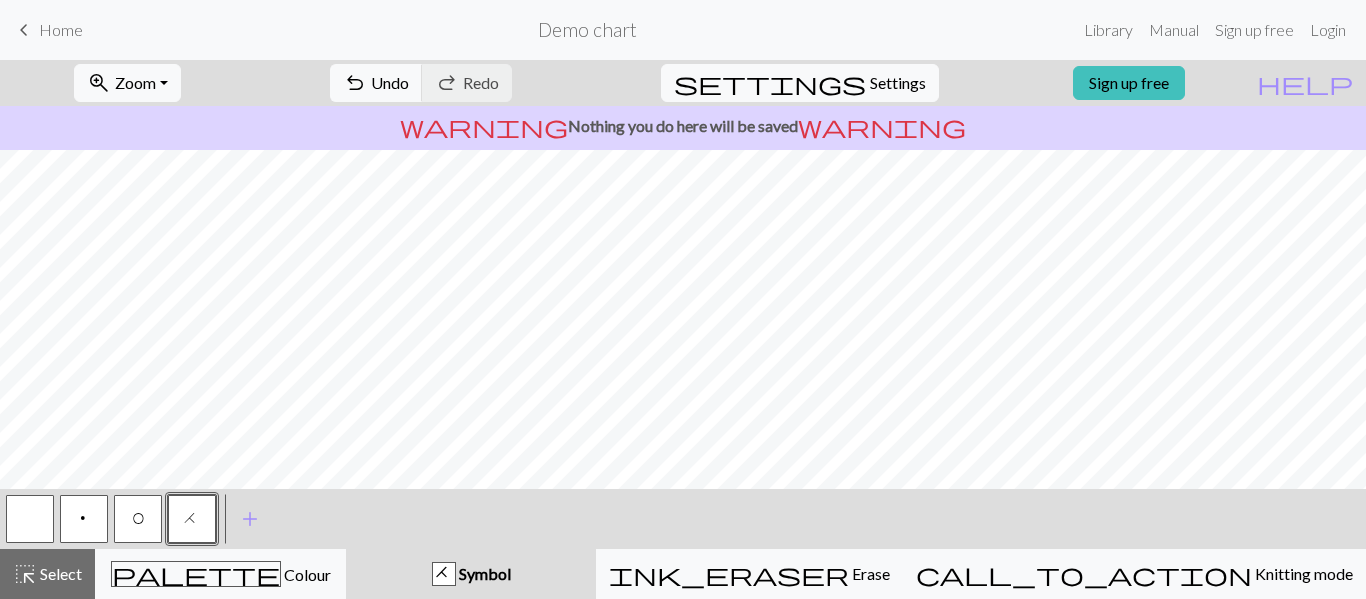 click on "p" at bounding box center [84, 519] 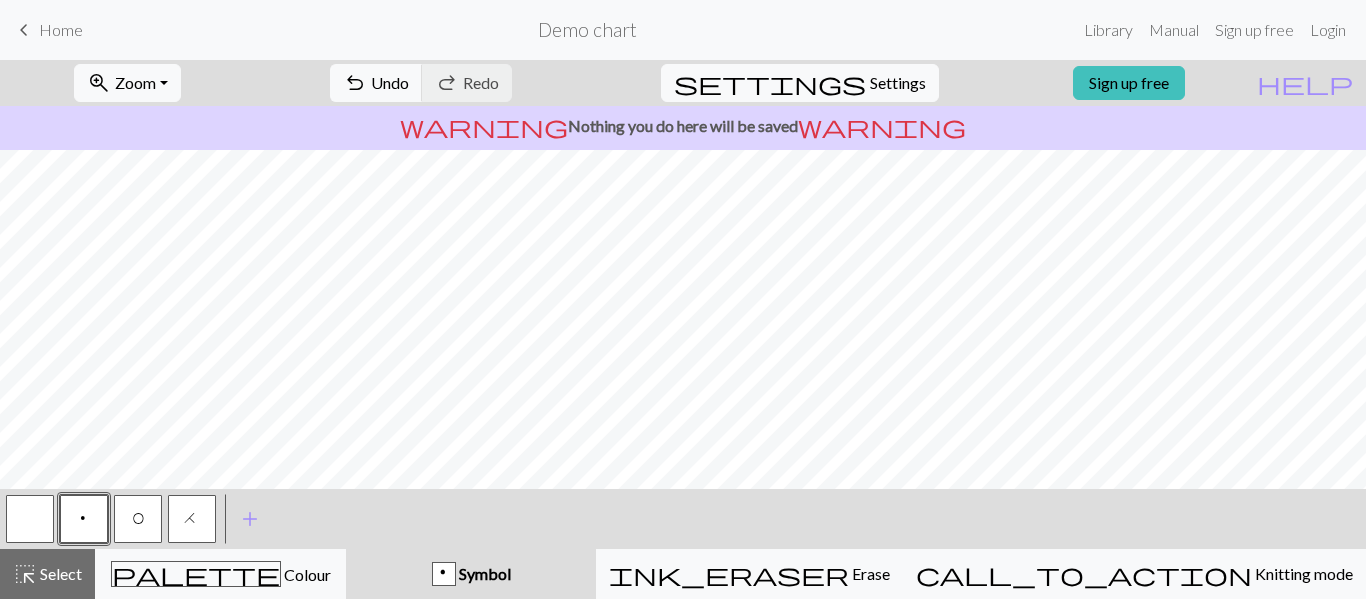 scroll, scrollTop: 1326, scrollLeft: 0, axis: vertical 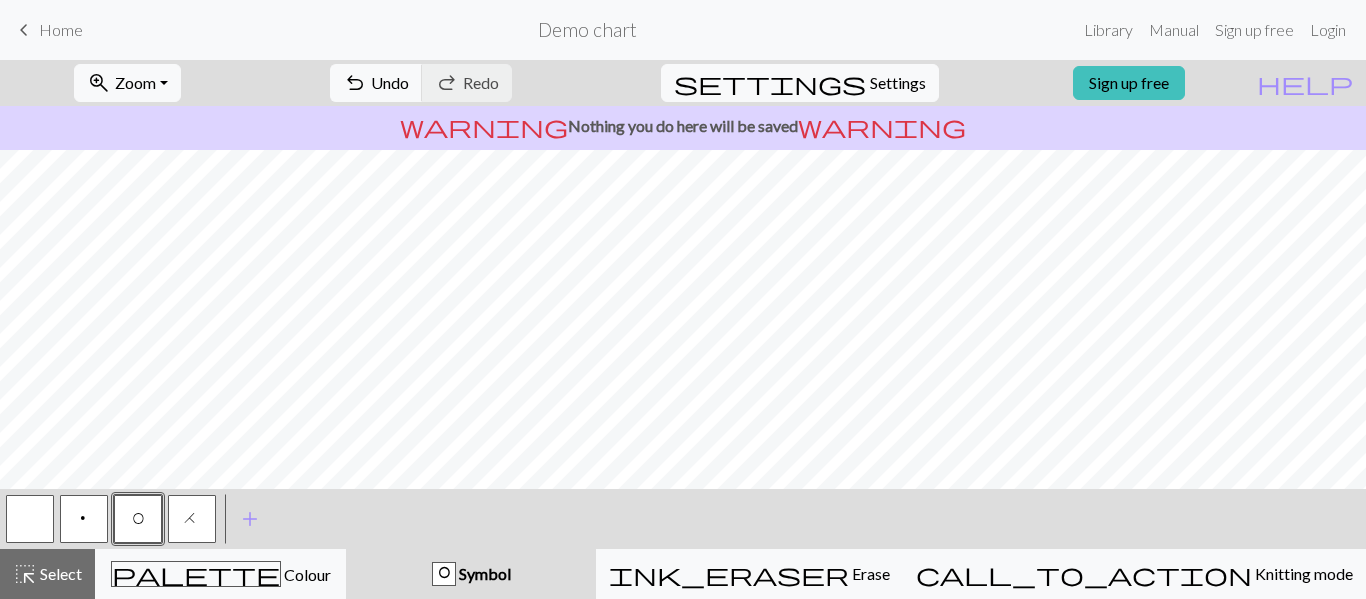 click at bounding box center (30, 519) 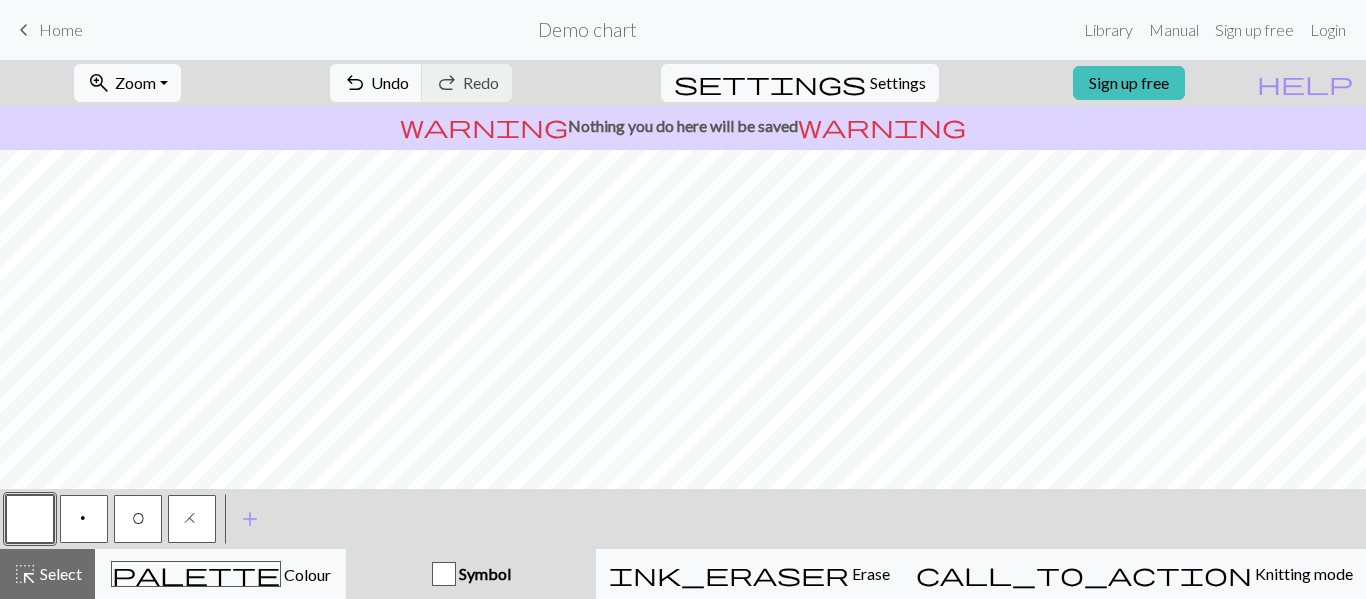 click on "O" at bounding box center [138, 519] 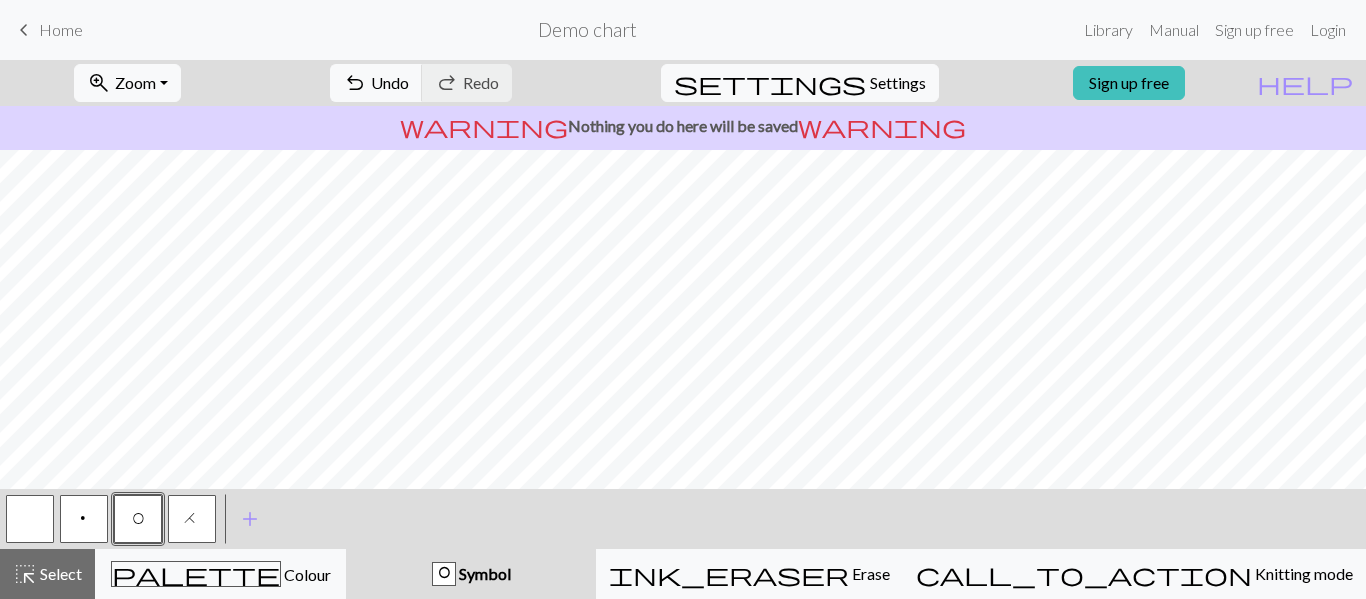 click on "H" at bounding box center [192, 519] 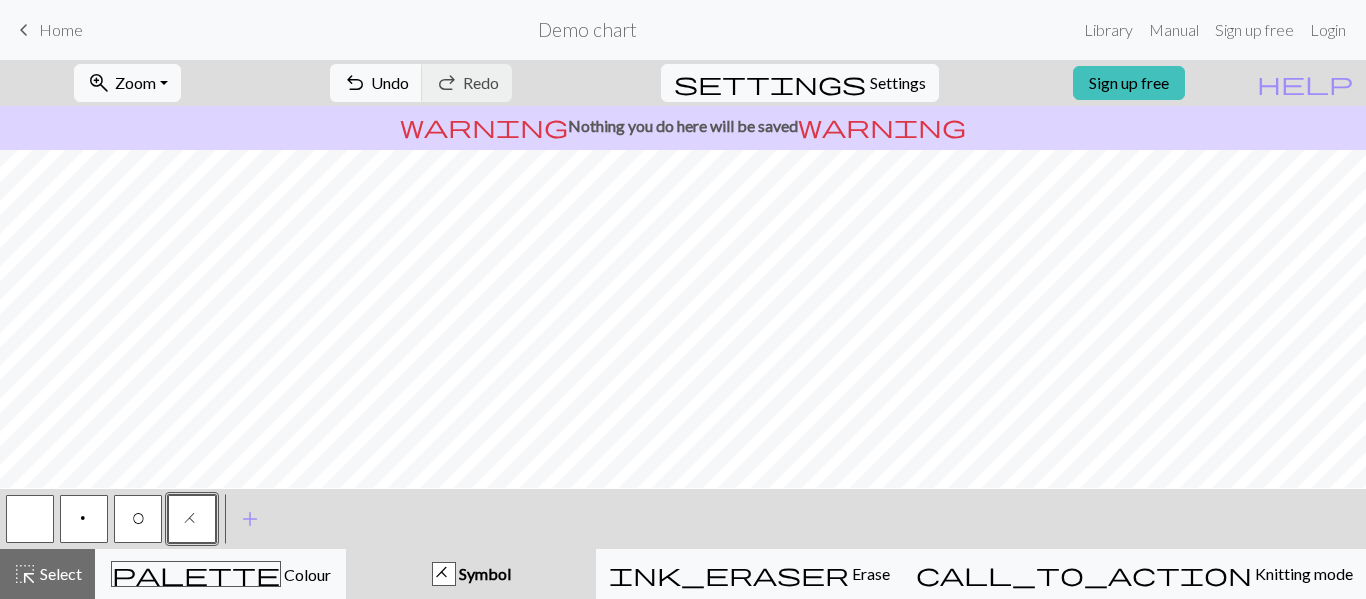 scroll, scrollTop: 1226, scrollLeft: 0, axis: vertical 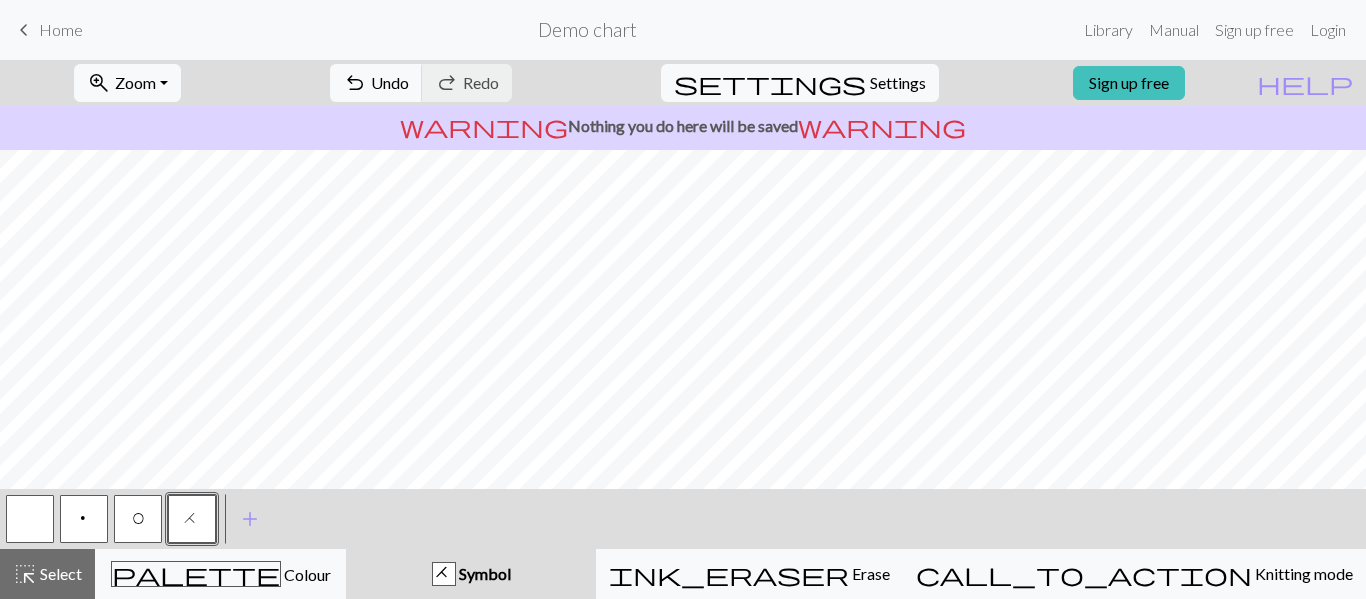 click on "p" at bounding box center [84, 519] 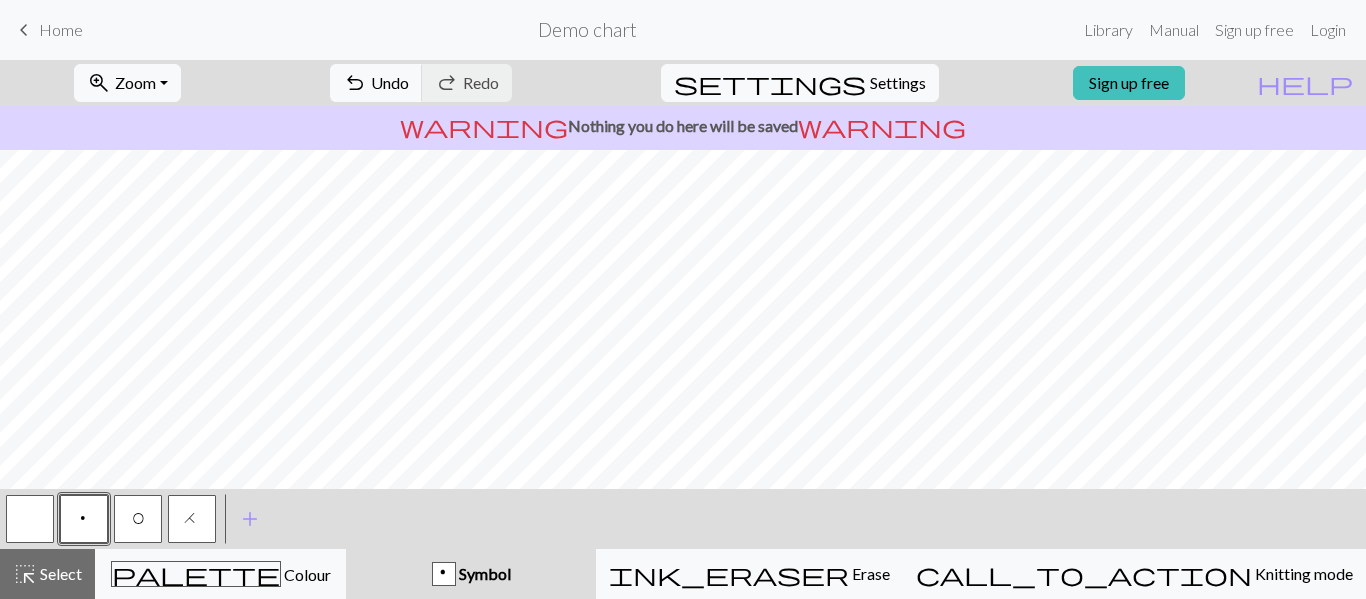 click on "H" at bounding box center [192, 519] 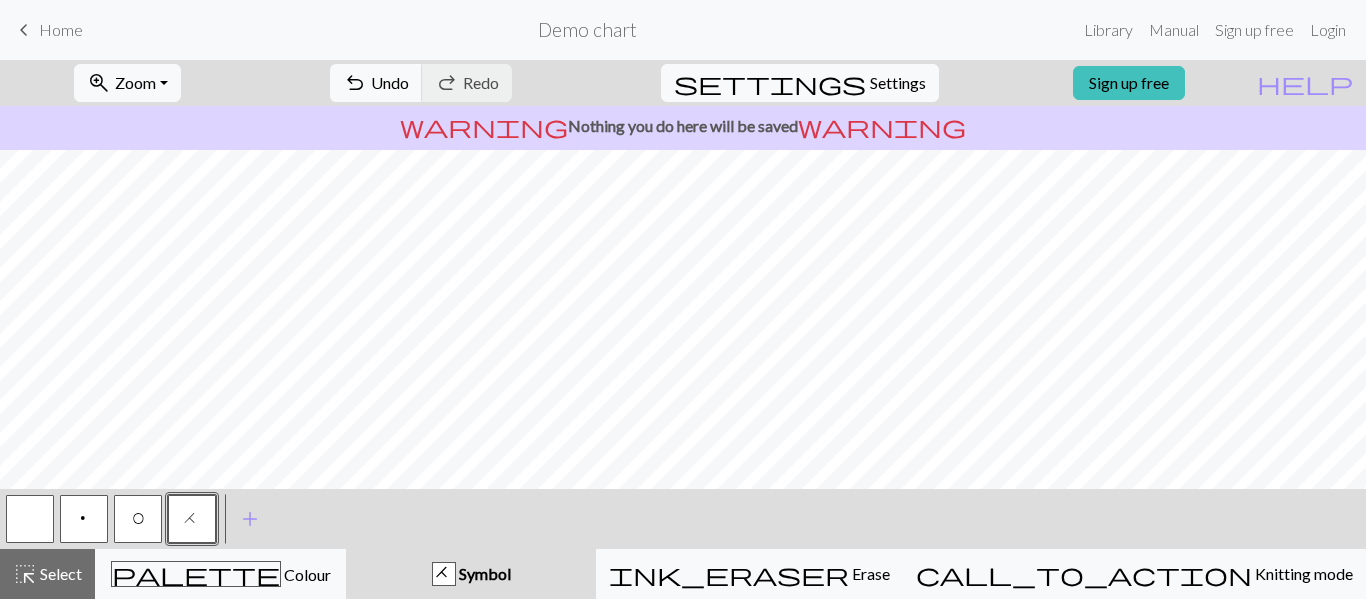 click on "O" at bounding box center (138, 519) 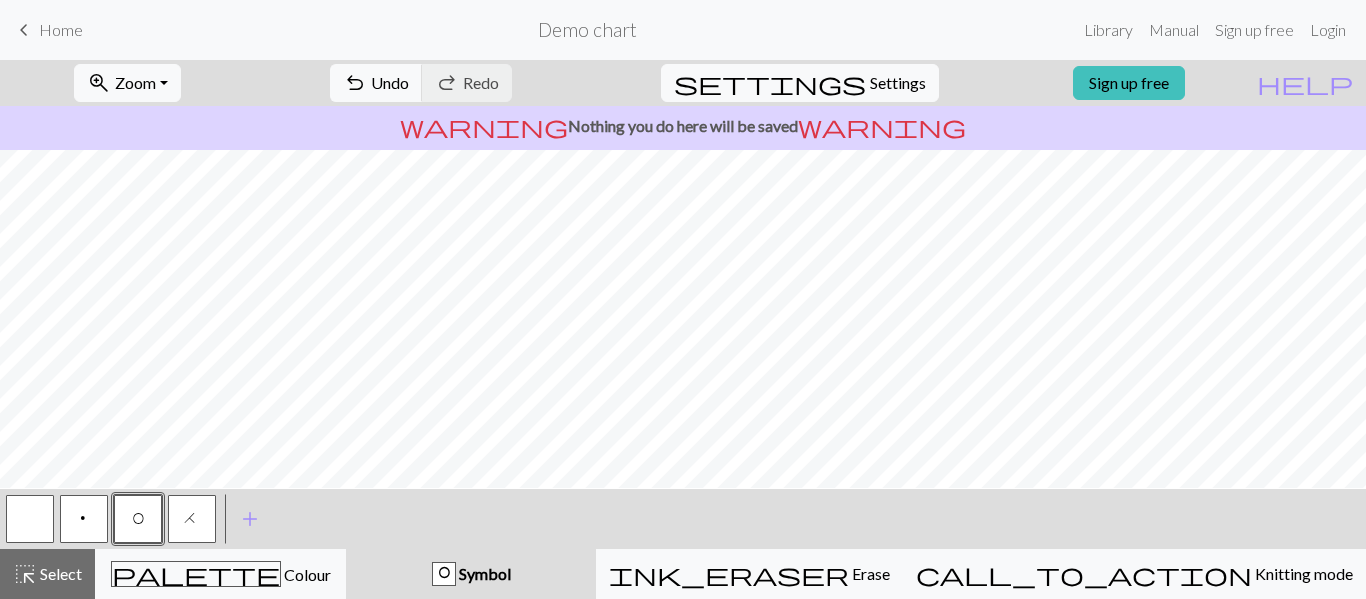 scroll, scrollTop: 1124, scrollLeft: 0, axis: vertical 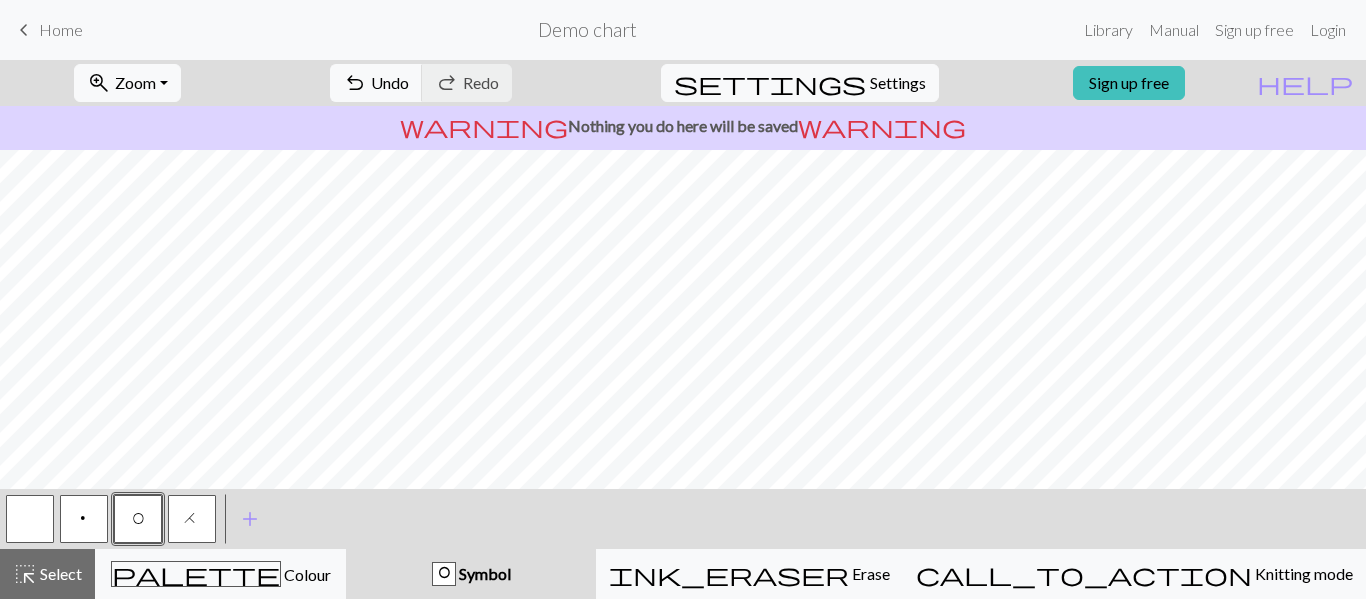 click on "p" at bounding box center [84, 519] 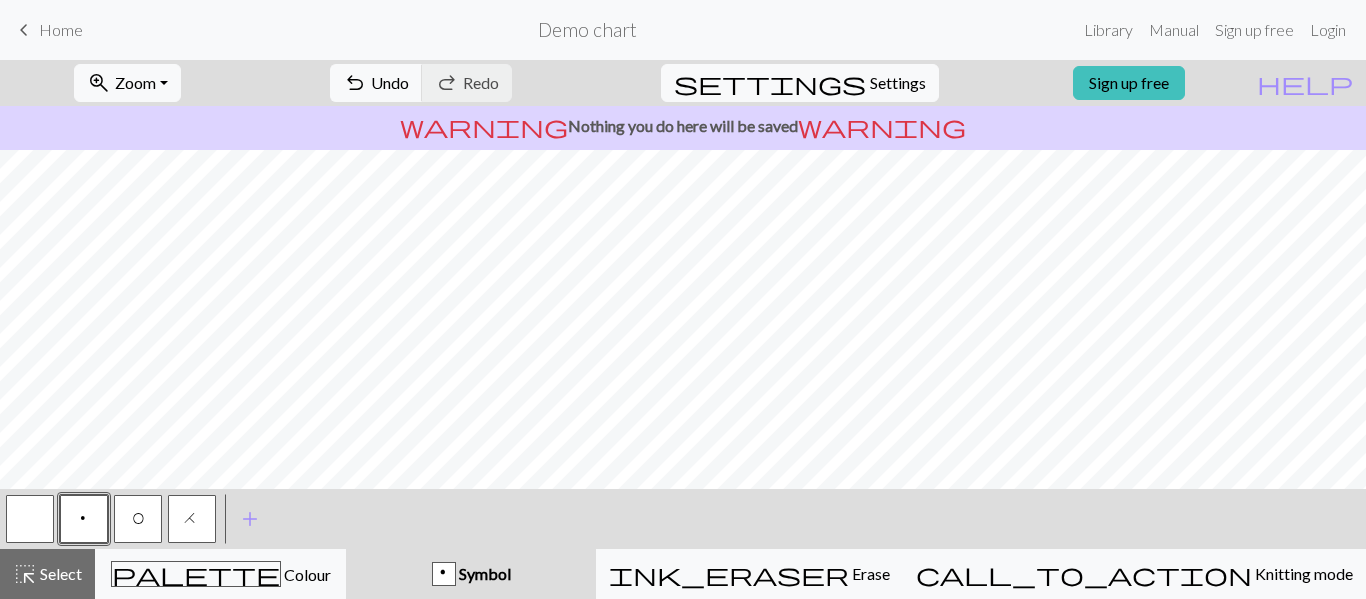 click on "O" at bounding box center (138, 519) 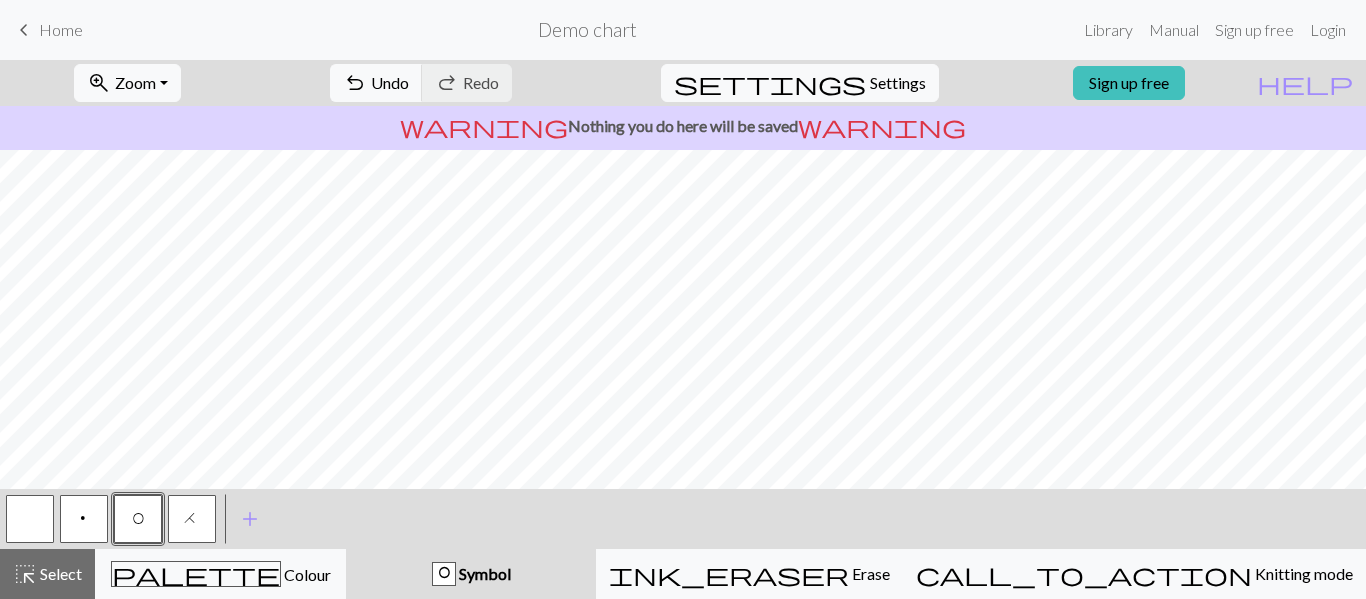 click on "H" at bounding box center [192, 519] 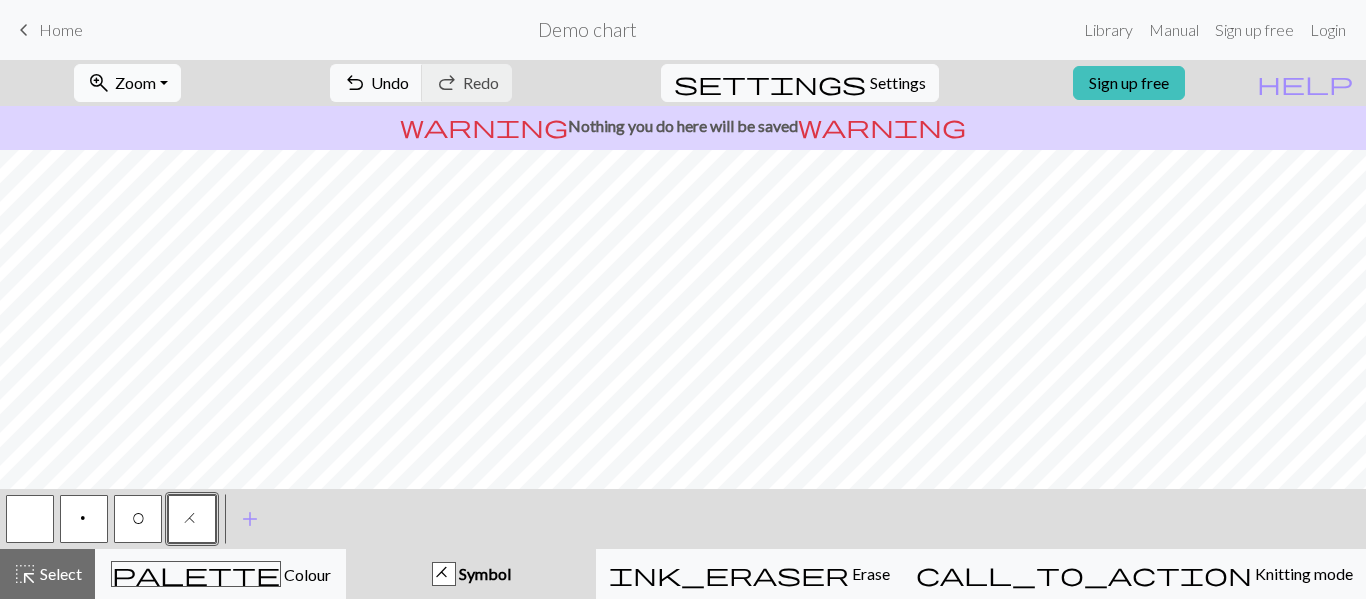 click on "zoom_in Zoom Zoom" at bounding box center [127, 83] 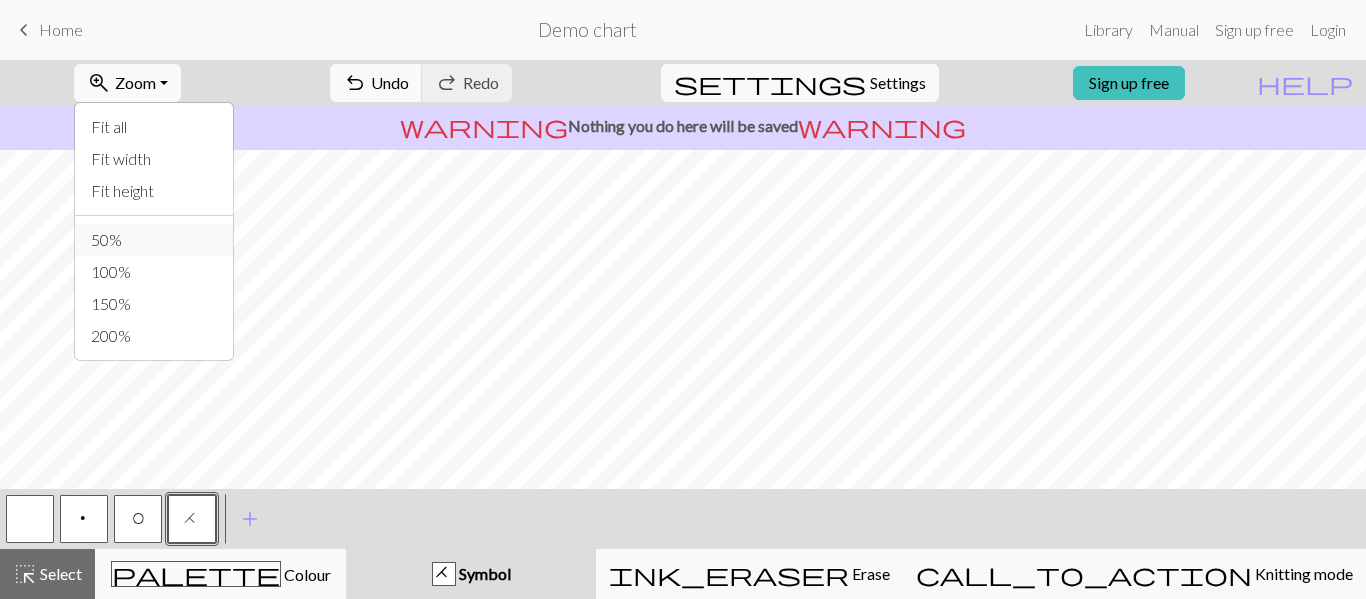click on "50%" at bounding box center (154, 240) 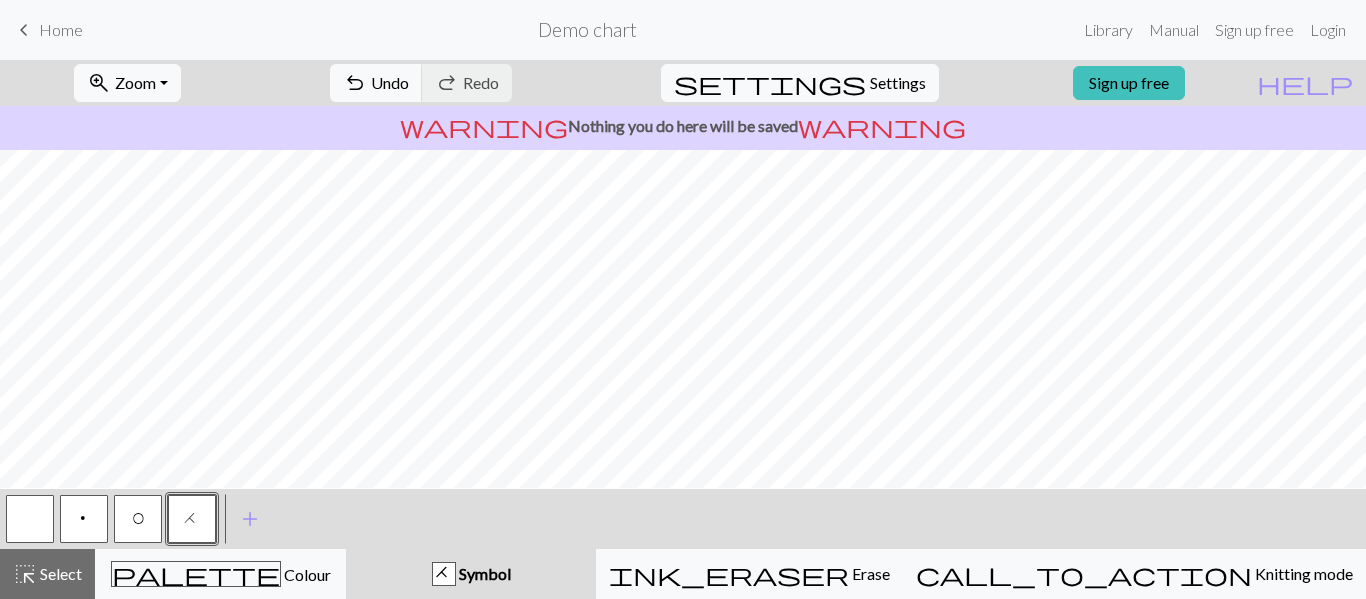scroll, scrollTop: 556, scrollLeft: 0, axis: vertical 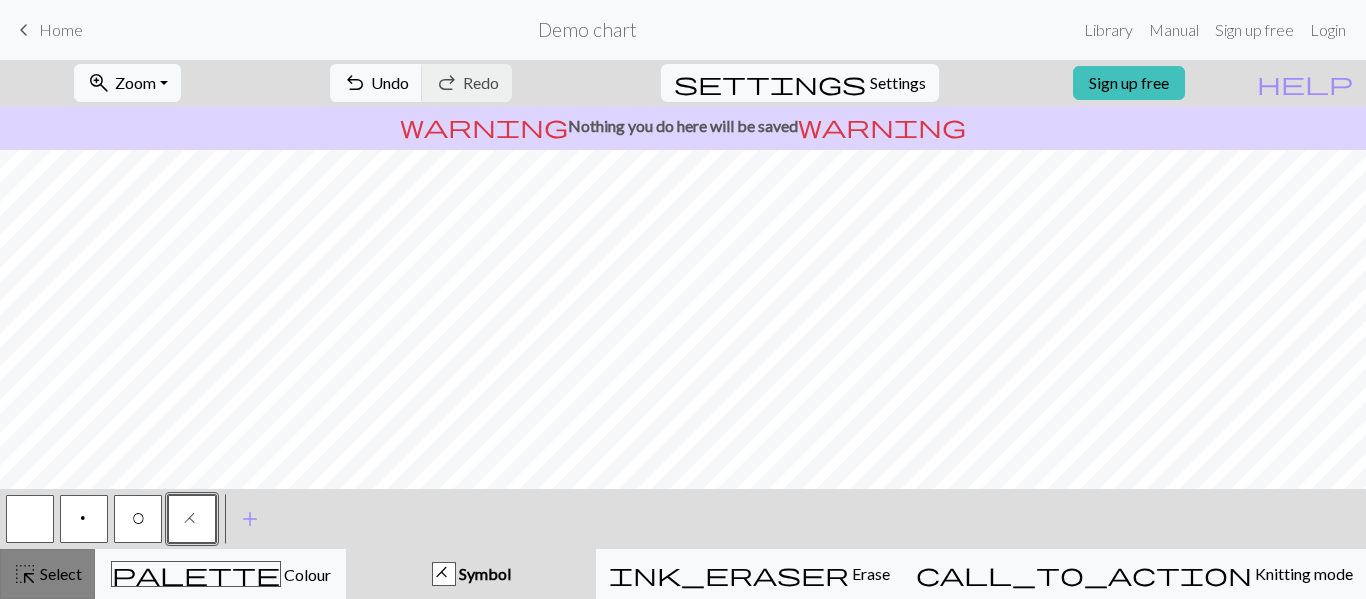 click on "Select" at bounding box center (59, 573) 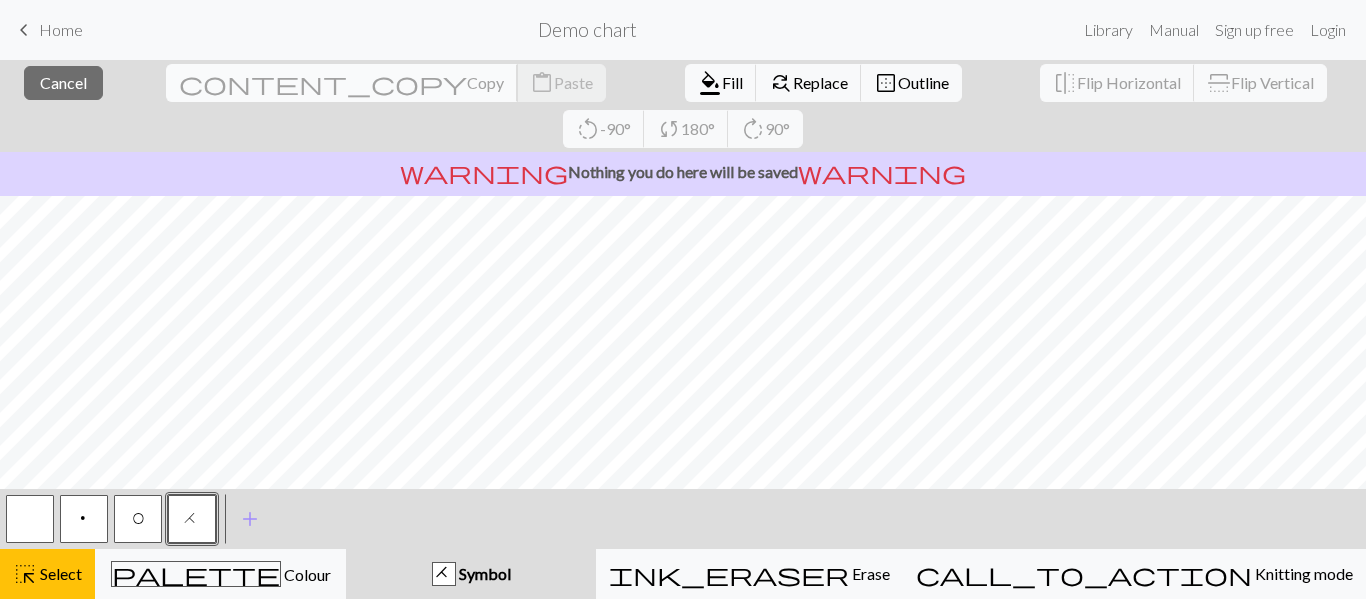 click on "Copy" at bounding box center (485, 82) 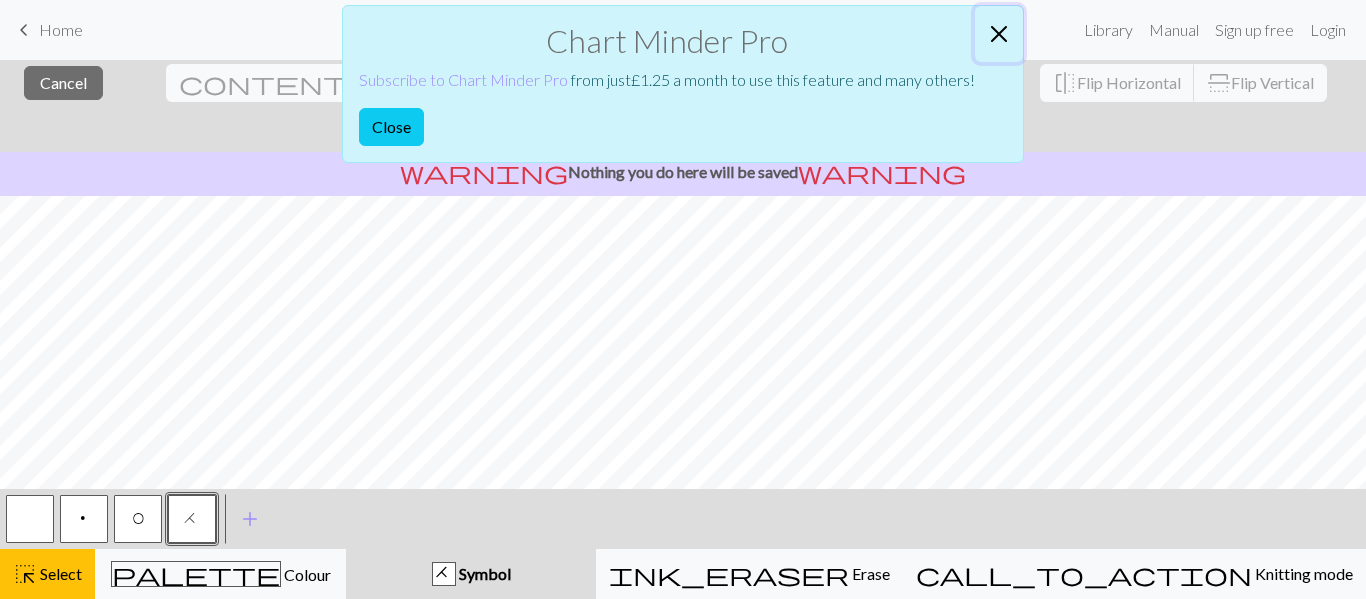 click at bounding box center [999, 34] 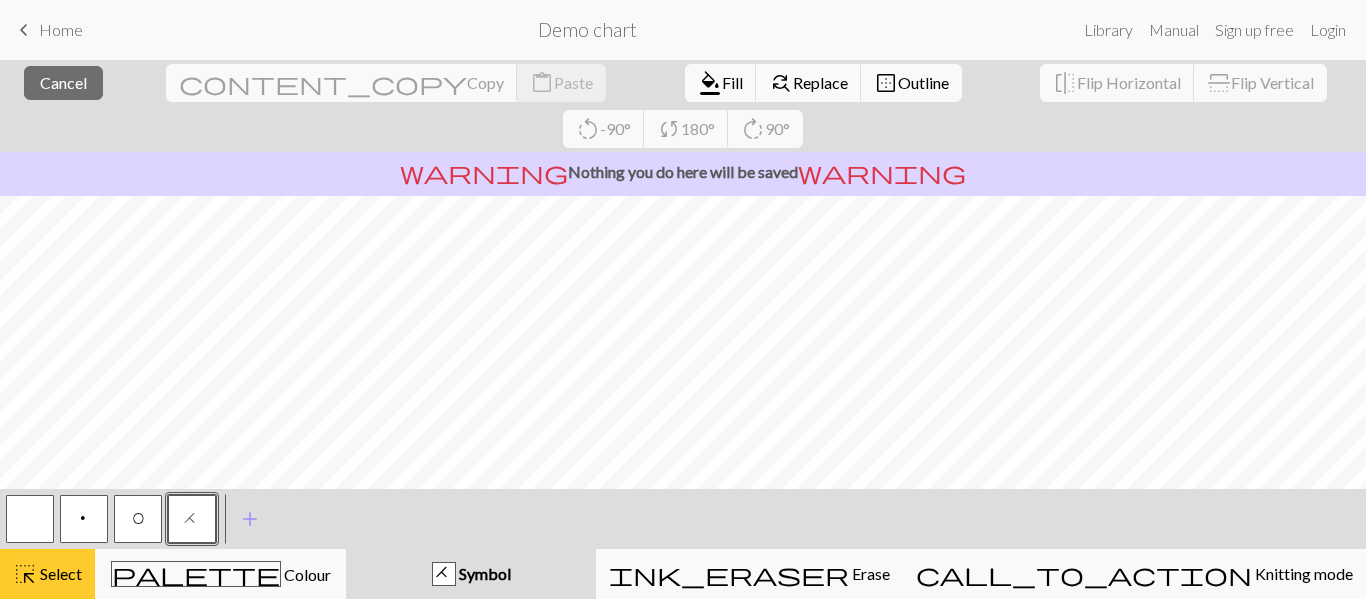 click on "Select" at bounding box center (59, 573) 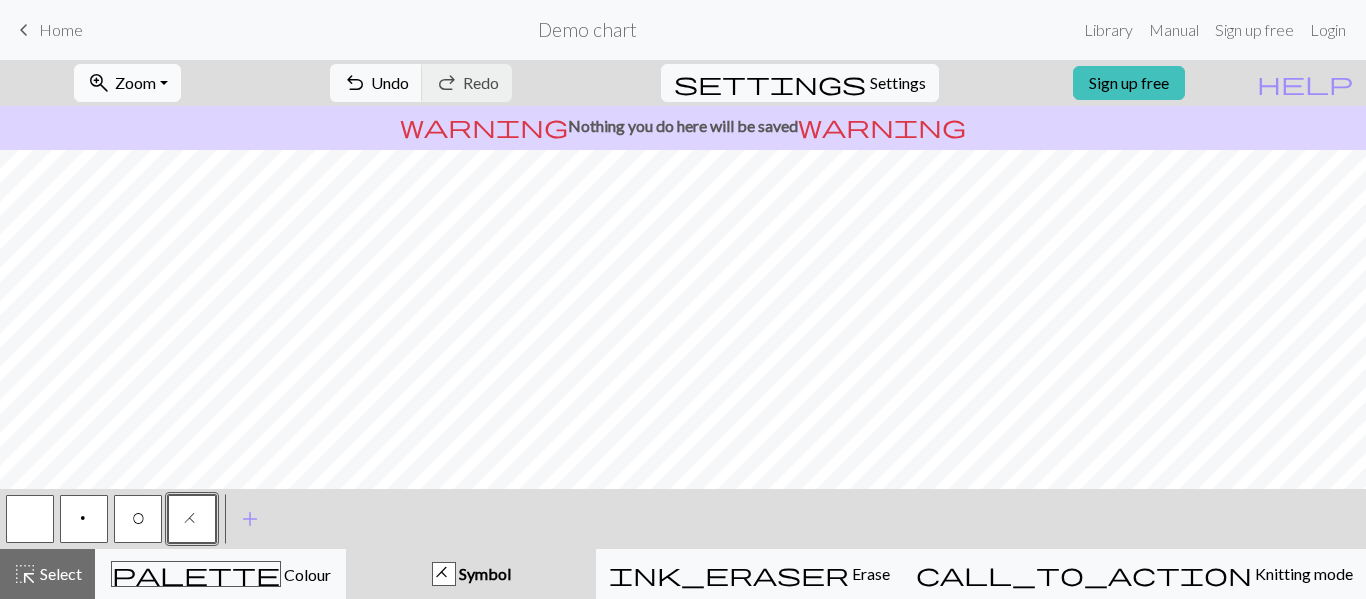 click on "zoom_in Zoom Zoom" at bounding box center [127, 83] 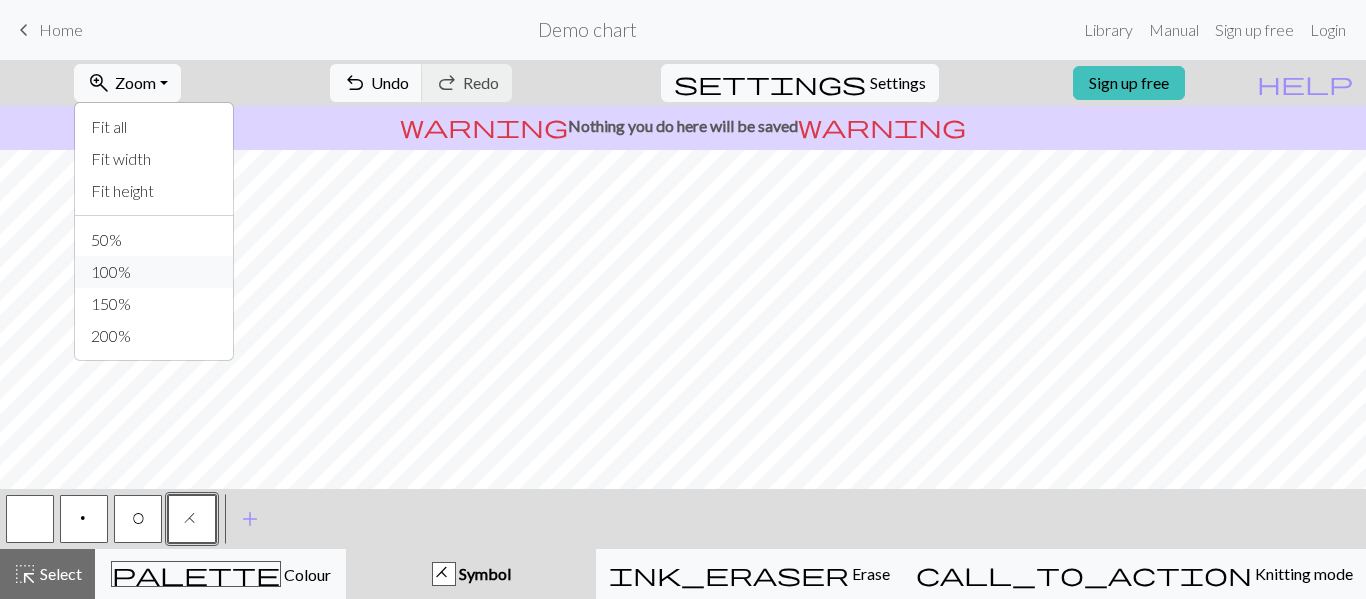 click on "100%" at bounding box center (154, 272) 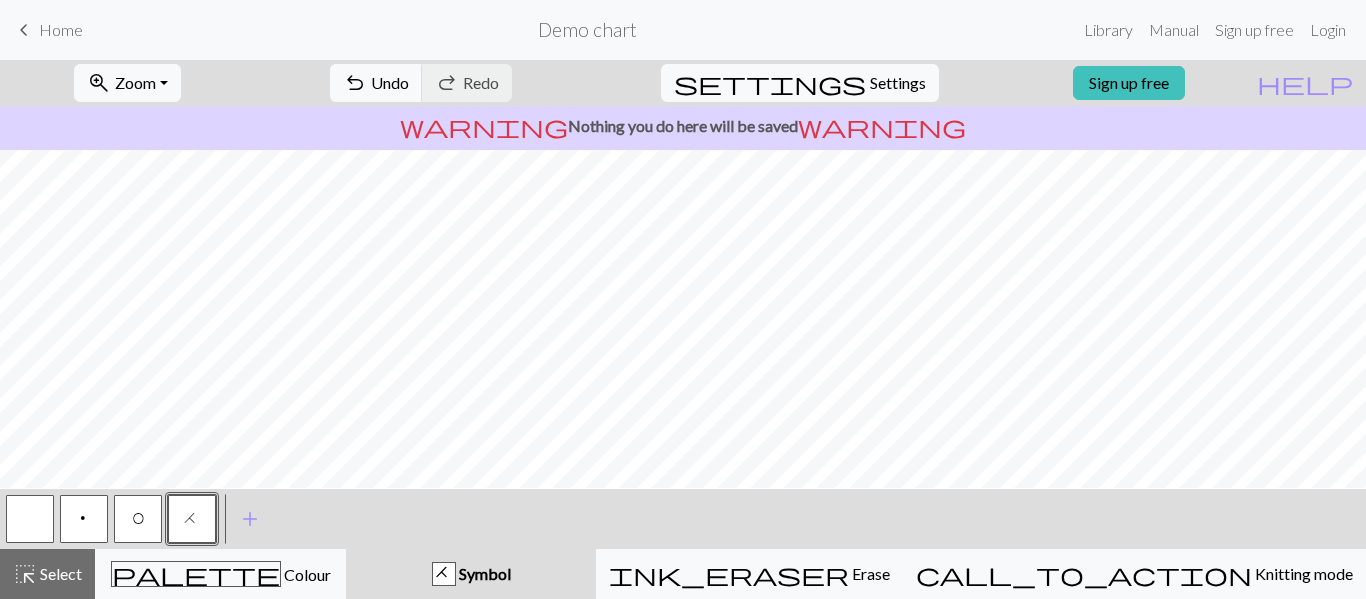 scroll, scrollTop: 1060, scrollLeft: 0, axis: vertical 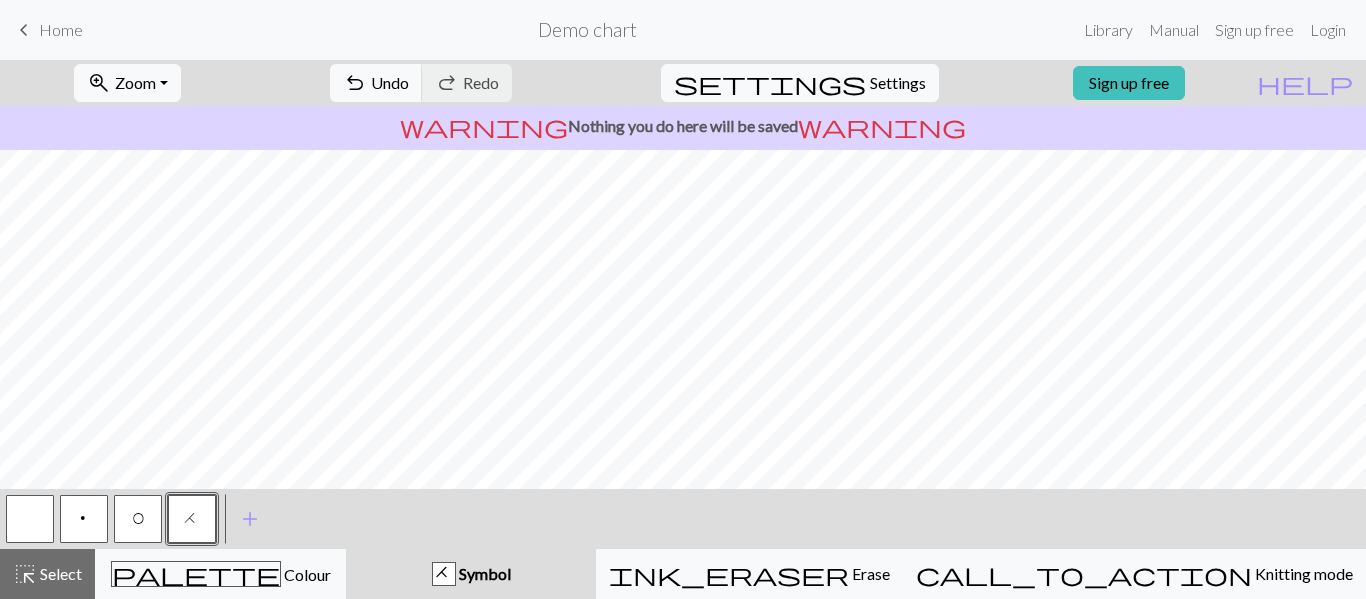 click on "p" at bounding box center (84, 521) 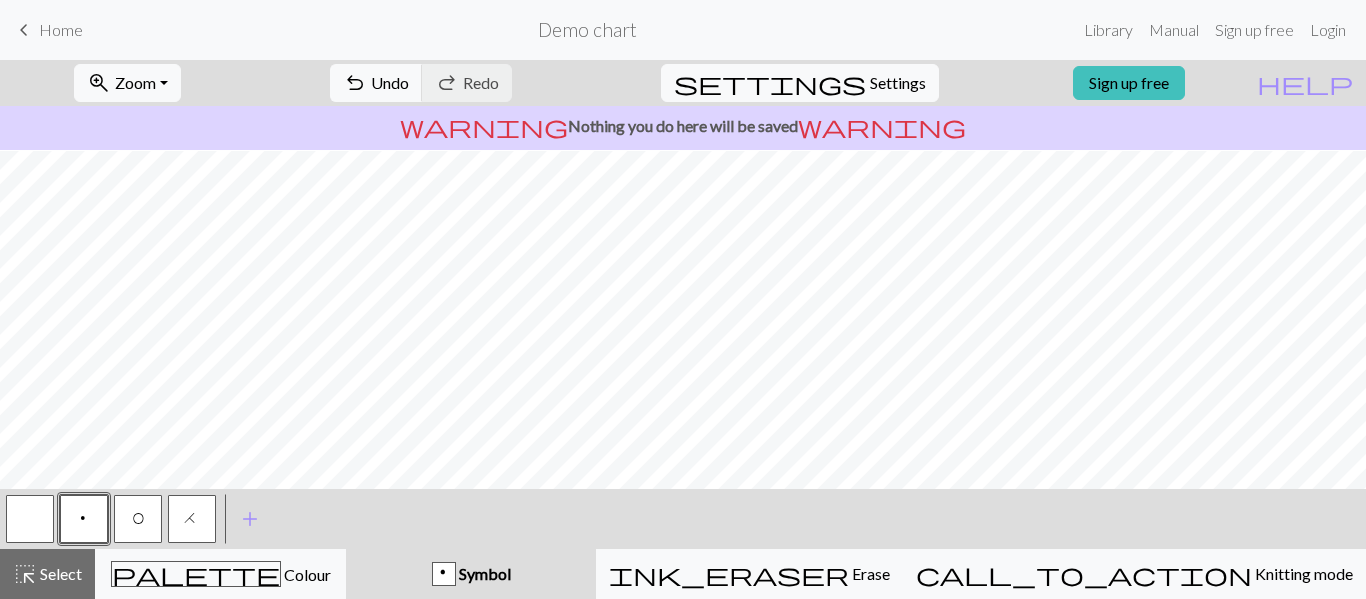scroll, scrollTop: 923, scrollLeft: 0, axis: vertical 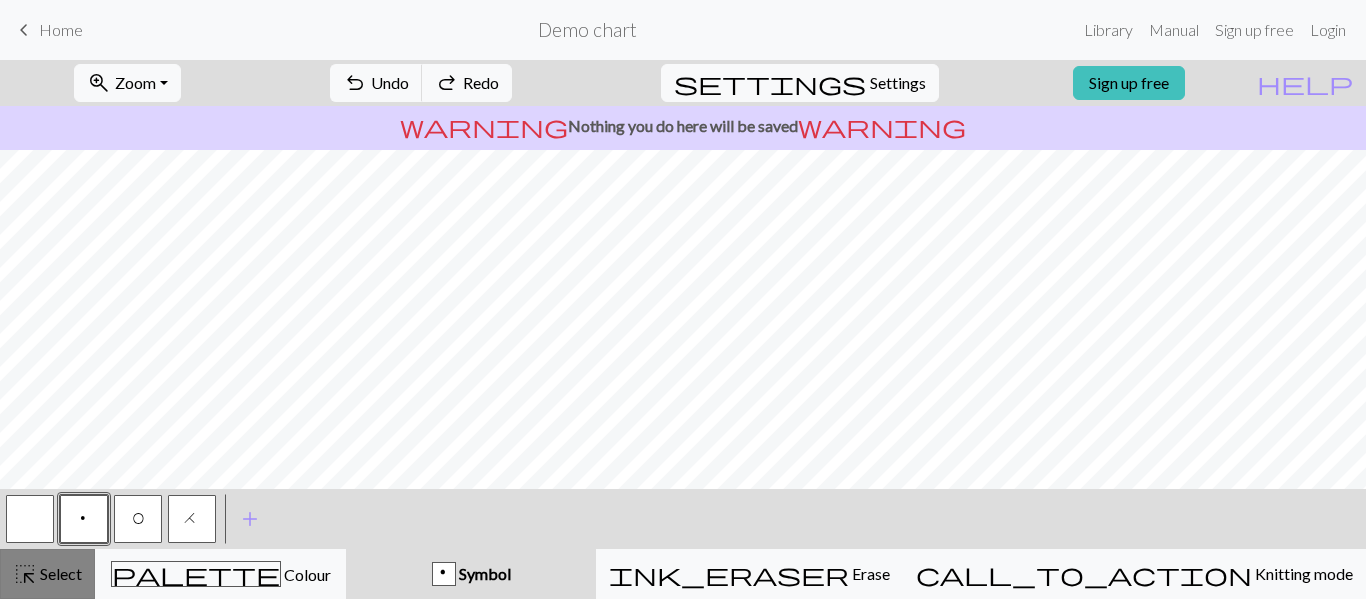 click on "Select" at bounding box center (59, 573) 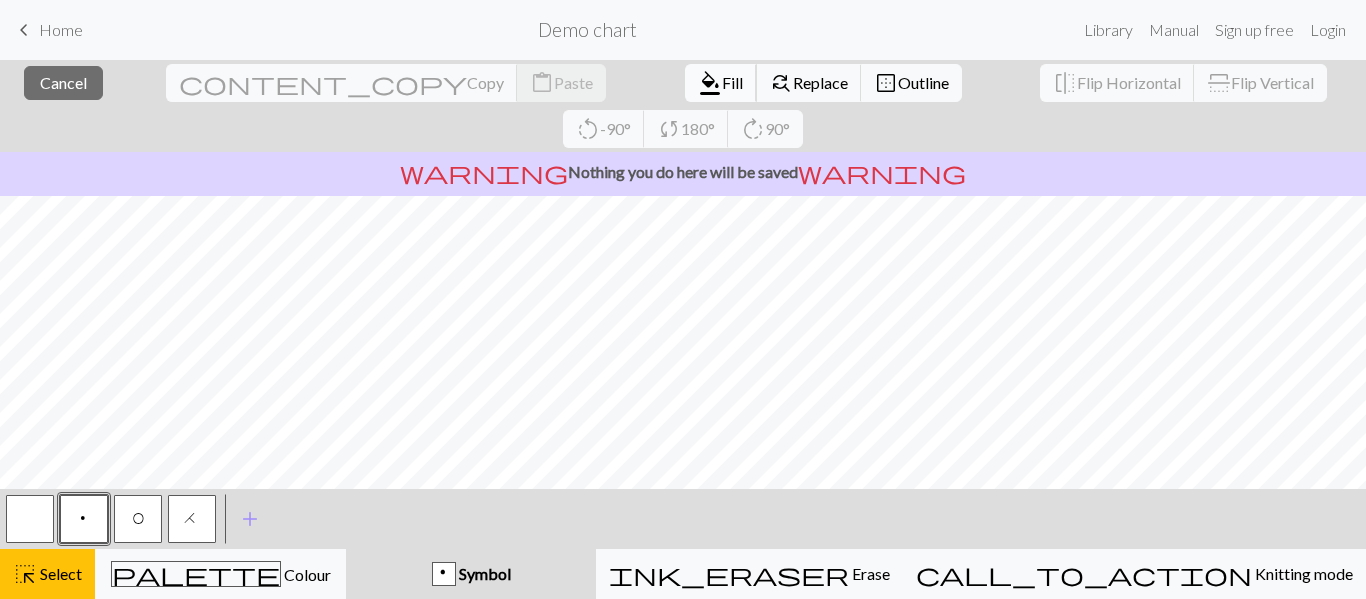click on "Fill" at bounding box center [732, 82] 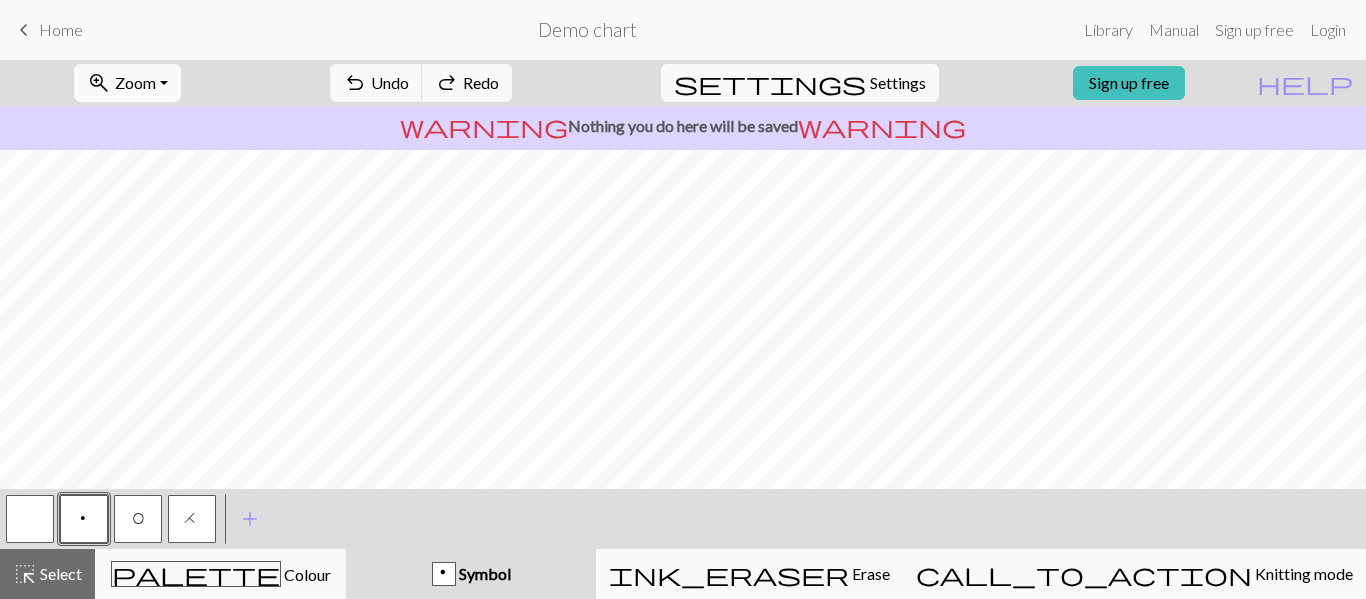 click on "zoom_in Zoom Zoom" at bounding box center [127, 83] 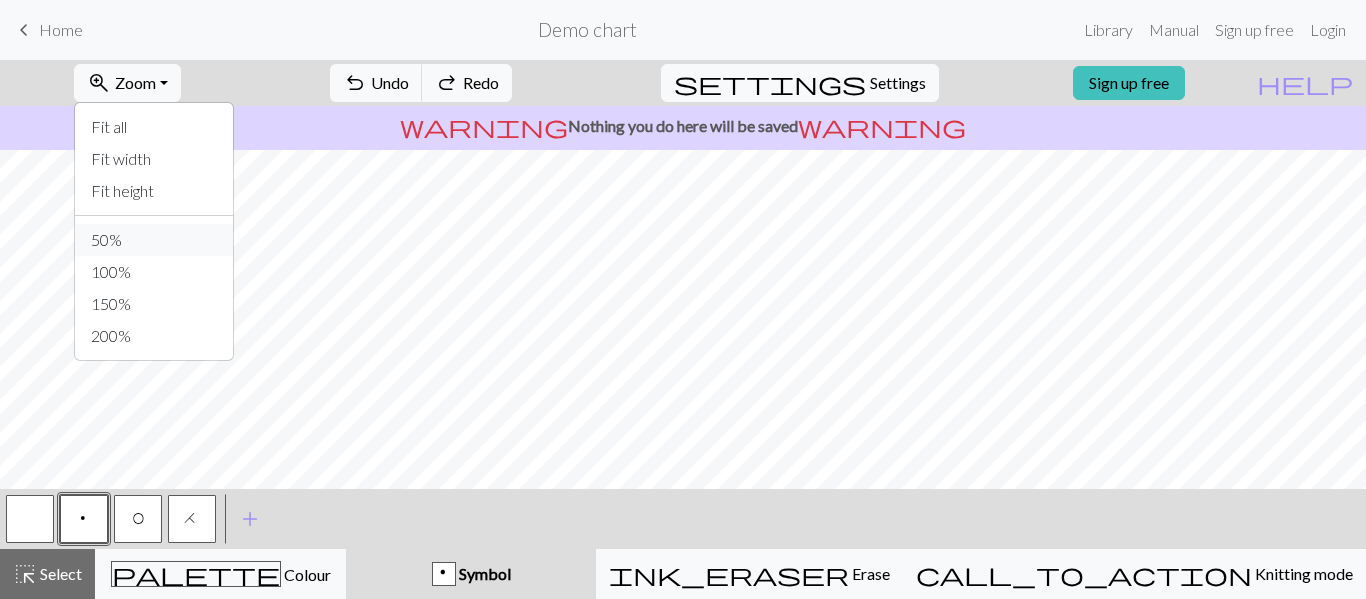 click on "50%" at bounding box center (154, 240) 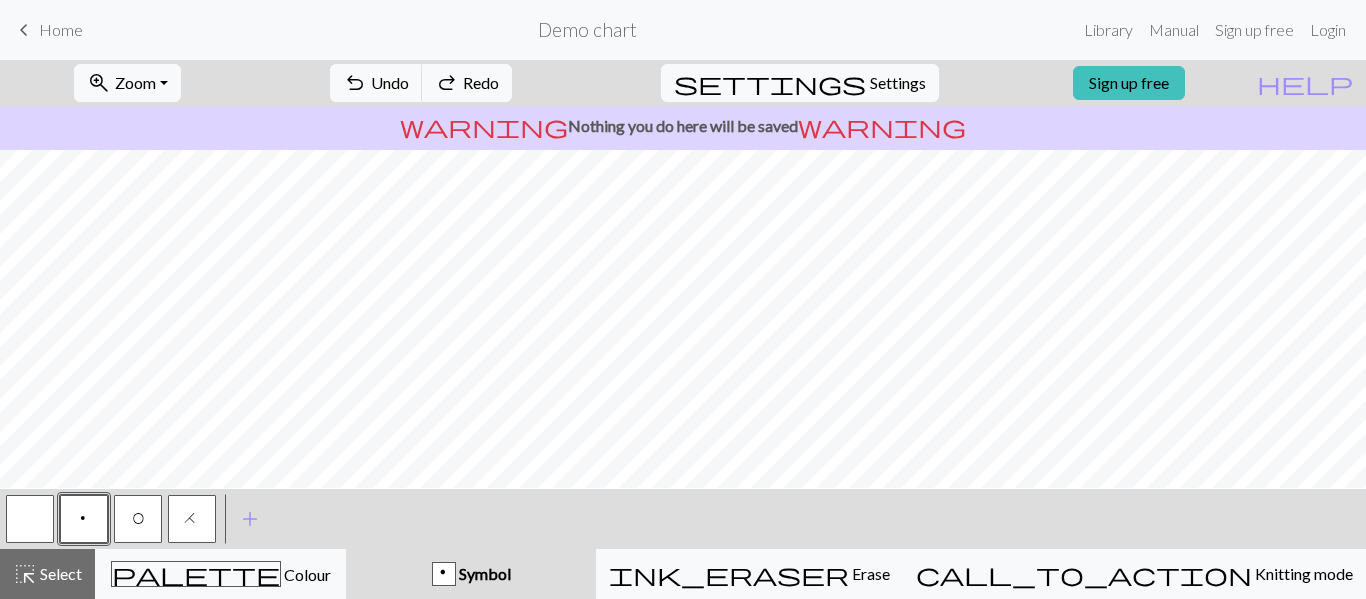 scroll, scrollTop: 506, scrollLeft: 0, axis: vertical 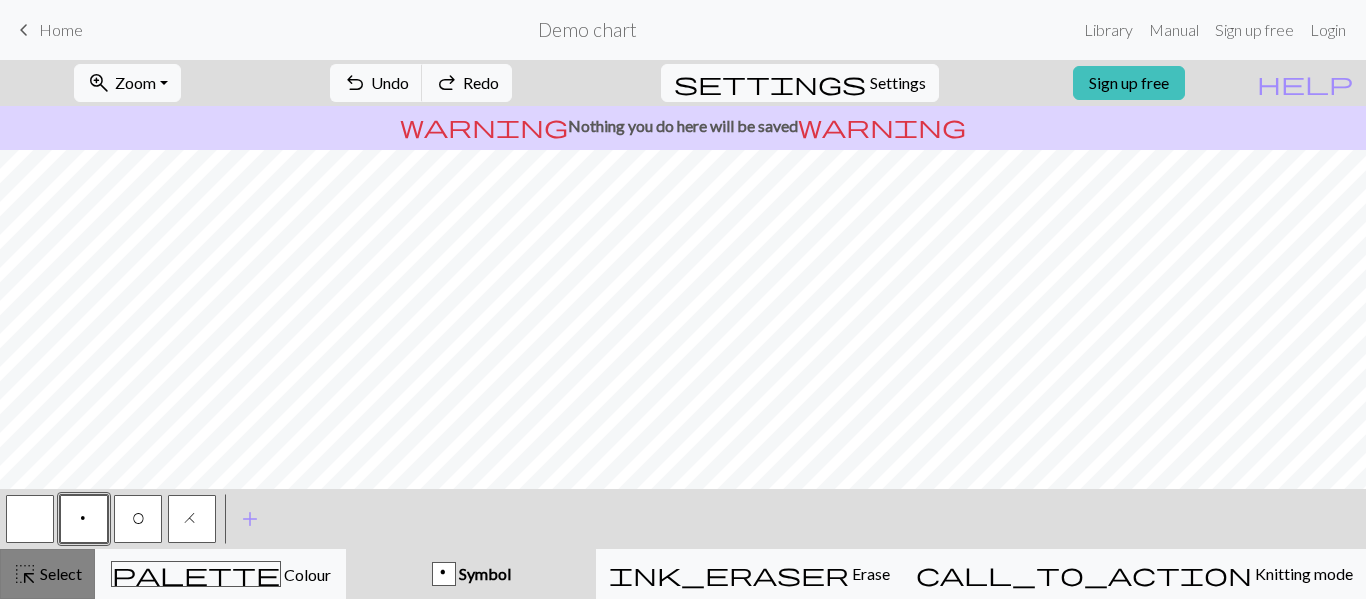 click on "Select" at bounding box center (59, 573) 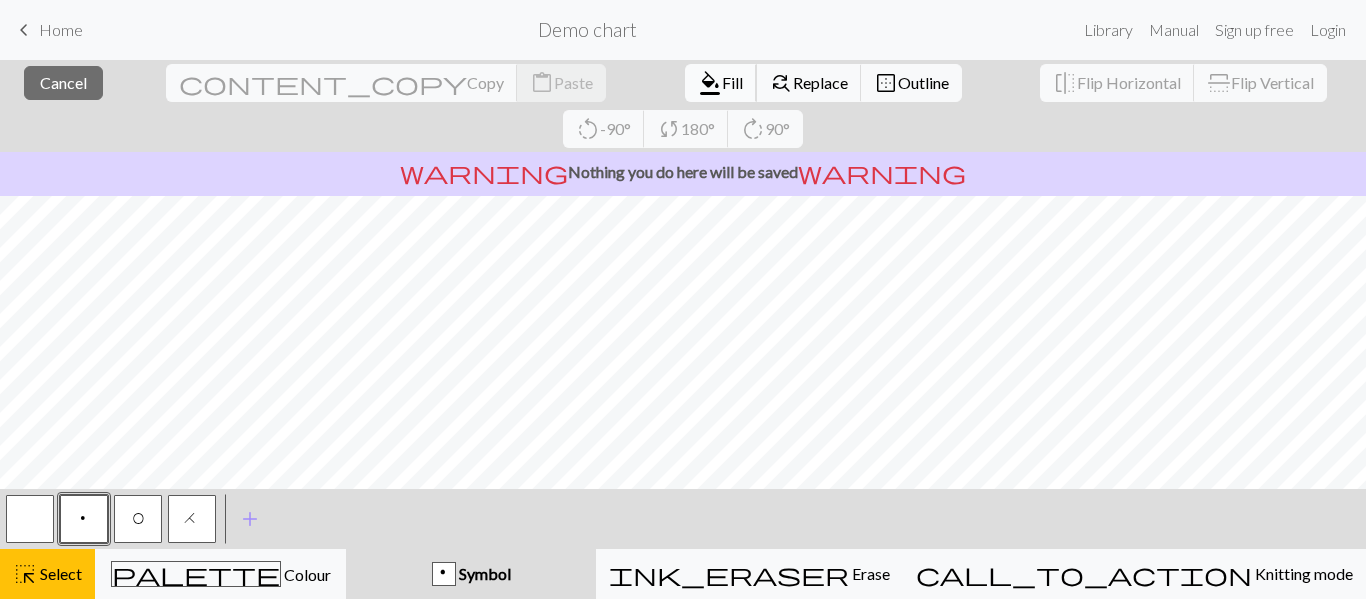 click on "Fill" at bounding box center [732, 82] 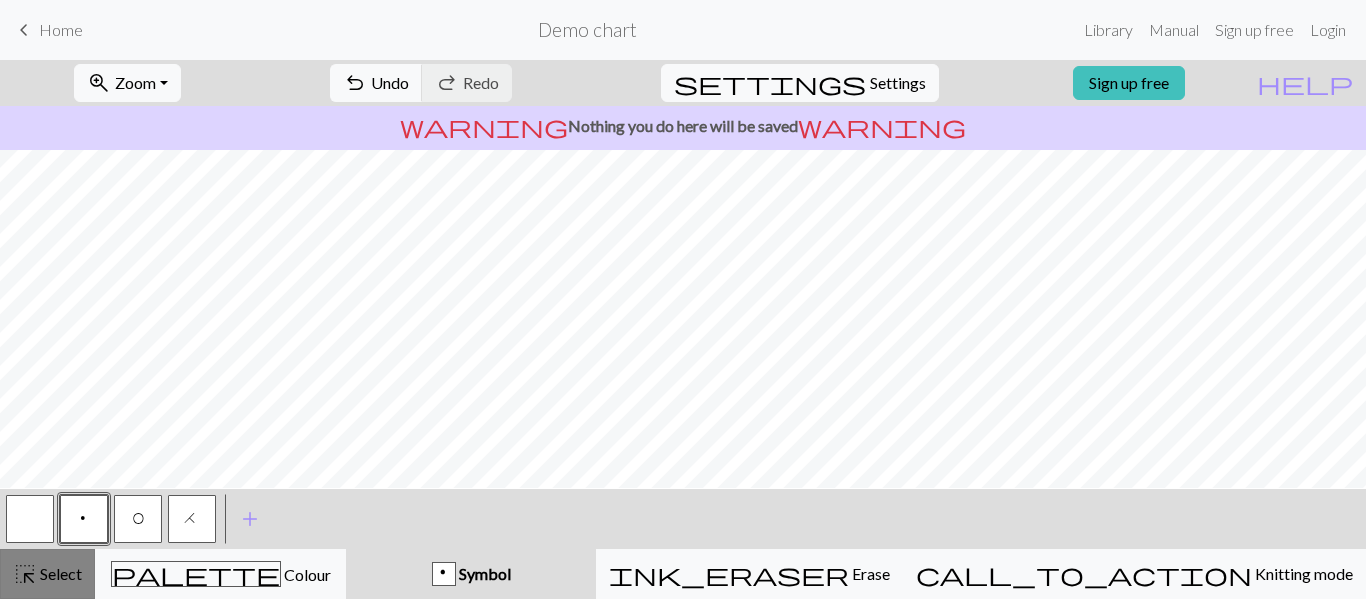 scroll, scrollTop: 237, scrollLeft: 0, axis: vertical 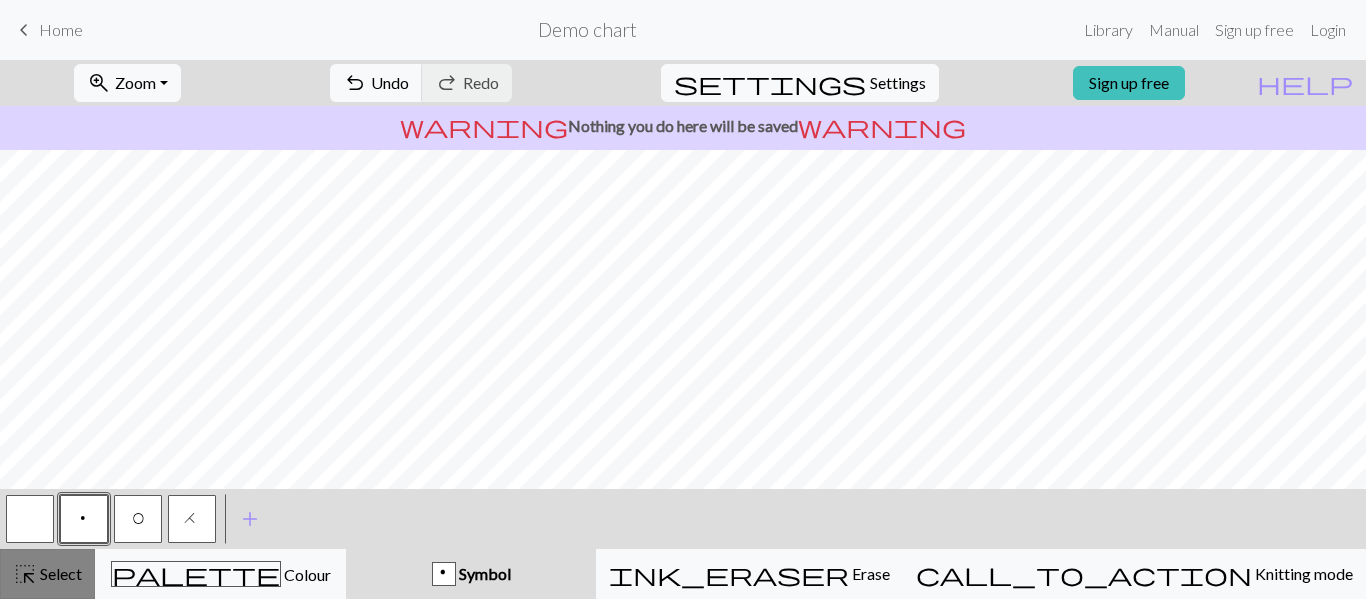 click on "highlight_alt" at bounding box center [25, 574] 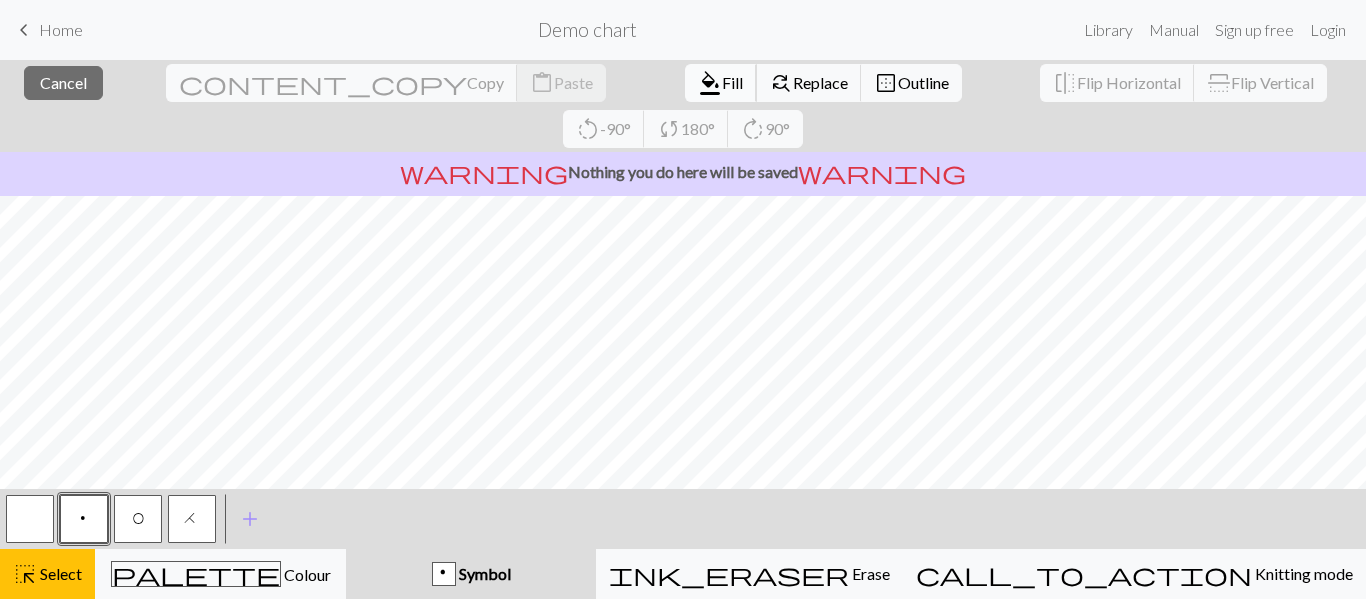 click on "format_color_fill" at bounding box center [710, 83] 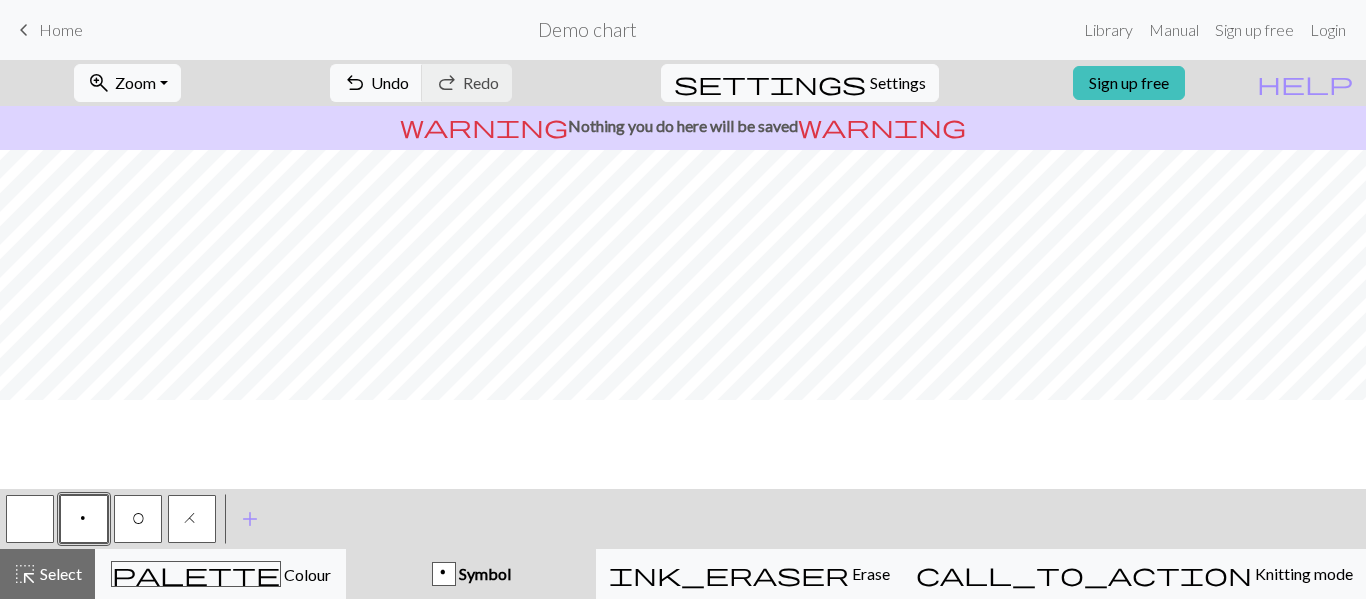 scroll, scrollTop: 0, scrollLeft: 0, axis: both 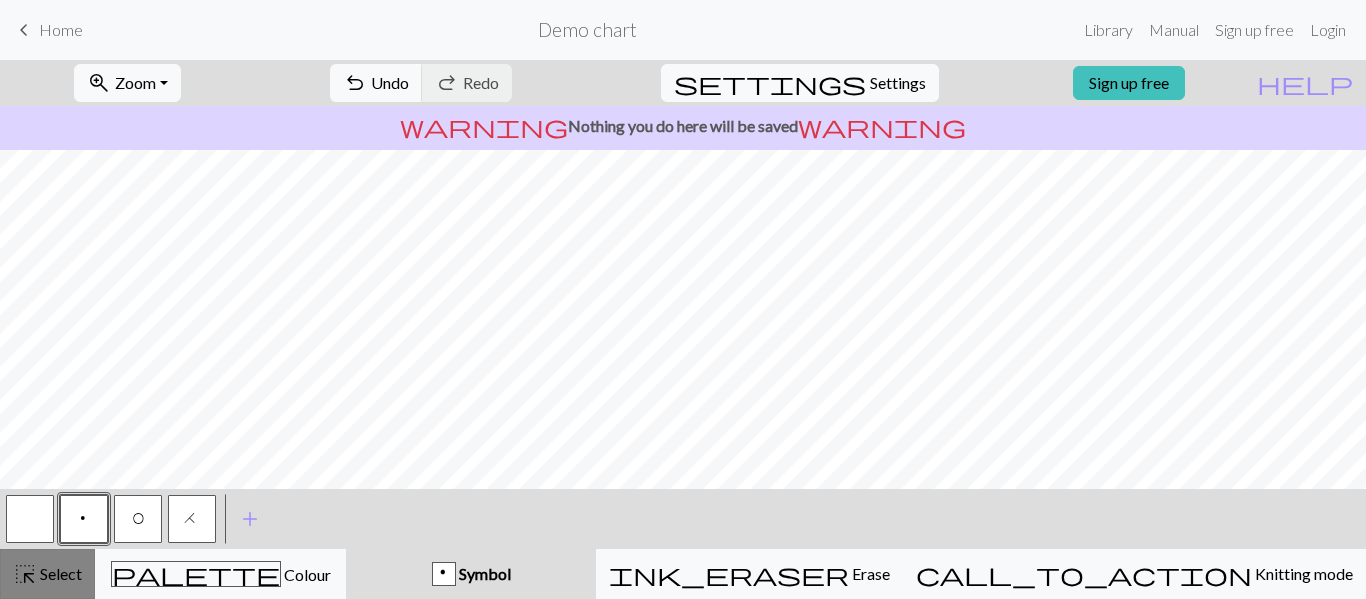 click on "Select" at bounding box center [59, 573] 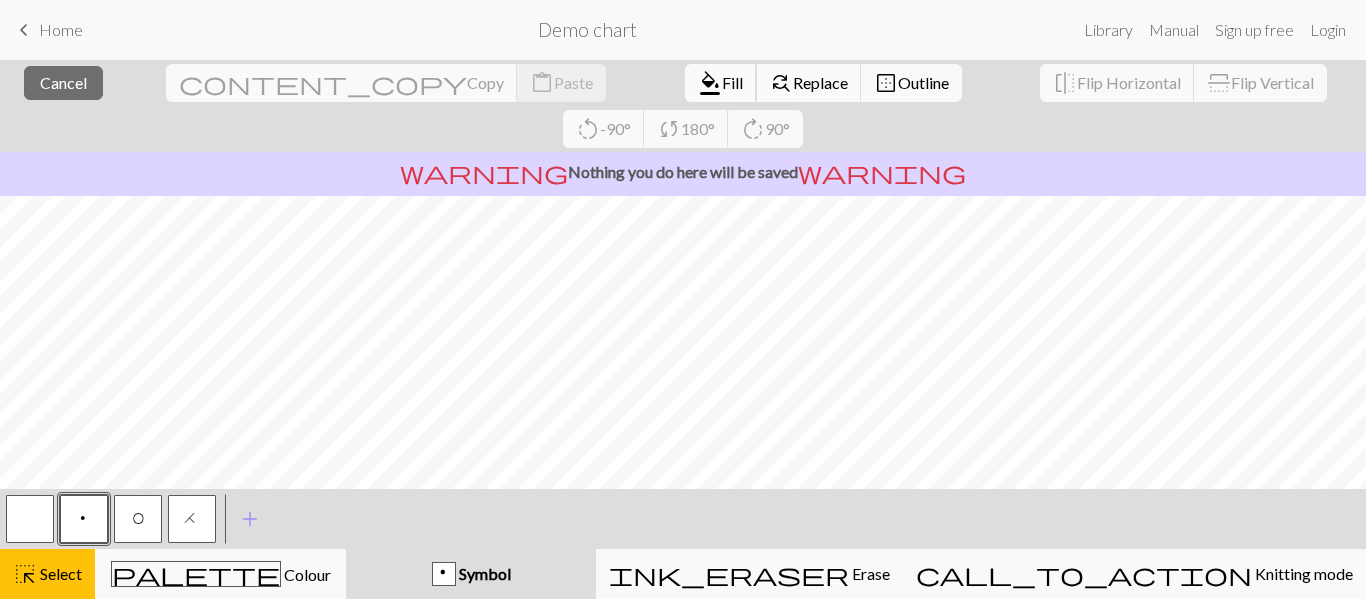 click on "format_color_fill  Fill" at bounding box center (721, 83) 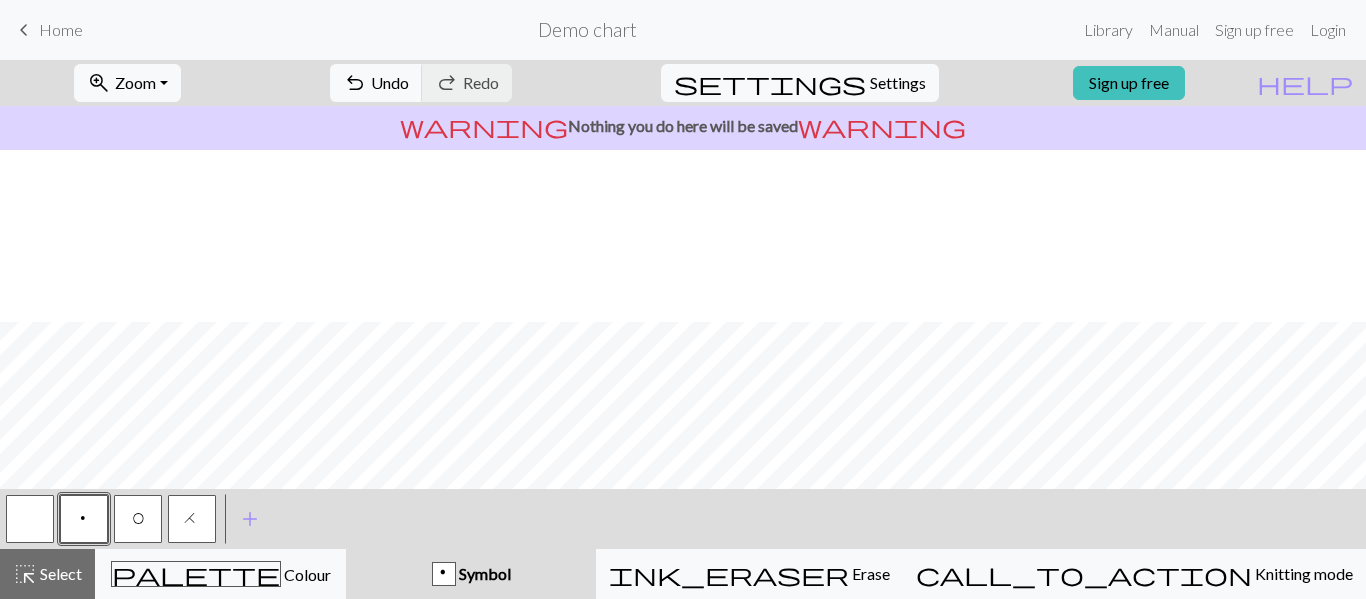 scroll, scrollTop: 390, scrollLeft: 0, axis: vertical 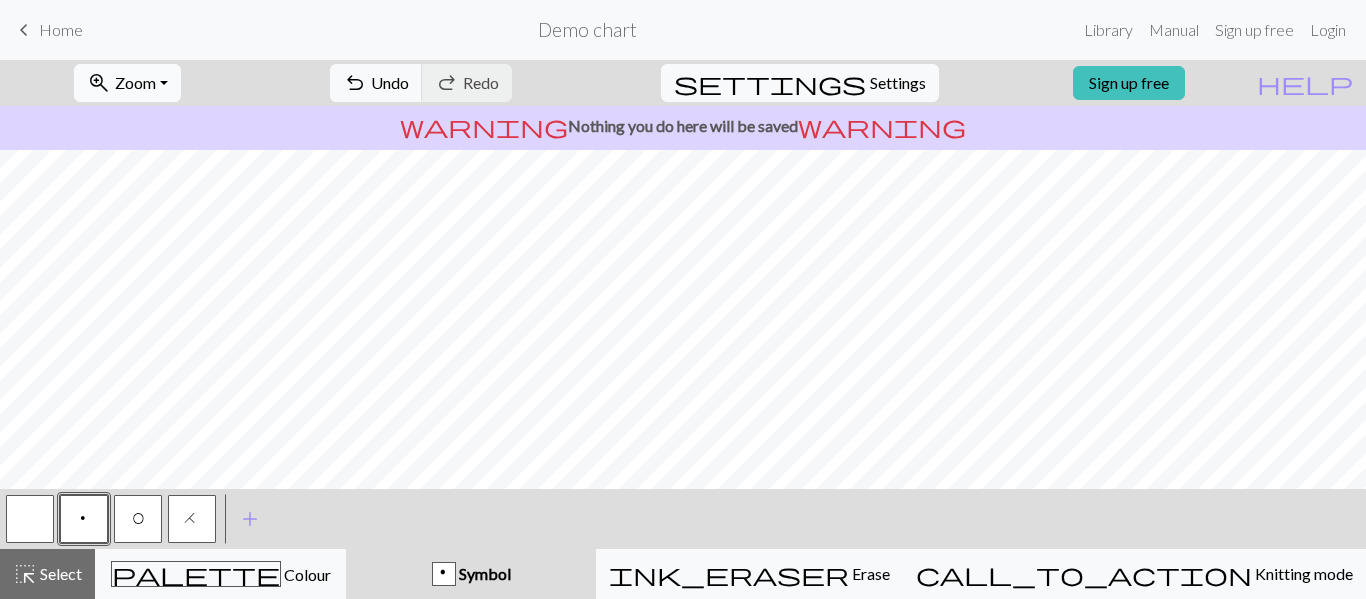 click on "zoom_in Zoom Zoom" at bounding box center [127, 83] 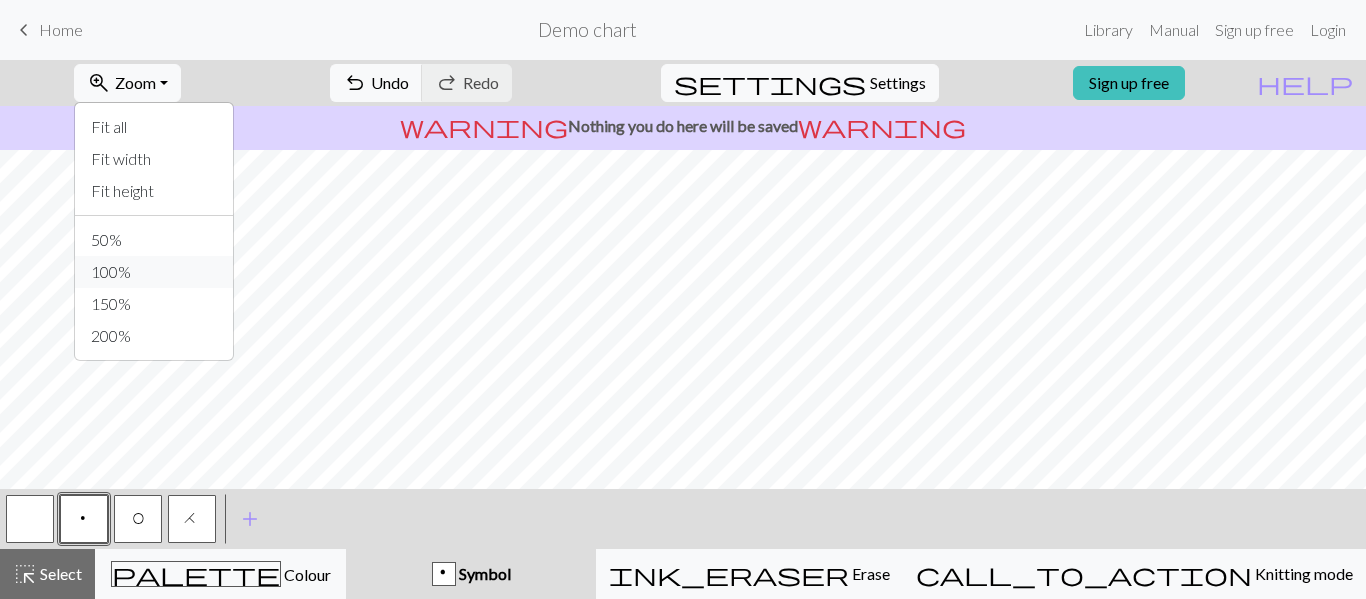 click on "100%" at bounding box center (154, 272) 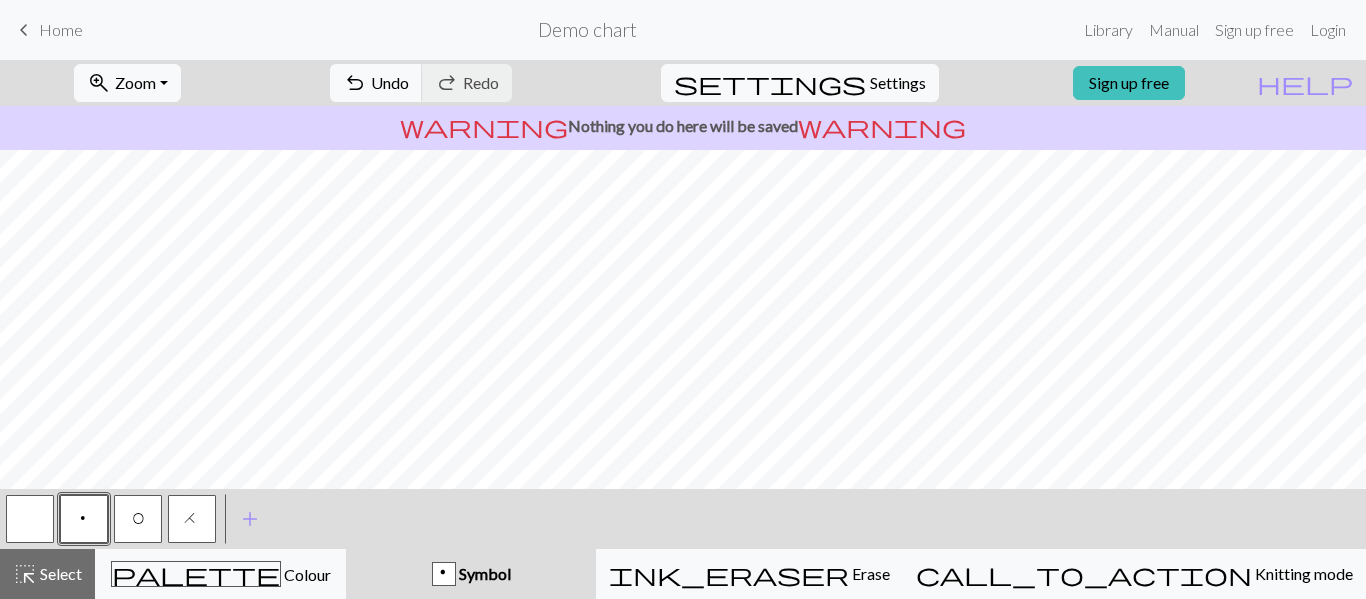 scroll, scrollTop: 1051, scrollLeft: 0, axis: vertical 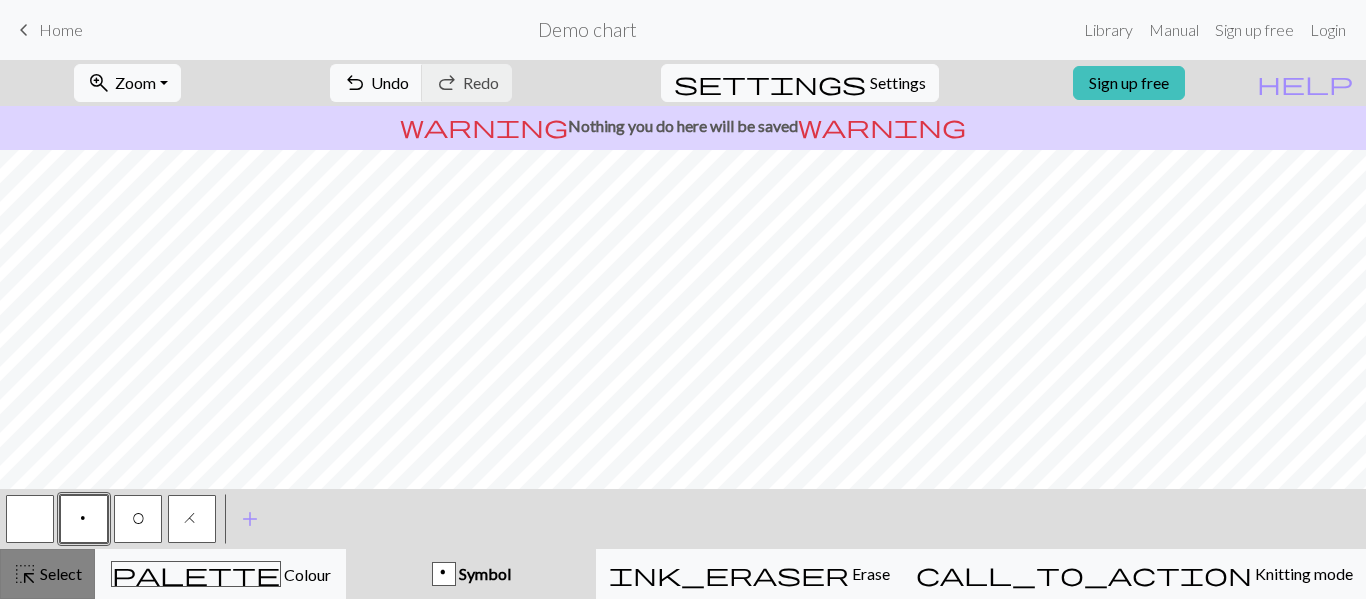 click on "Select" at bounding box center [59, 573] 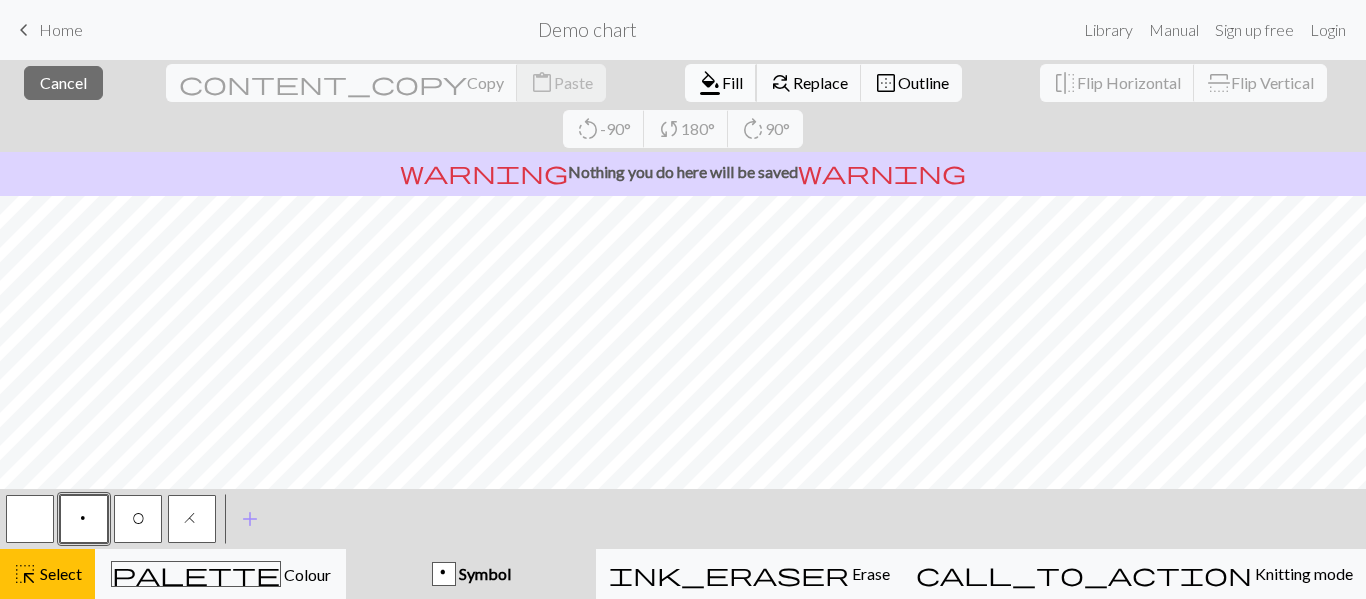 click on "format_color_fill" at bounding box center (710, 83) 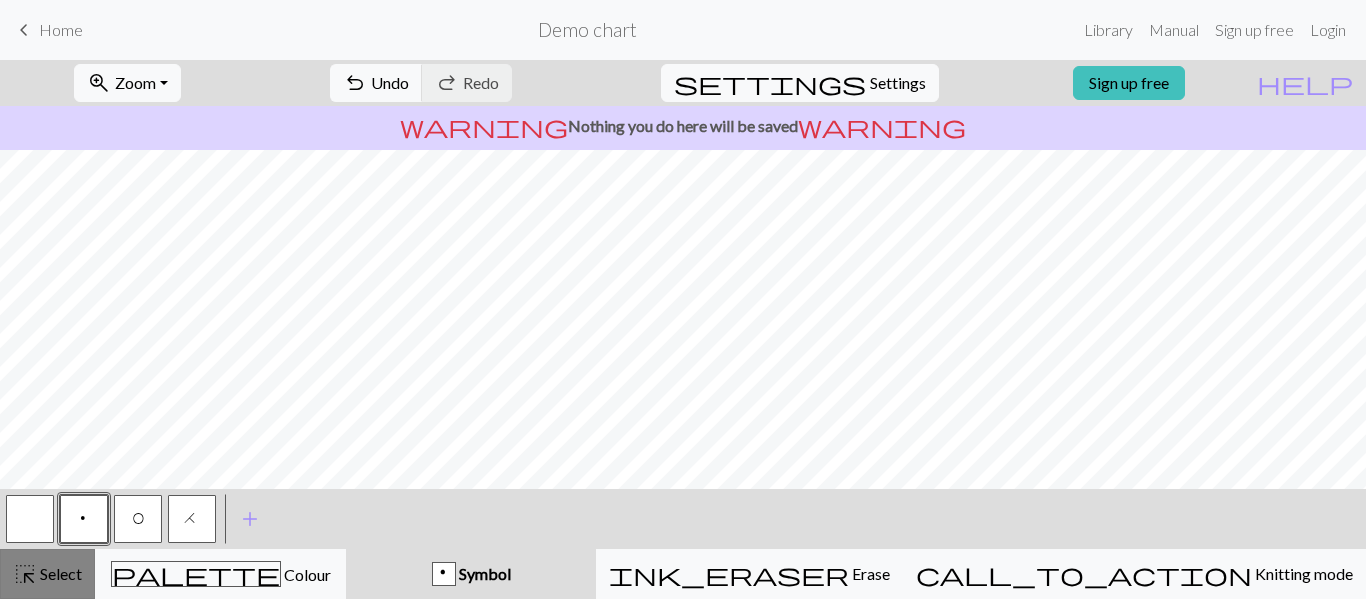 click on "highlight_alt" at bounding box center (25, 574) 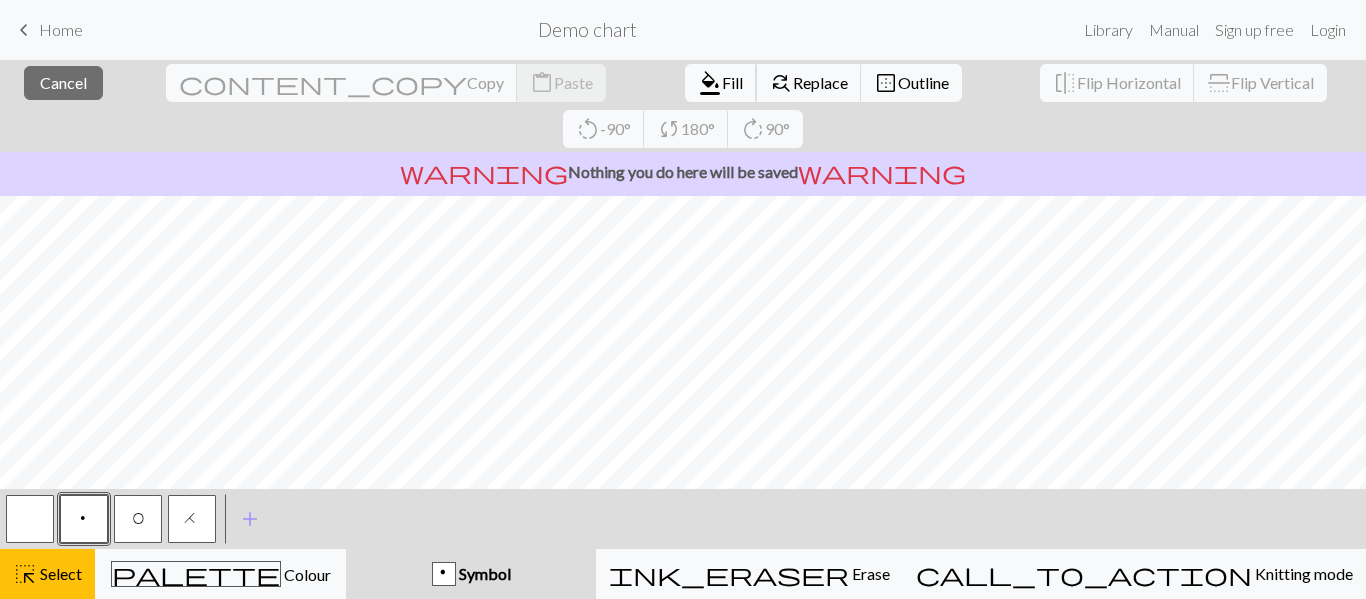 click on "Fill" at bounding box center (732, 82) 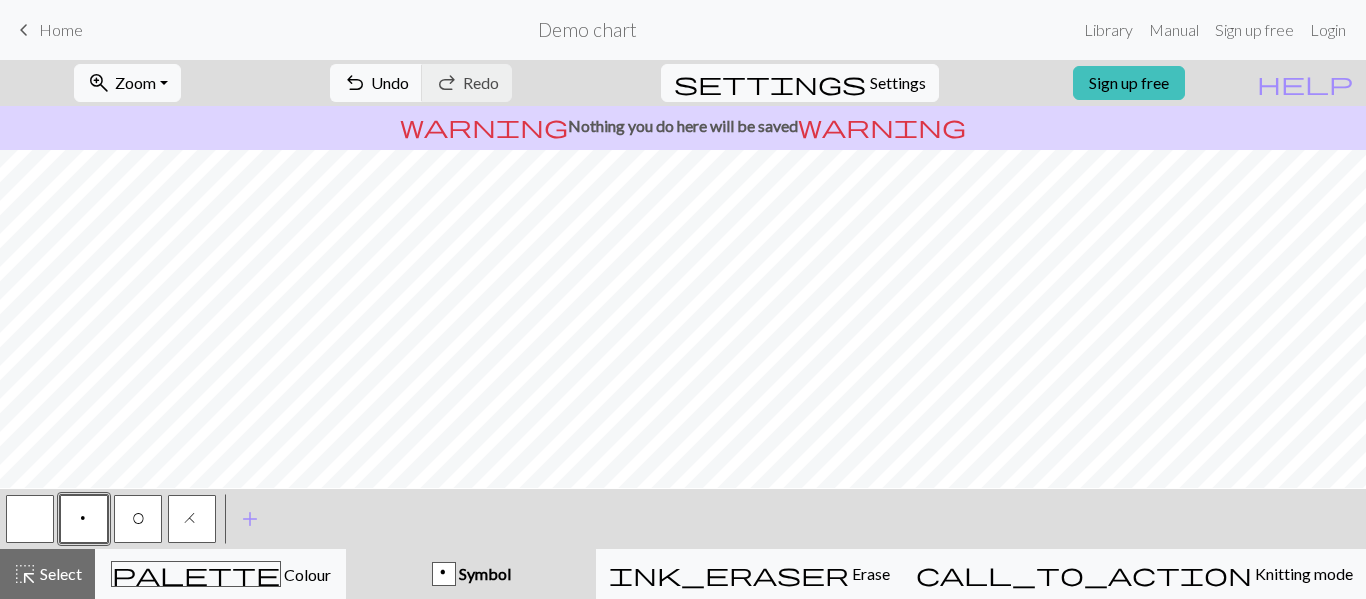 scroll, scrollTop: 949, scrollLeft: 0, axis: vertical 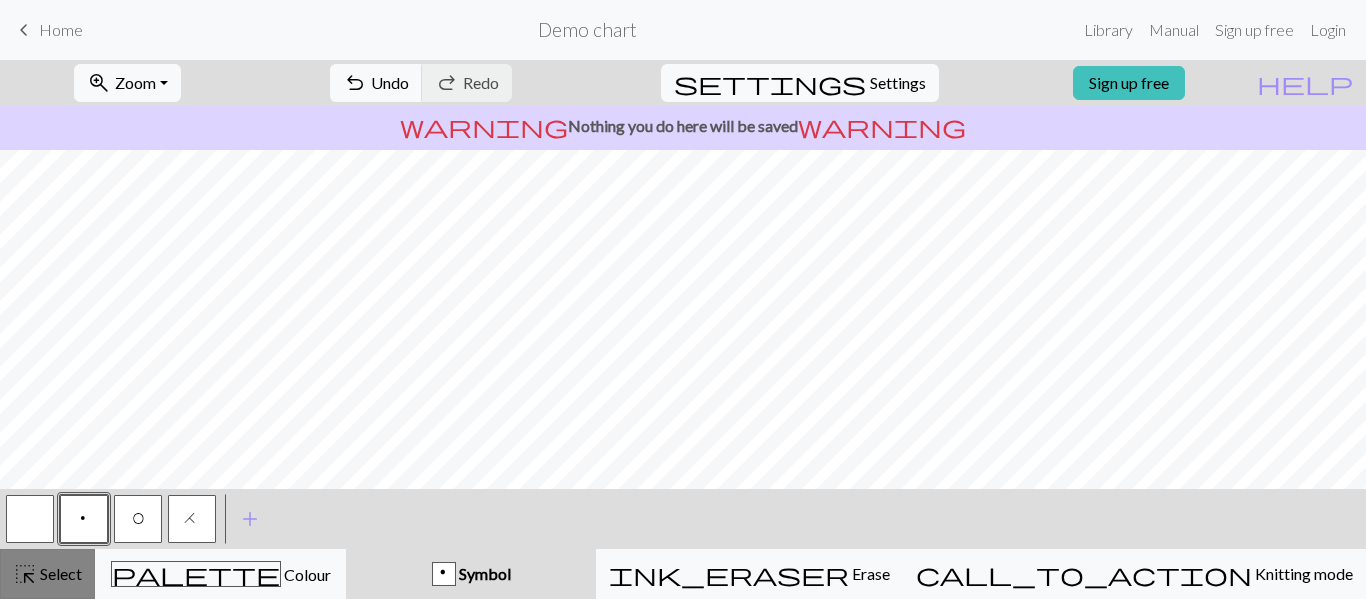 click on "Select" at bounding box center [59, 573] 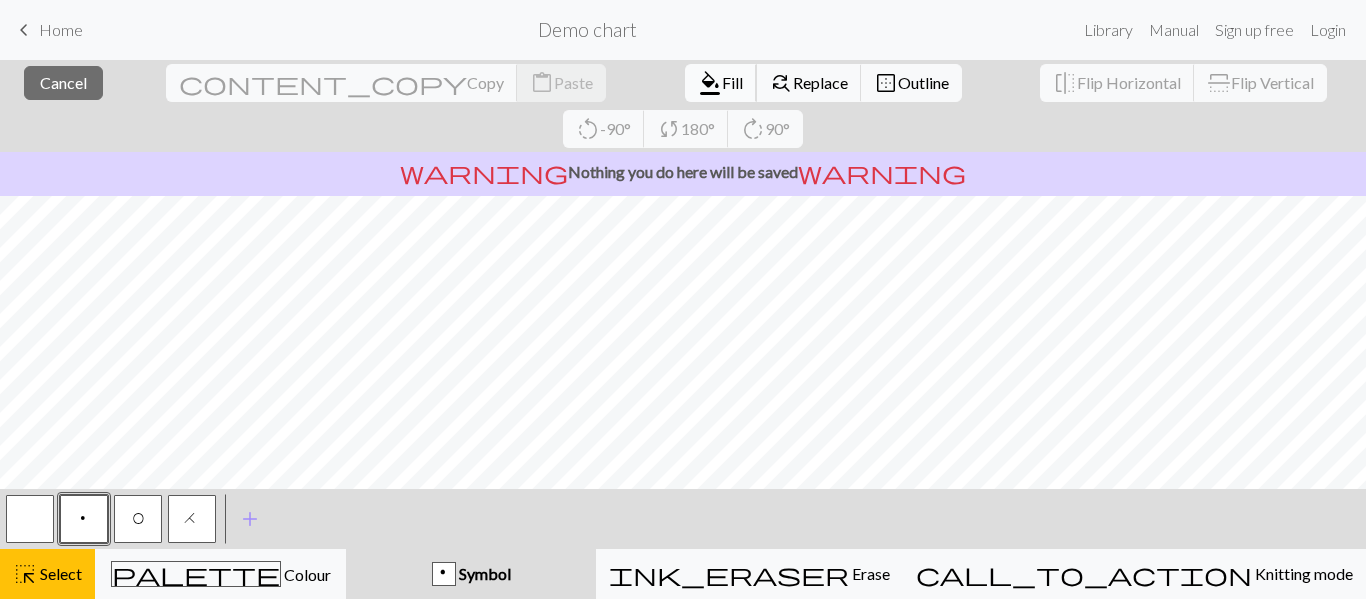 click on "Fill" at bounding box center (732, 82) 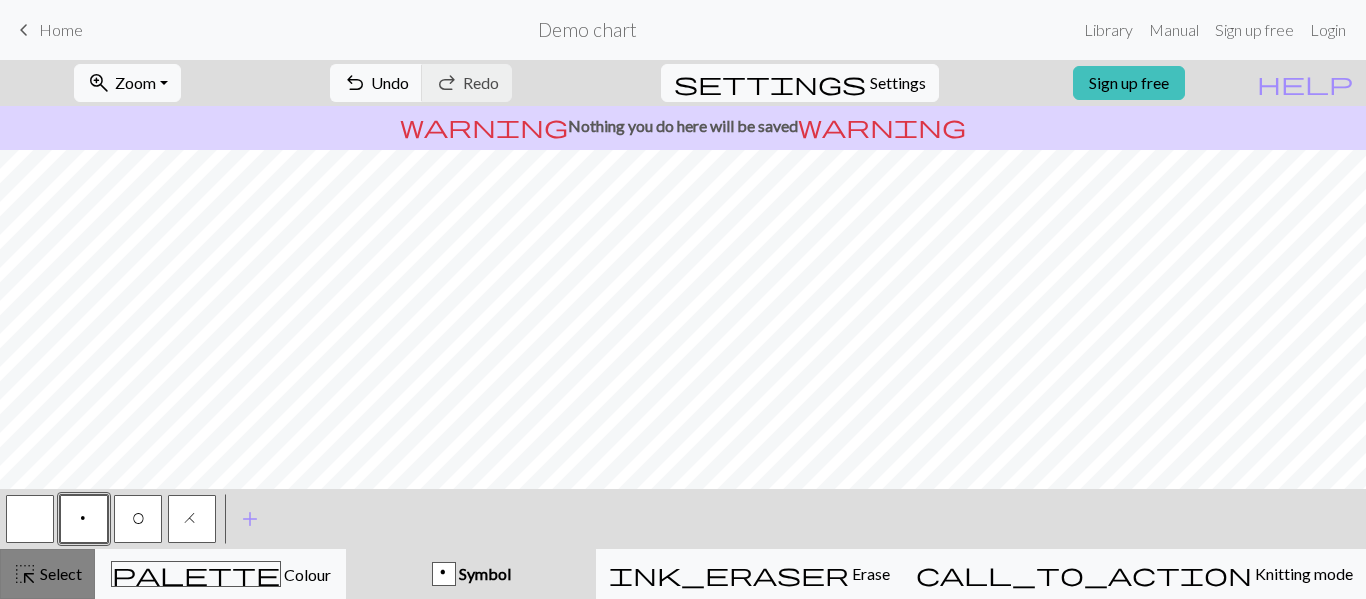 click on "Select" at bounding box center [59, 573] 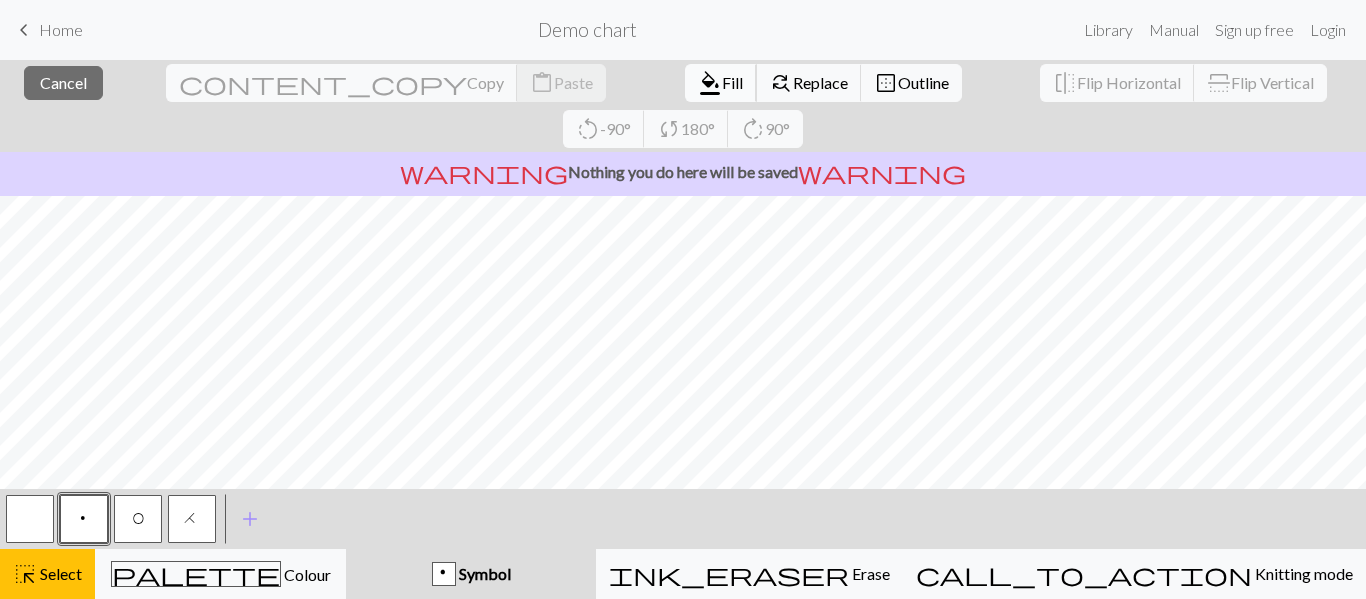 click on "Fill" at bounding box center [732, 82] 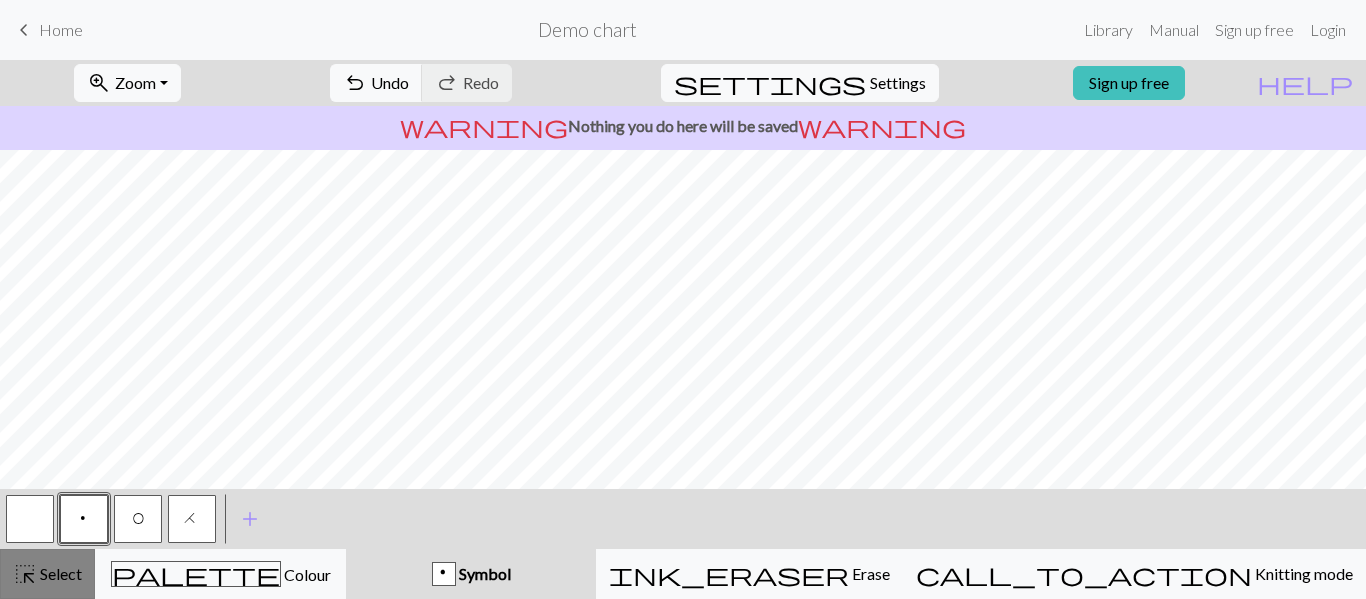 click on "Select" at bounding box center [59, 573] 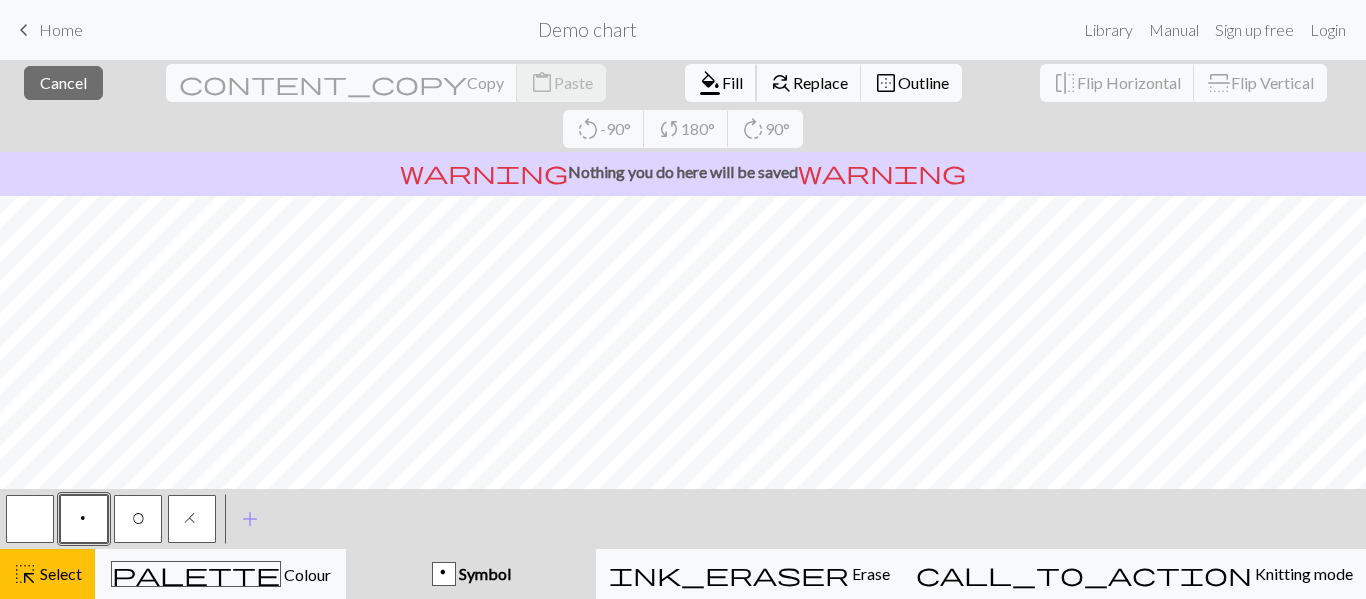click on "Fill" at bounding box center (732, 82) 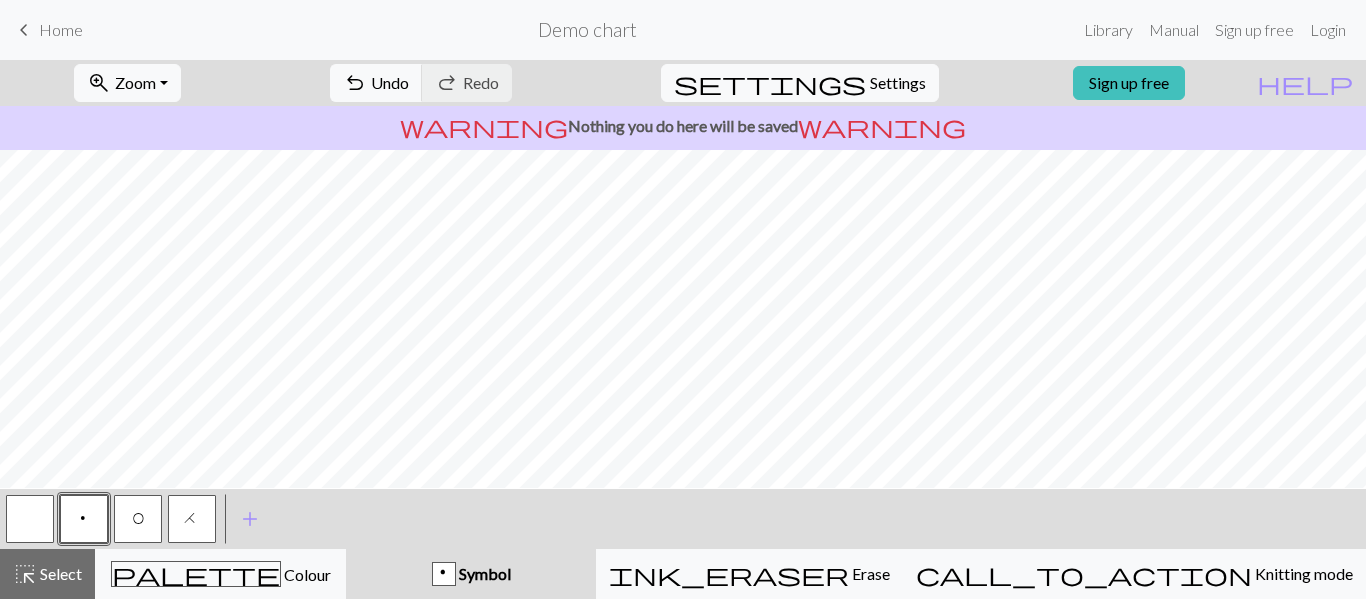 scroll, scrollTop: 792, scrollLeft: 0, axis: vertical 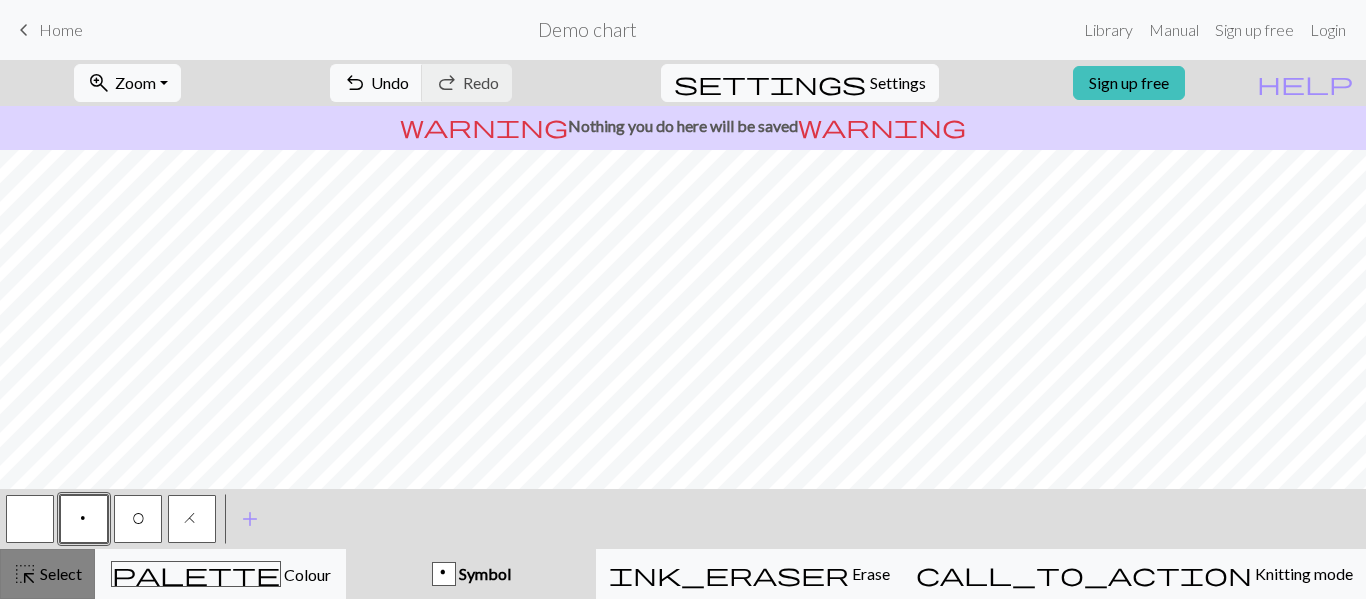 click on "highlight_alt   Select   Select" at bounding box center [47, 574] 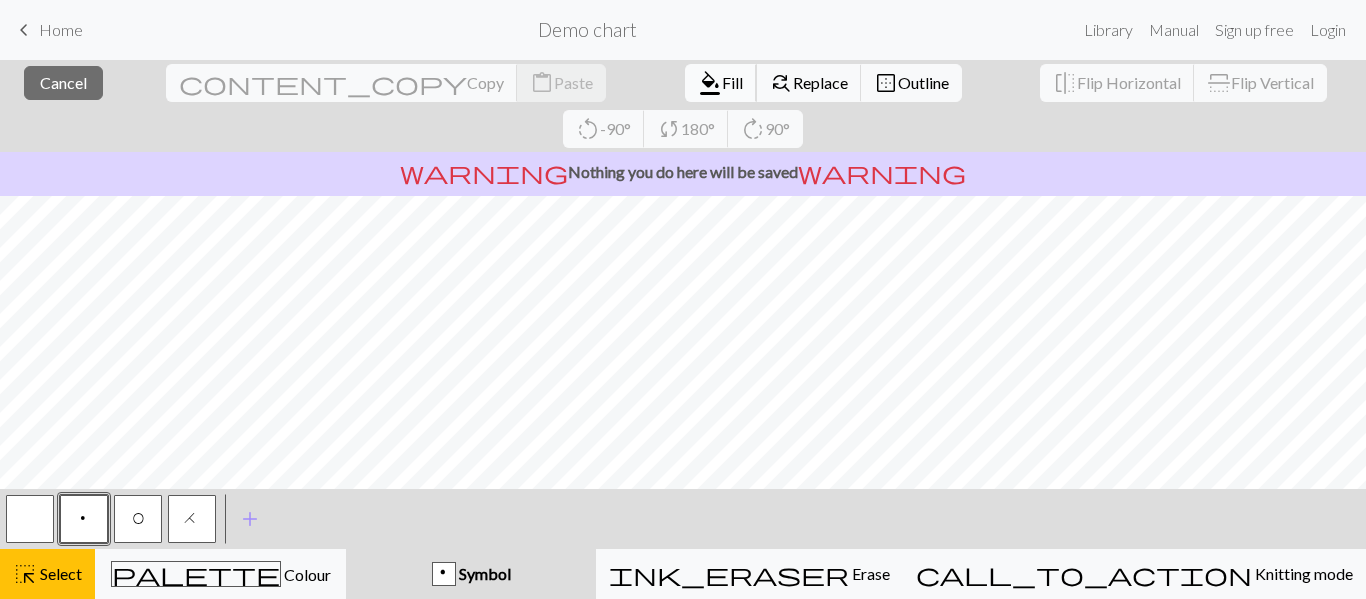 click on "Fill" at bounding box center (732, 82) 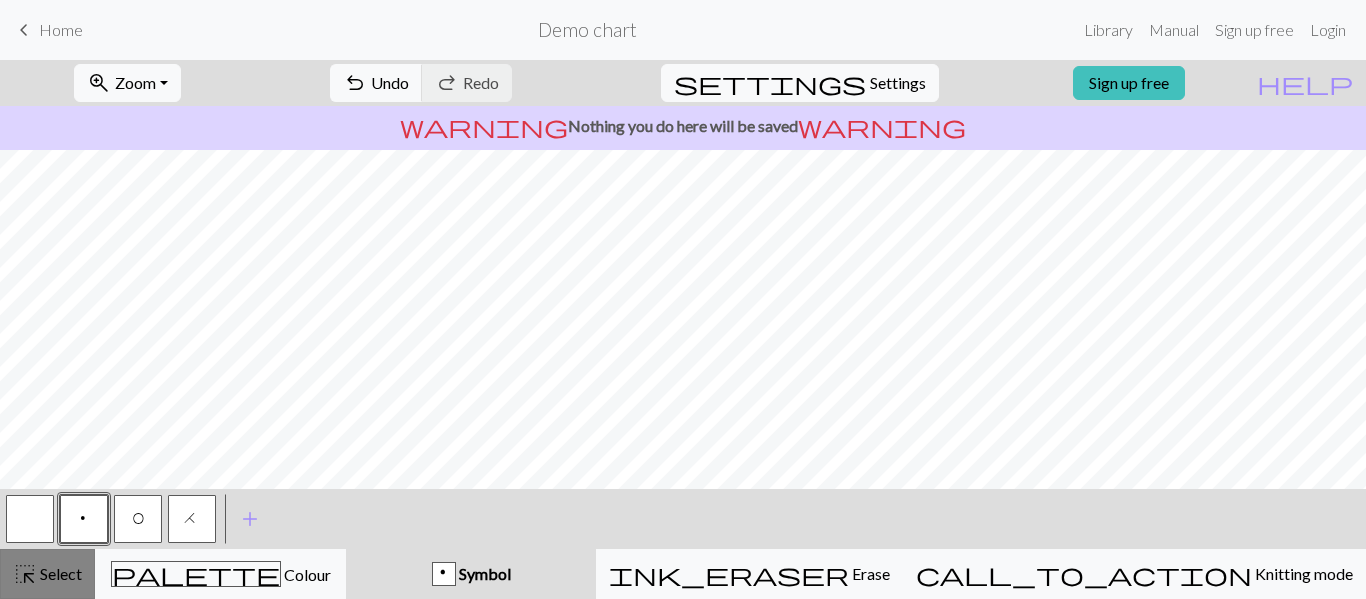click on "Select" at bounding box center [59, 573] 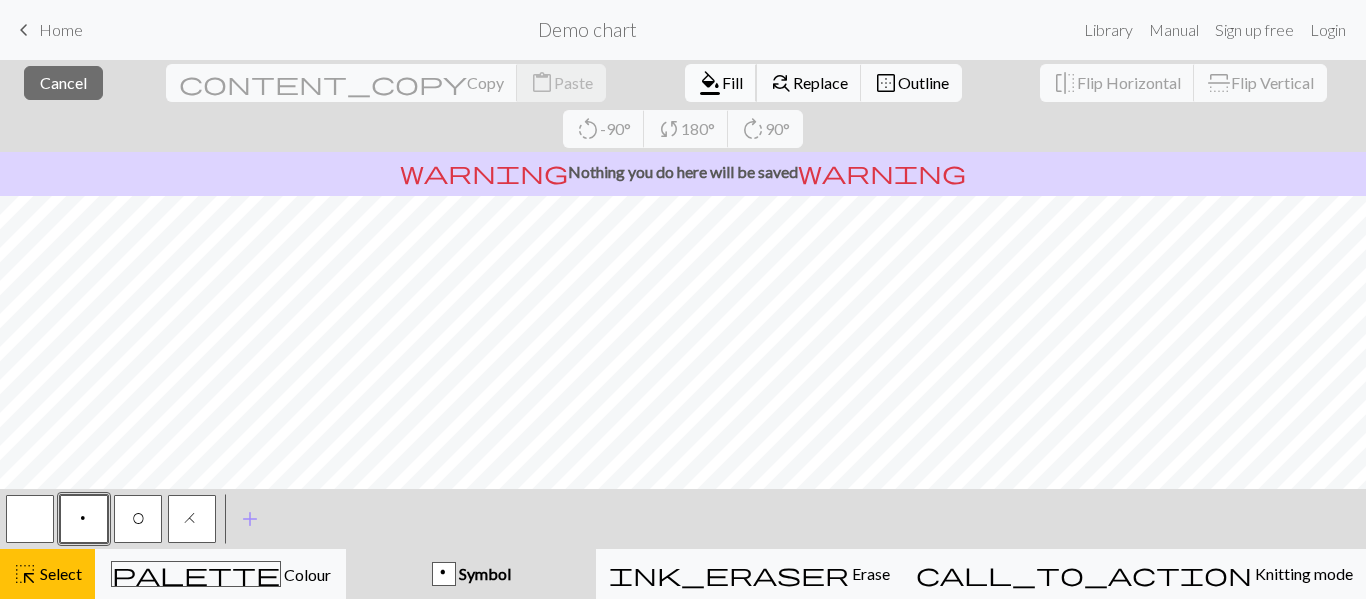 click on "format_color_fill" at bounding box center (710, 83) 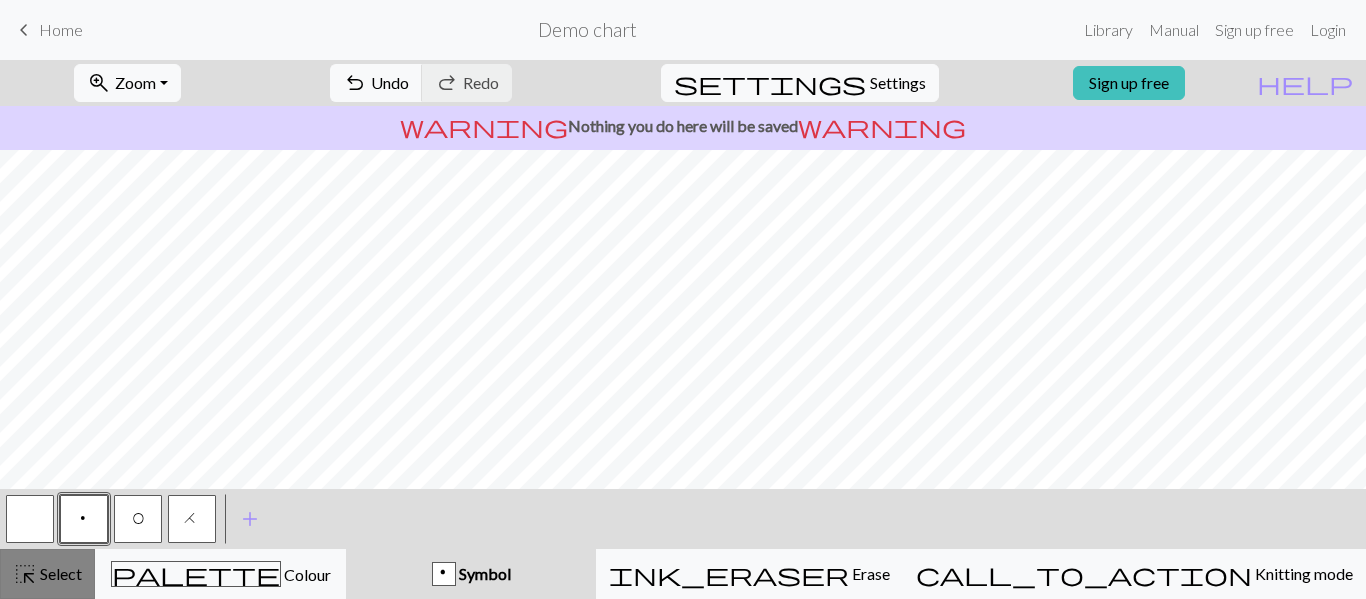 click on "highlight_alt   Select   Select" at bounding box center (47, 574) 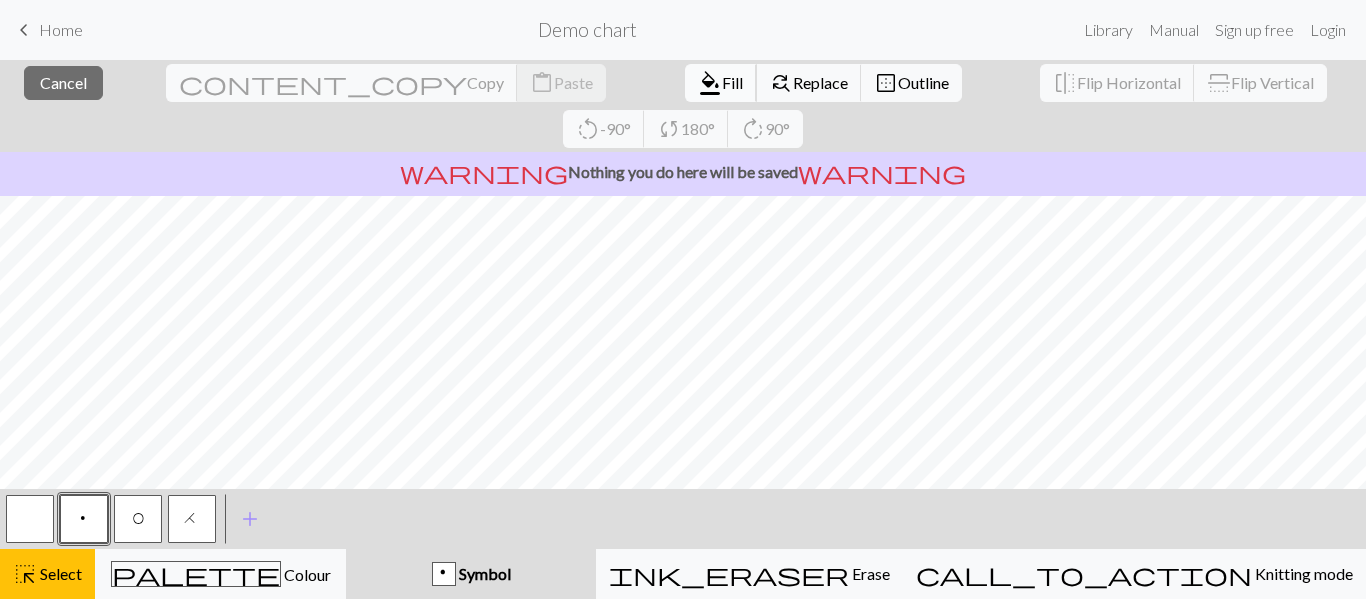 click on "Fill" at bounding box center (732, 82) 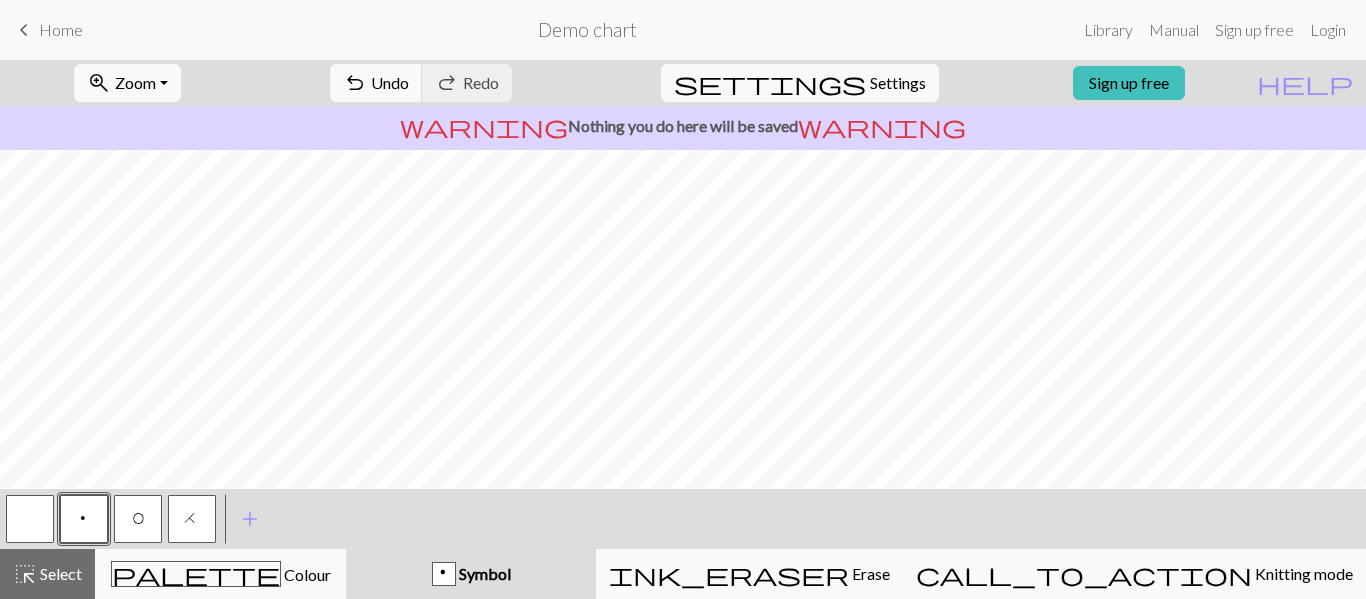 scroll, scrollTop: 731, scrollLeft: 0, axis: vertical 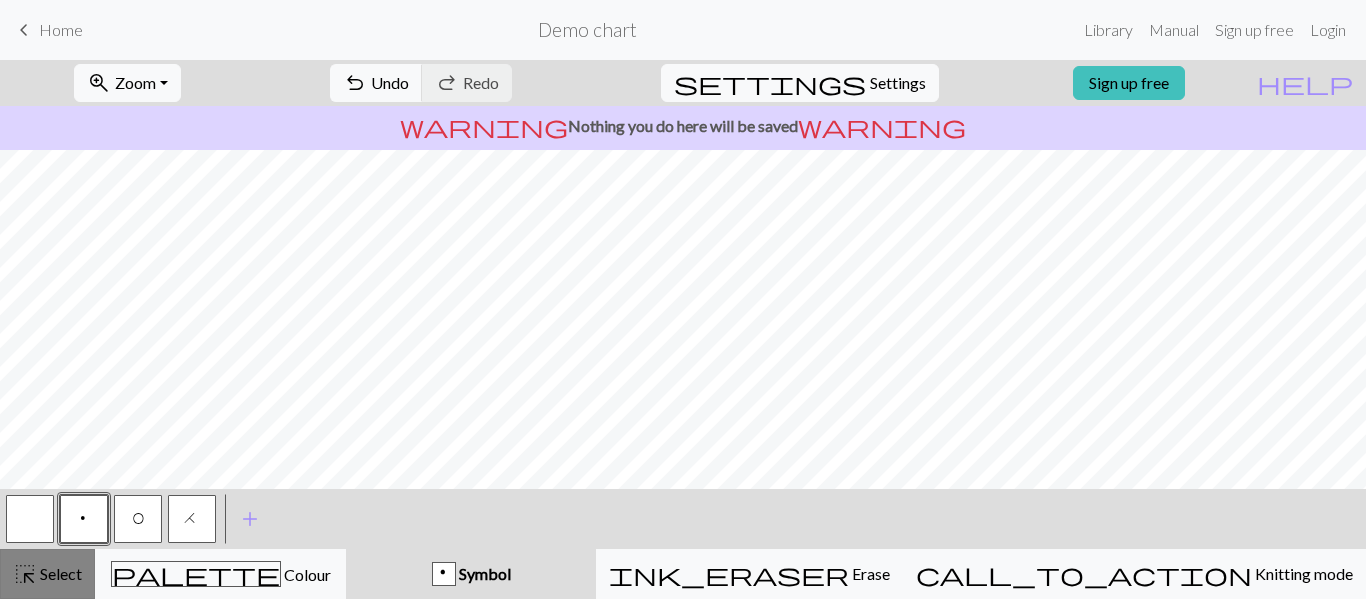click on "Select" at bounding box center (59, 573) 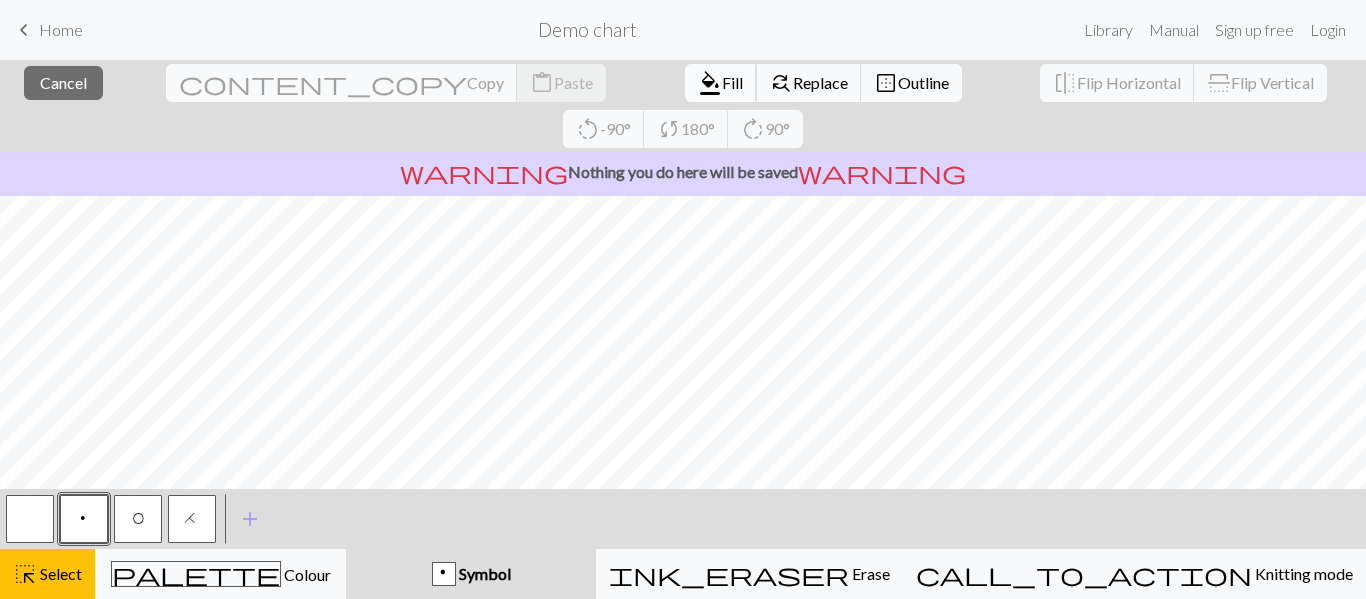 click on "format_color_fill" at bounding box center (710, 83) 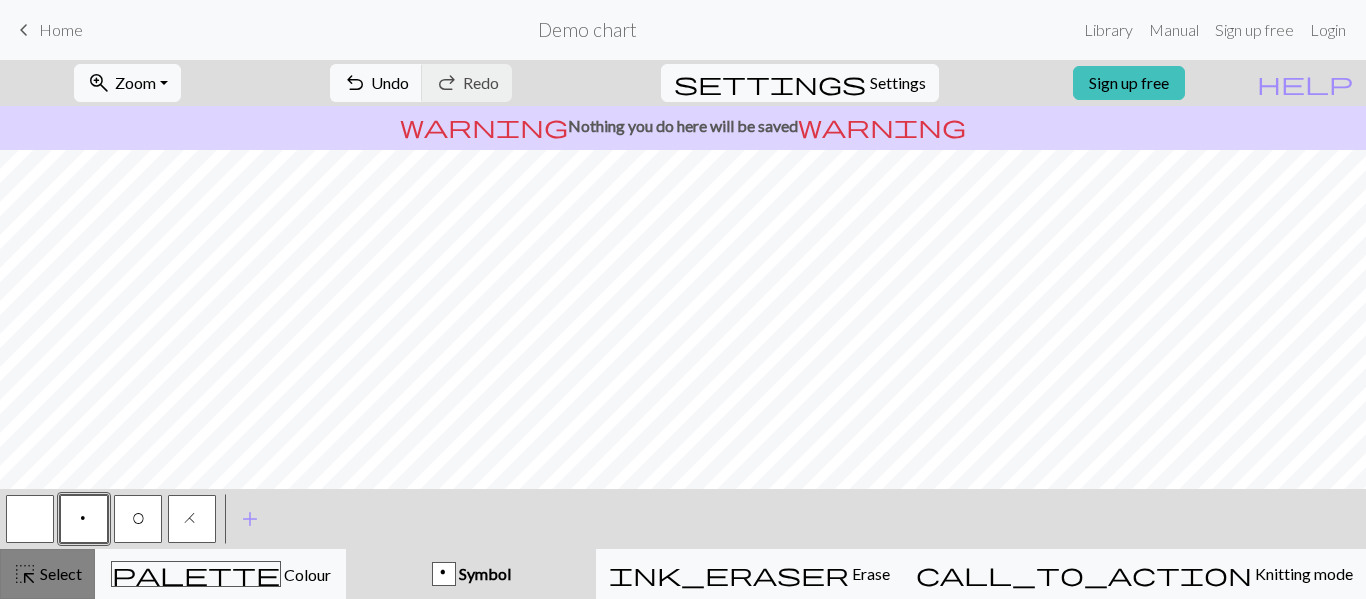 click on "Select" at bounding box center (59, 573) 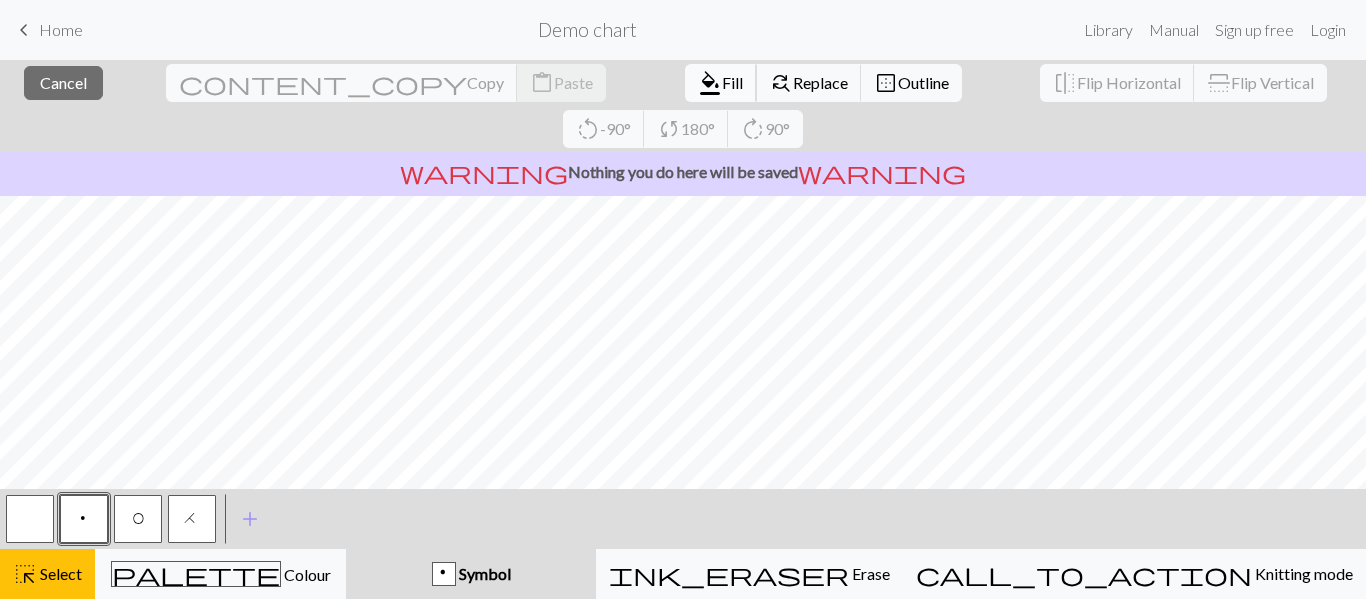 click on "format_color_fill  Fill" at bounding box center [721, 83] 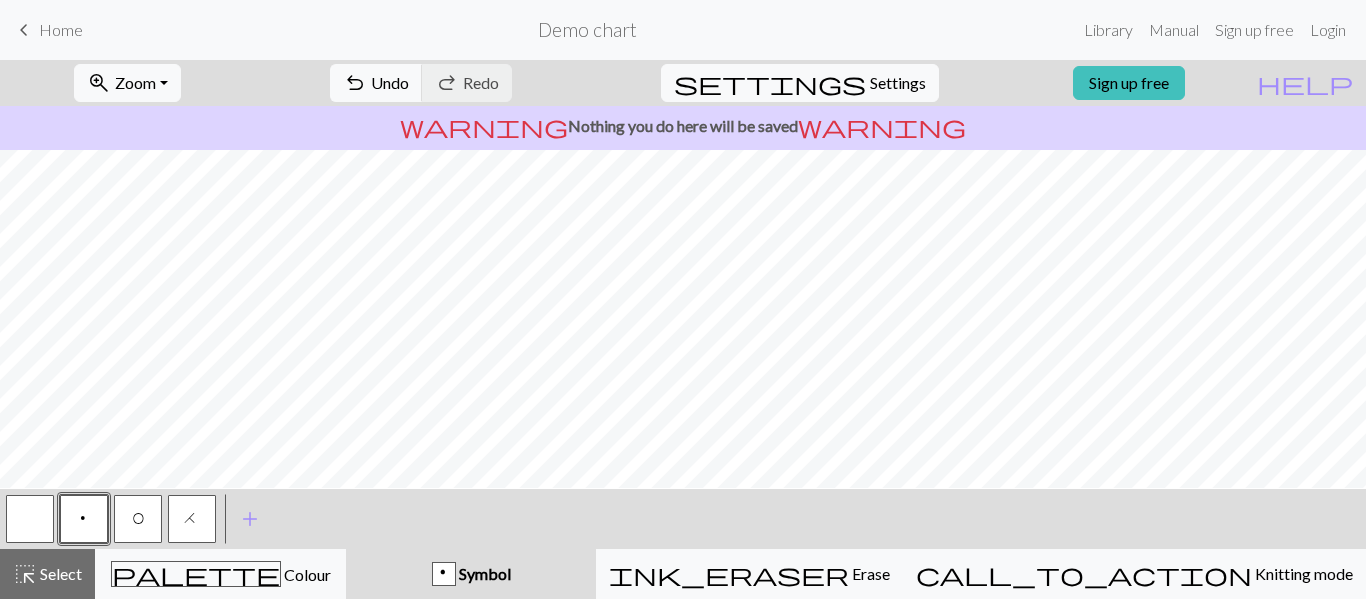 scroll, scrollTop: 669, scrollLeft: 0, axis: vertical 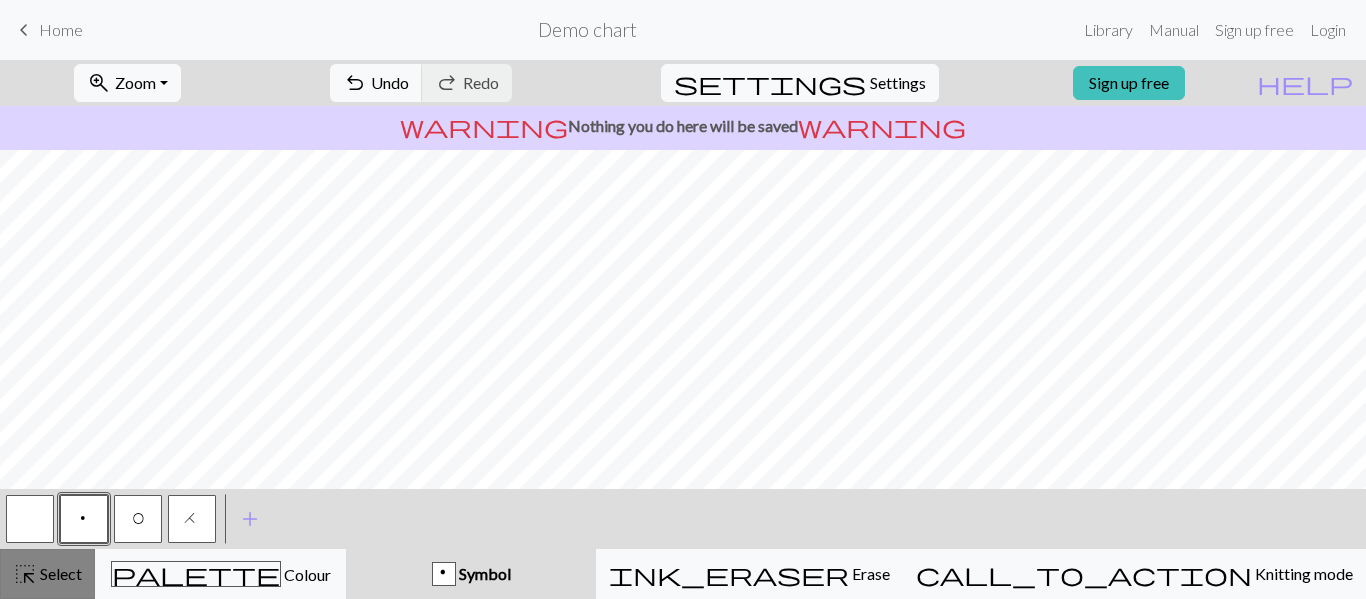 click on "highlight_alt" at bounding box center (25, 574) 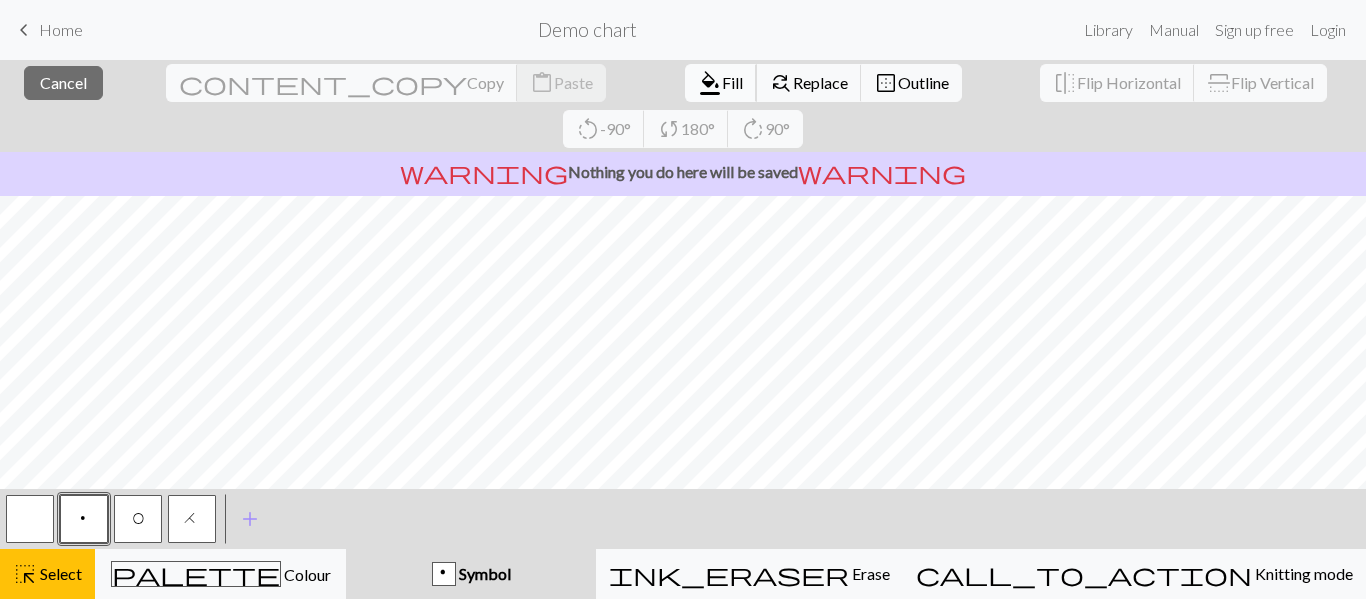click on "format_color_fill" at bounding box center [710, 83] 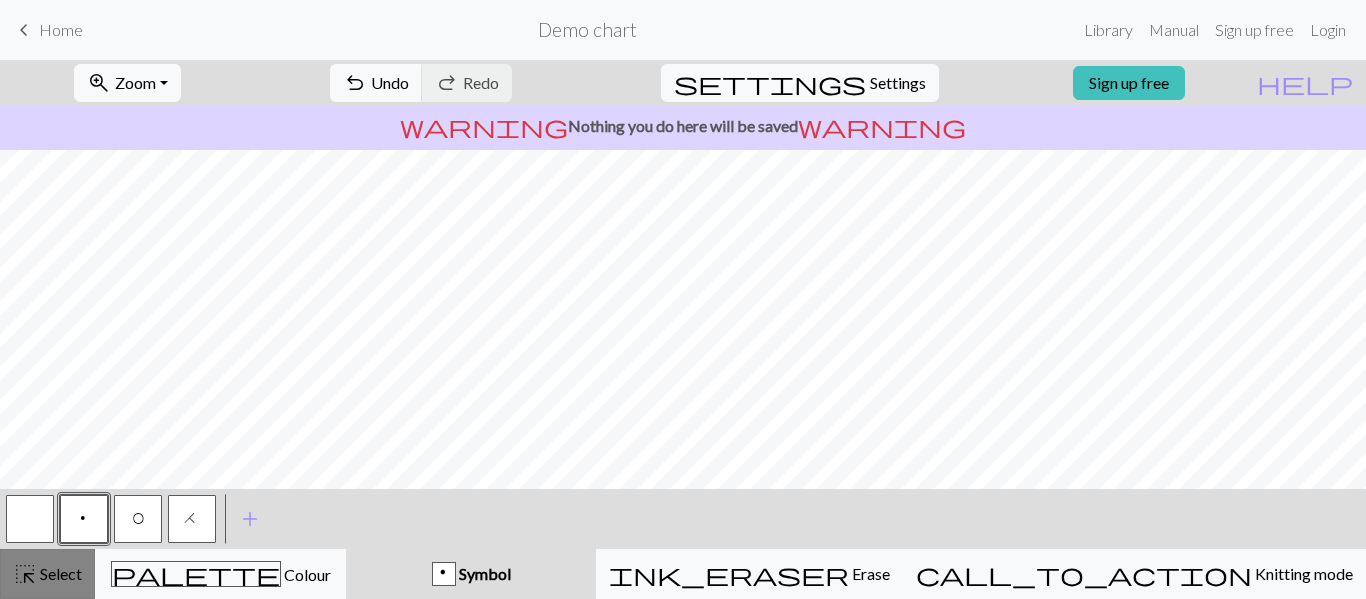 click on "highlight_alt   Select   Select" at bounding box center (47, 574) 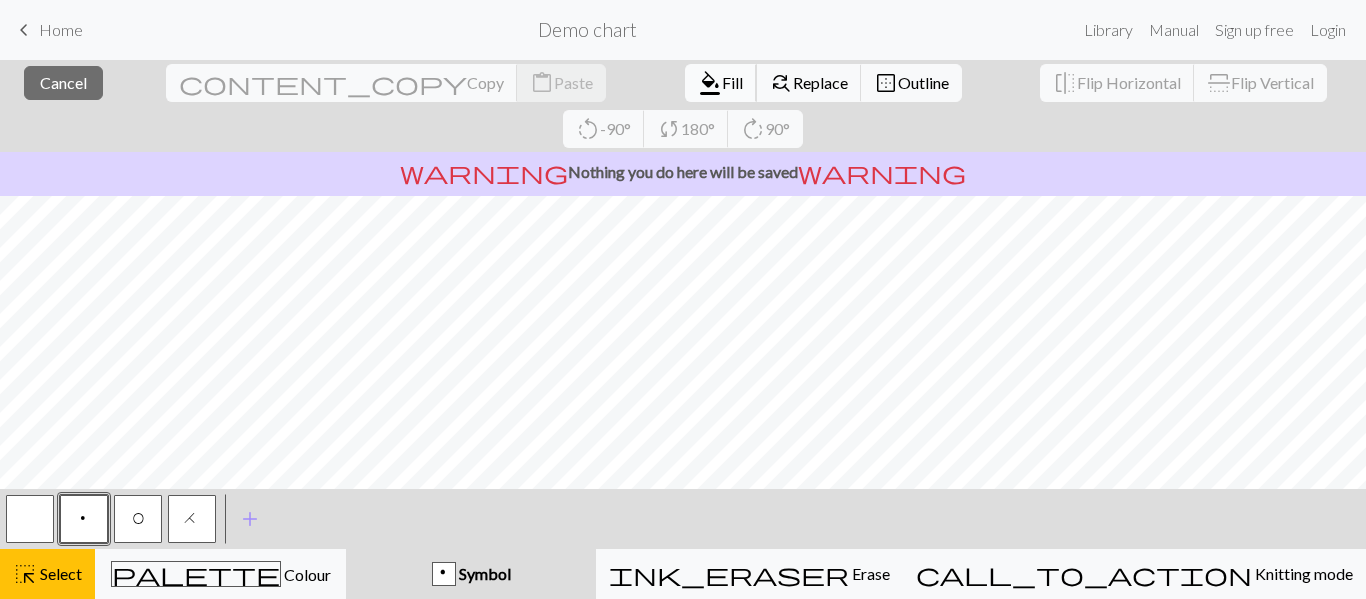 click on "Fill" at bounding box center [732, 82] 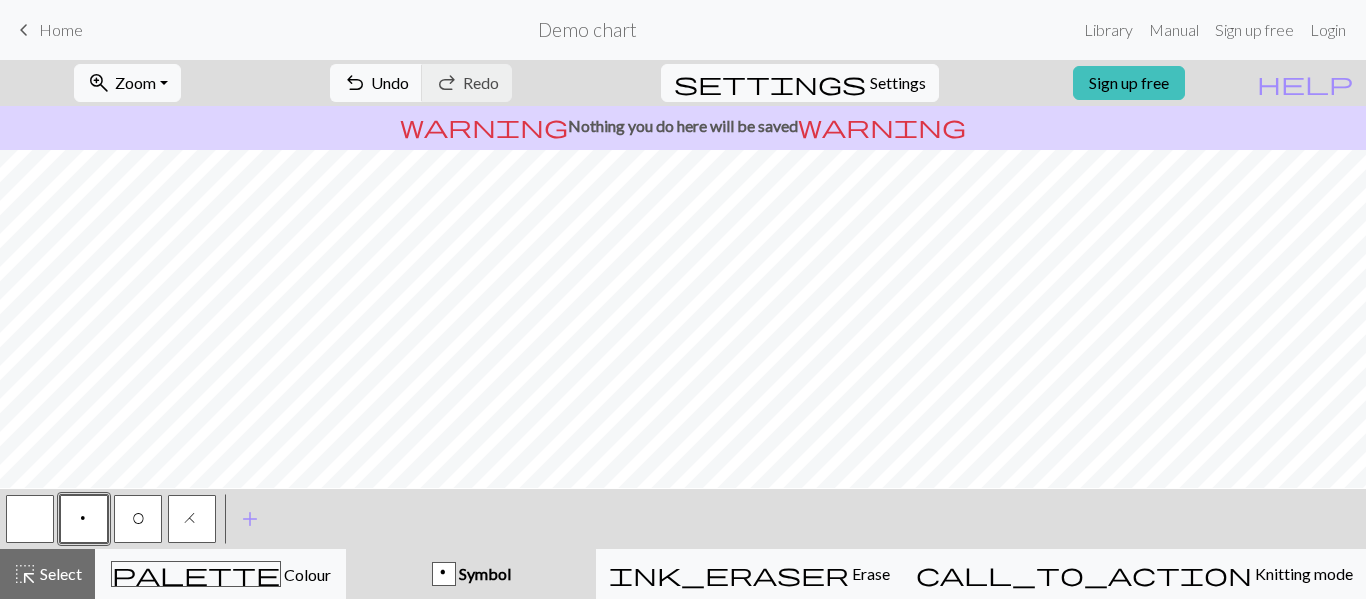 scroll, scrollTop: 525, scrollLeft: 0, axis: vertical 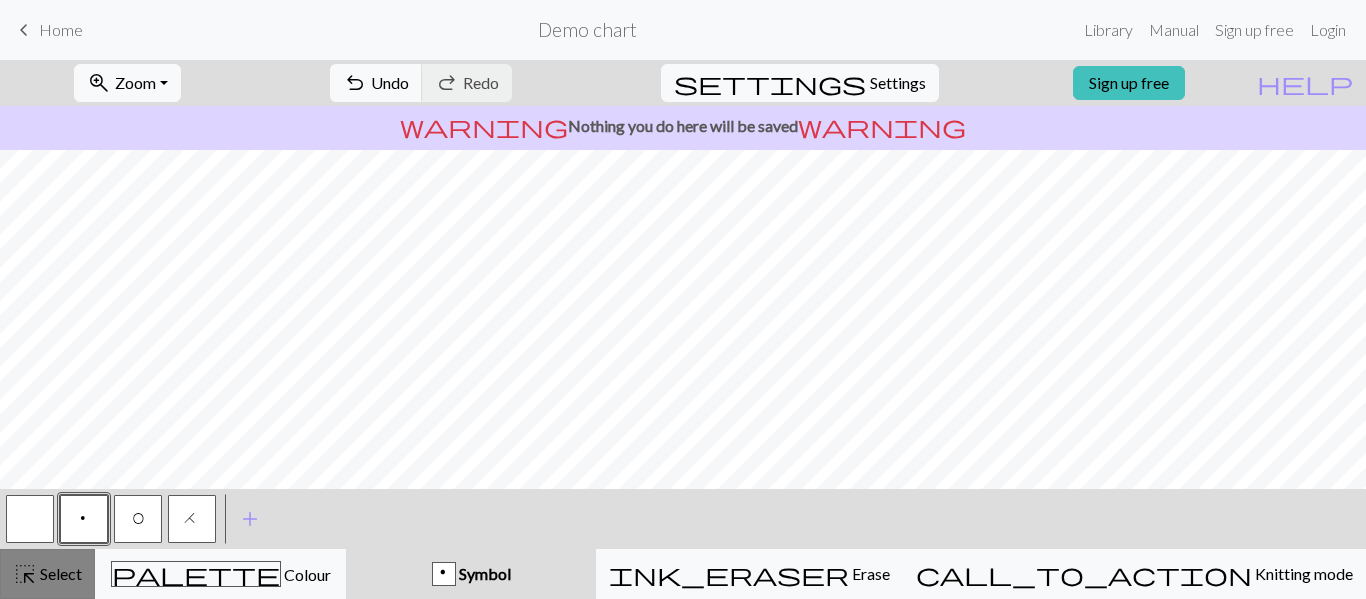click on "Select" at bounding box center (59, 573) 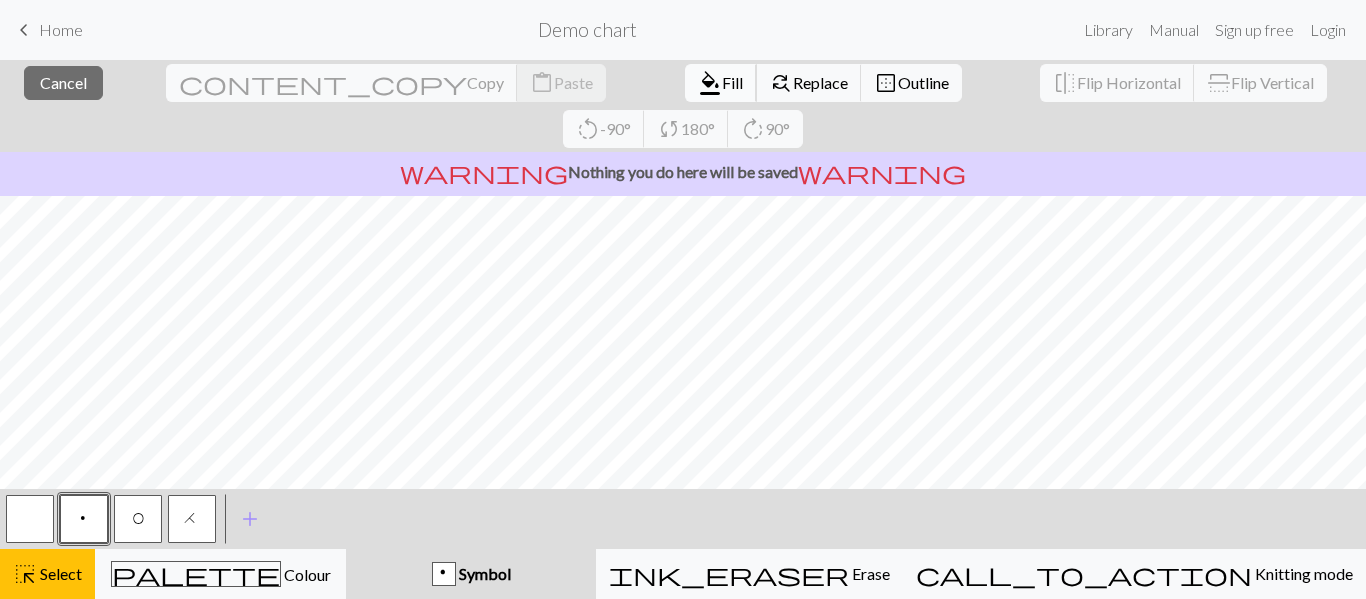 click on "Fill" at bounding box center [732, 82] 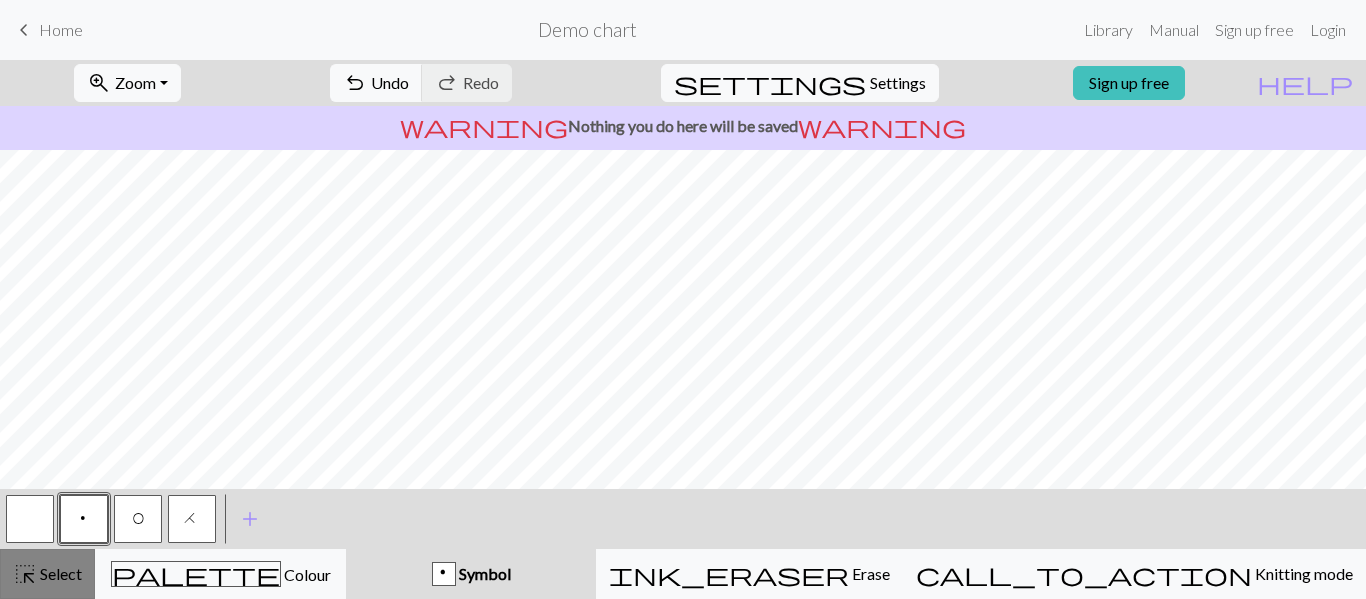 click on "Select" at bounding box center (59, 573) 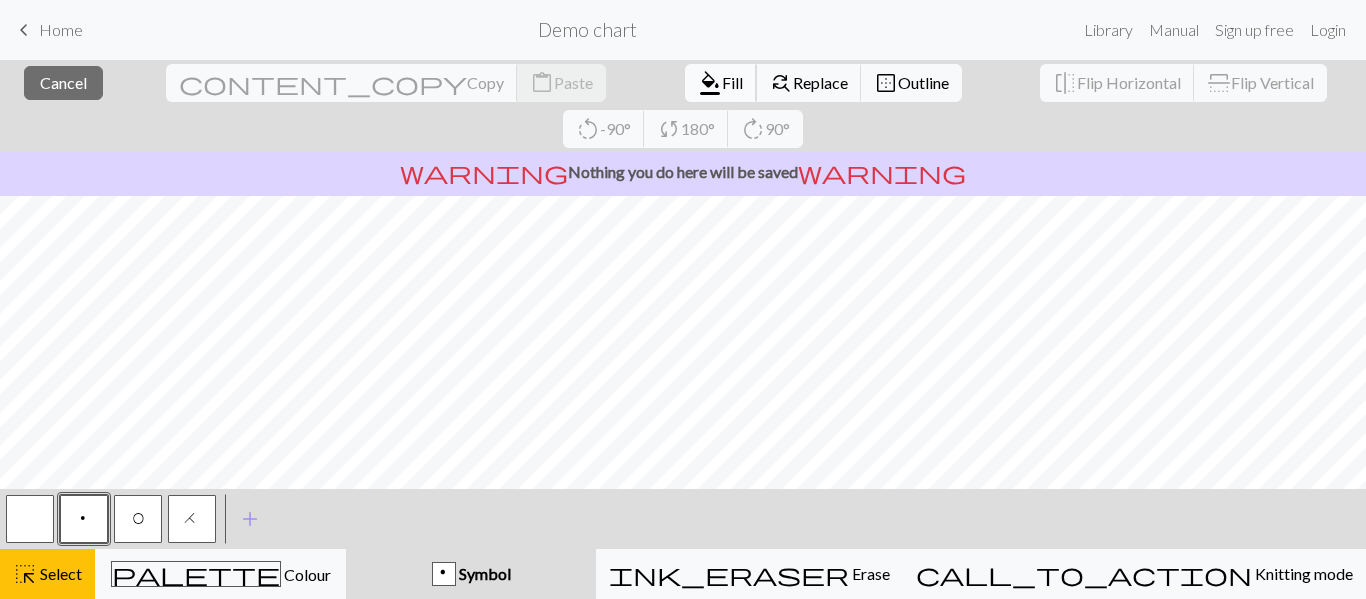 click on "Fill" at bounding box center [732, 82] 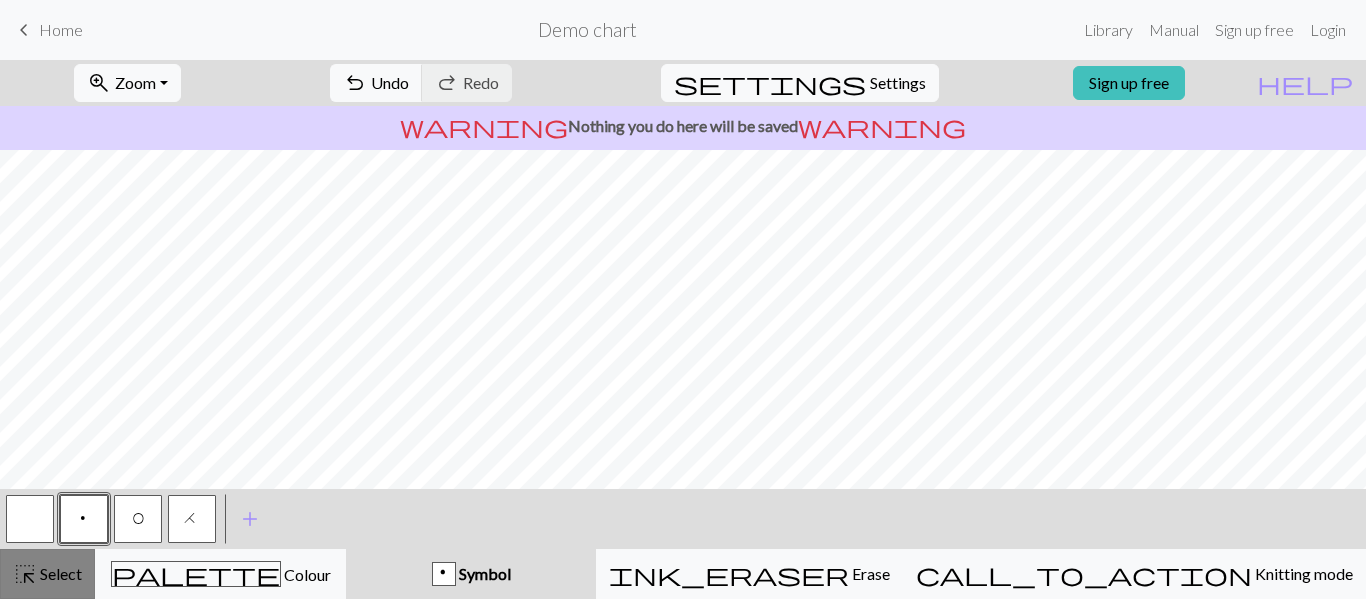 click on "highlight_alt   Select   Select" at bounding box center [47, 574] 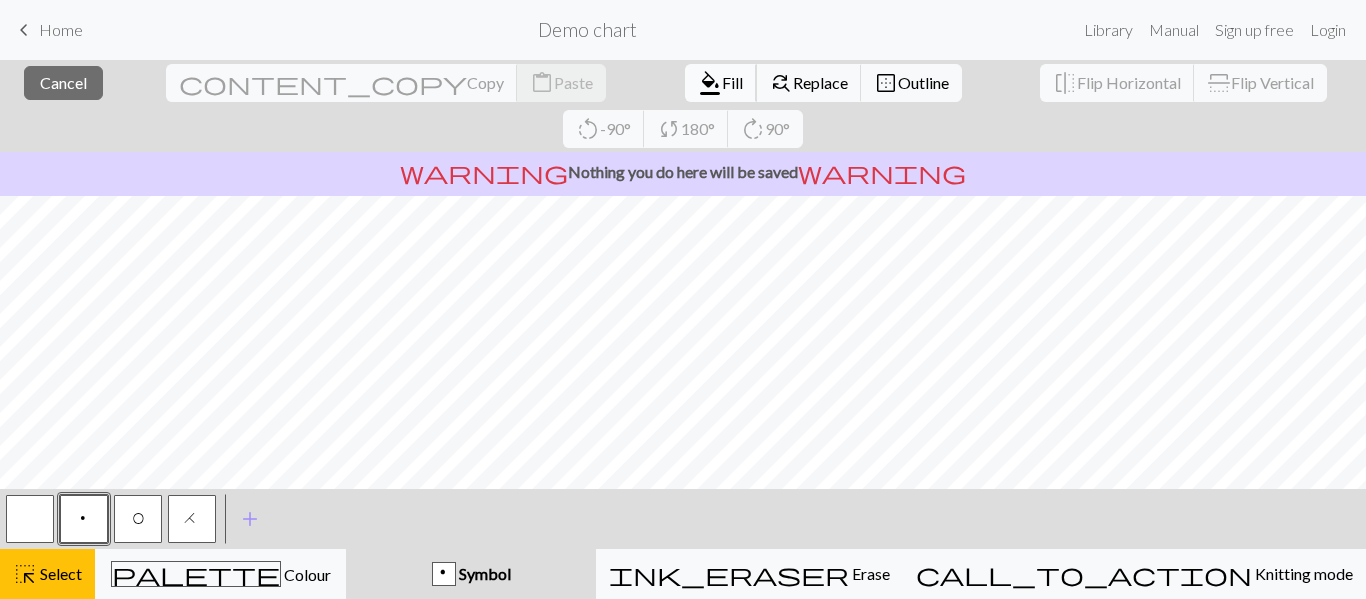 click on "Fill" at bounding box center [732, 82] 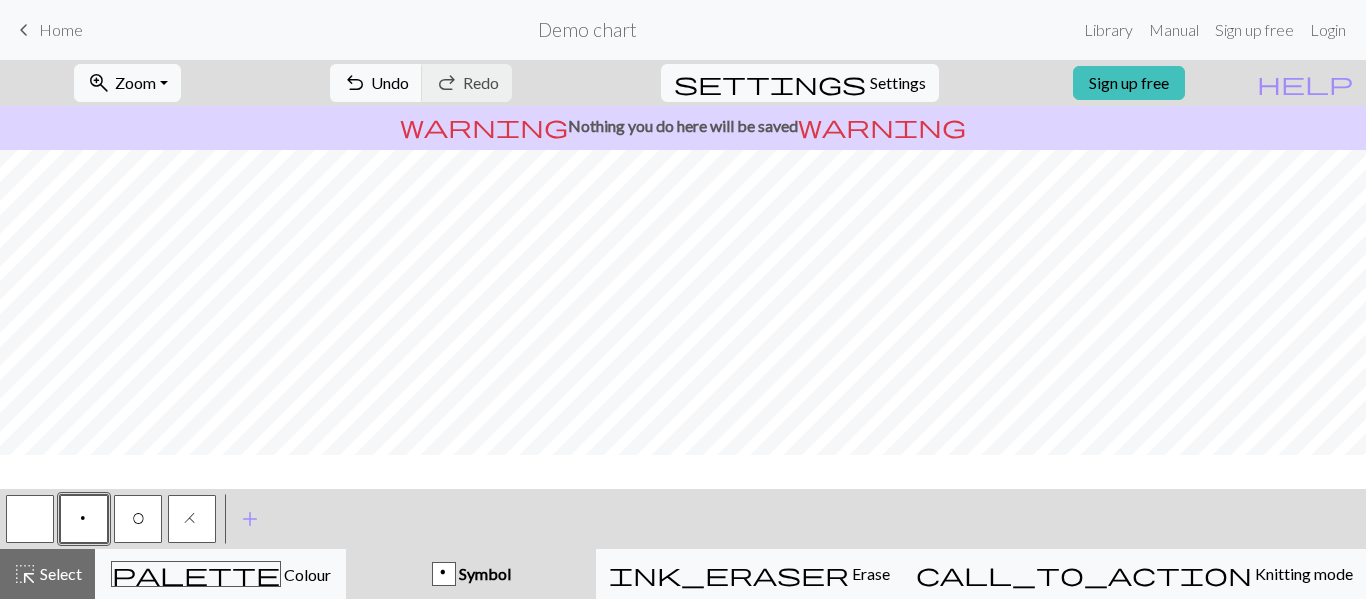 scroll, scrollTop: 366, scrollLeft: 0, axis: vertical 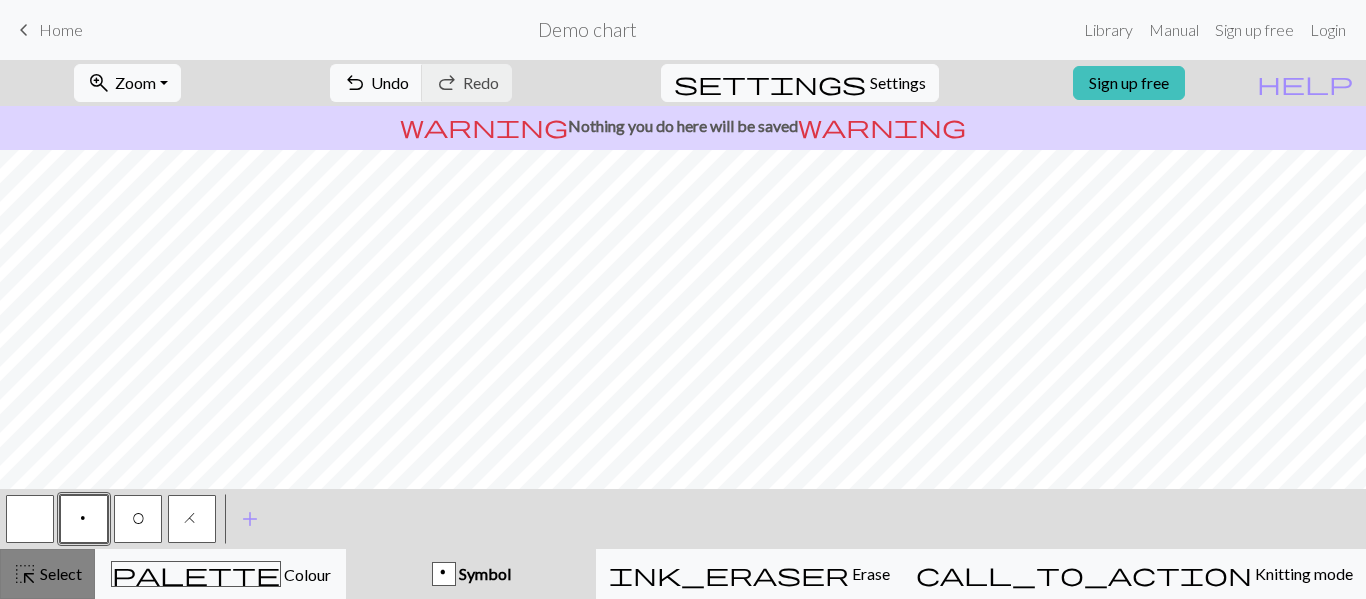 click on "Select" at bounding box center (59, 573) 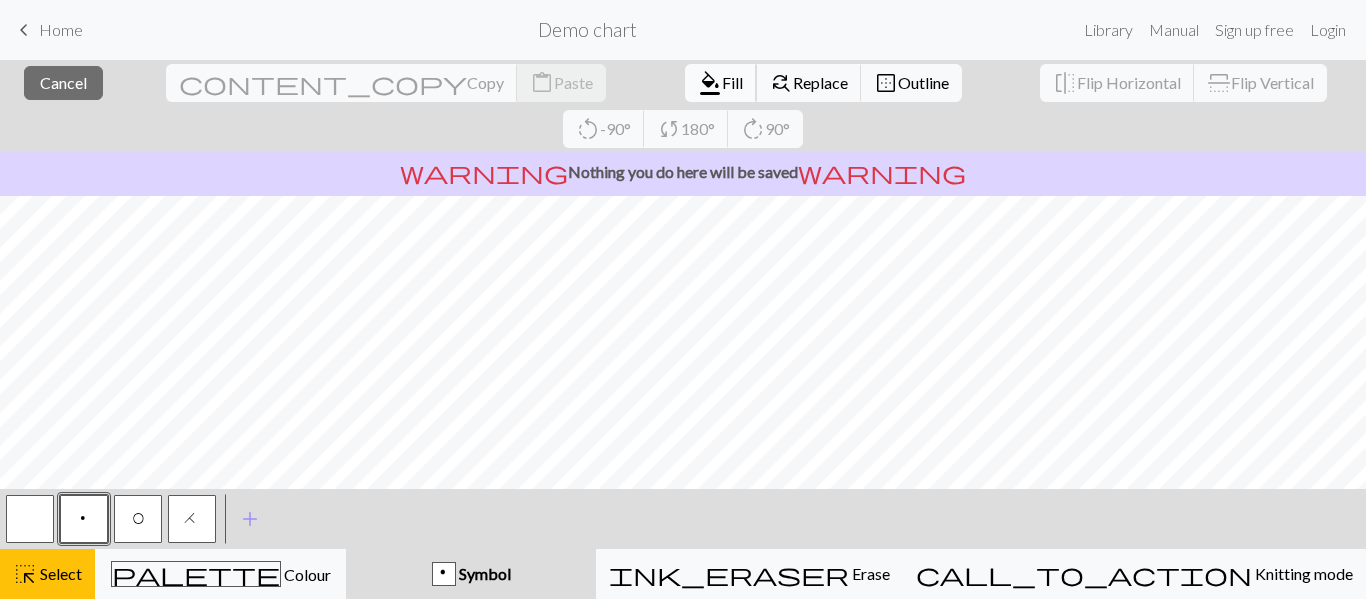 click on "format_color_fill" at bounding box center [710, 83] 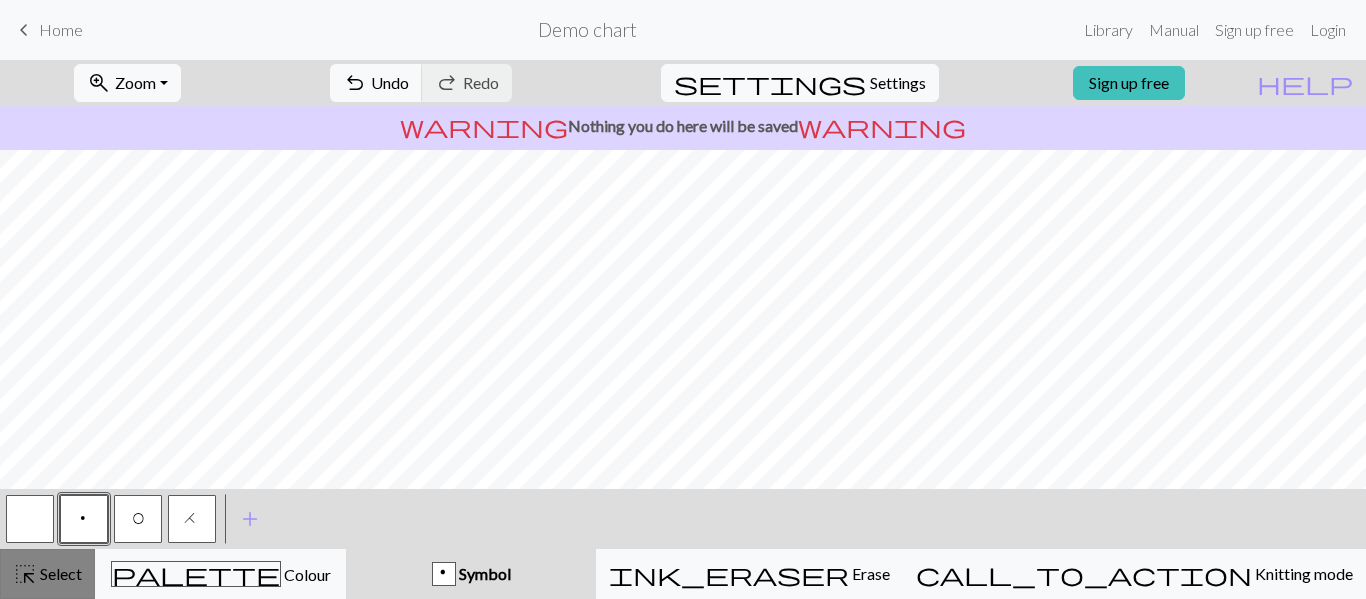 click on "Select" at bounding box center [59, 573] 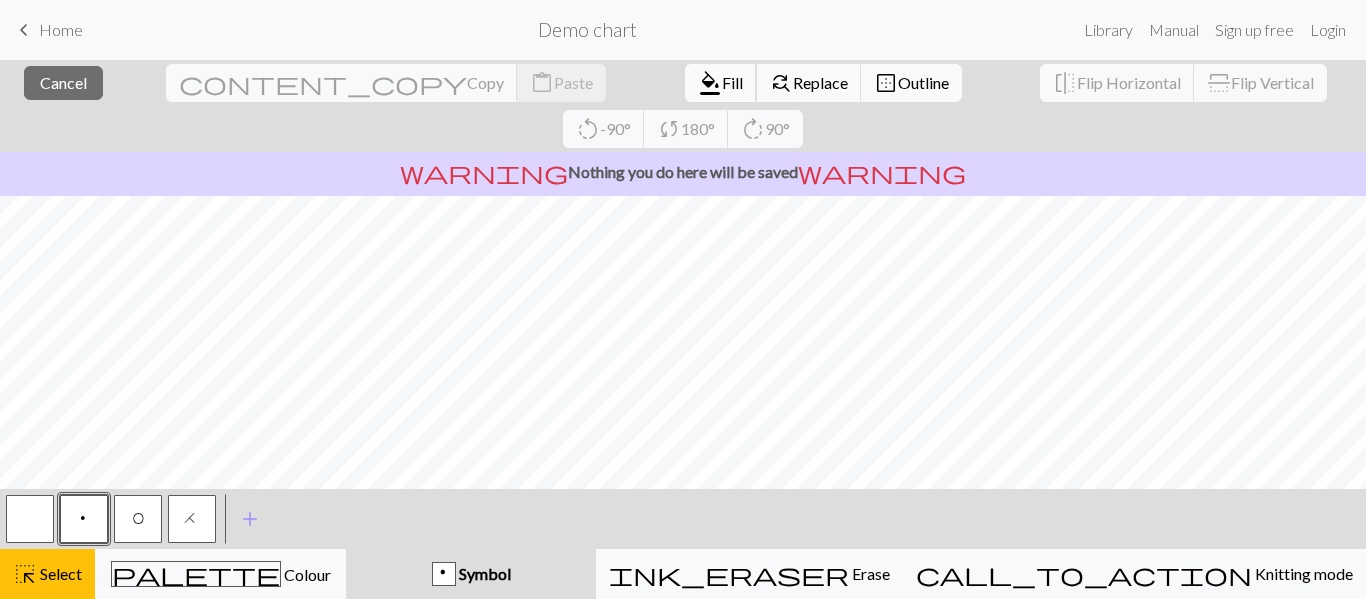 click on "Fill" at bounding box center [732, 82] 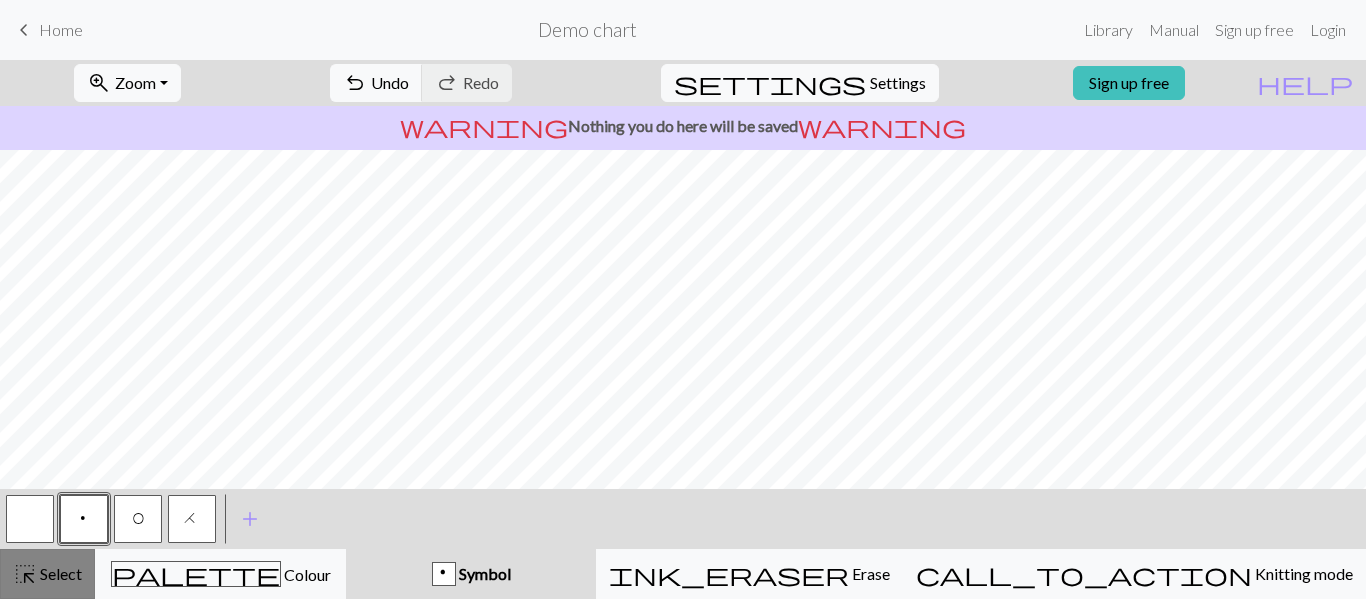 click on "highlight_alt   Select   Select" at bounding box center [47, 574] 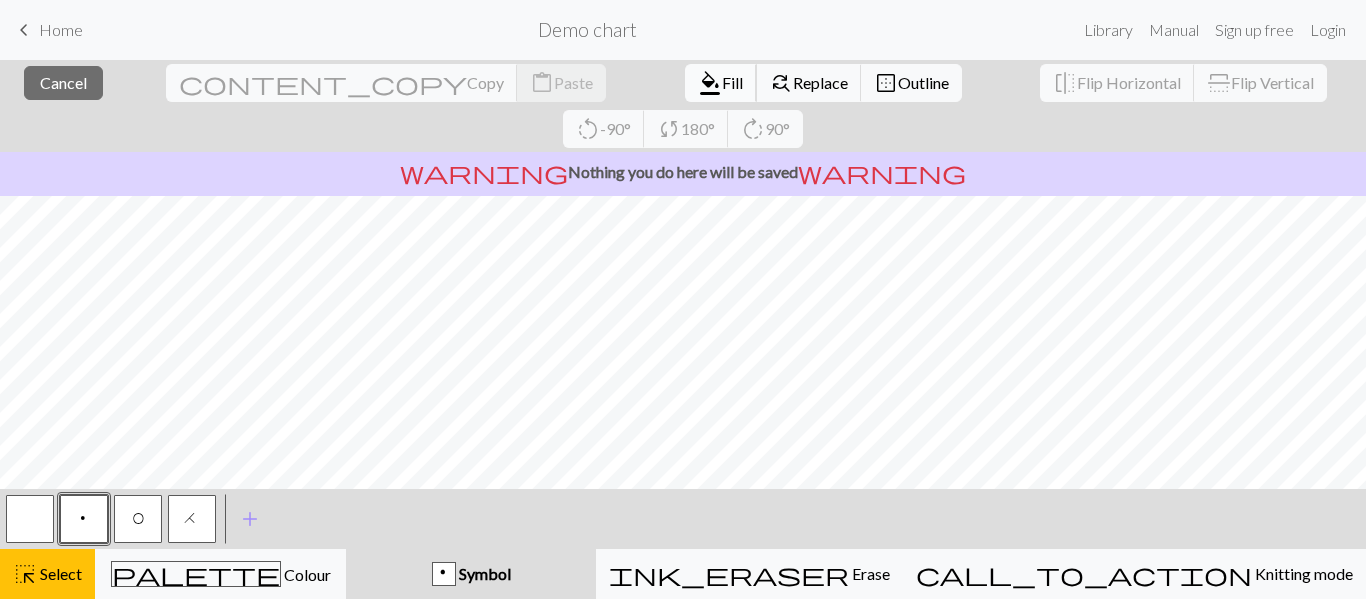 click on "Fill" at bounding box center [732, 82] 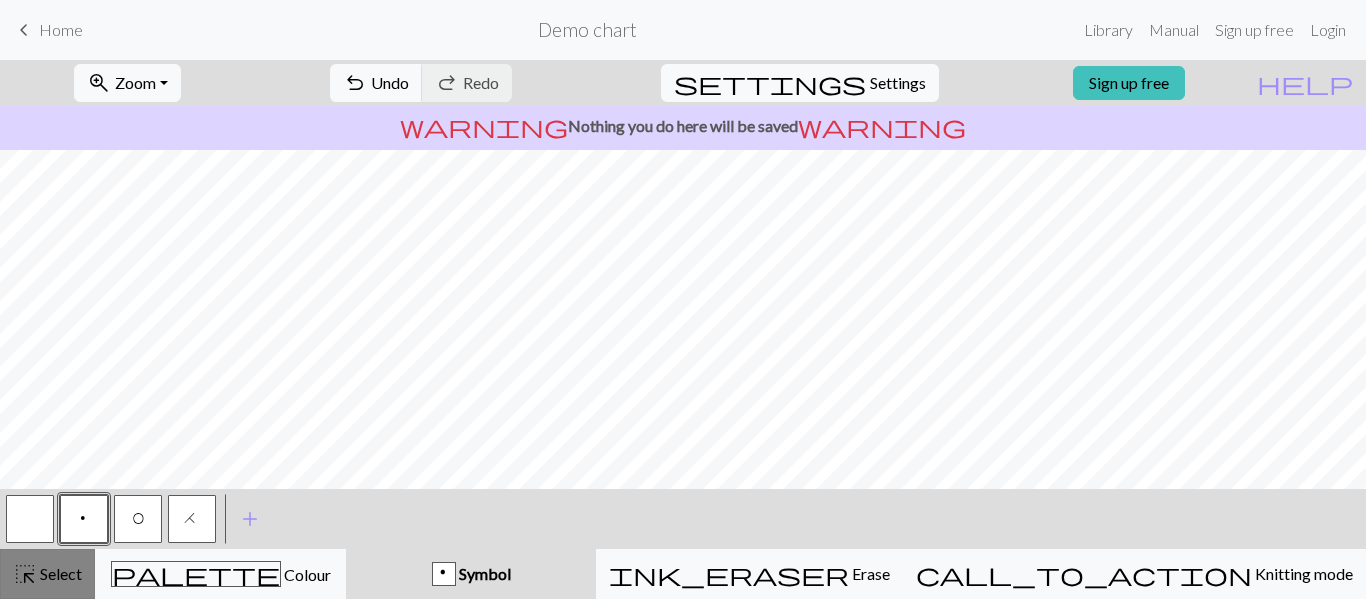 click on "highlight_alt" at bounding box center [25, 574] 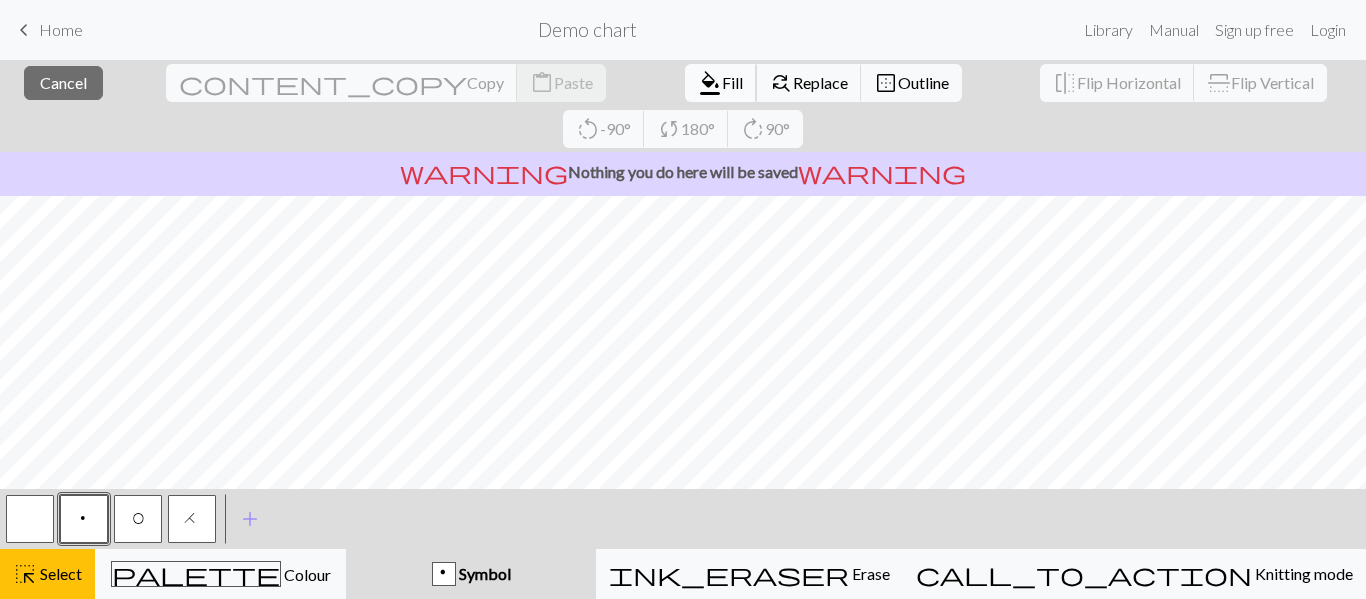 click on "format_color_fill" at bounding box center (710, 83) 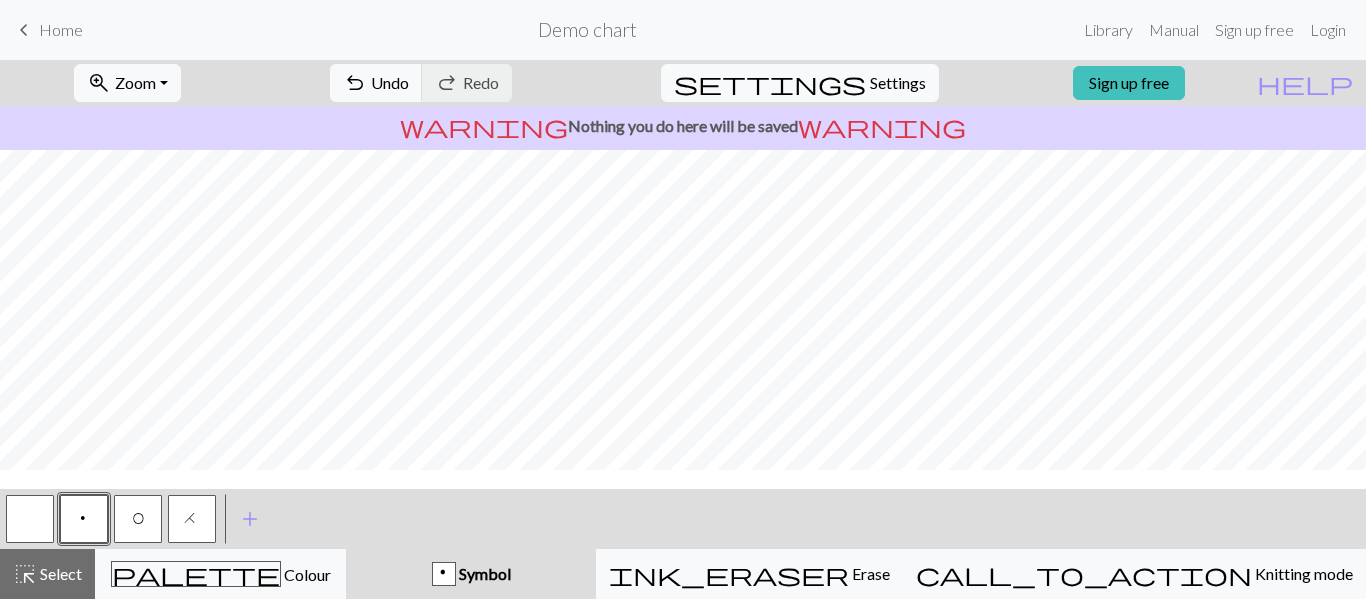 scroll, scrollTop: 239, scrollLeft: 0, axis: vertical 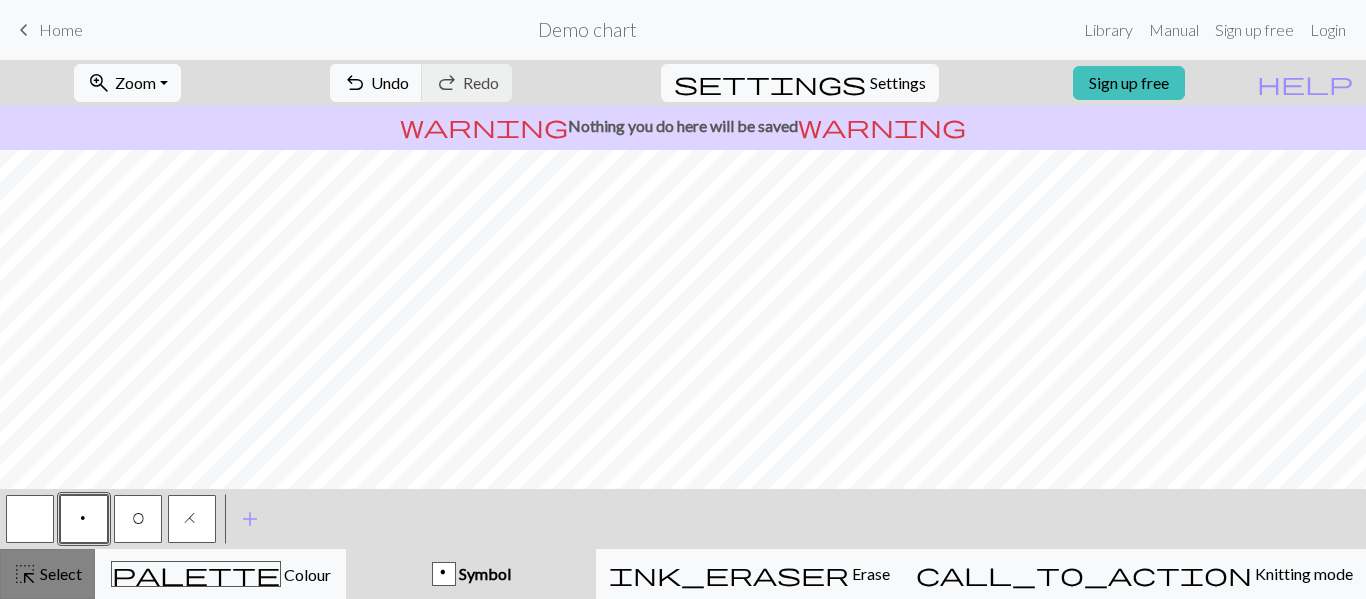click on "highlight_alt" at bounding box center [25, 574] 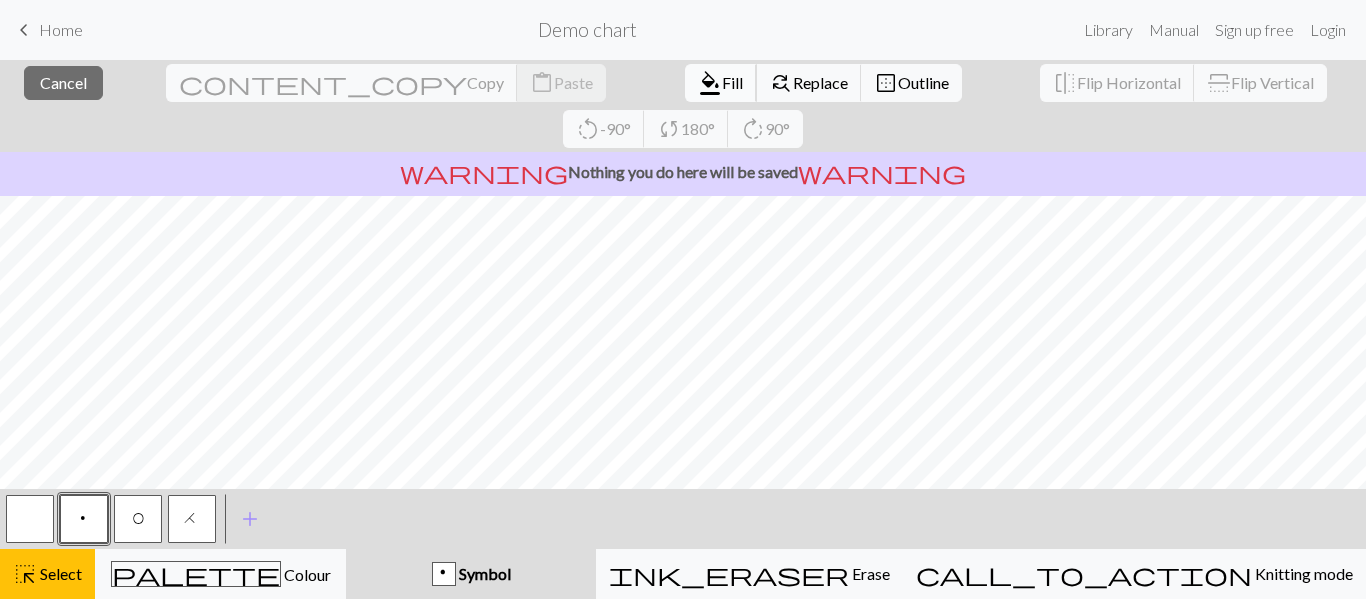 click on "format_color_fill  Fill" at bounding box center [721, 83] 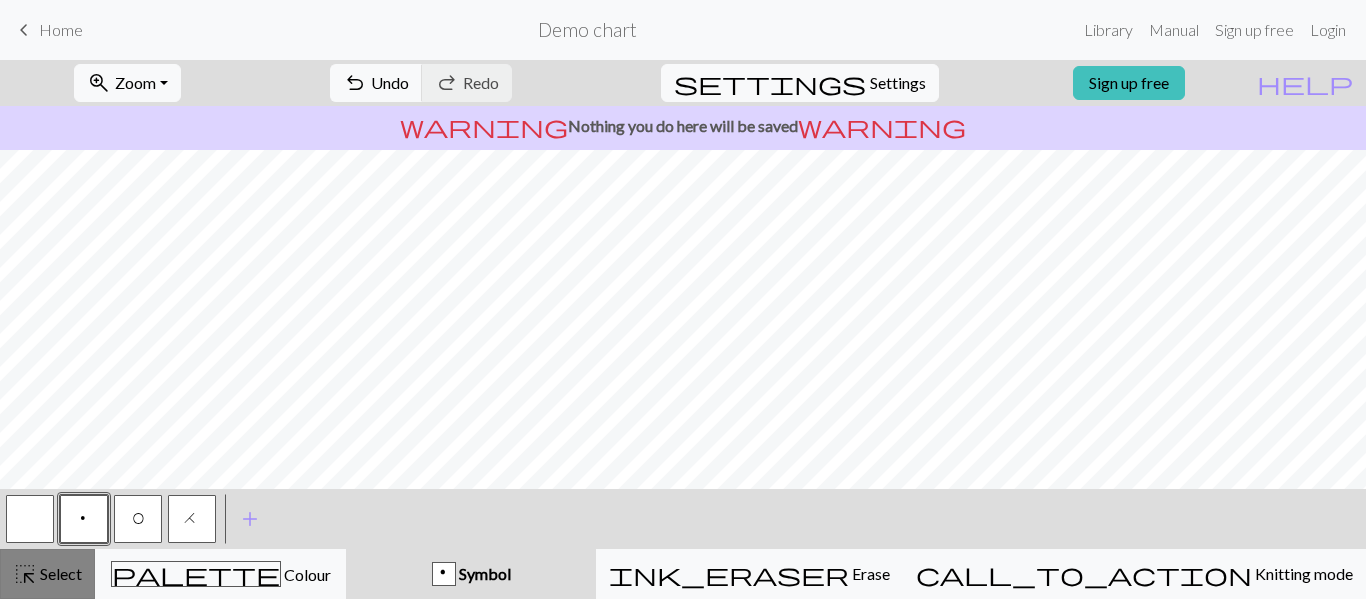 click on "highlight_alt   Select   Select" at bounding box center [47, 574] 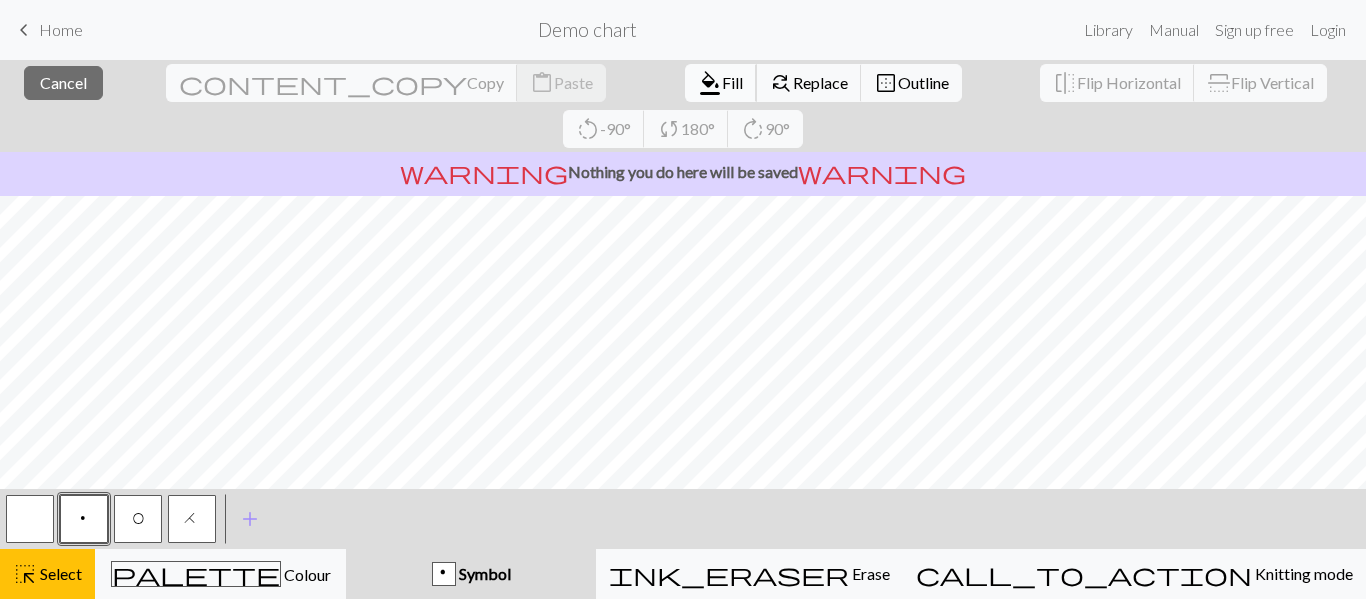 click on "Fill" at bounding box center [732, 82] 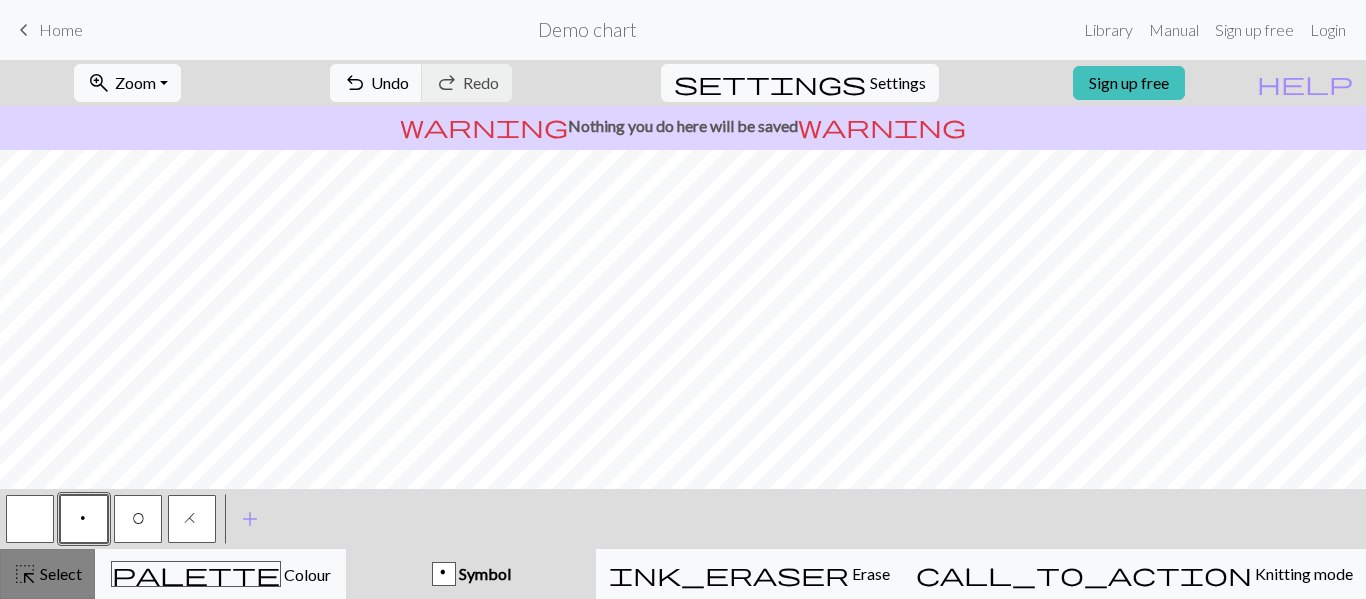 click on "Select" at bounding box center [59, 573] 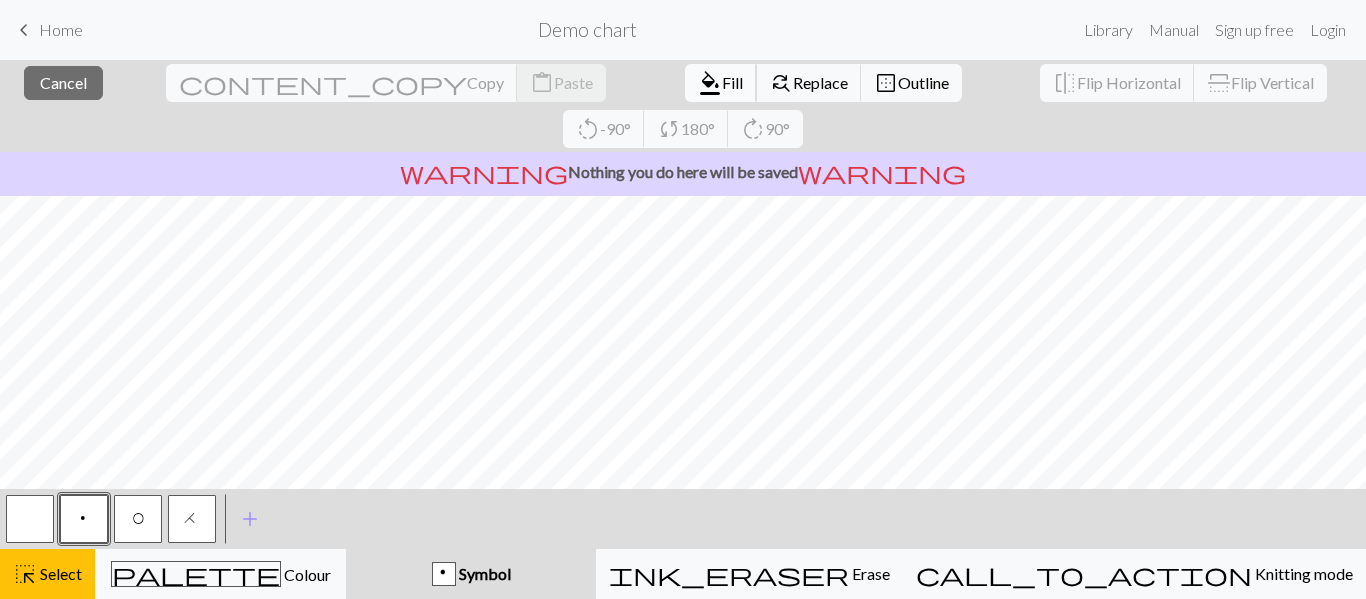 click on "Fill" at bounding box center (732, 82) 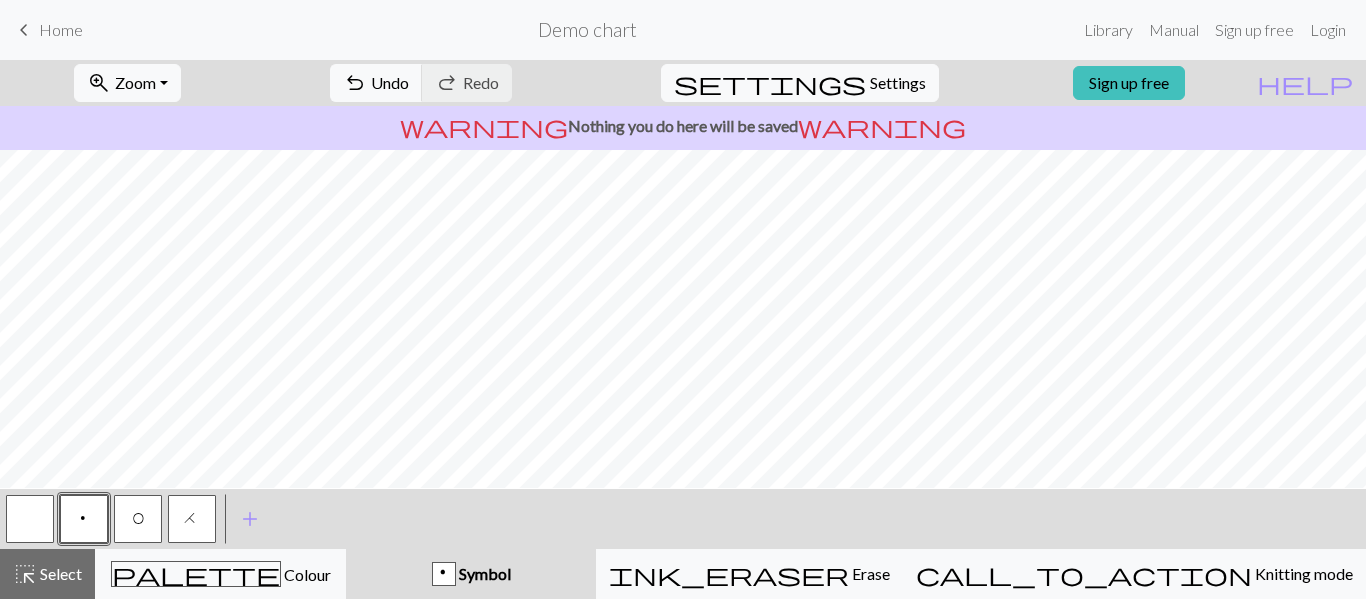 scroll, scrollTop: 121, scrollLeft: 0, axis: vertical 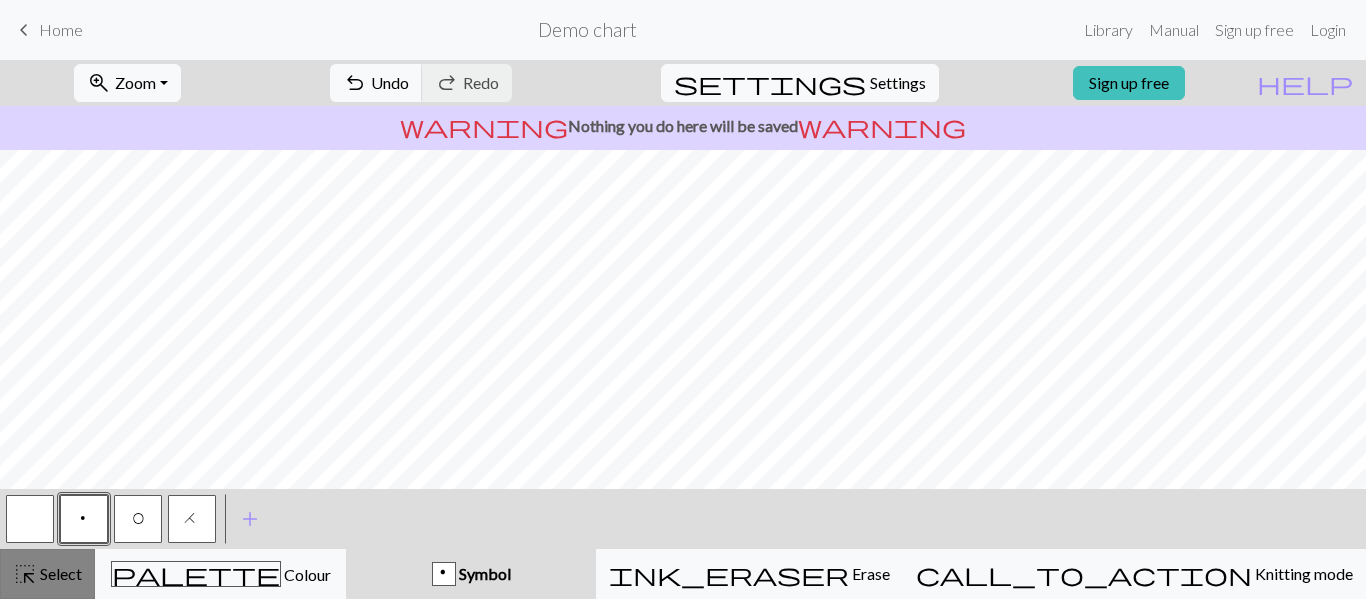 click on "Select" at bounding box center (59, 573) 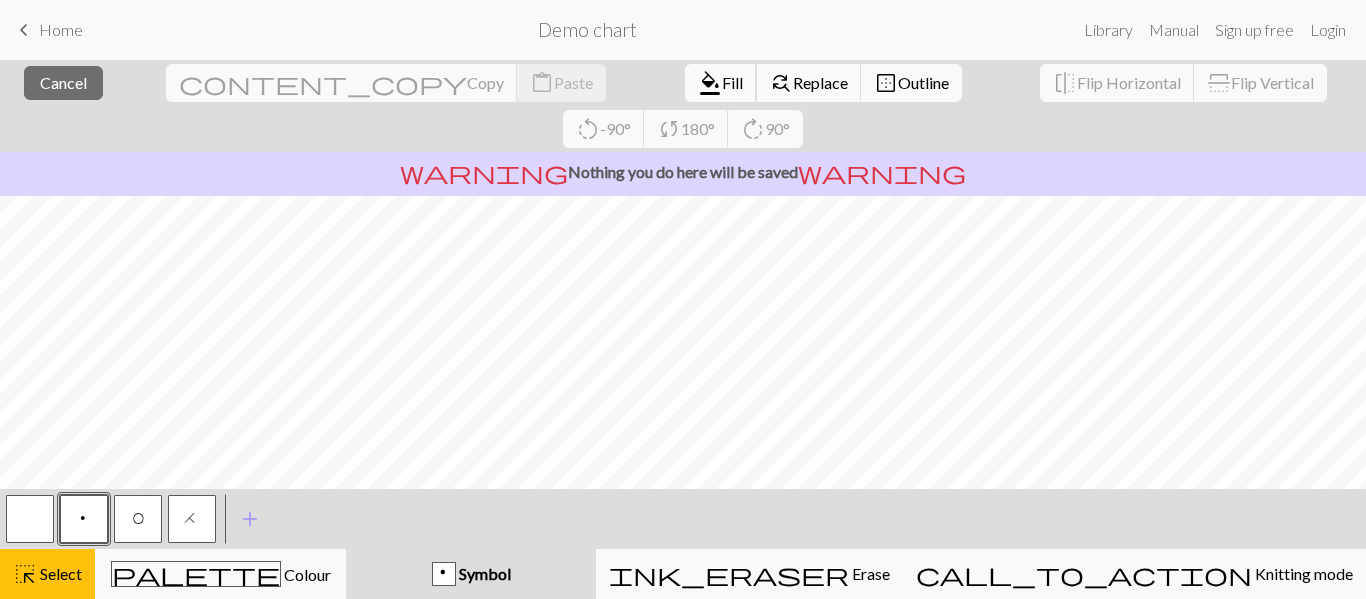 click on "format_color_fill  Fill" at bounding box center (721, 83) 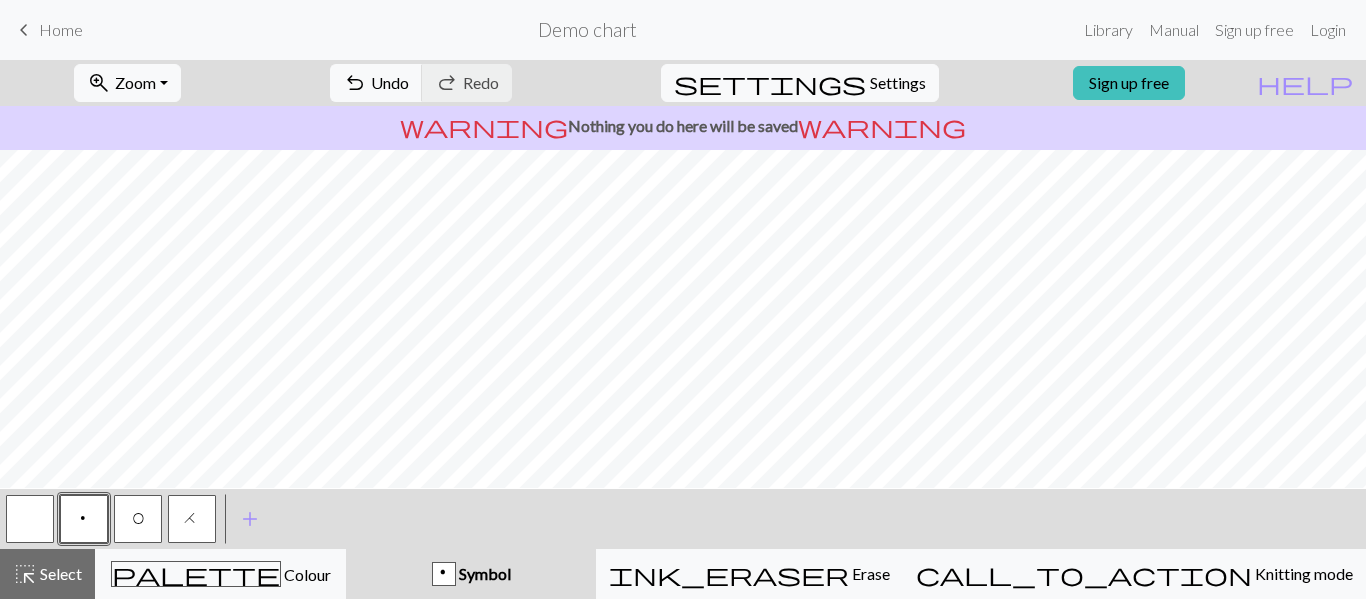 scroll, scrollTop: 30, scrollLeft: 0, axis: vertical 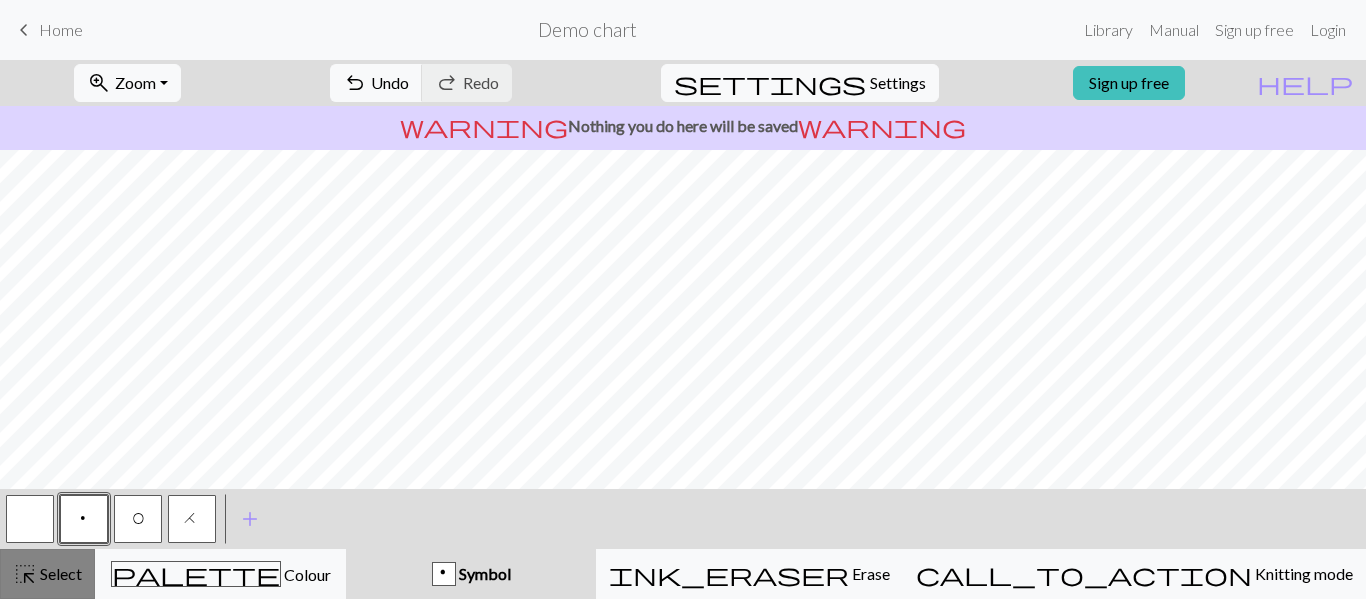 click on "Select" at bounding box center [59, 573] 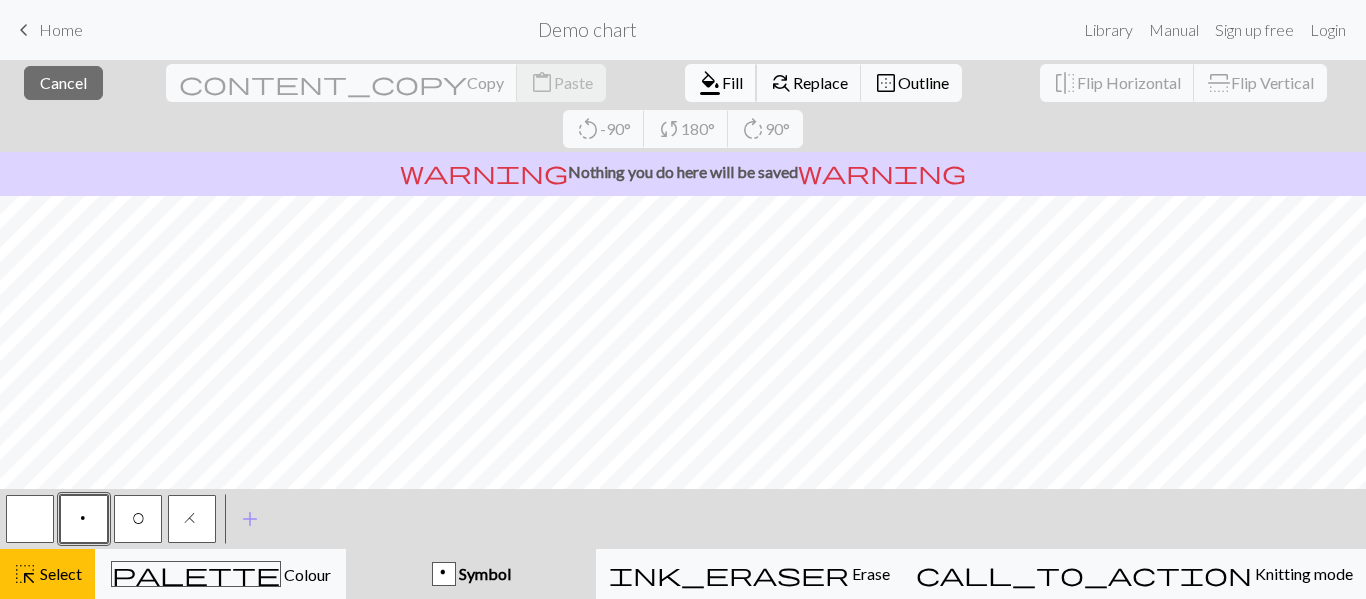 click on "format_color_fill" at bounding box center (710, 83) 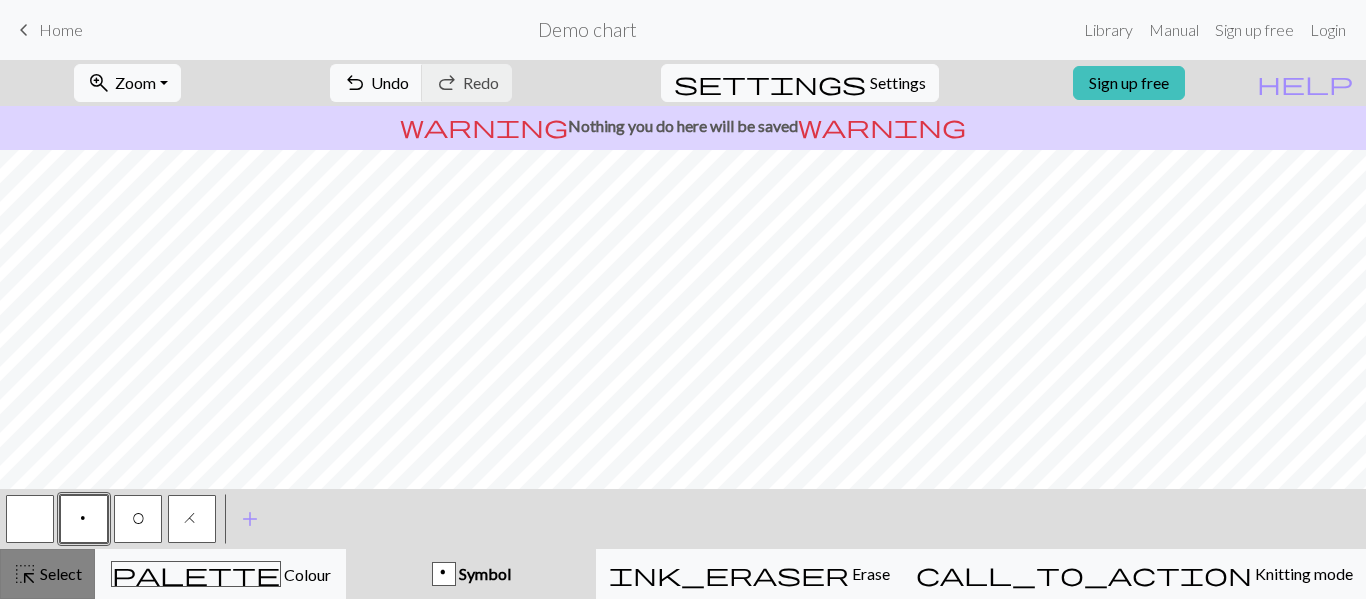 click on "Select" at bounding box center [59, 573] 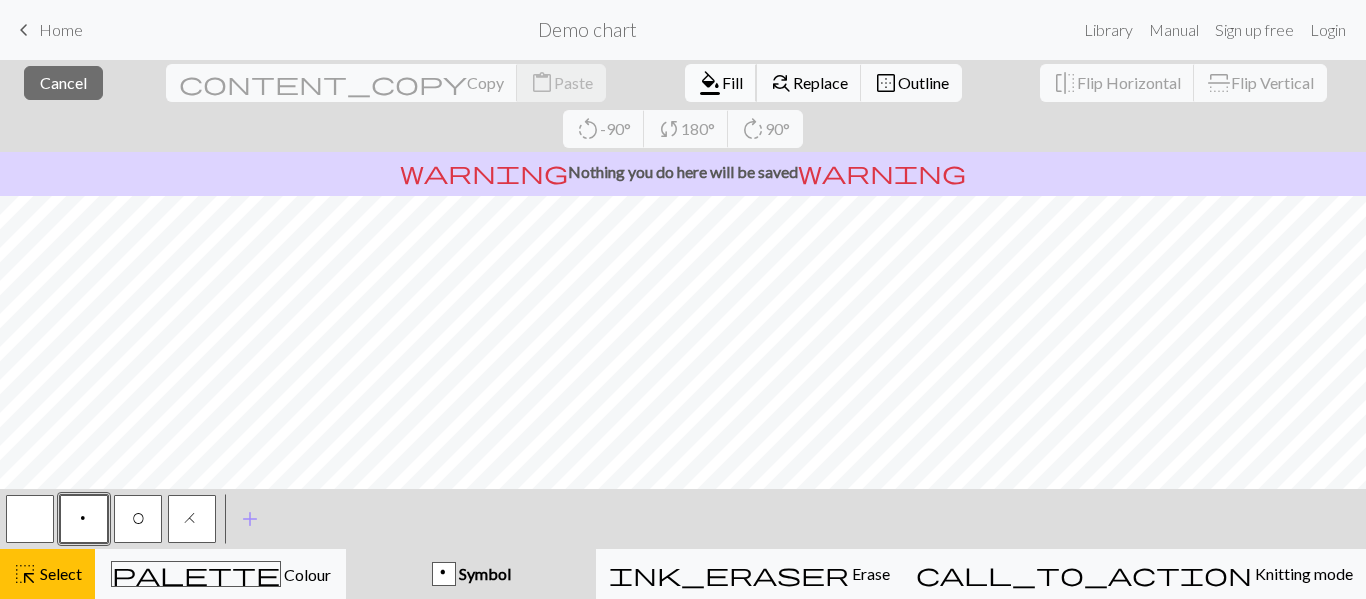 click on "Fill" at bounding box center [732, 82] 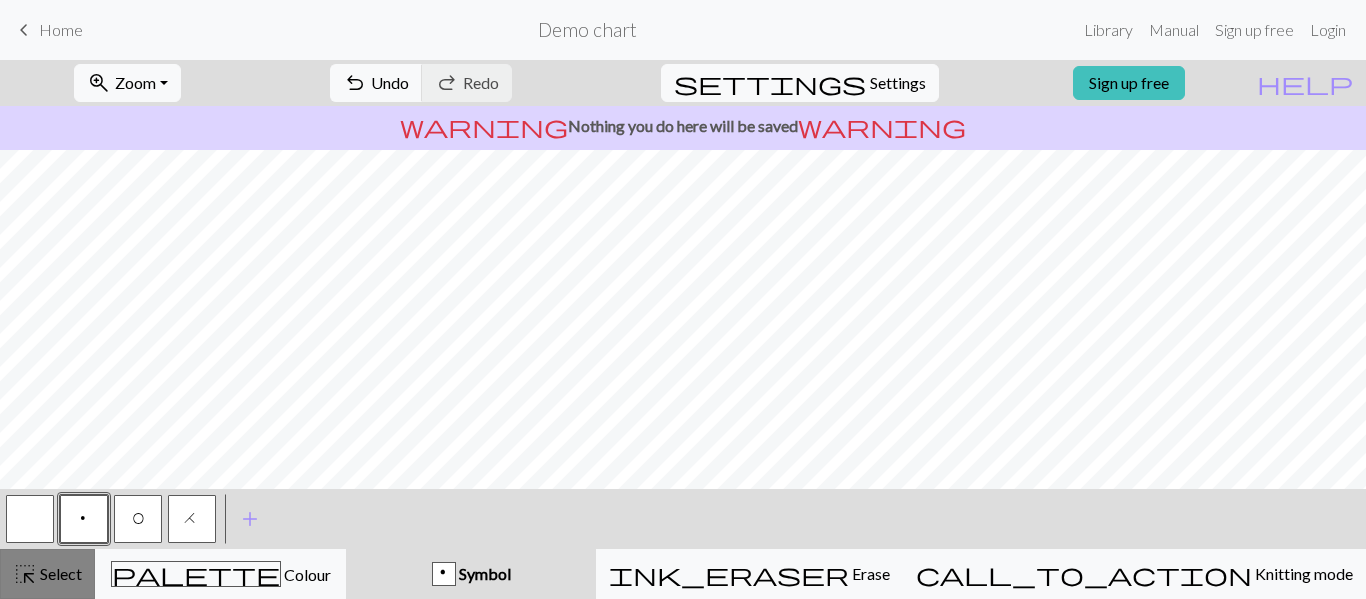 click on "Select" at bounding box center [59, 573] 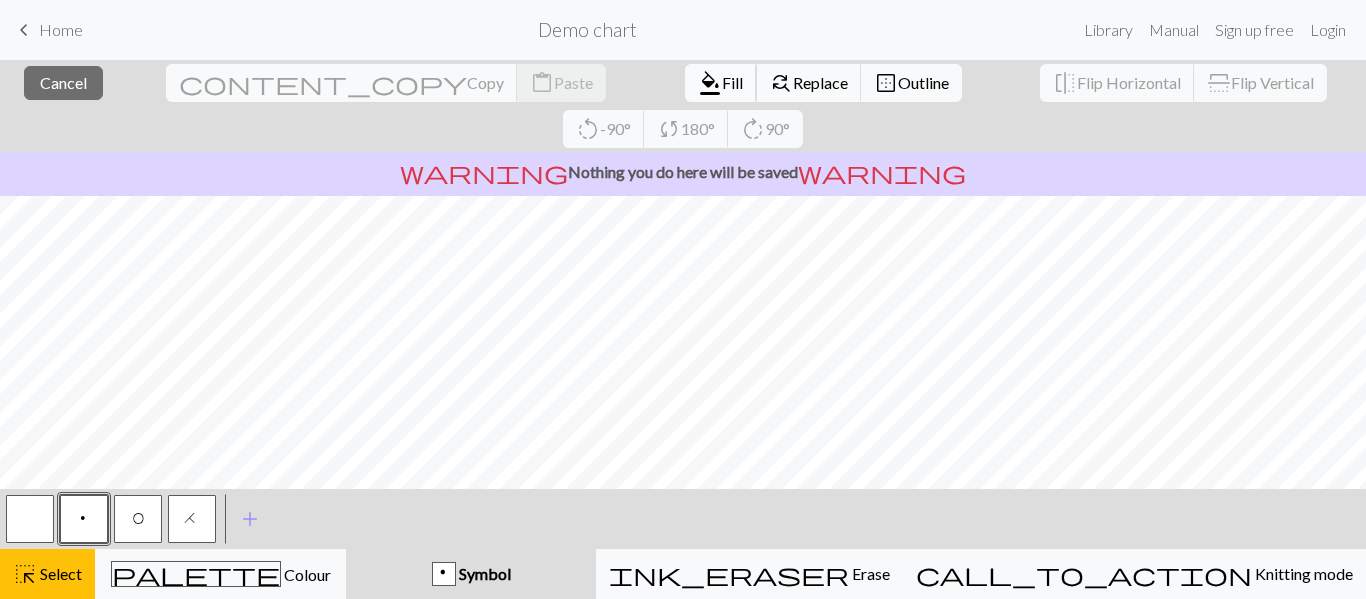click on "Fill" at bounding box center (732, 82) 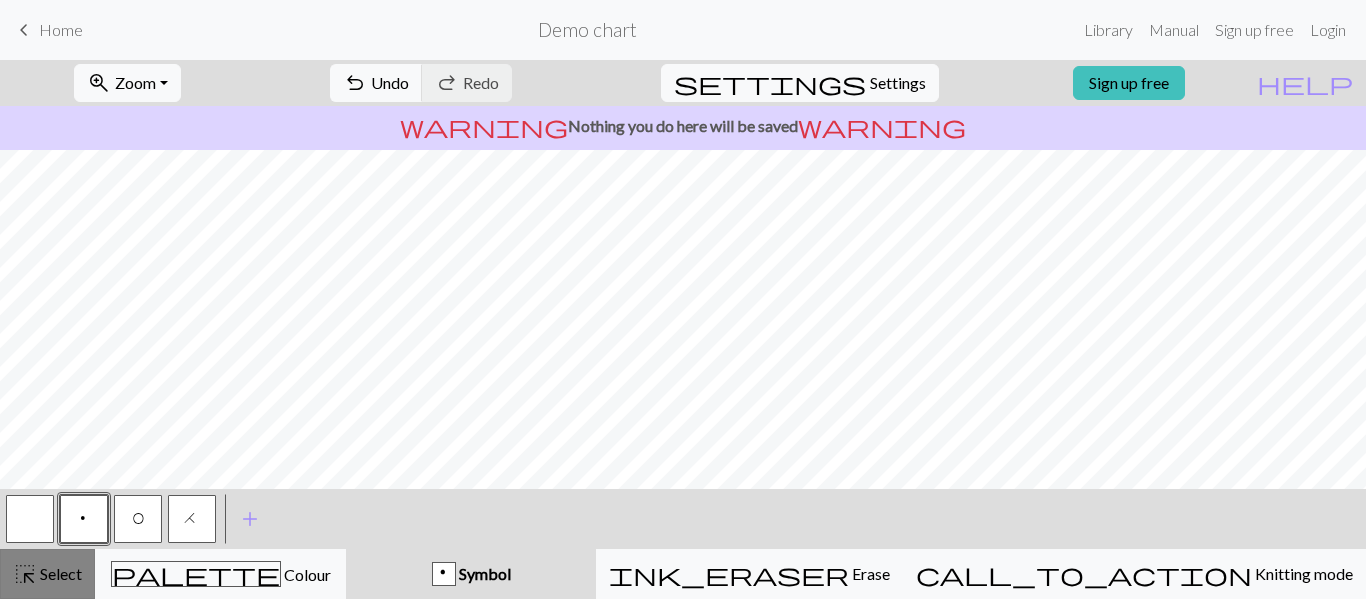 click on "Select" at bounding box center [59, 573] 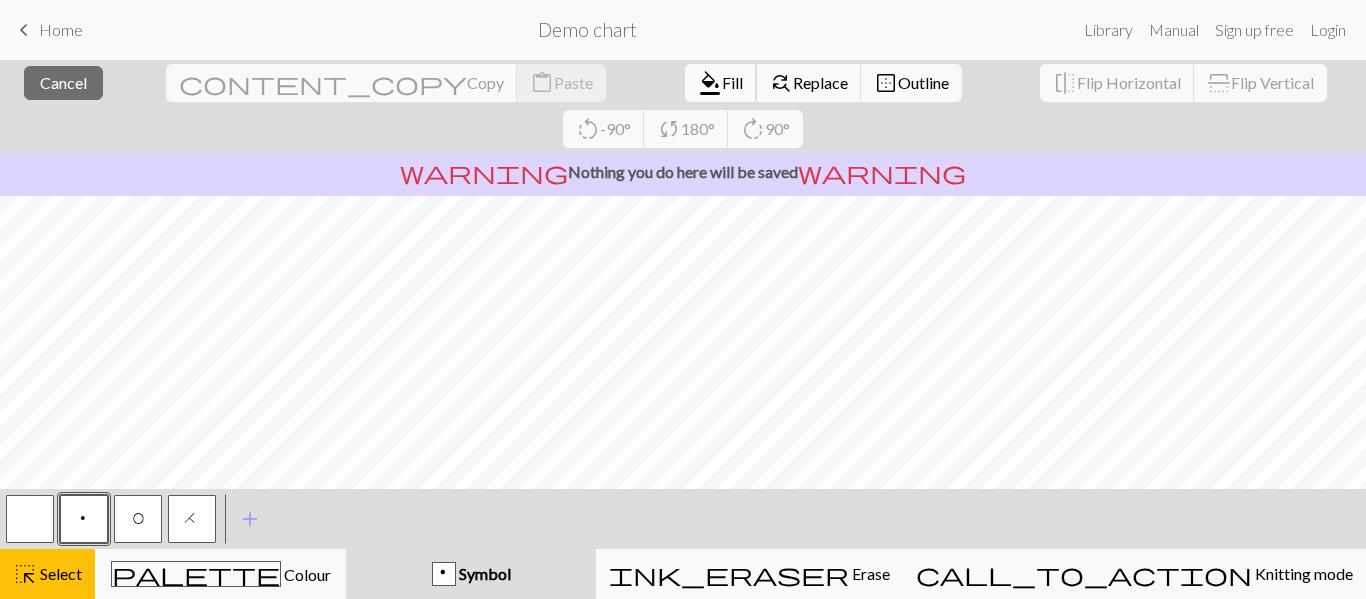 click on "Fill" at bounding box center (732, 82) 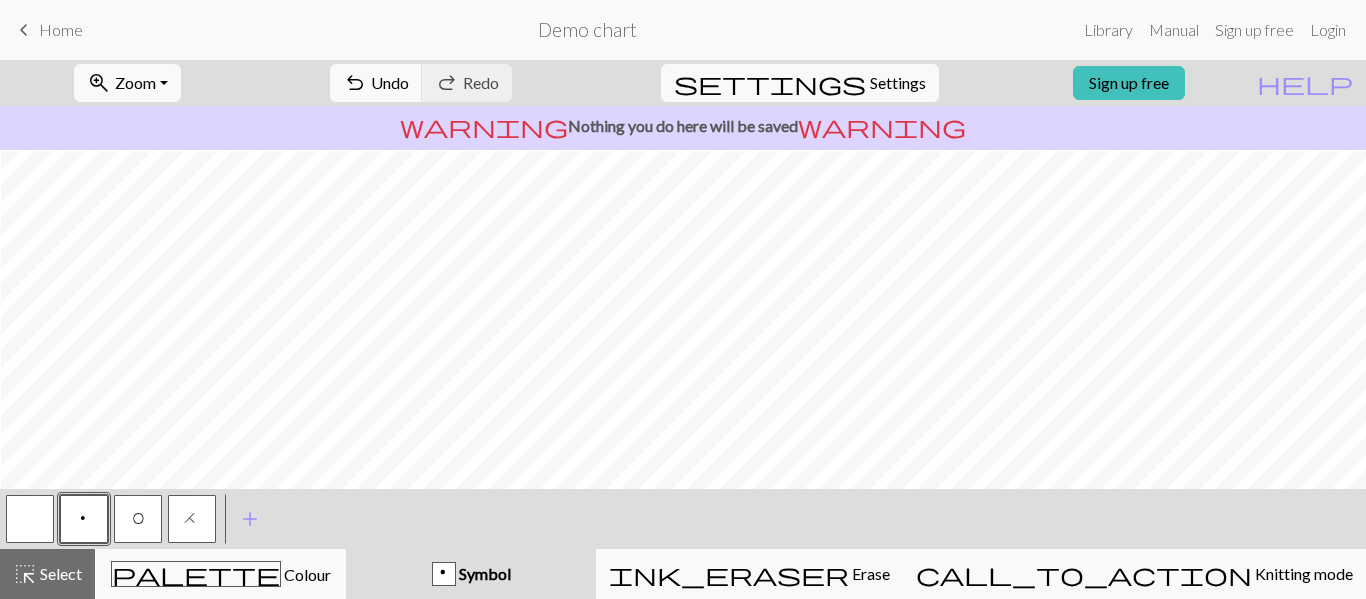 scroll, scrollTop: 44, scrollLeft: 72, axis: both 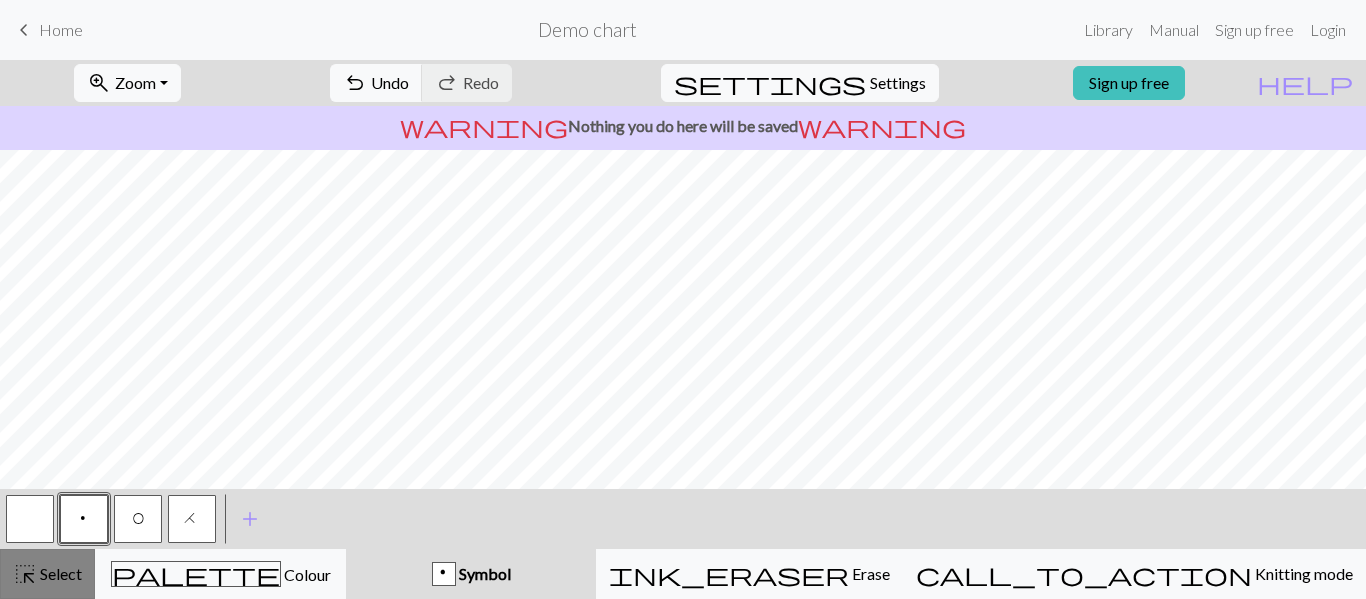 click on "Select" at bounding box center [59, 573] 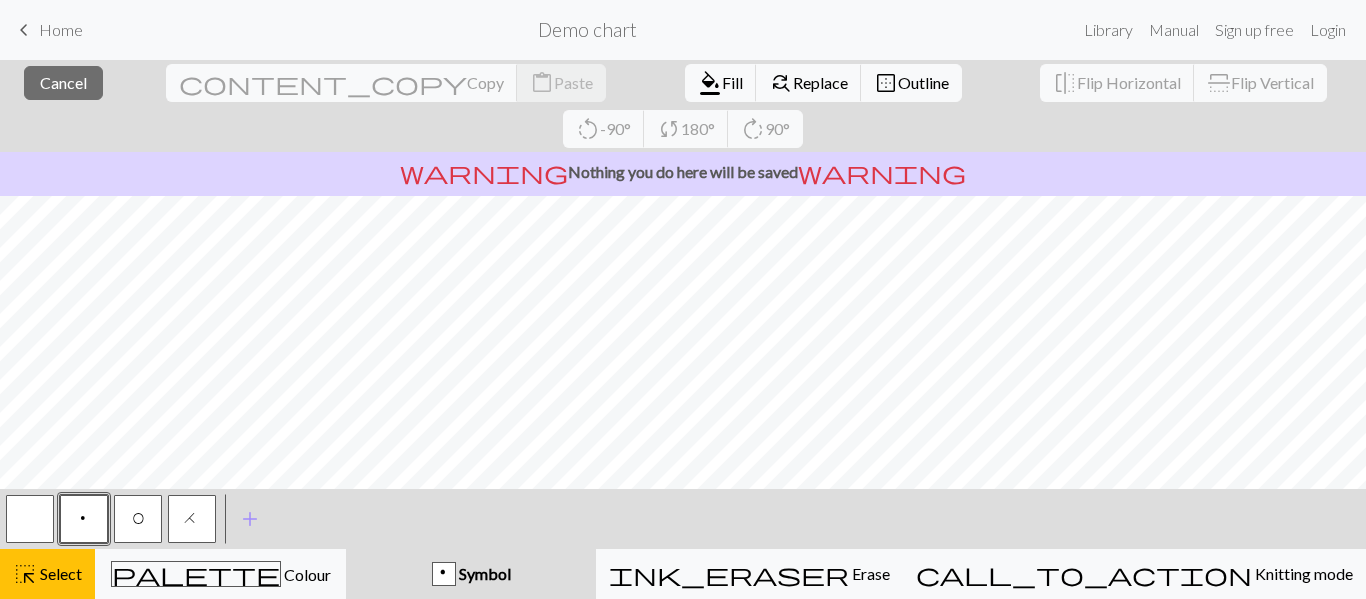 scroll, scrollTop: 44, scrollLeft: 62, axis: both 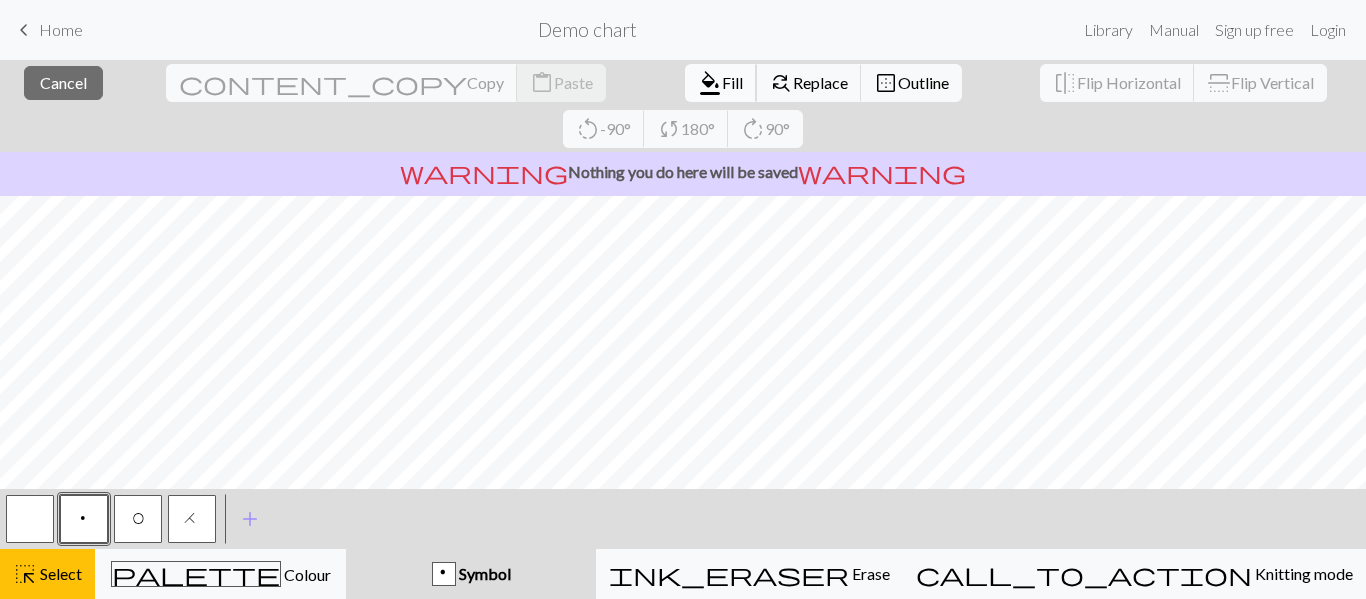 click on "Fill" at bounding box center (732, 82) 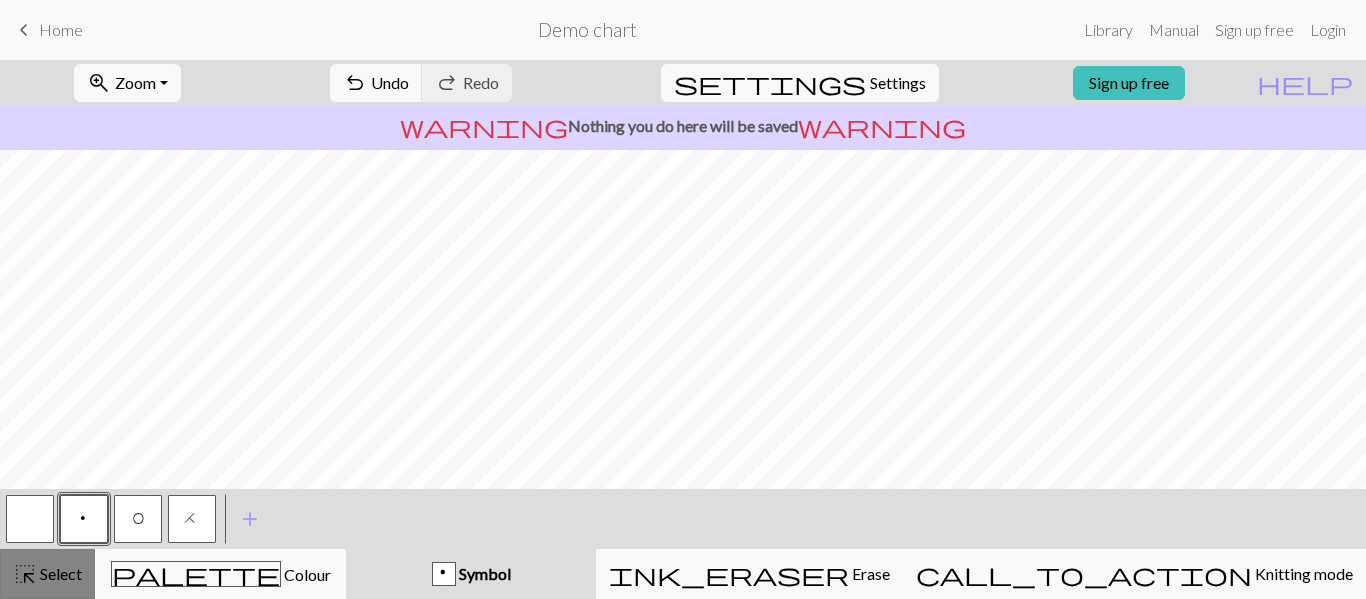 click on "Select" at bounding box center [59, 573] 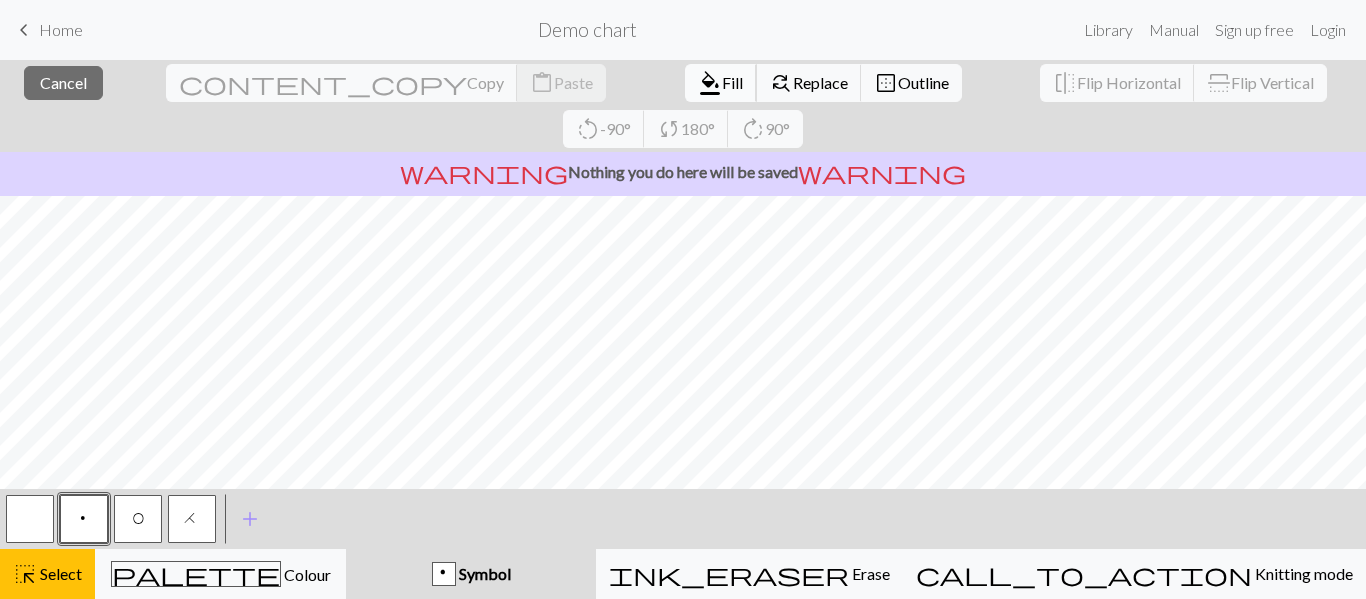 click on "format_color_fill" at bounding box center (710, 83) 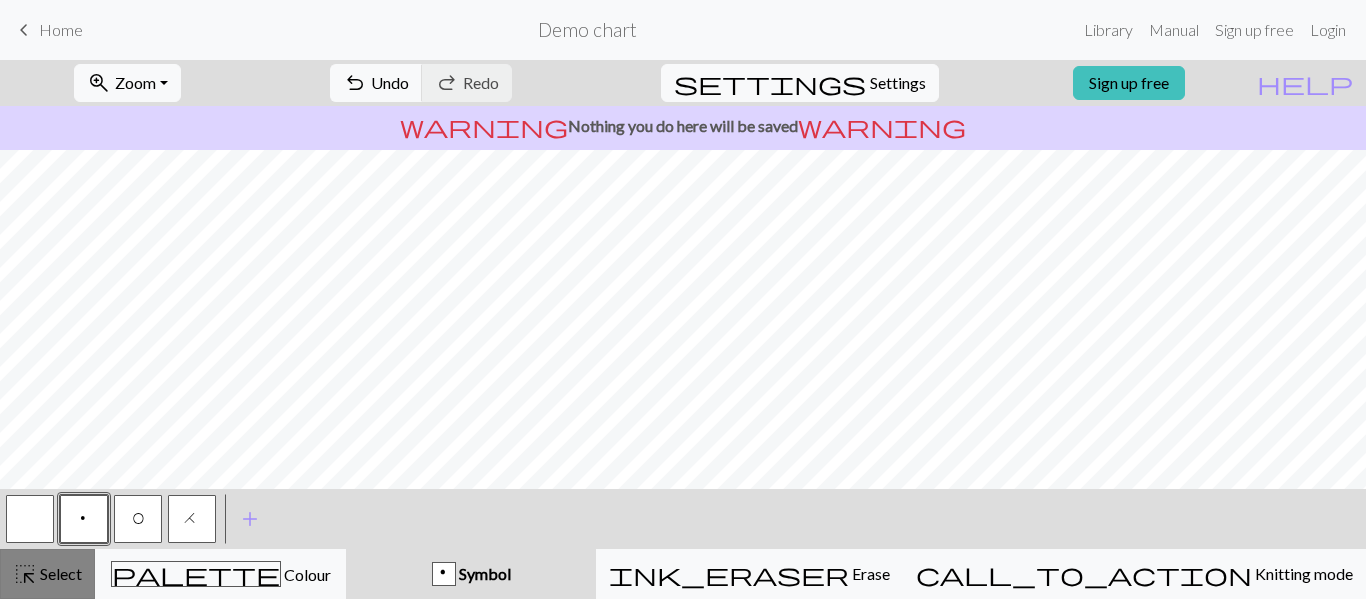 click on "highlight_alt   Select   Select" at bounding box center [47, 574] 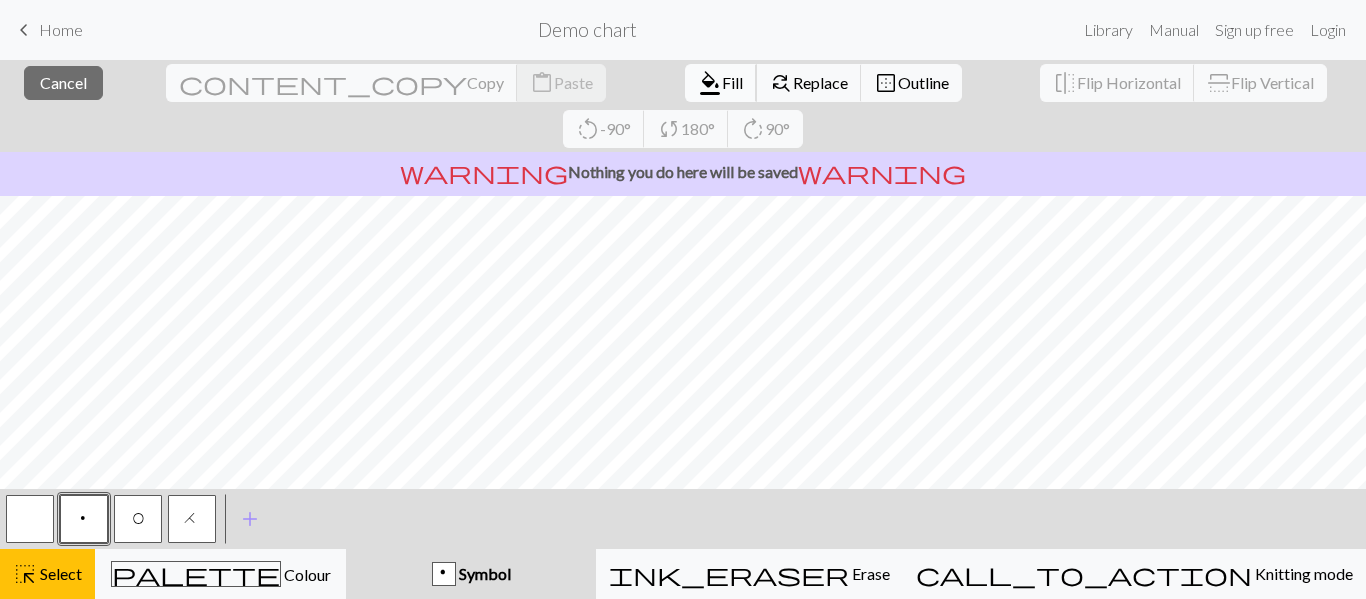 click on "Fill" at bounding box center (732, 82) 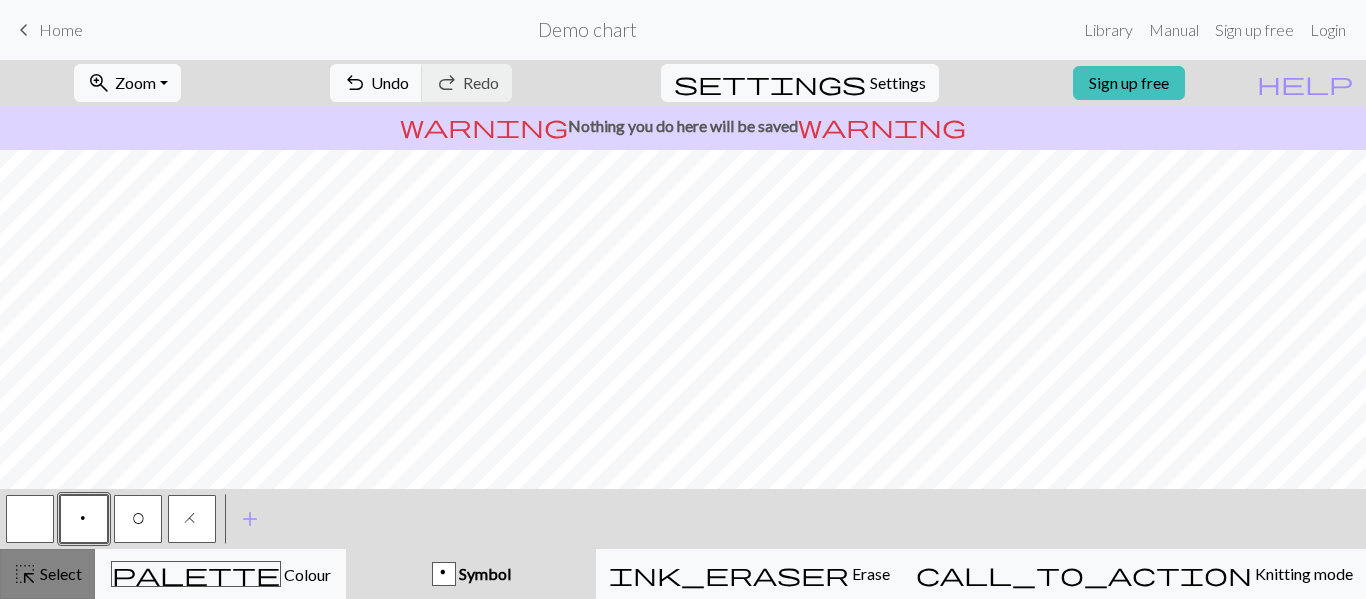 click on "Select" at bounding box center [59, 573] 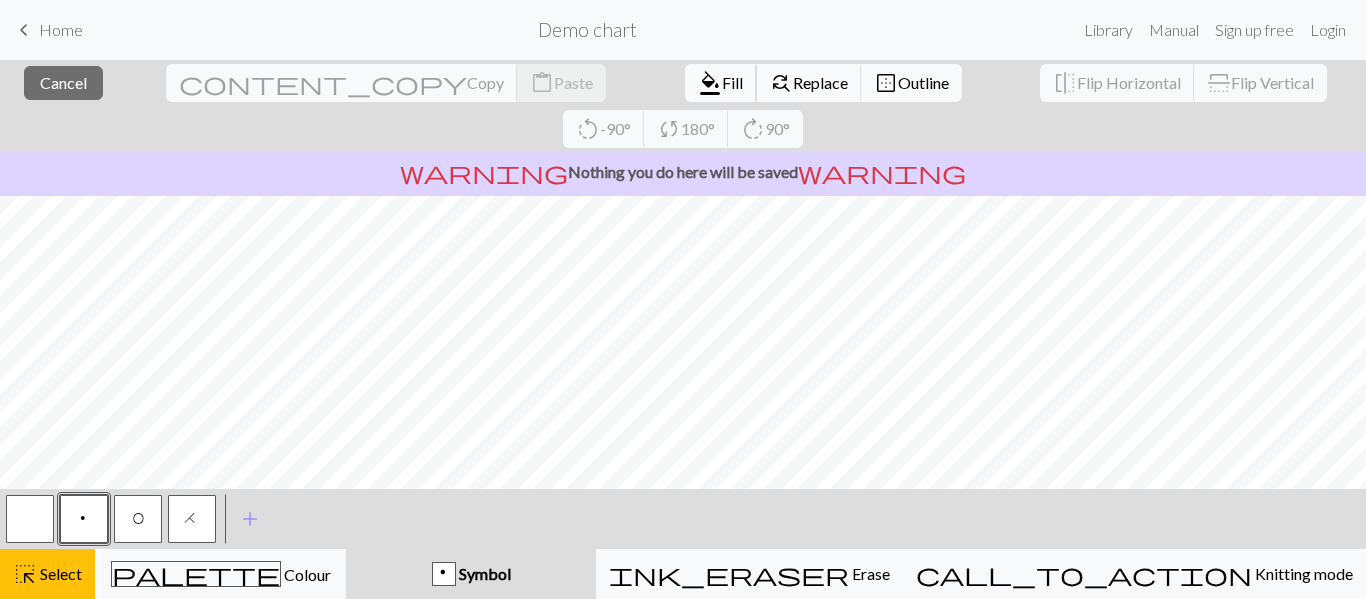 click on "format_color_fill  Fill" at bounding box center (721, 83) 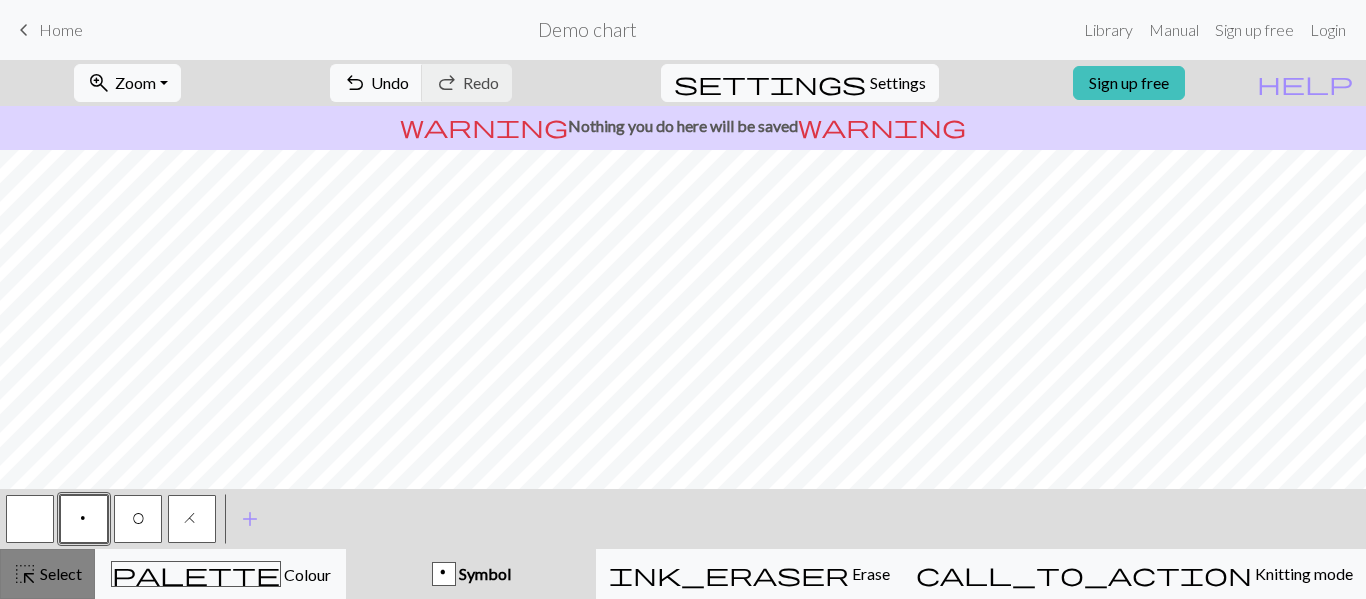 click on "highlight_alt   Select   Select" at bounding box center (47, 574) 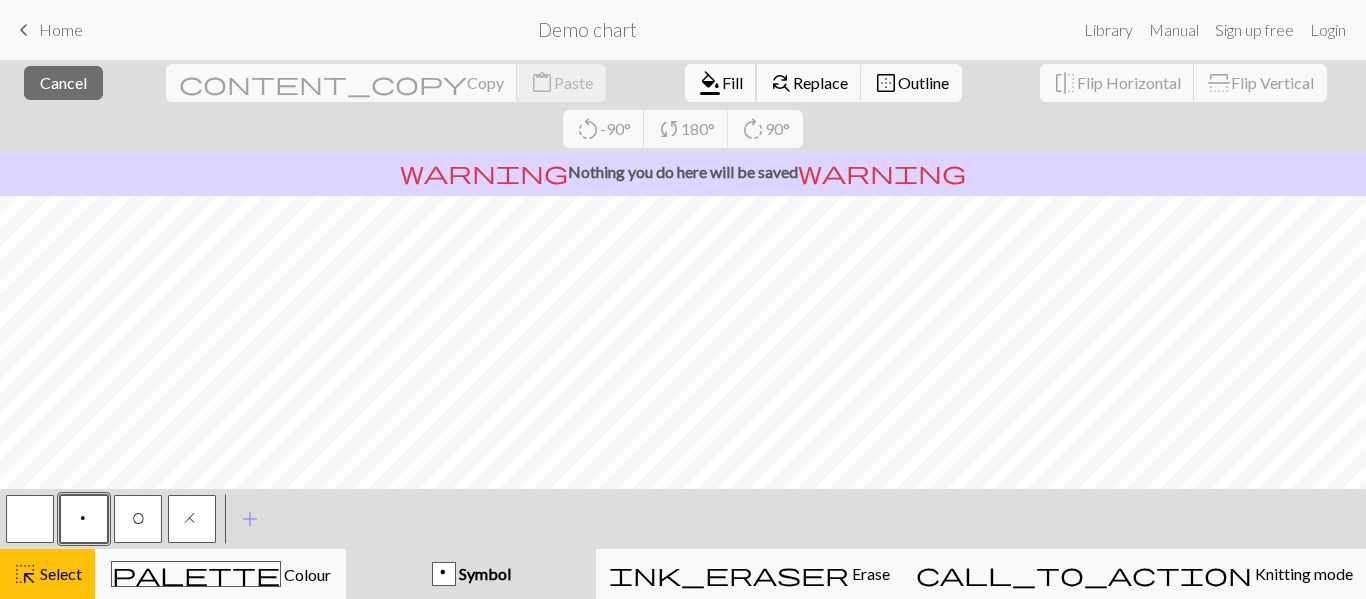 click on "Fill" at bounding box center [732, 82] 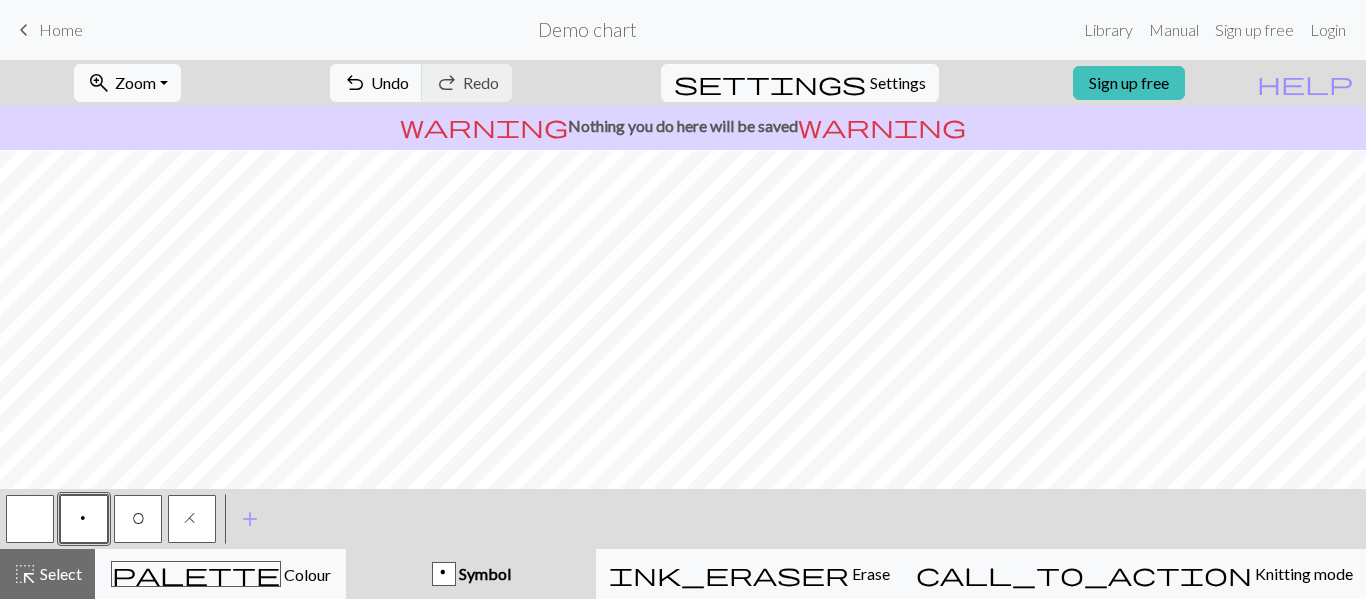 scroll, scrollTop: 227, scrollLeft: 62, axis: both 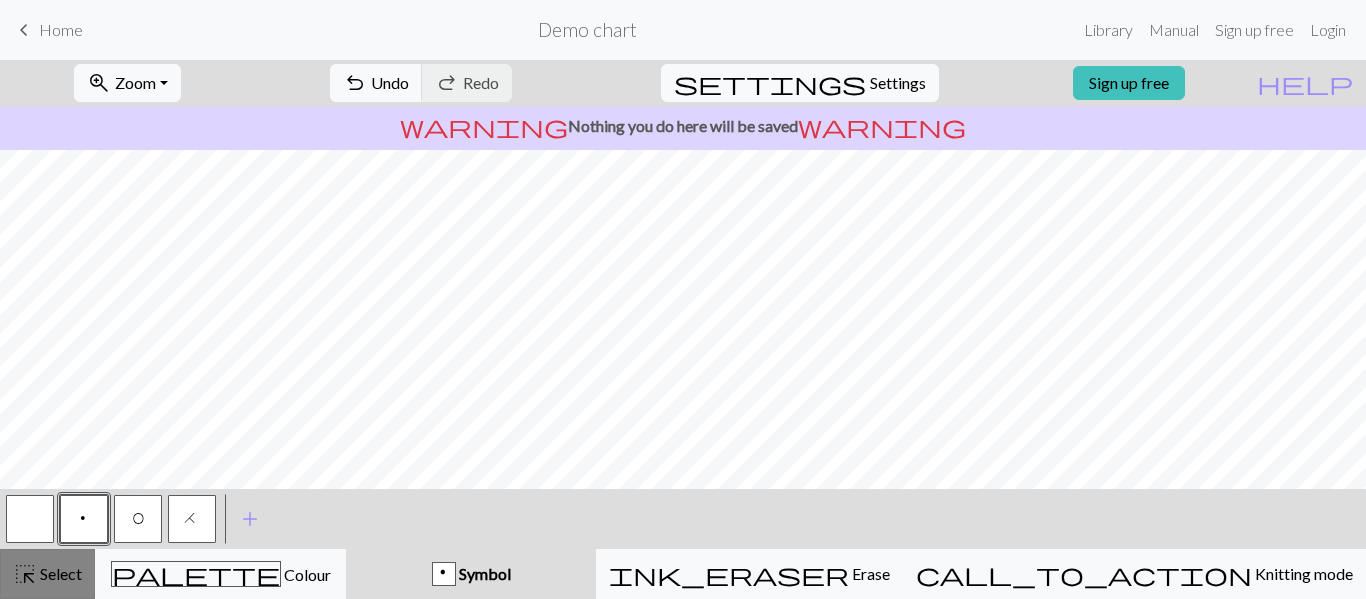 click on "Select" at bounding box center [59, 573] 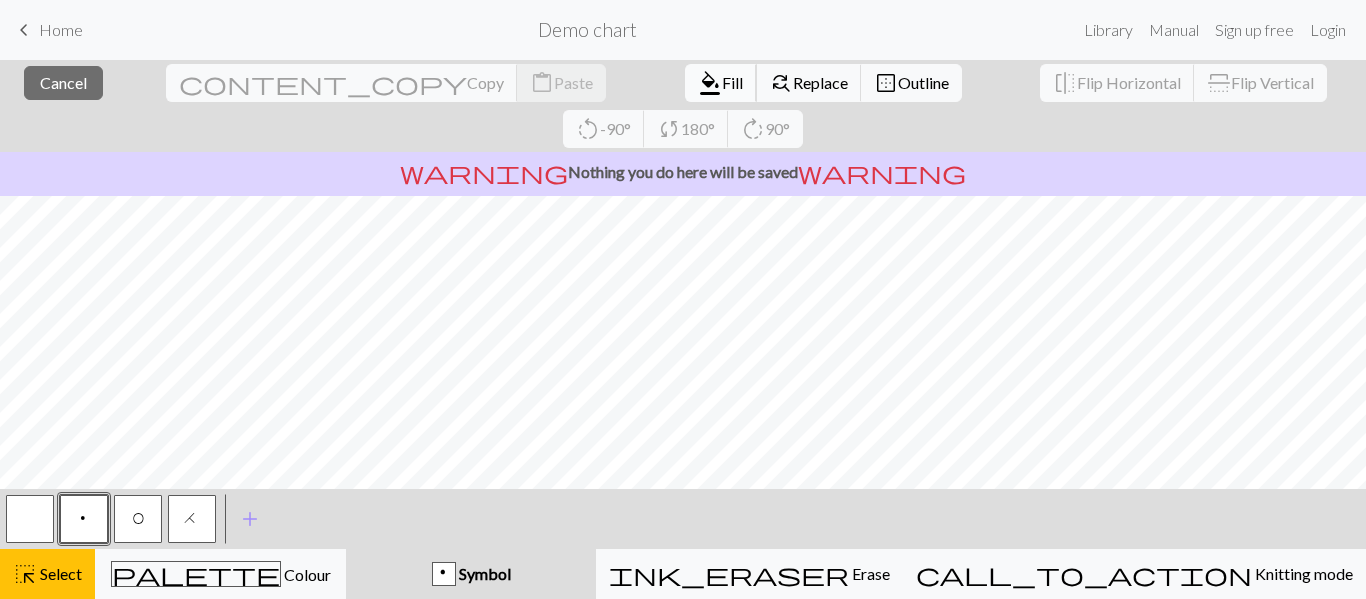 click on "Fill" at bounding box center [732, 82] 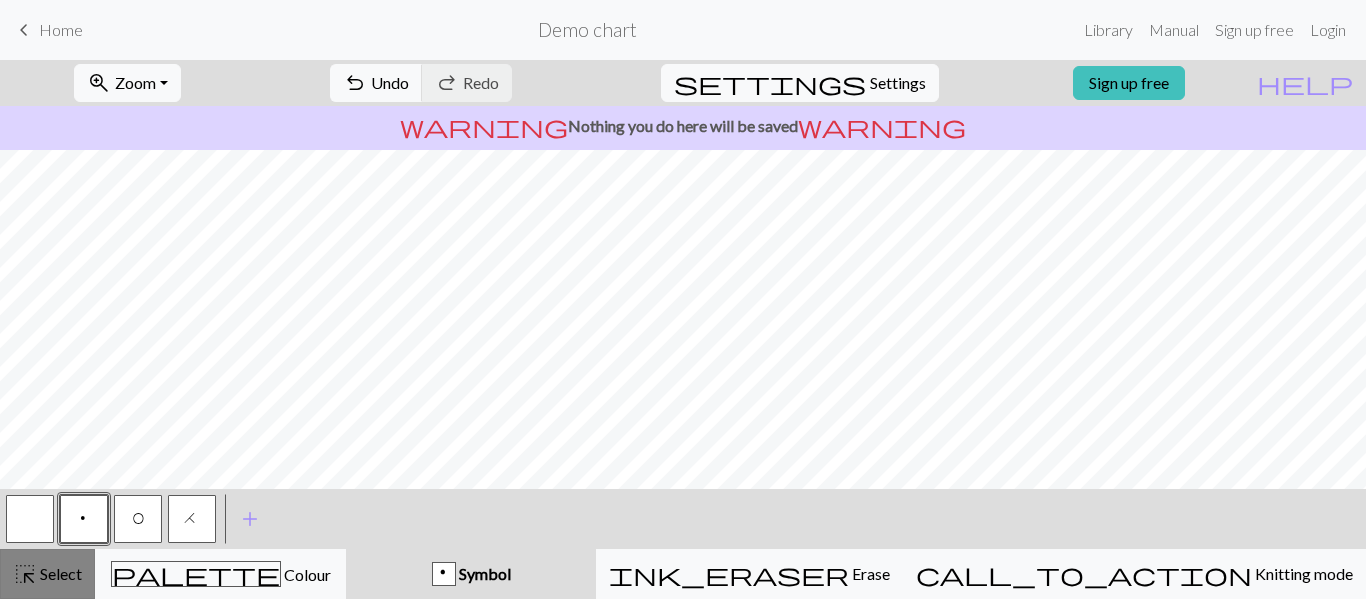 click on "Select" at bounding box center (59, 573) 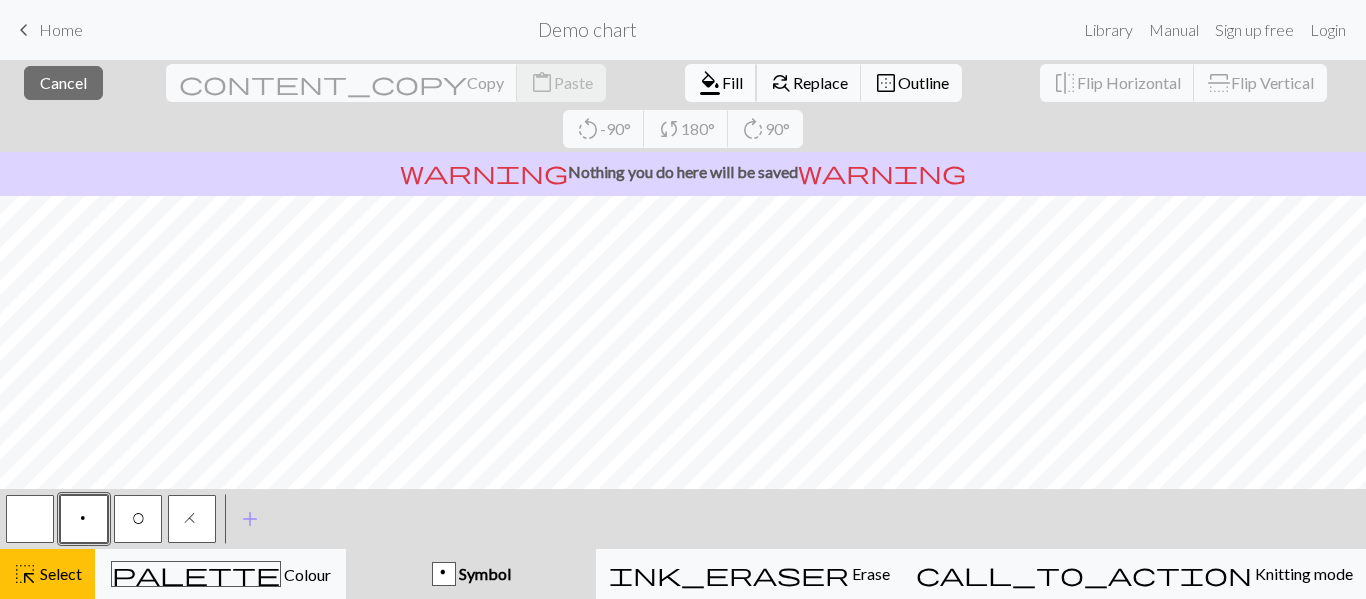 click on "Fill" at bounding box center [732, 82] 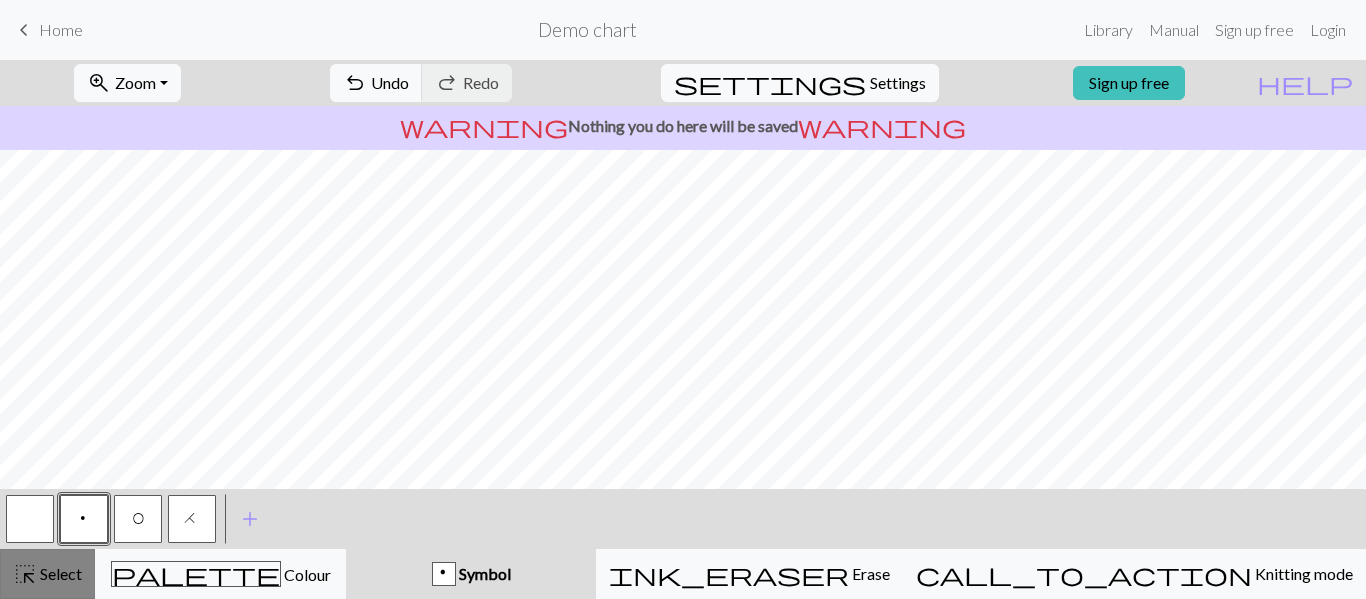 click on "Select" at bounding box center (59, 573) 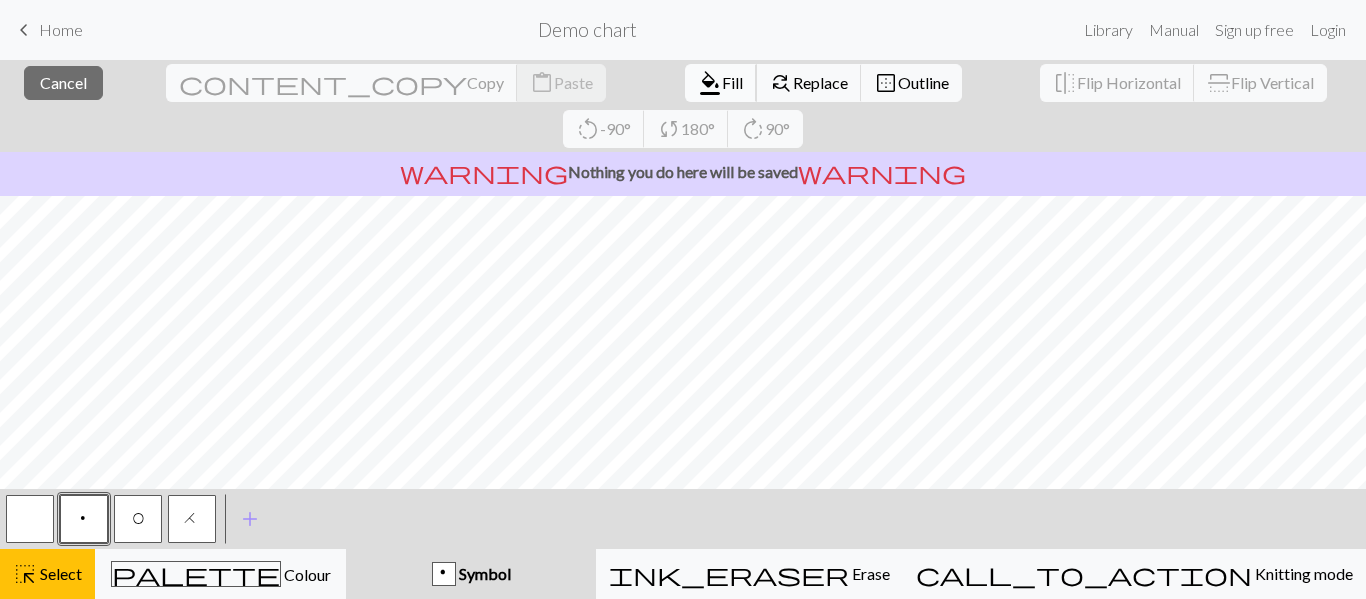 click on "Fill" at bounding box center [732, 82] 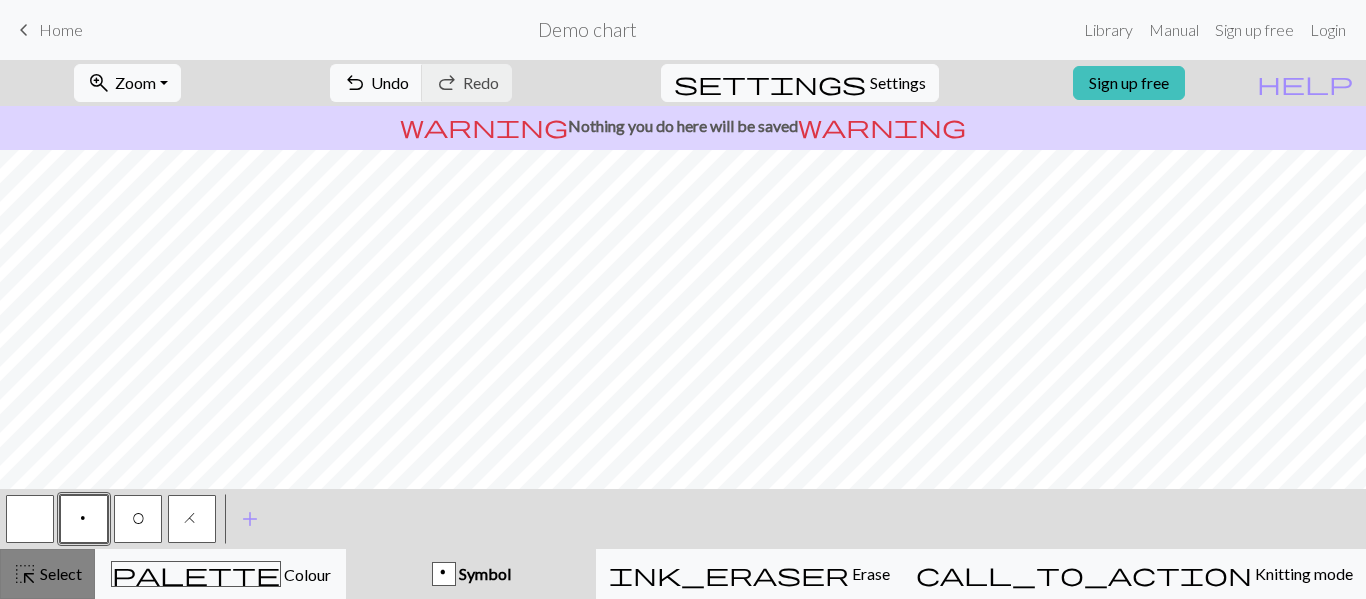 click on "Select" at bounding box center [59, 573] 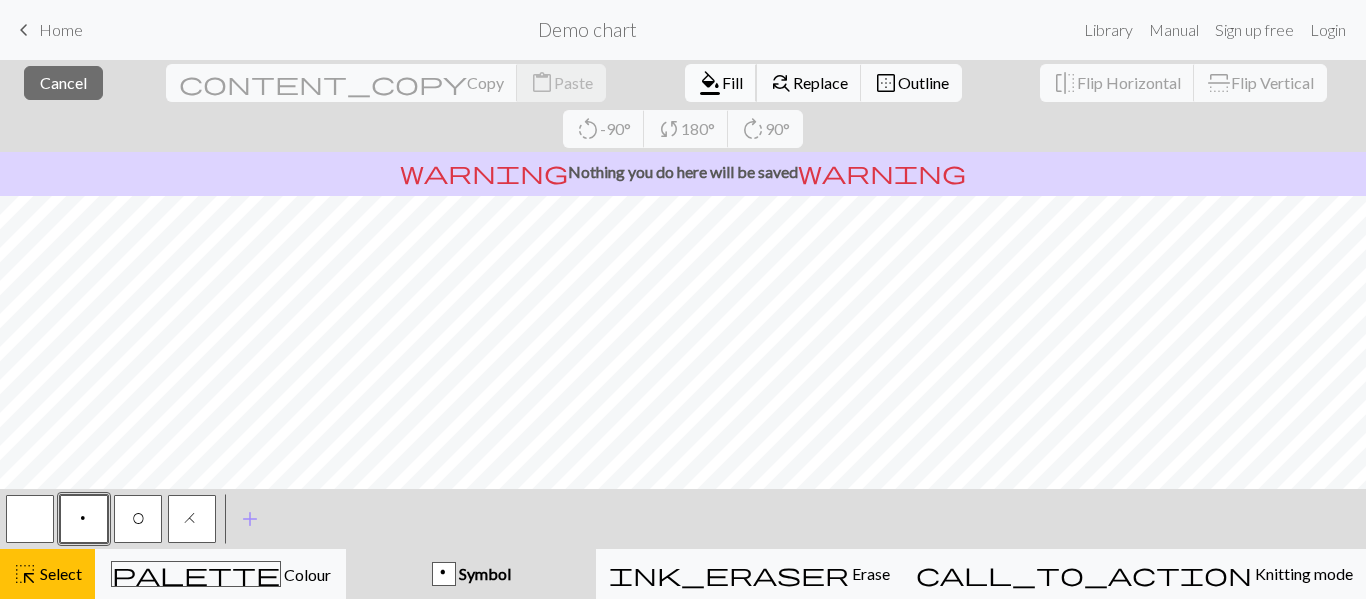 click on "Fill" at bounding box center (732, 82) 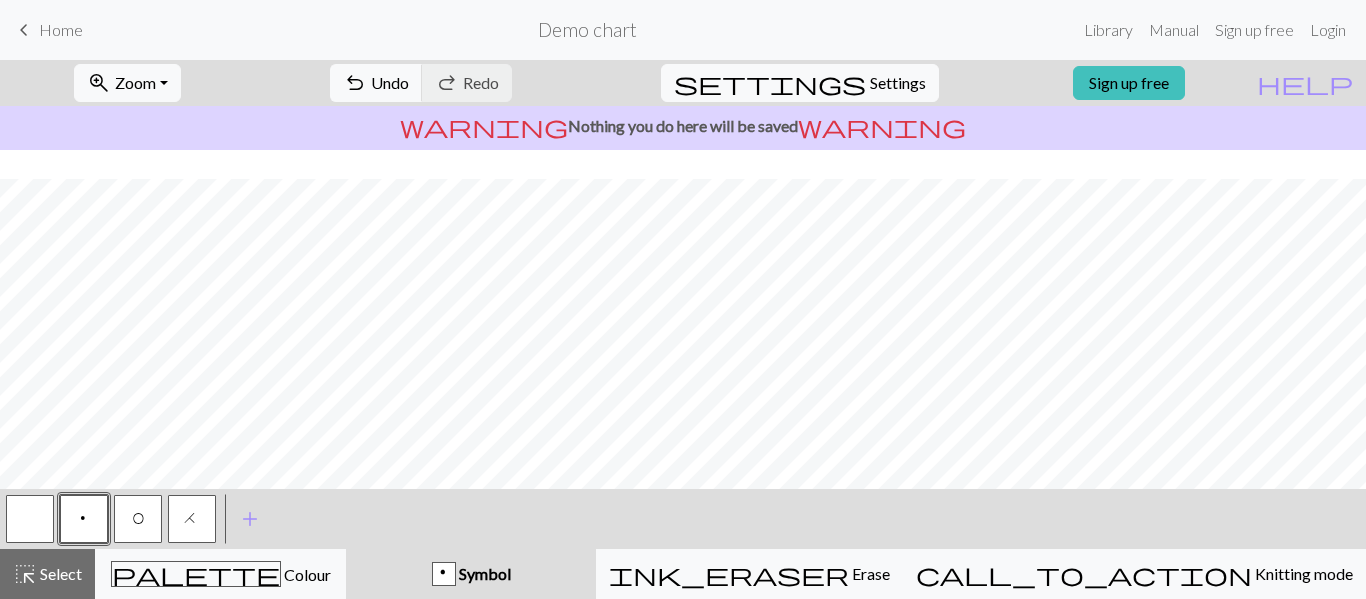 scroll, scrollTop: 400, scrollLeft: 62, axis: both 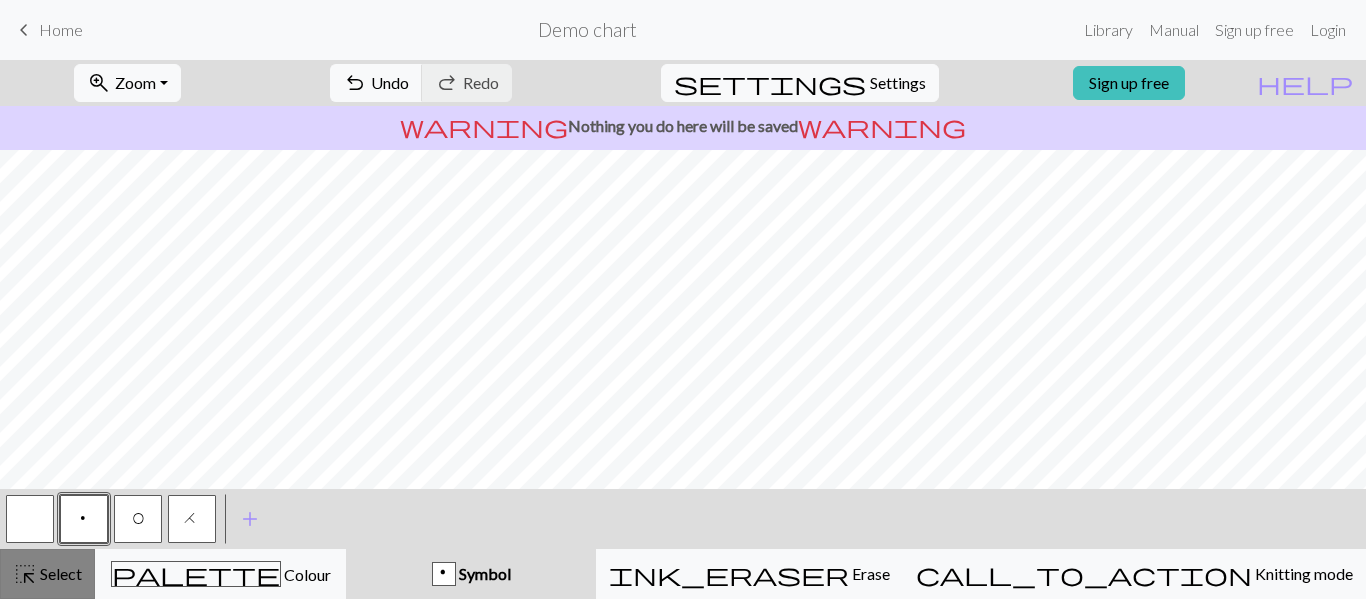 click on "Select" at bounding box center (59, 573) 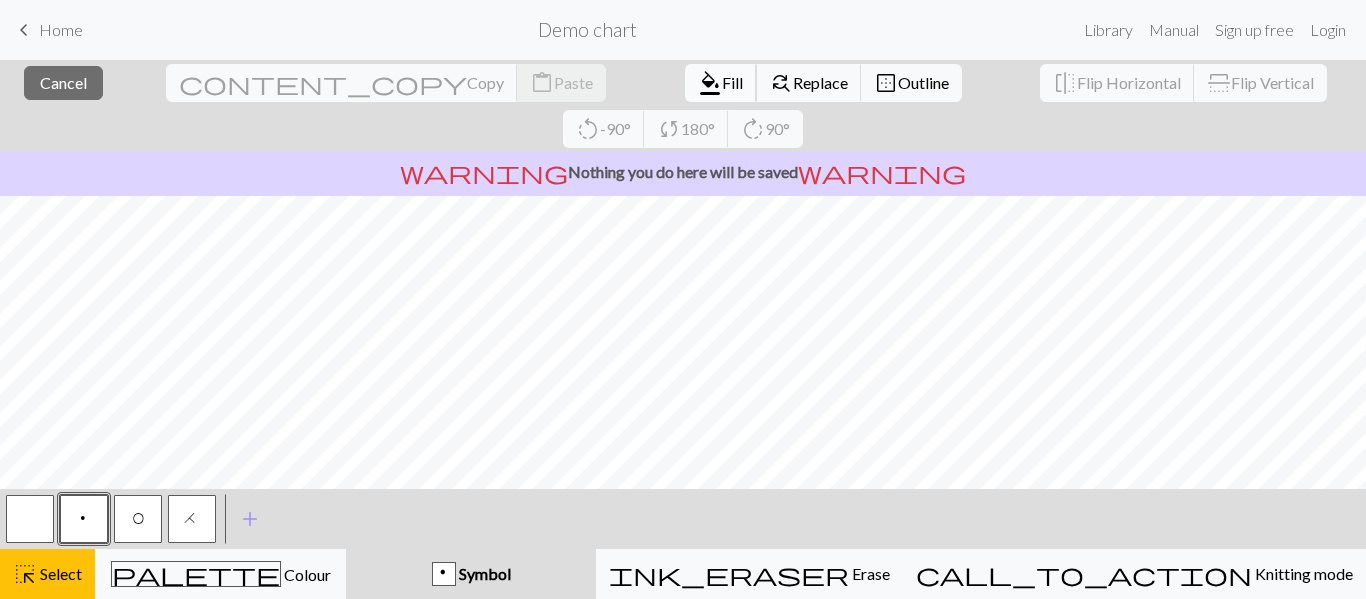 click on "format_color_fill  Fill" at bounding box center [721, 83] 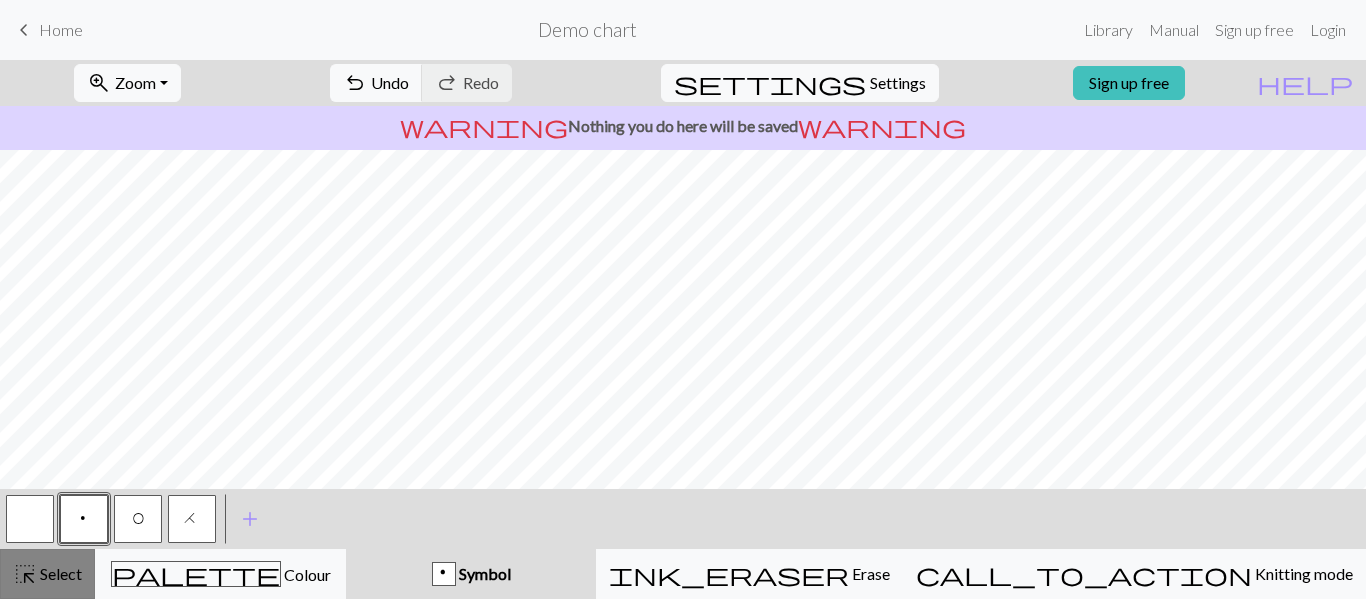 click on "Select" at bounding box center (59, 573) 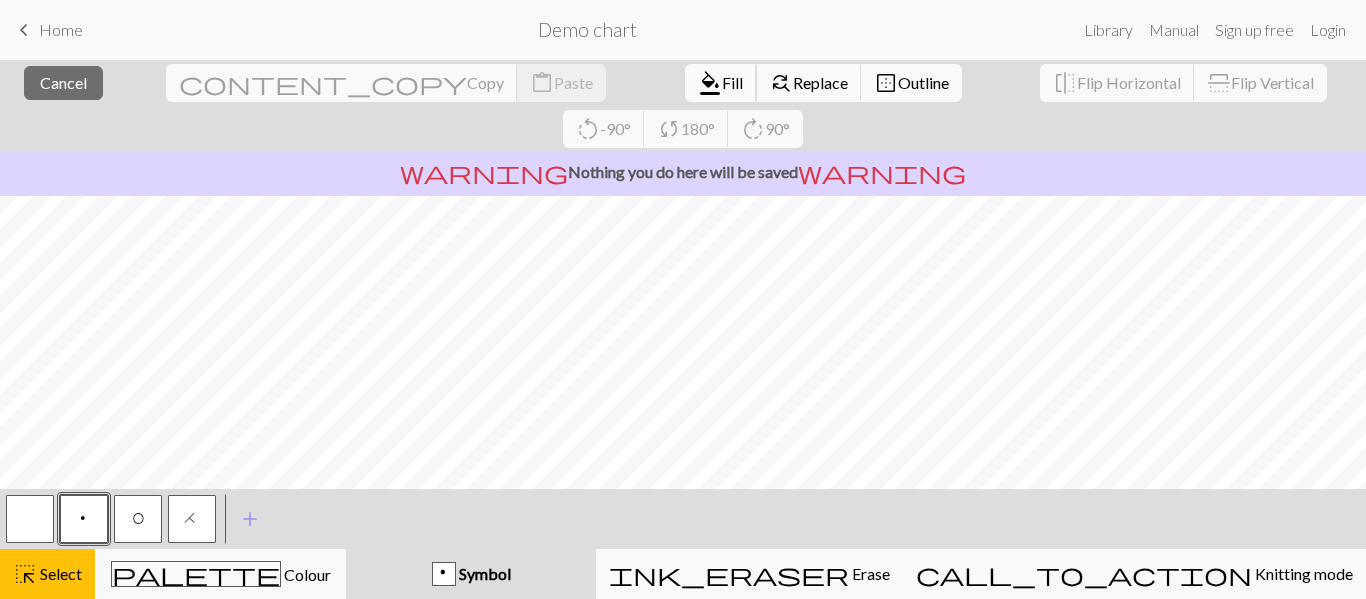 click on "format_color_fill  Fill" at bounding box center (721, 83) 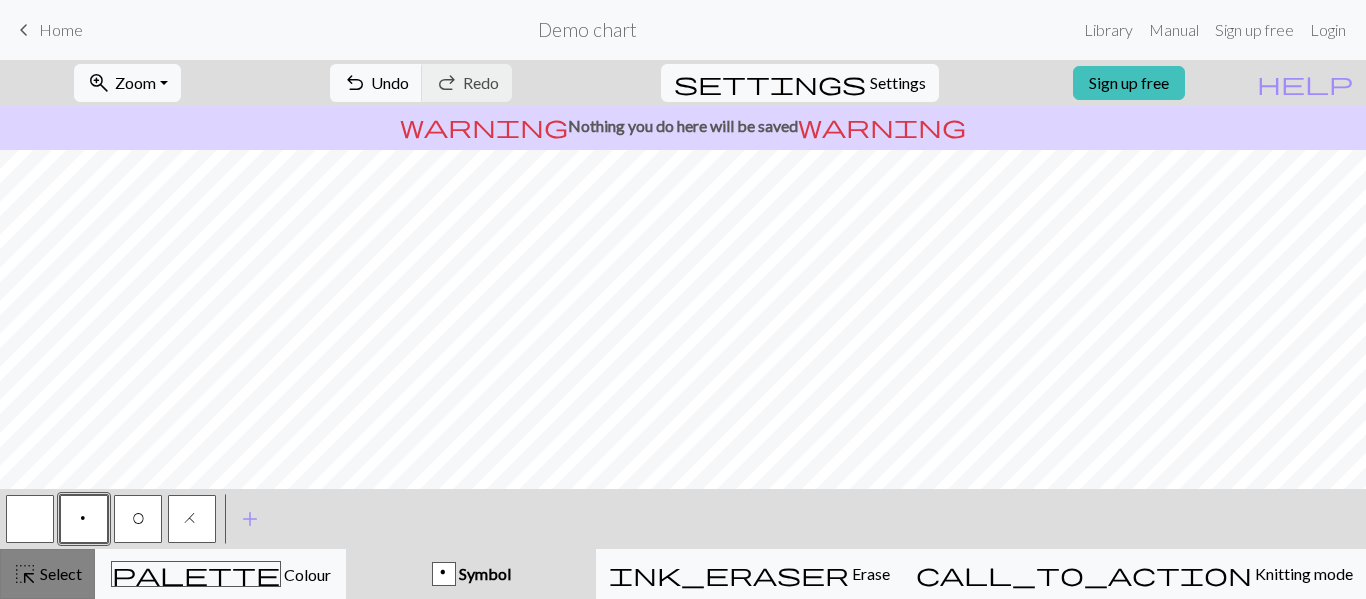 click on "highlight_alt" at bounding box center [25, 574] 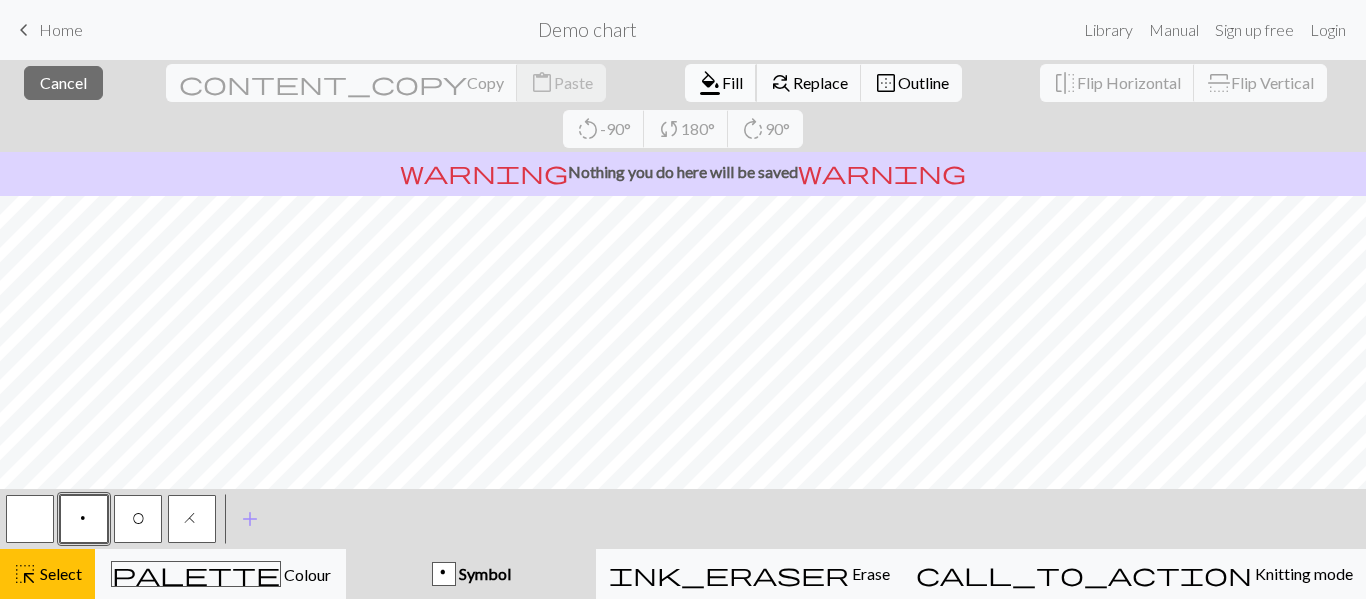 click on "Fill" at bounding box center (732, 82) 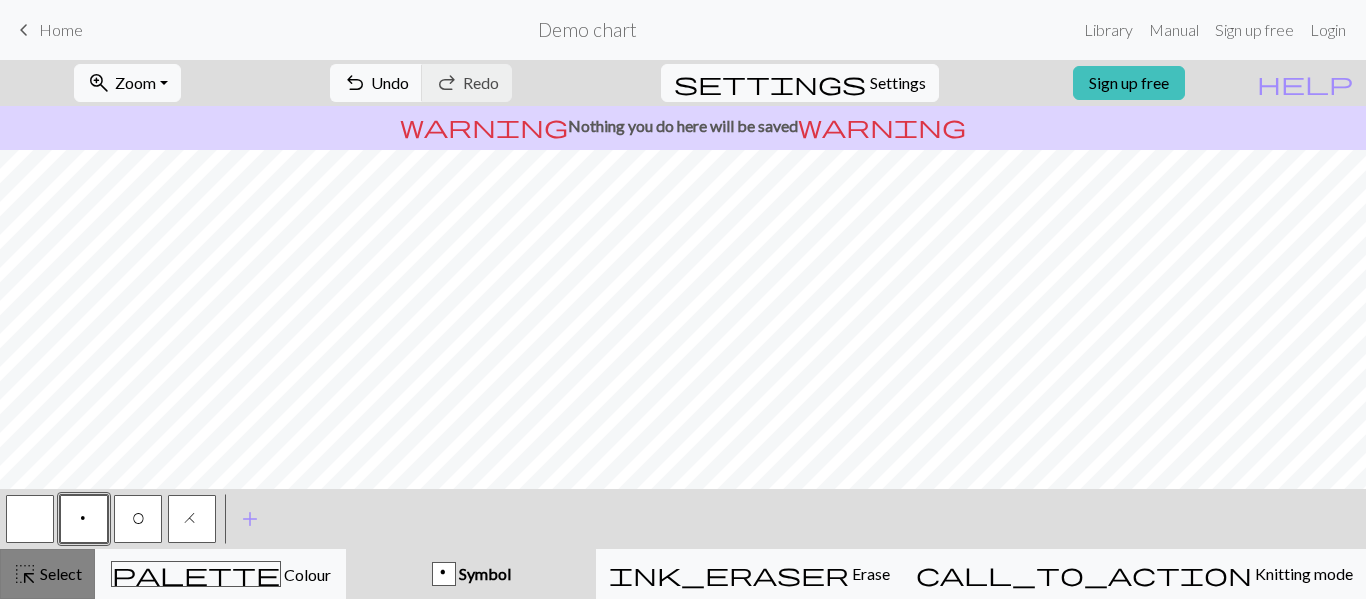 click on "Select" at bounding box center (59, 573) 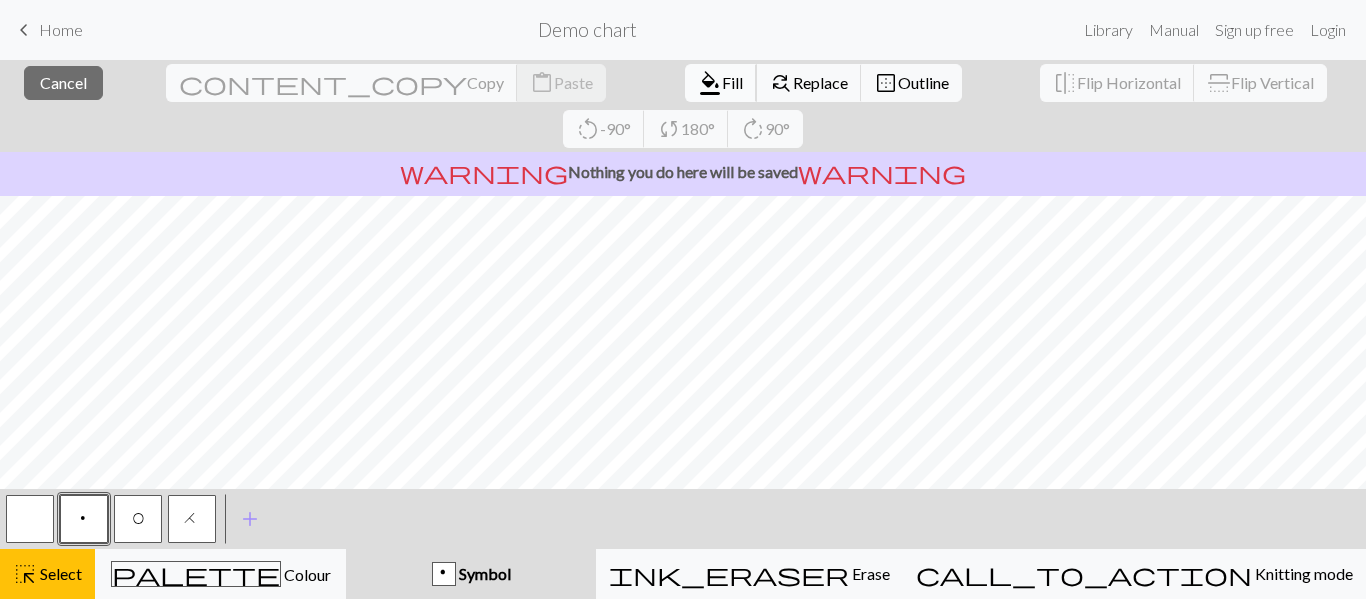 click on "format_color_fill" at bounding box center (710, 83) 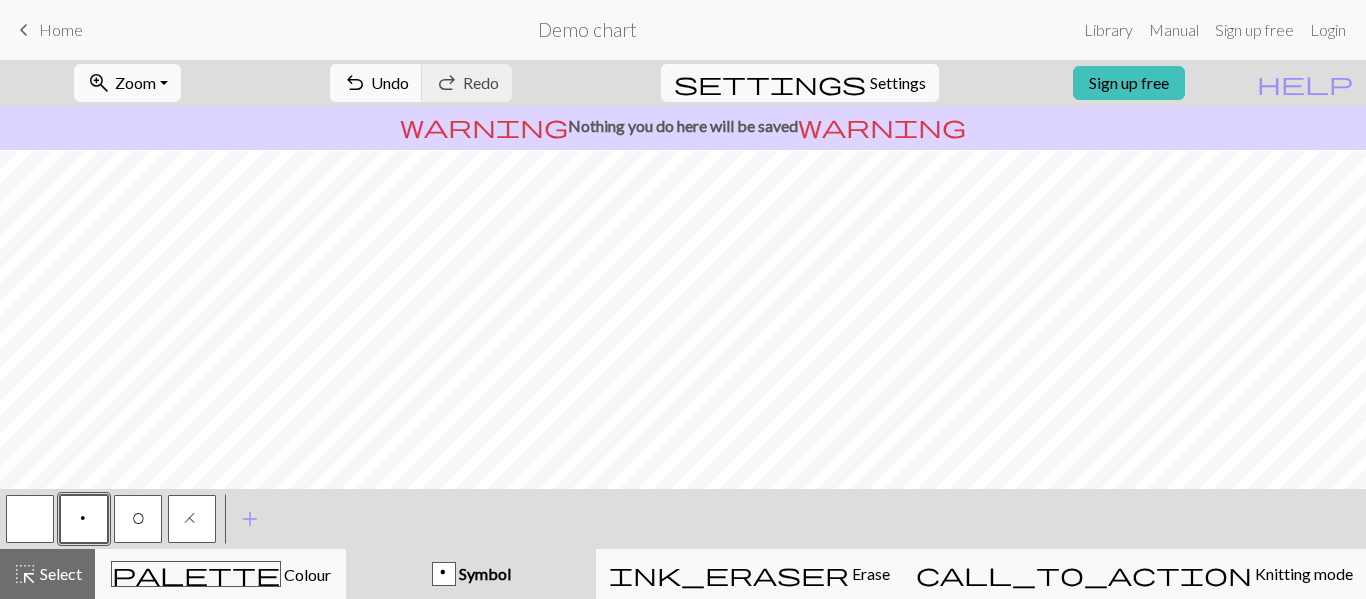 scroll, scrollTop: 529, scrollLeft: 62, axis: both 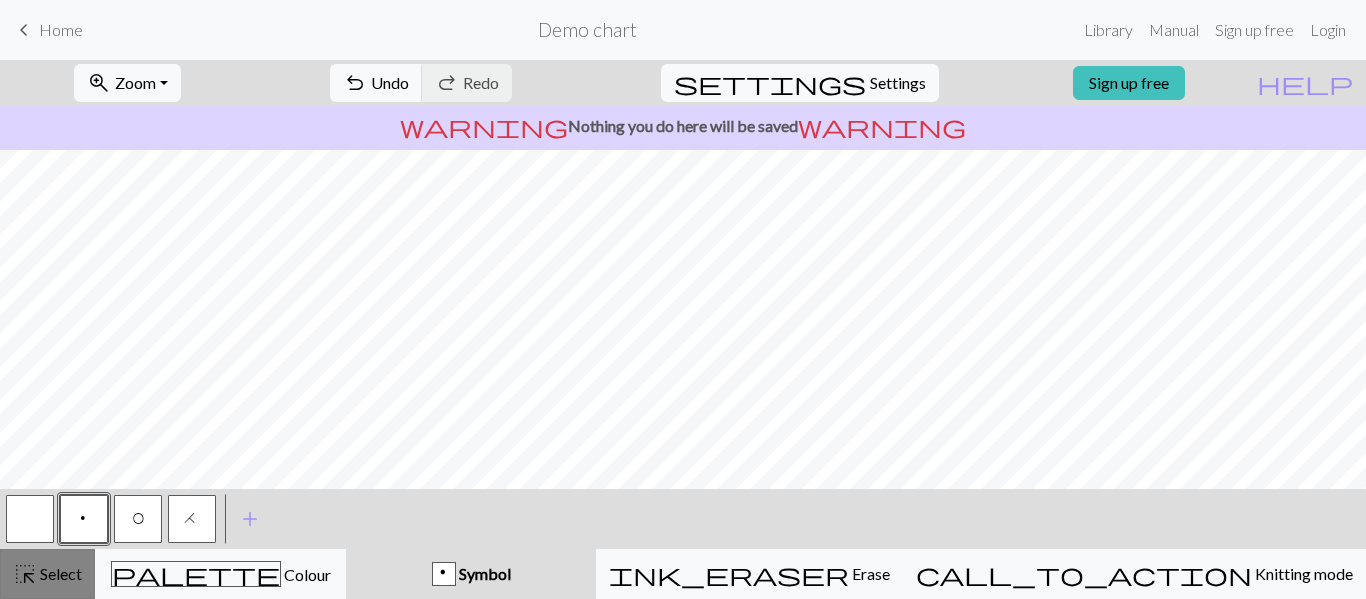 click on "Select" at bounding box center (59, 573) 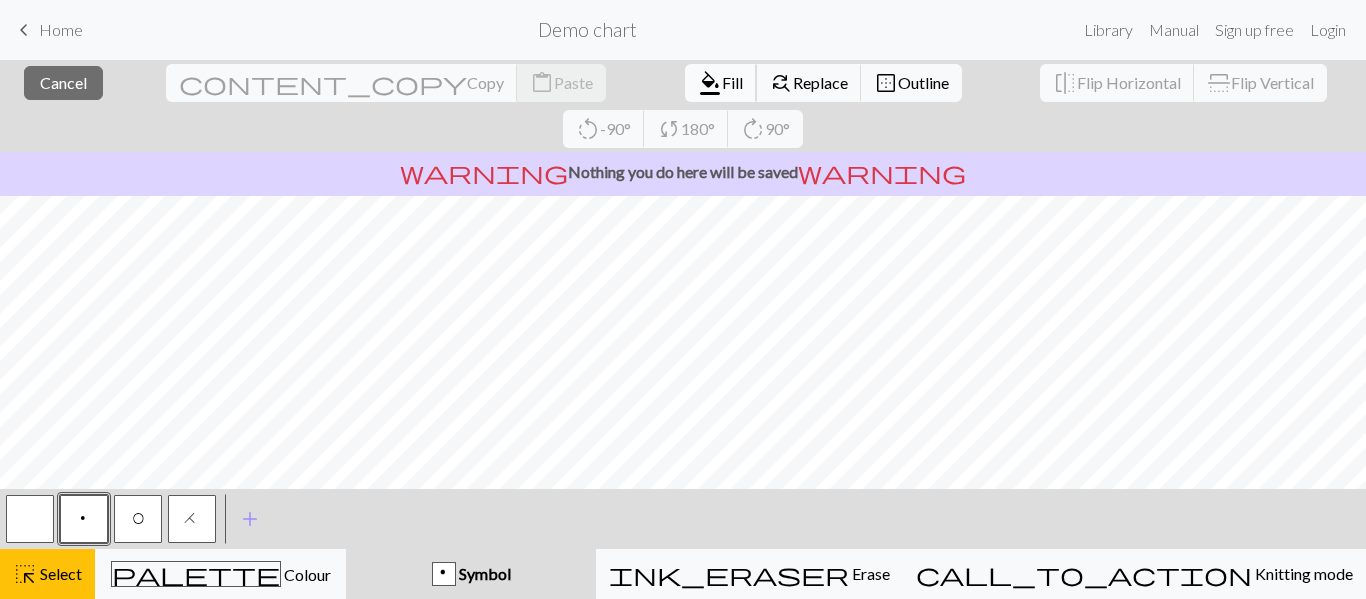 click on "format_color_fill" at bounding box center [710, 83] 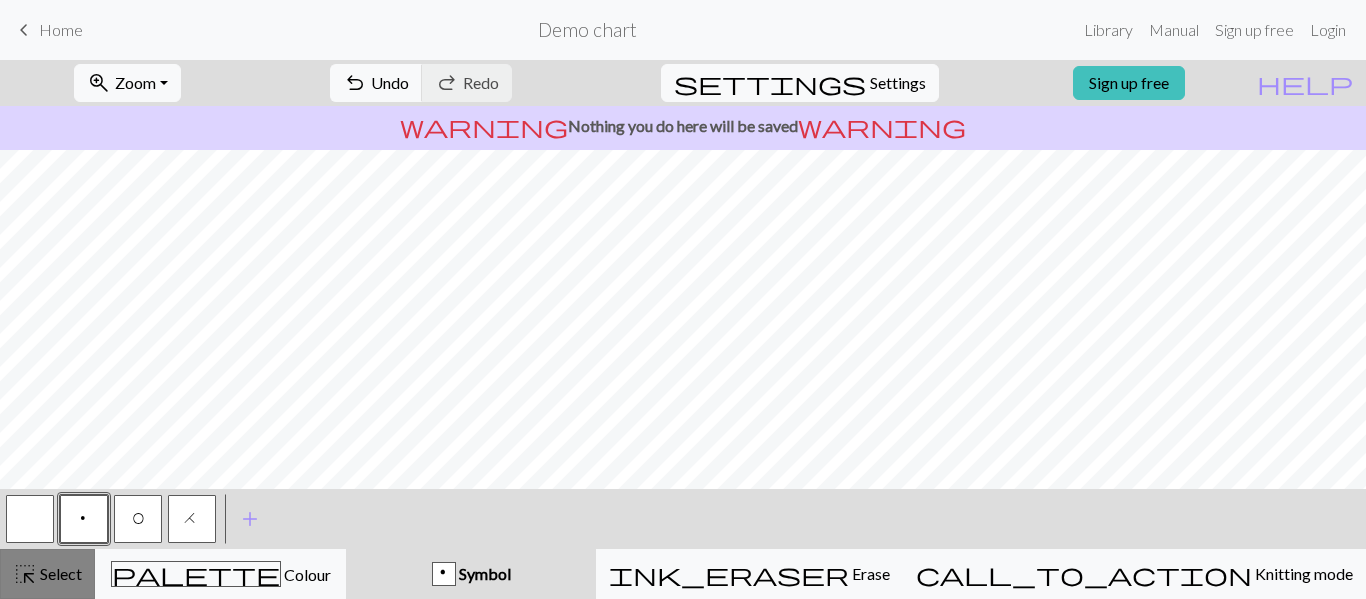 click on "highlight_alt   Select   Select" at bounding box center (47, 574) 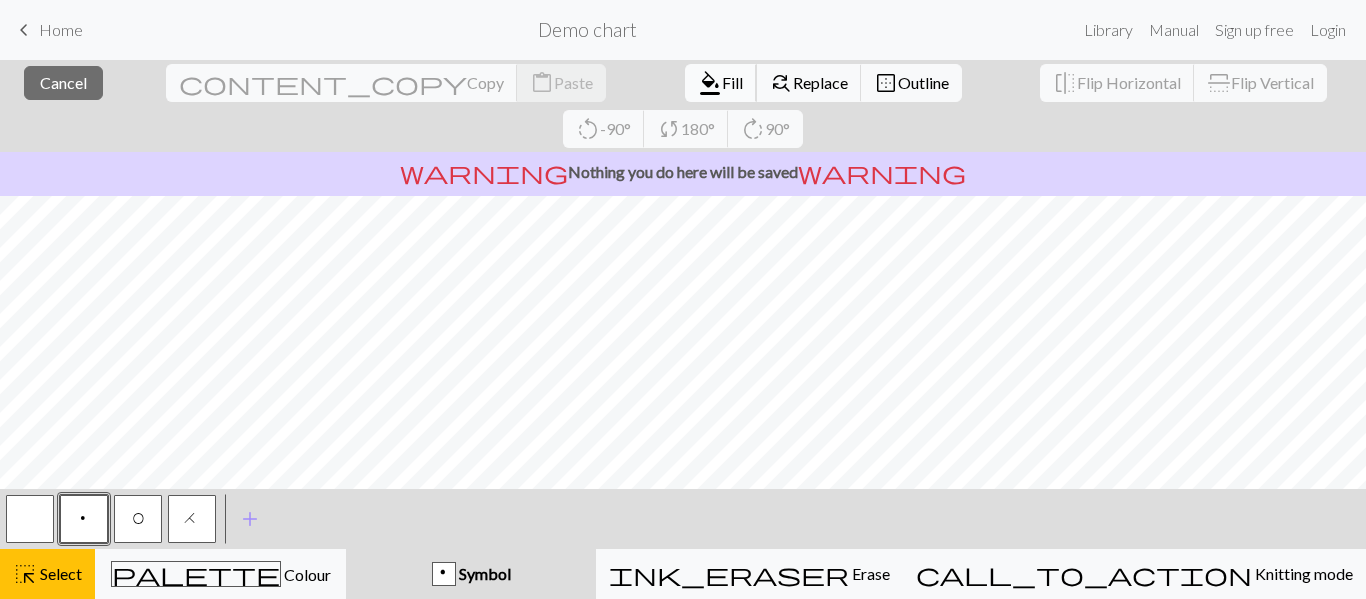 click on "format_color_fill  Fill" at bounding box center [721, 83] 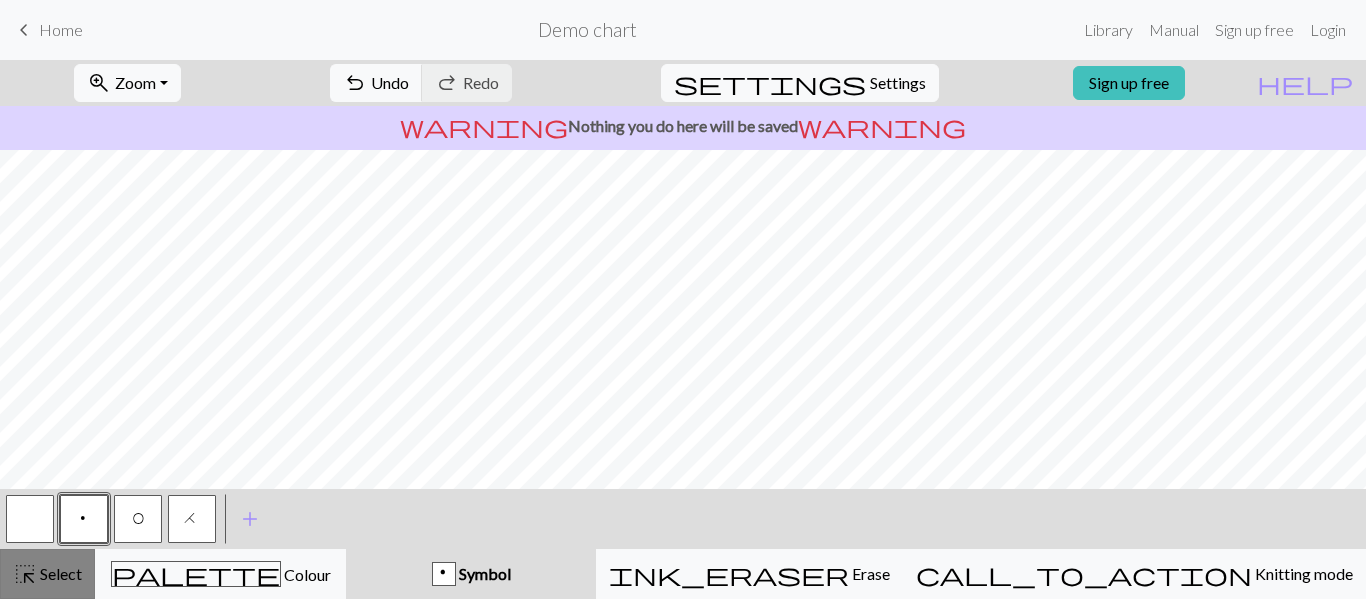 click on "Select" at bounding box center [59, 573] 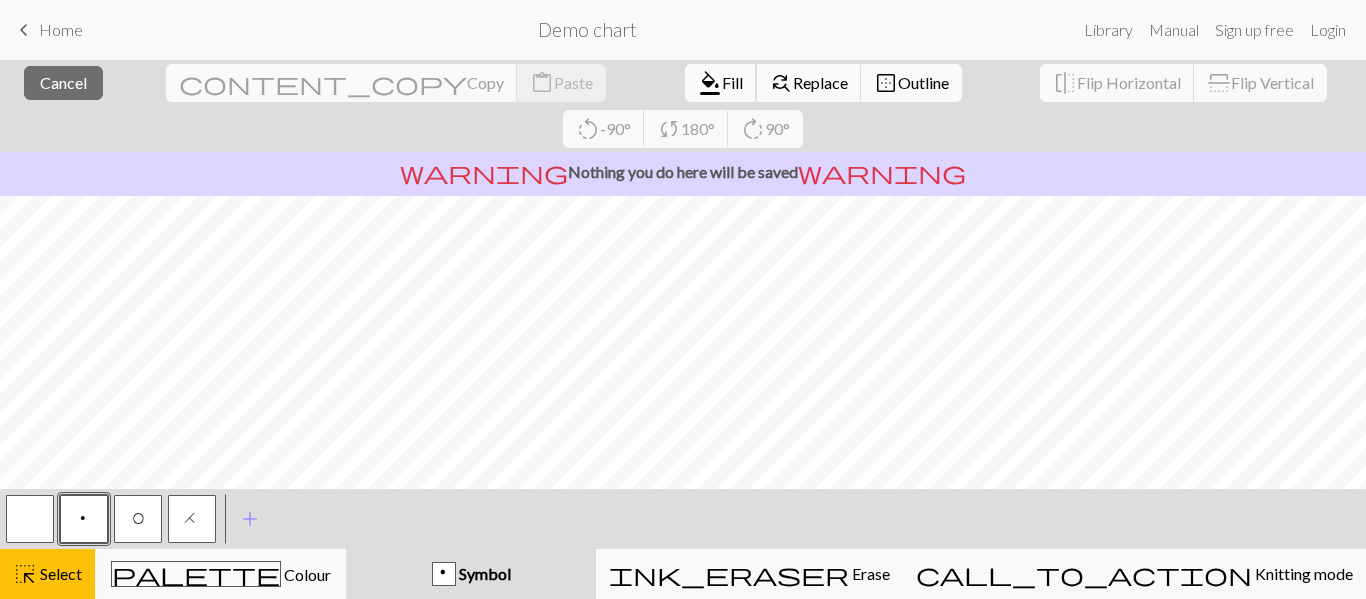 click on "format_color_fill  Fill" at bounding box center [721, 83] 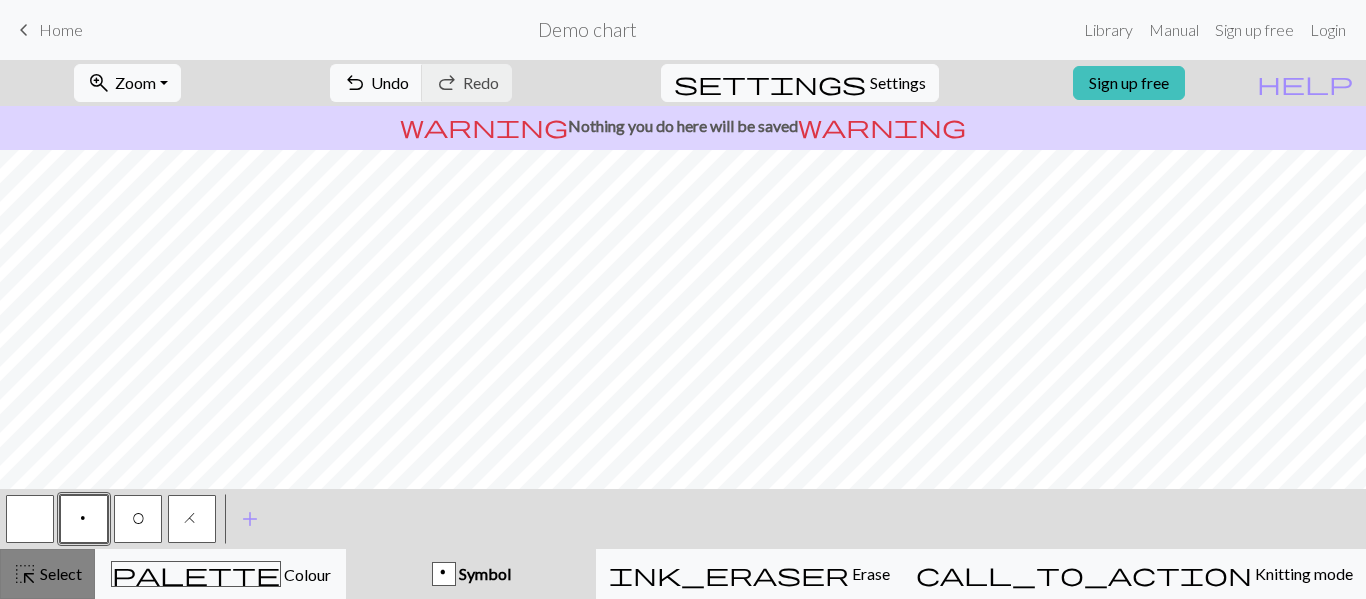 click on "Select" at bounding box center (59, 573) 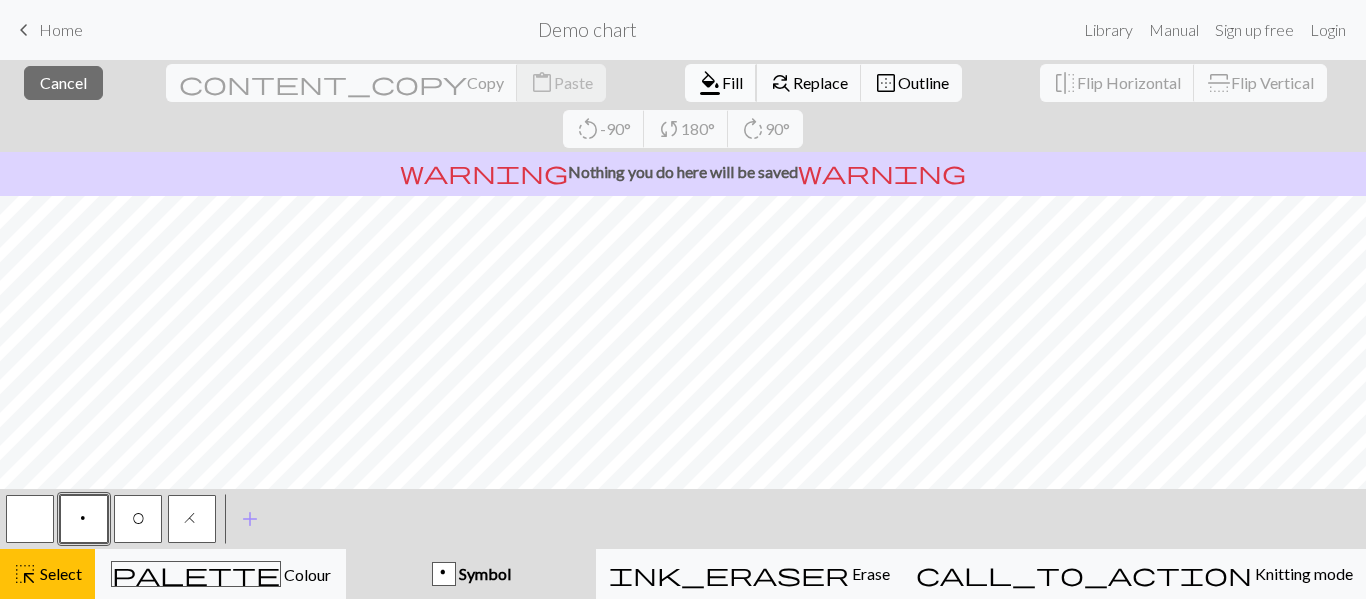 click on "Fill" at bounding box center (732, 82) 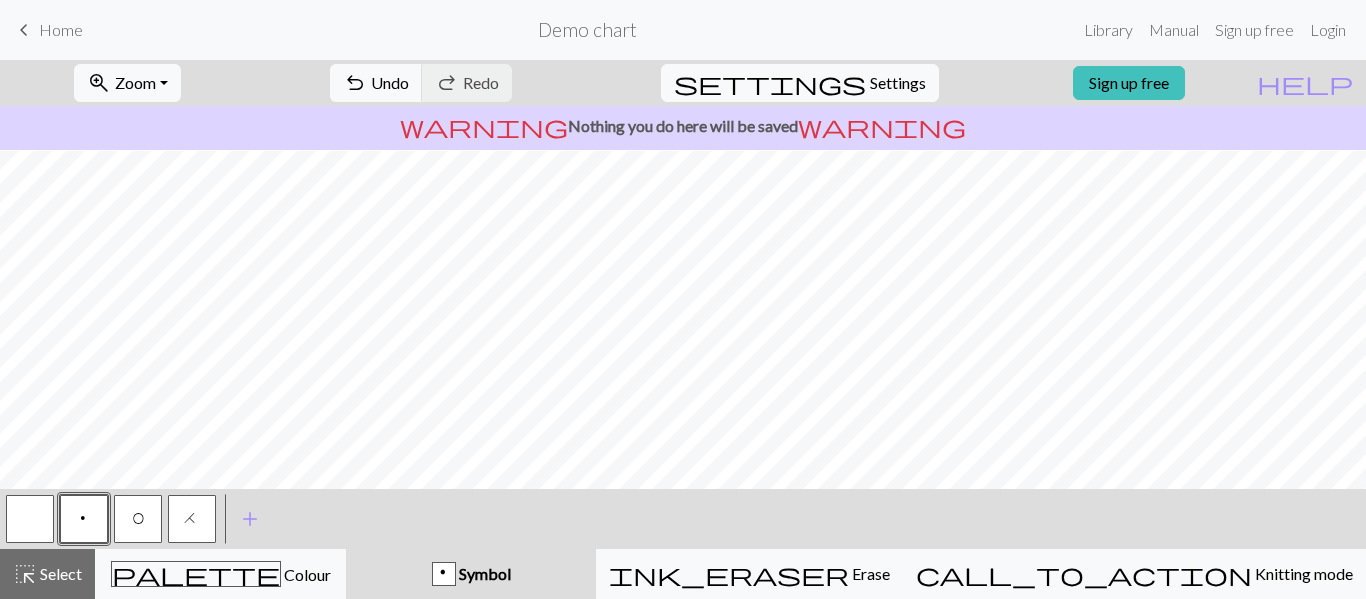 scroll, scrollTop: 738, scrollLeft: 62, axis: both 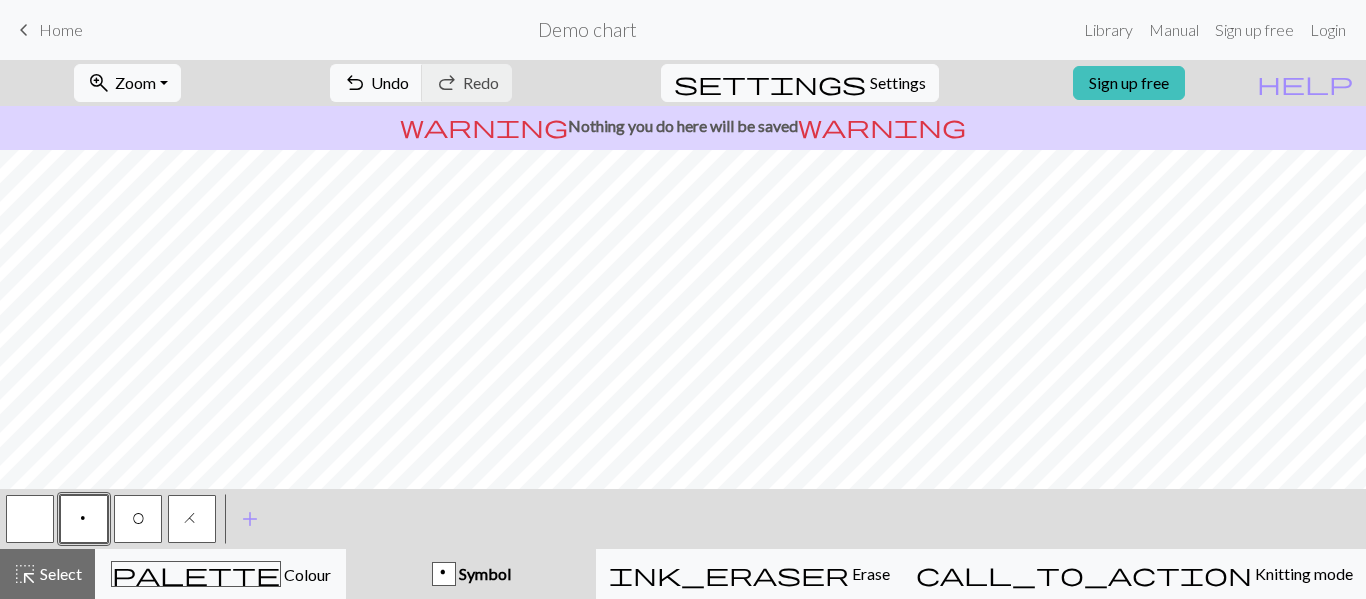 click at bounding box center (30, 519) 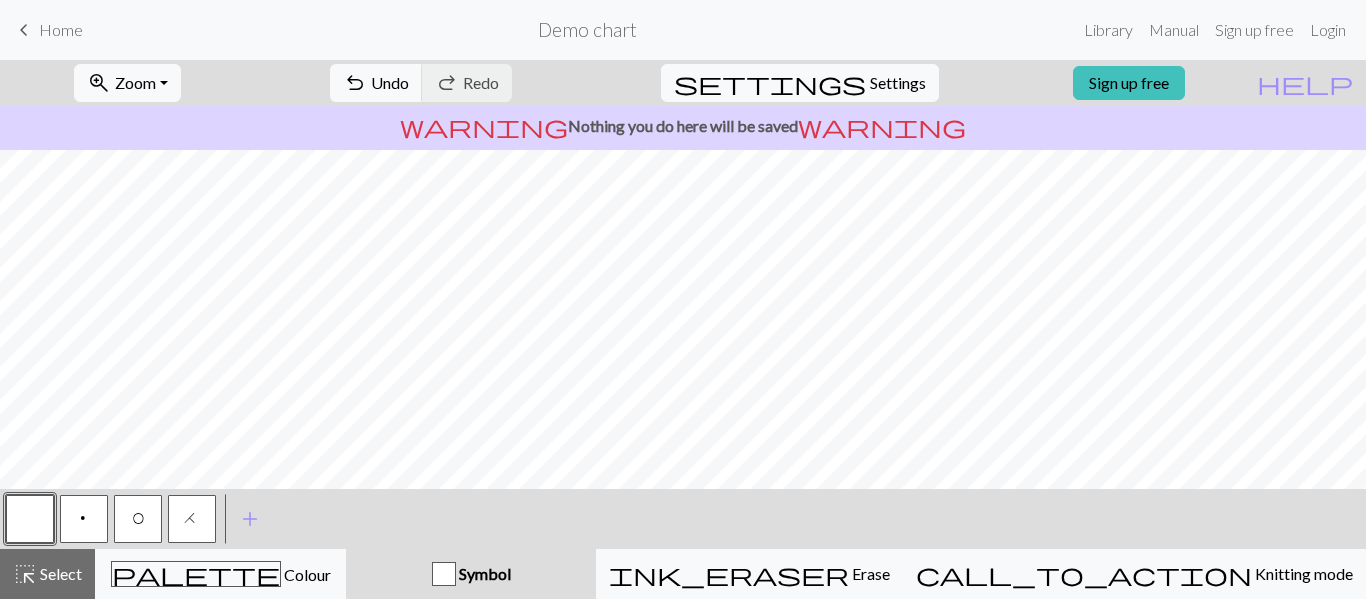 click on "p" at bounding box center [84, 519] 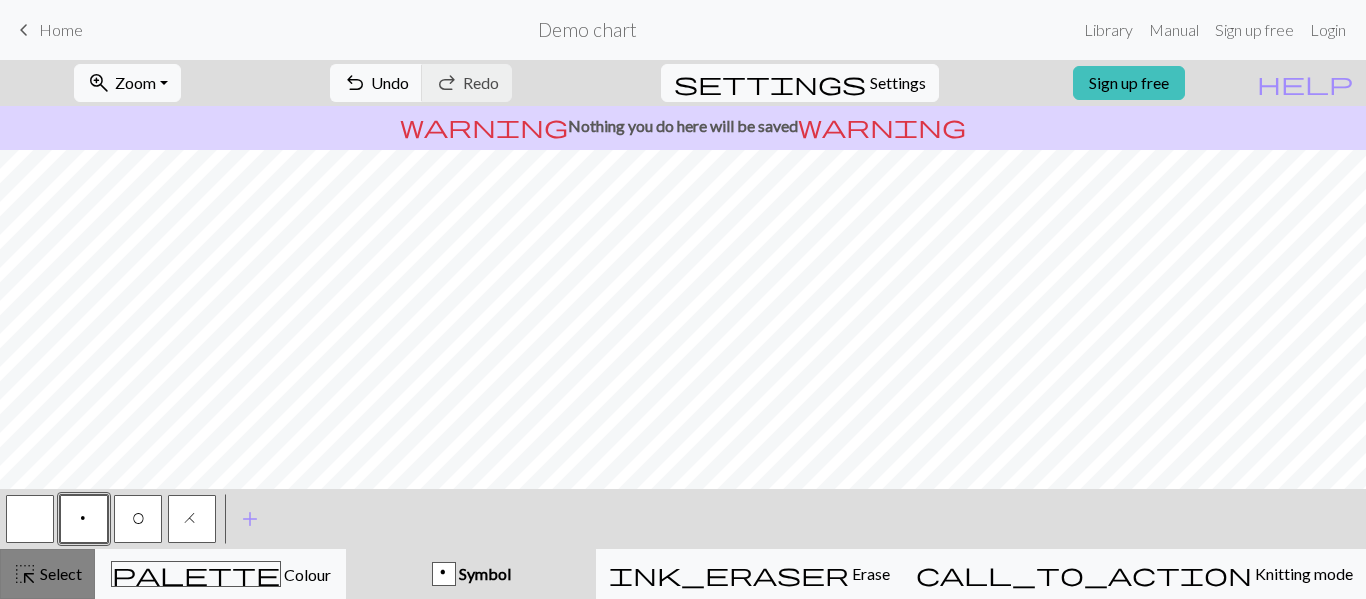 click on "Select" at bounding box center [59, 573] 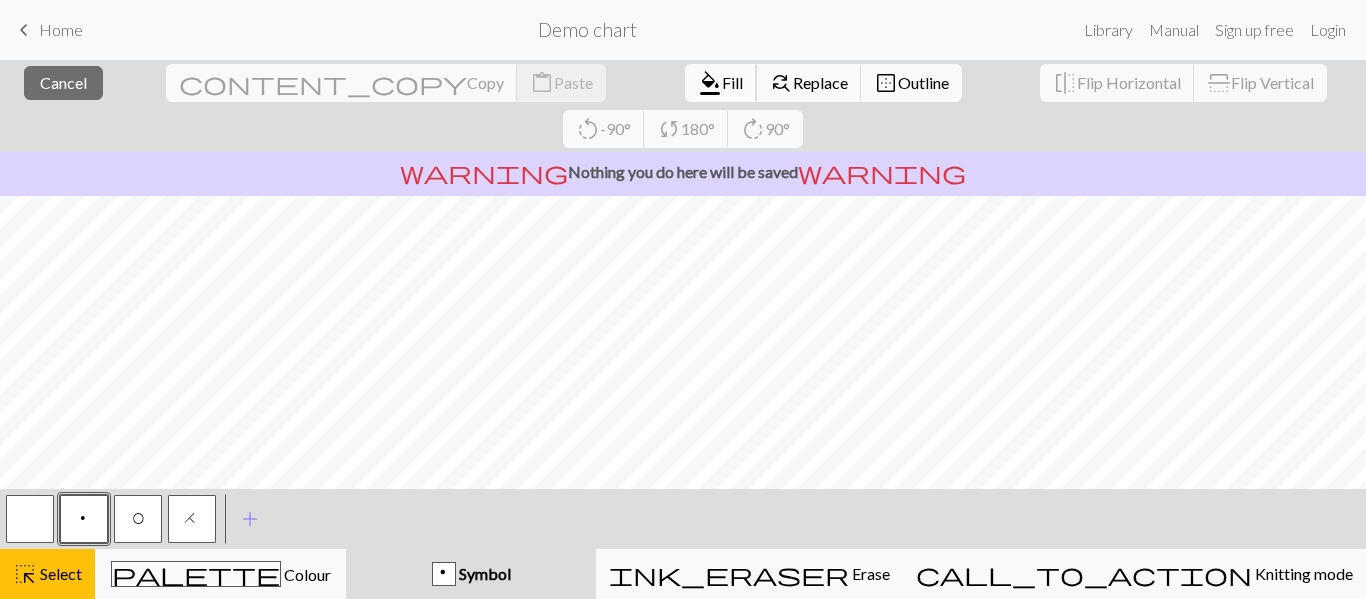 click on "format_color_fill" at bounding box center (710, 83) 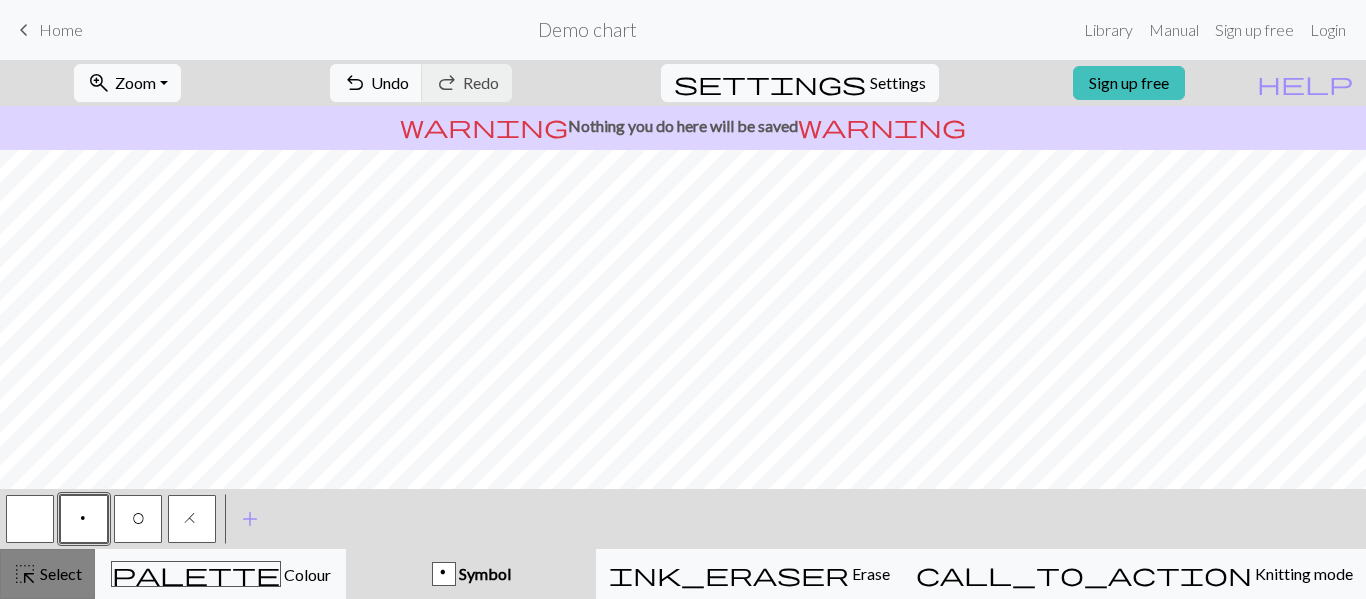 click on "Select" at bounding box center [59, 573] 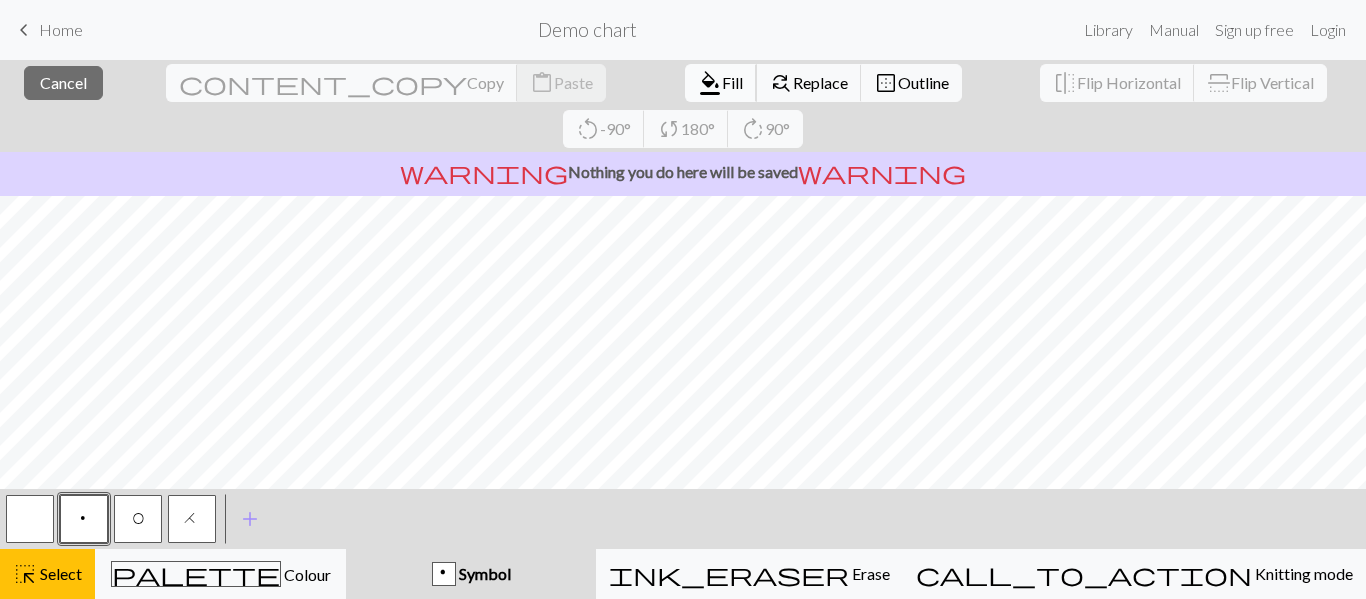 click on "Fill" at bounding box center (732, 82) 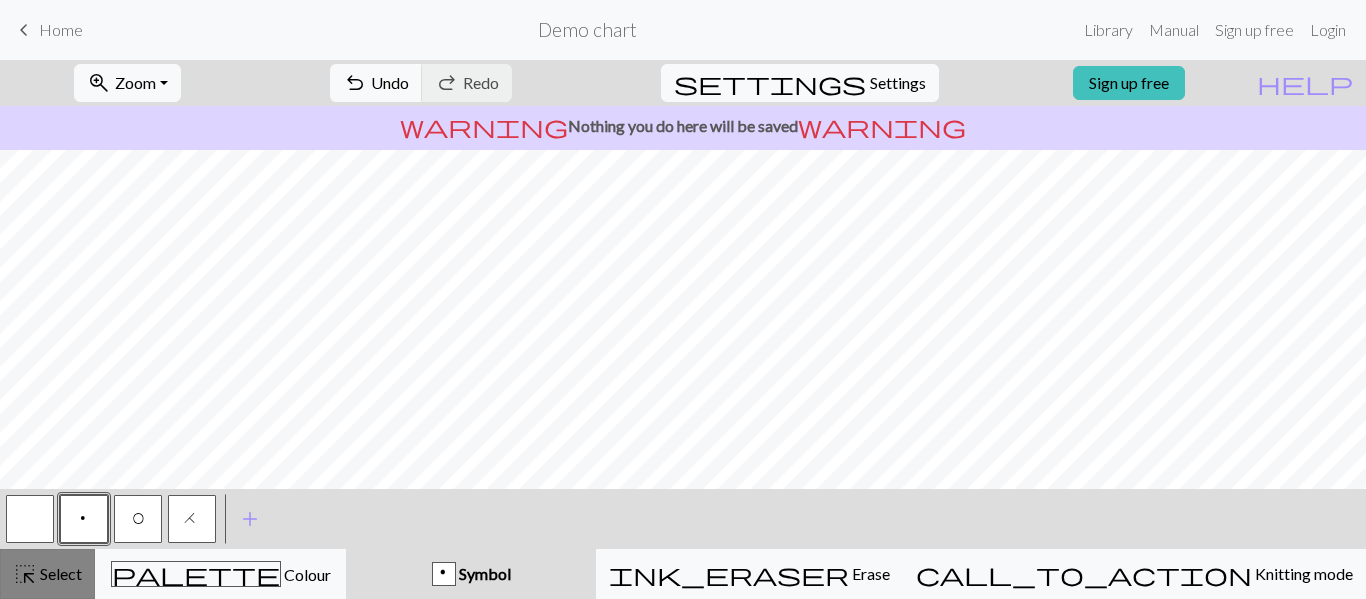 click on "highlight_alt   Select   Select" at bounding box center (47, 574) 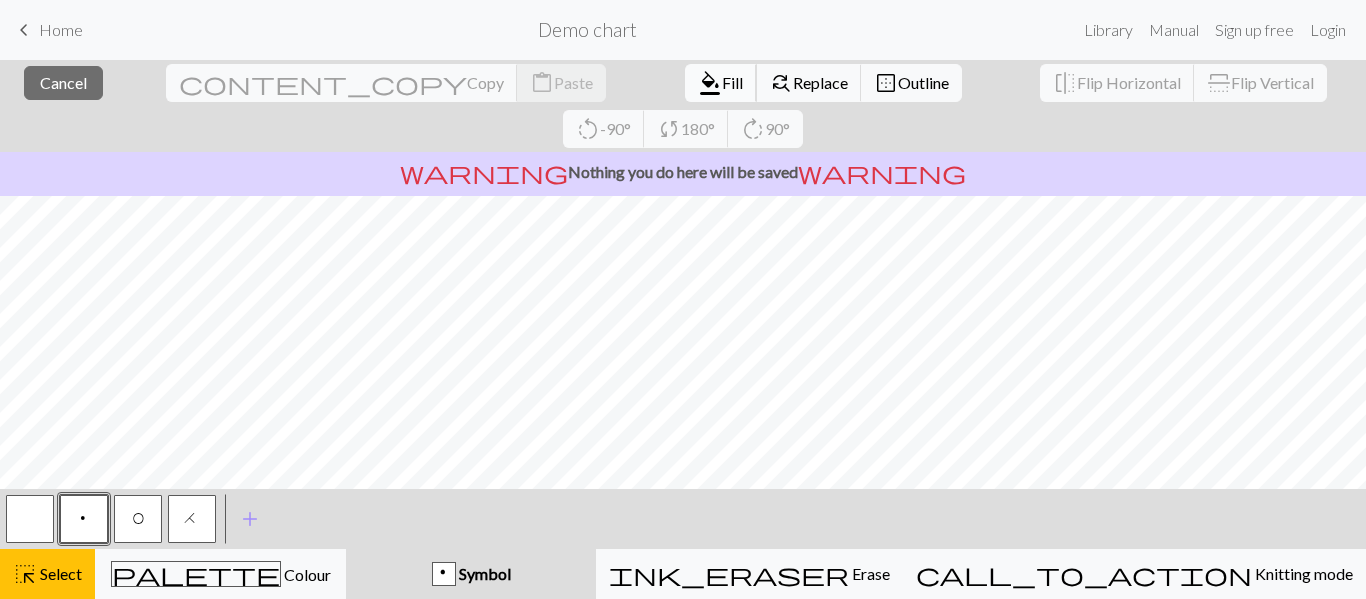 click on "Fill" at bounding box center (732, 82) 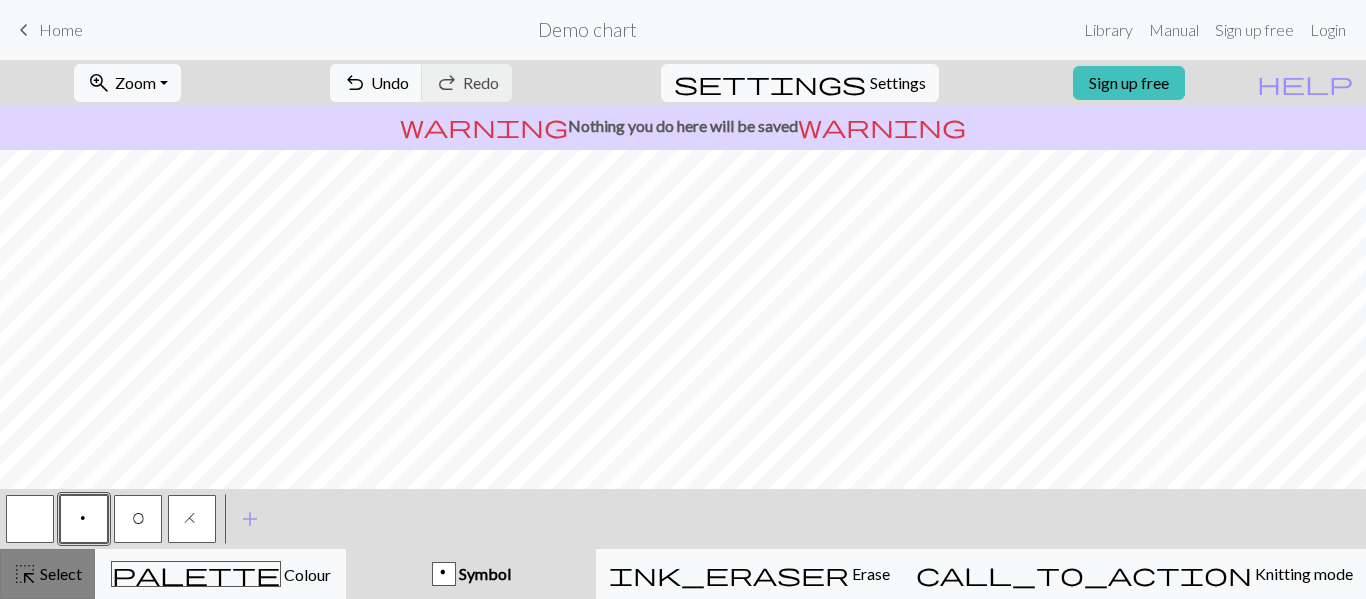 click on "highlight_alt   Select   Select" at bounding box center [47, 574] 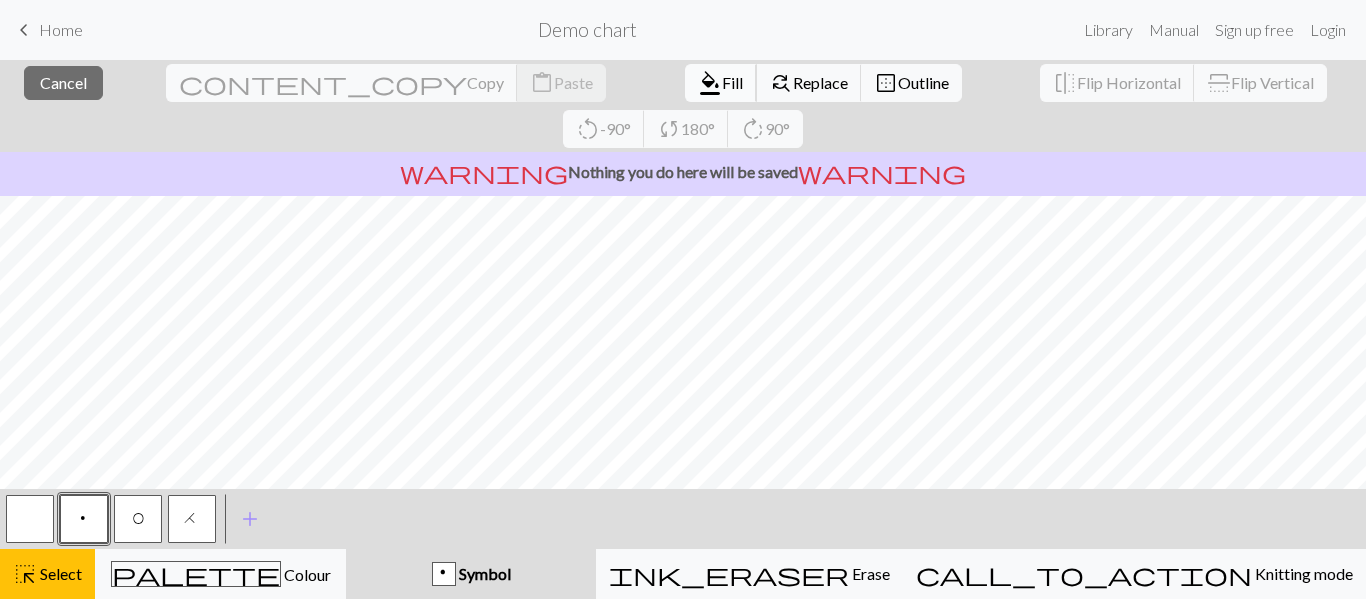 click on "Fill" at bounding box center [732, 82] 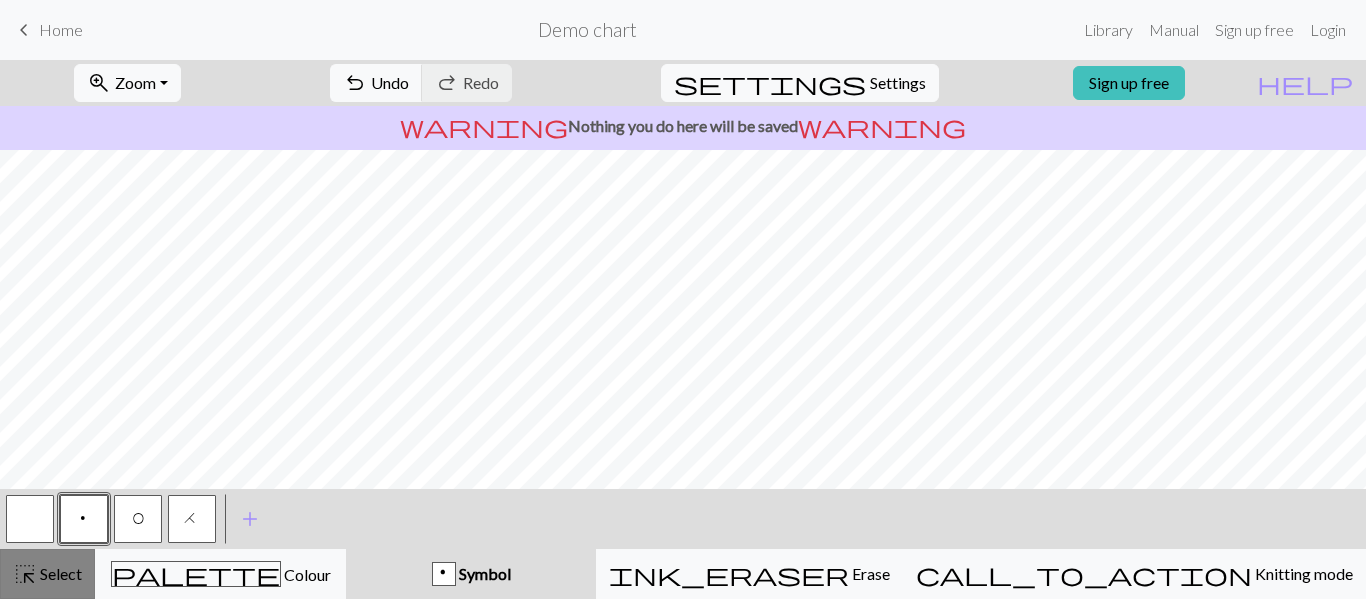 click on "highlight_alt   Select   Select" at bounding box center (47, 574) 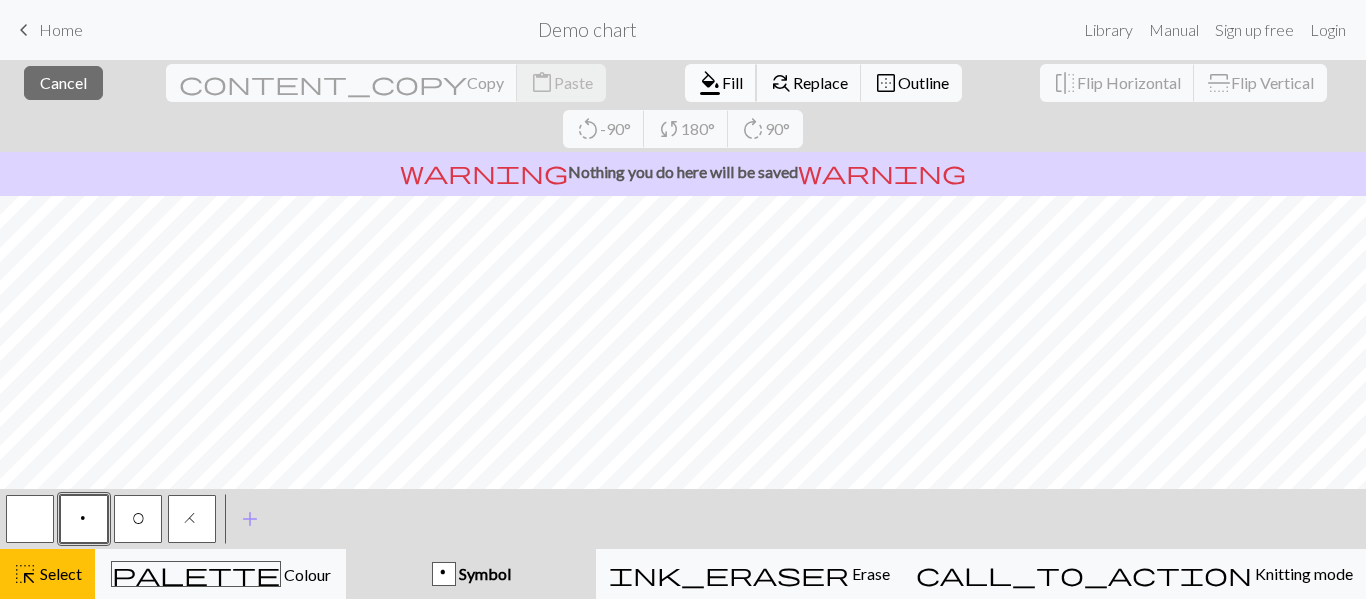 click on "Fill" at bounding box center [732, 82] 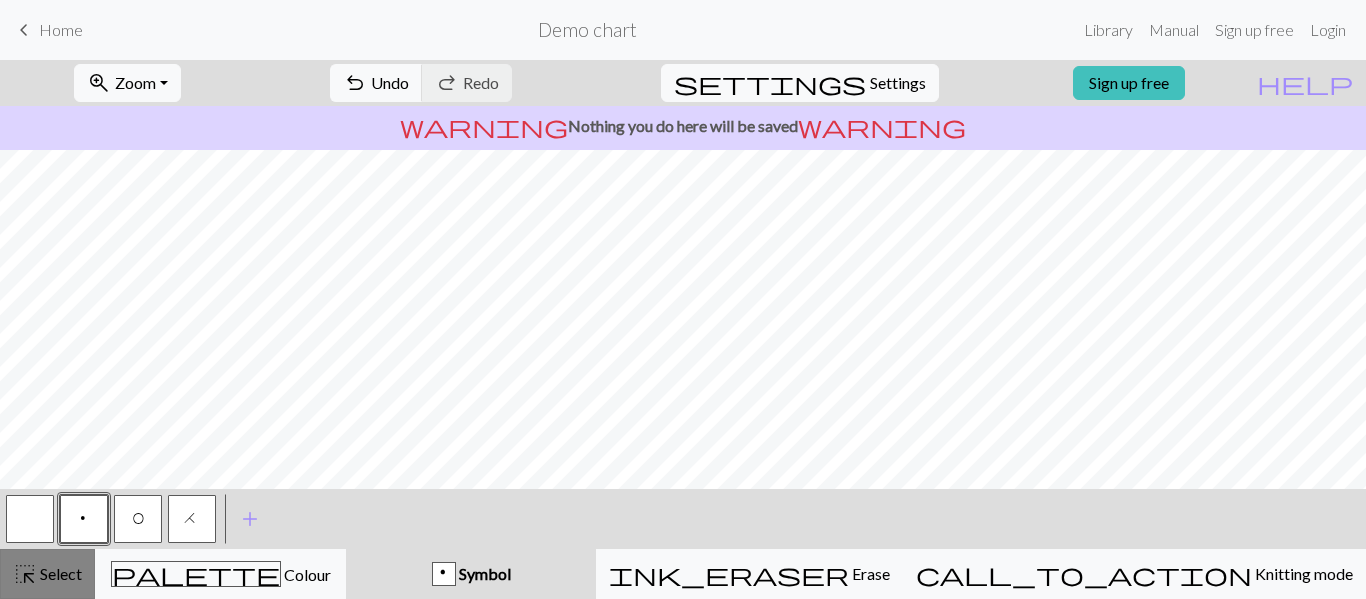 click on "Select" at bounding box center [59, 573] 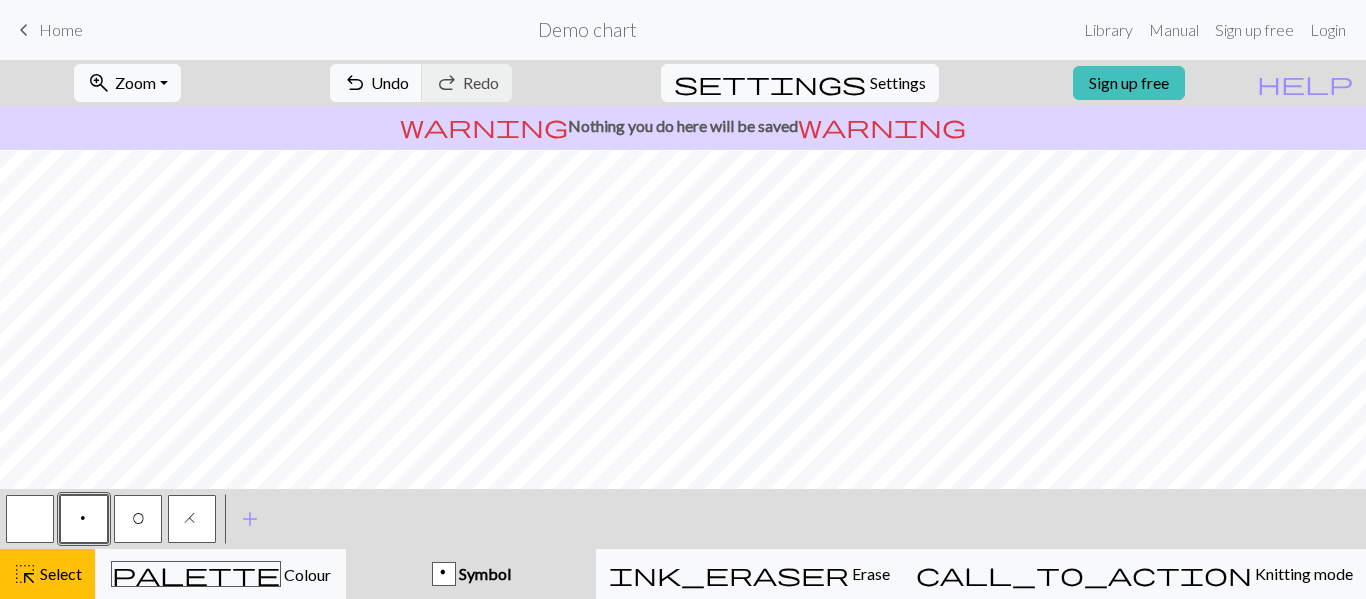 scroll, scrollTop: 887, scrollLeft: 62, axis: both 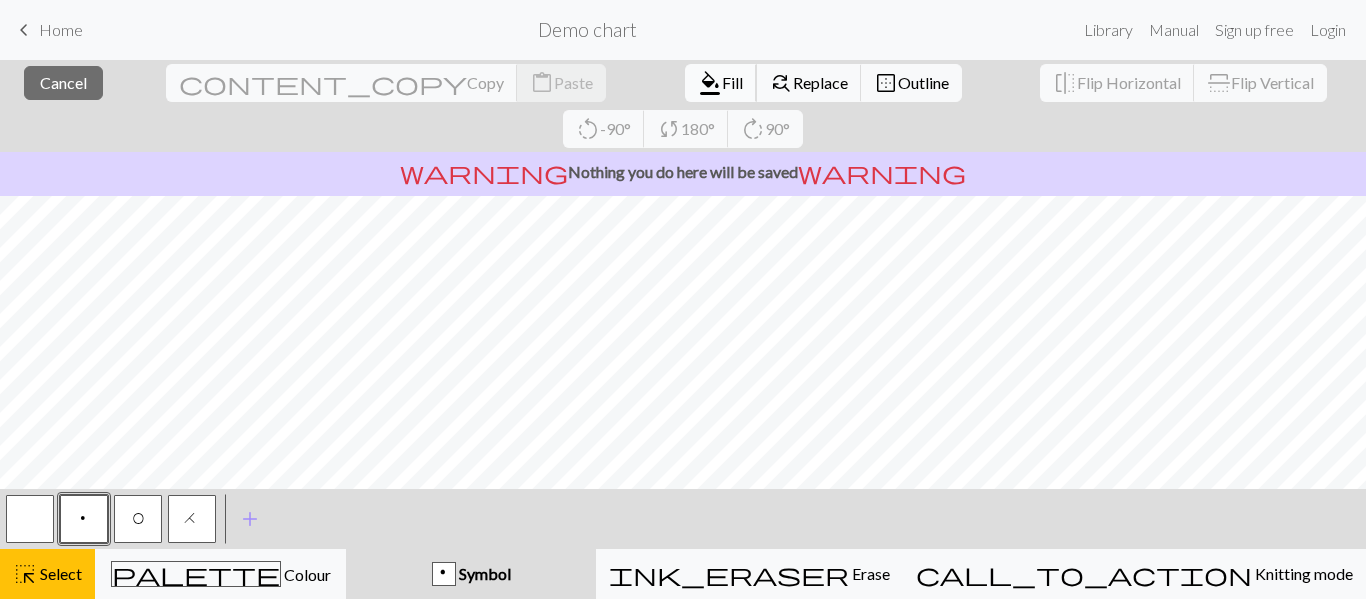 click on "Fill" at bounding box center [732, 82] 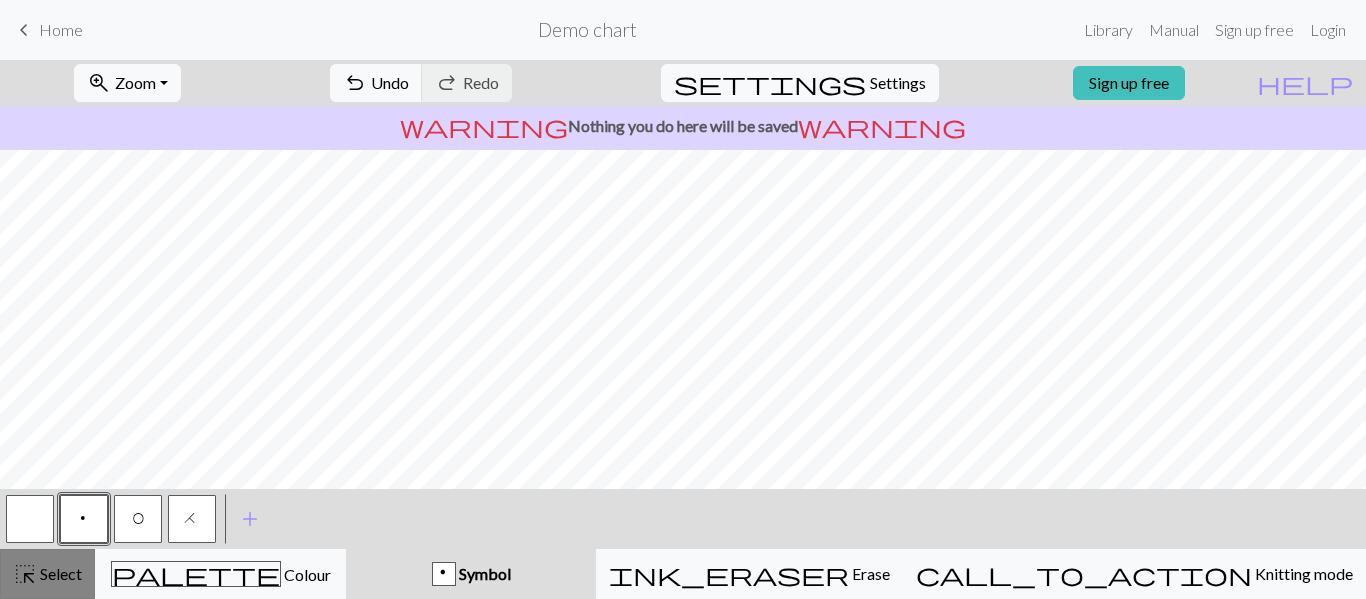 click on "Select" at bounding box center (59, 573) 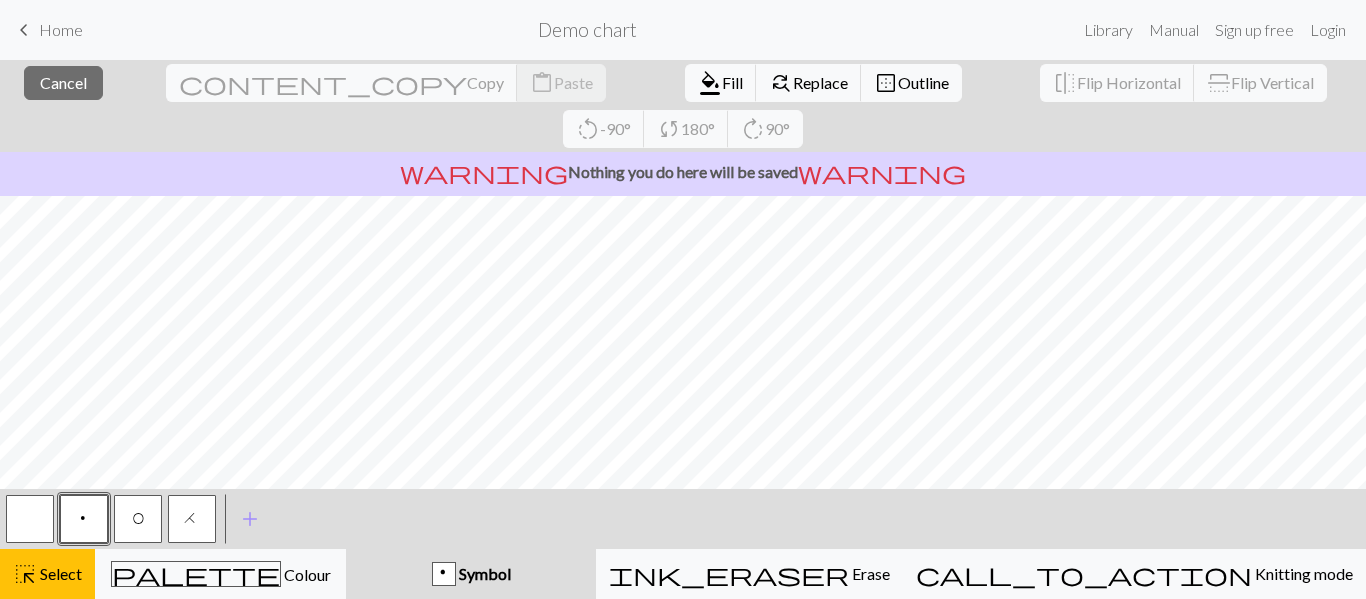 click on "keyboard_arrow_left   Home Demo chart Library Manual Sign up free Login" at bounding box center (683, 30) 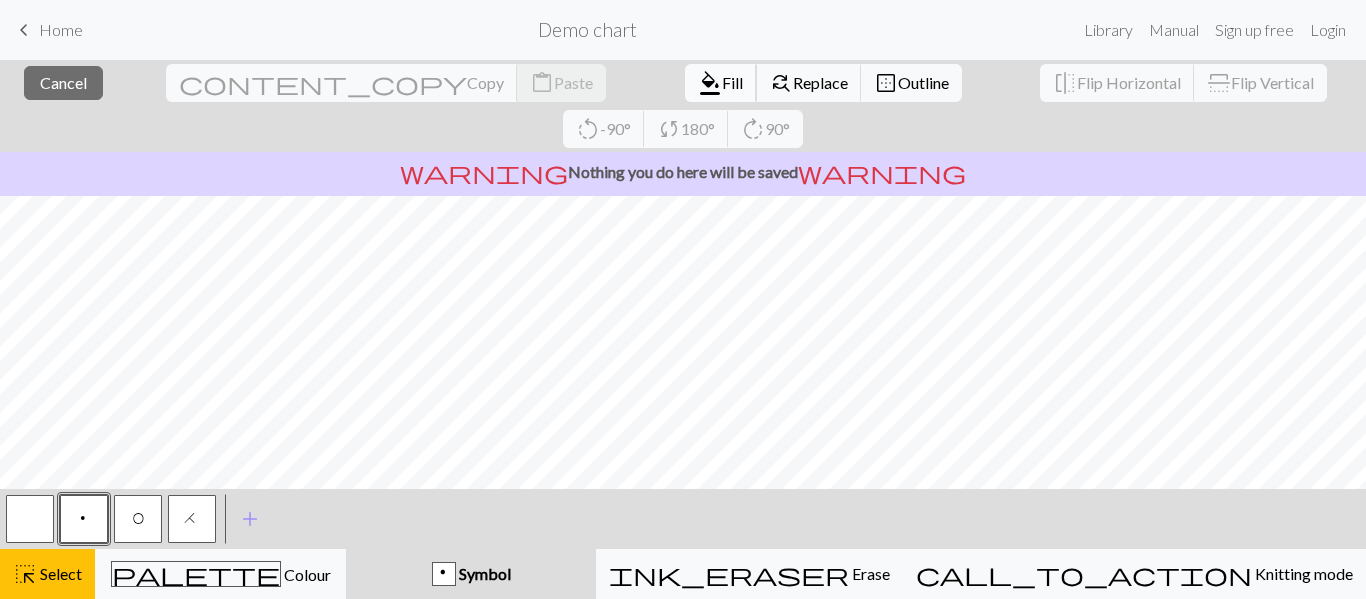 click on "format_color_fill" at bounding box center (710, 83) 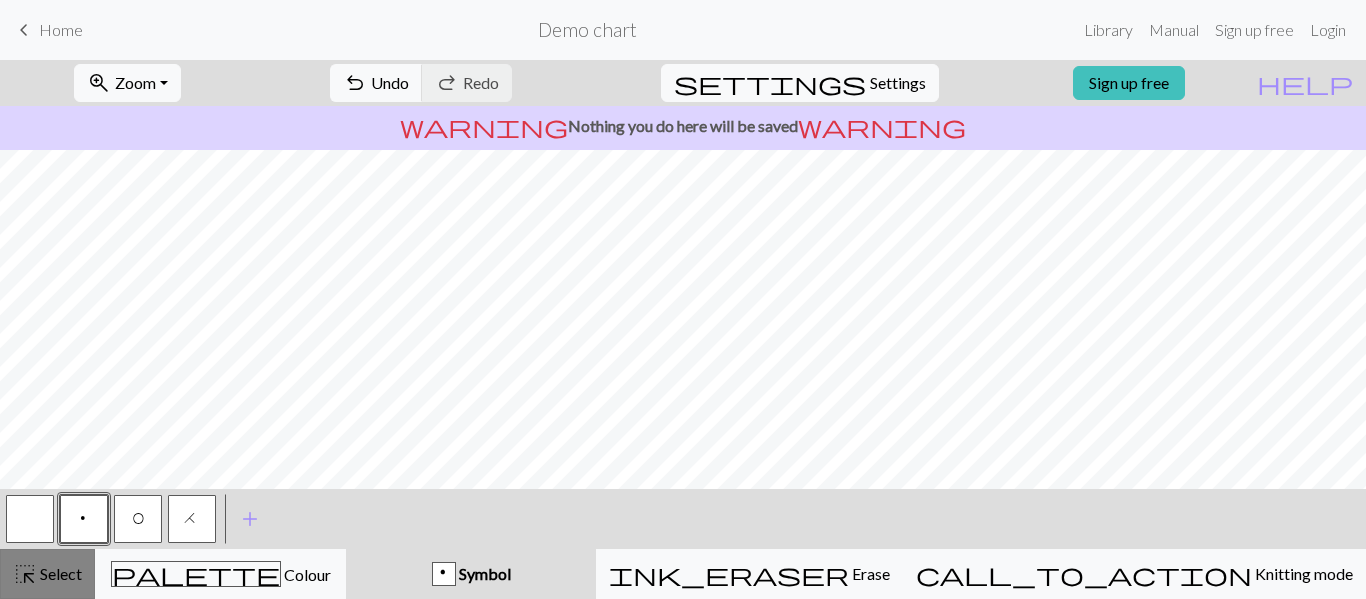 click on "highlight_alt   Select   Select" at bounding box center [47, 574] 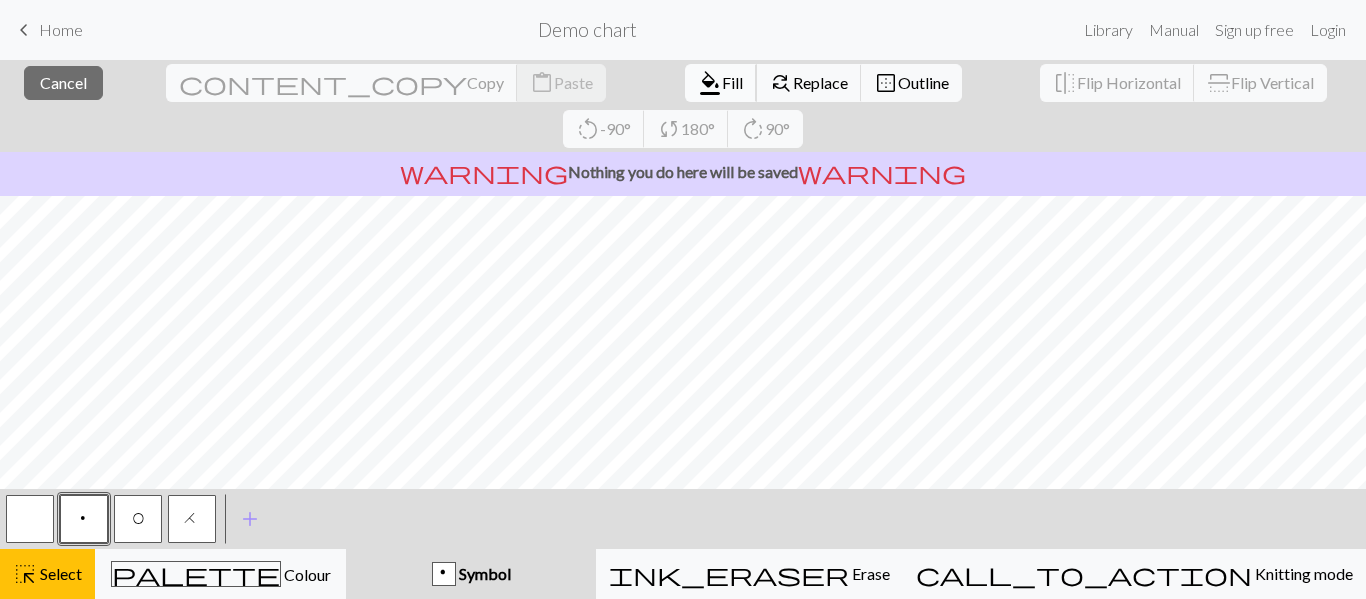 click on "Fill" at bounding box center (732, 82) 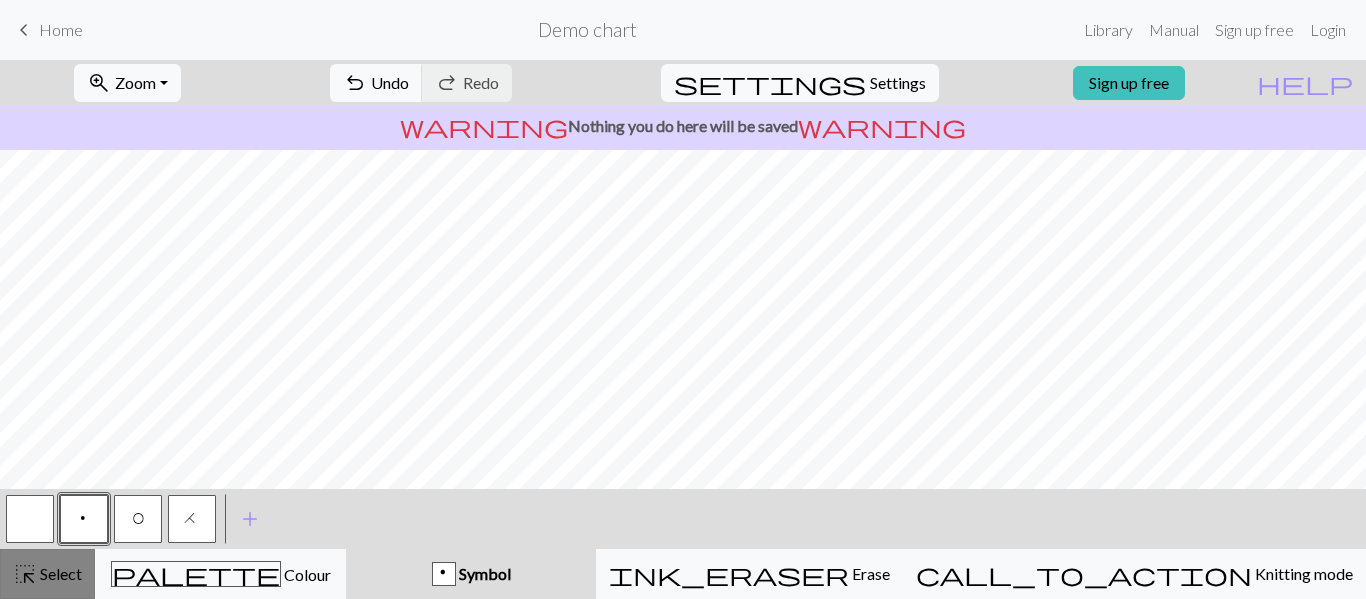 click on "Select" at bounding box center [59, 573] 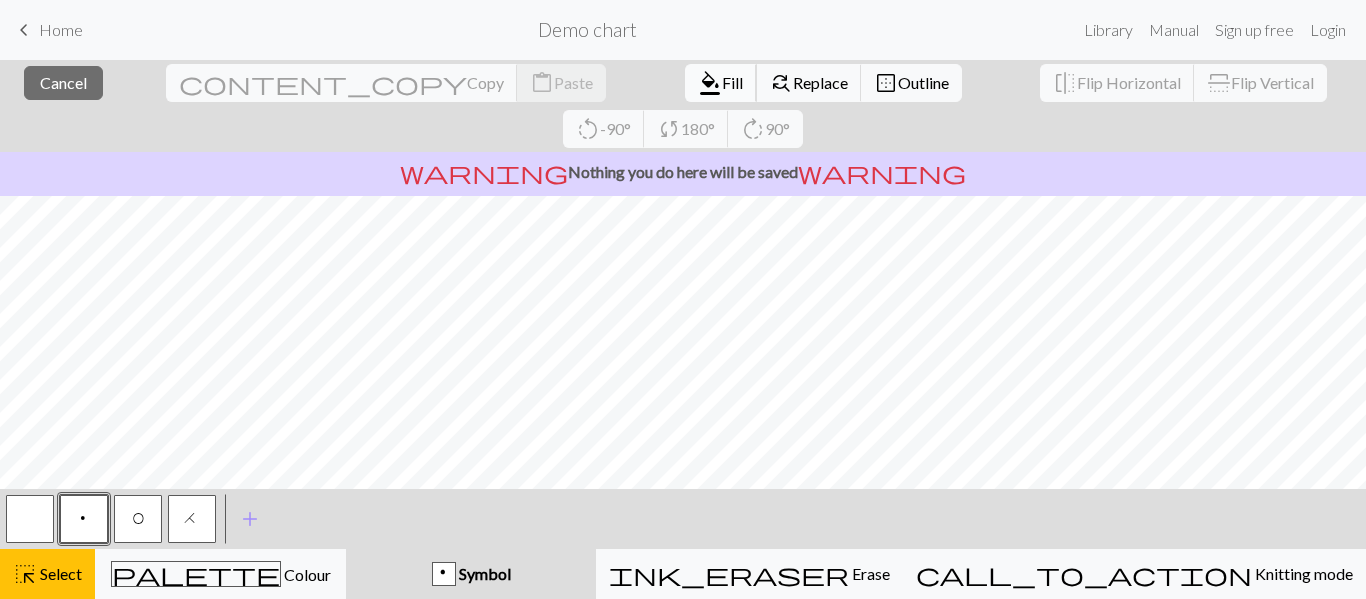 click on "Fill" at bounding box center (732, 82) 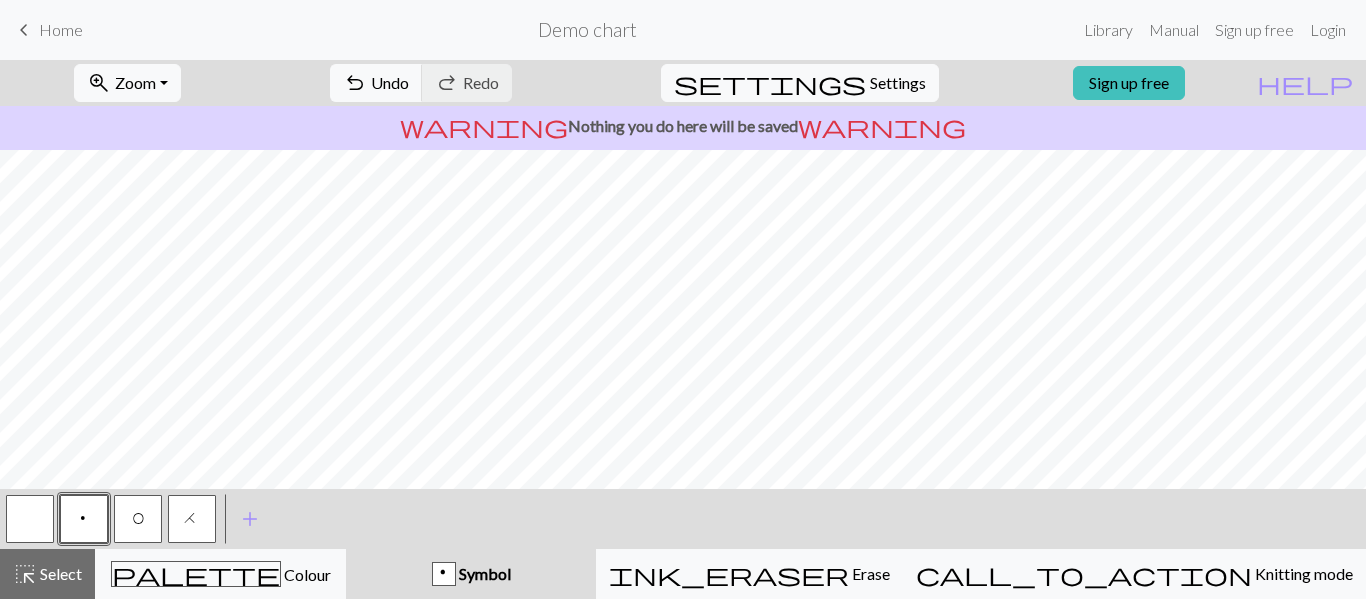scroll, scrollTop: 1061, scrollLeft: 62, axis: both 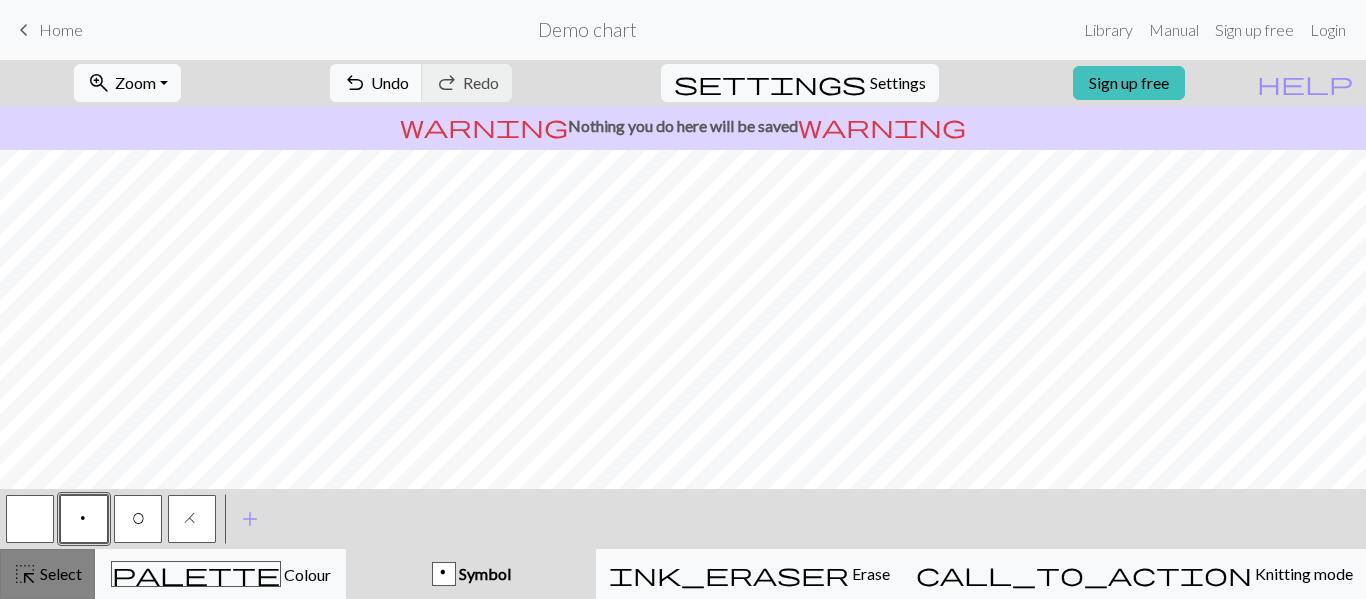 click on "highlight_alt" at bounding box center (25, 574) 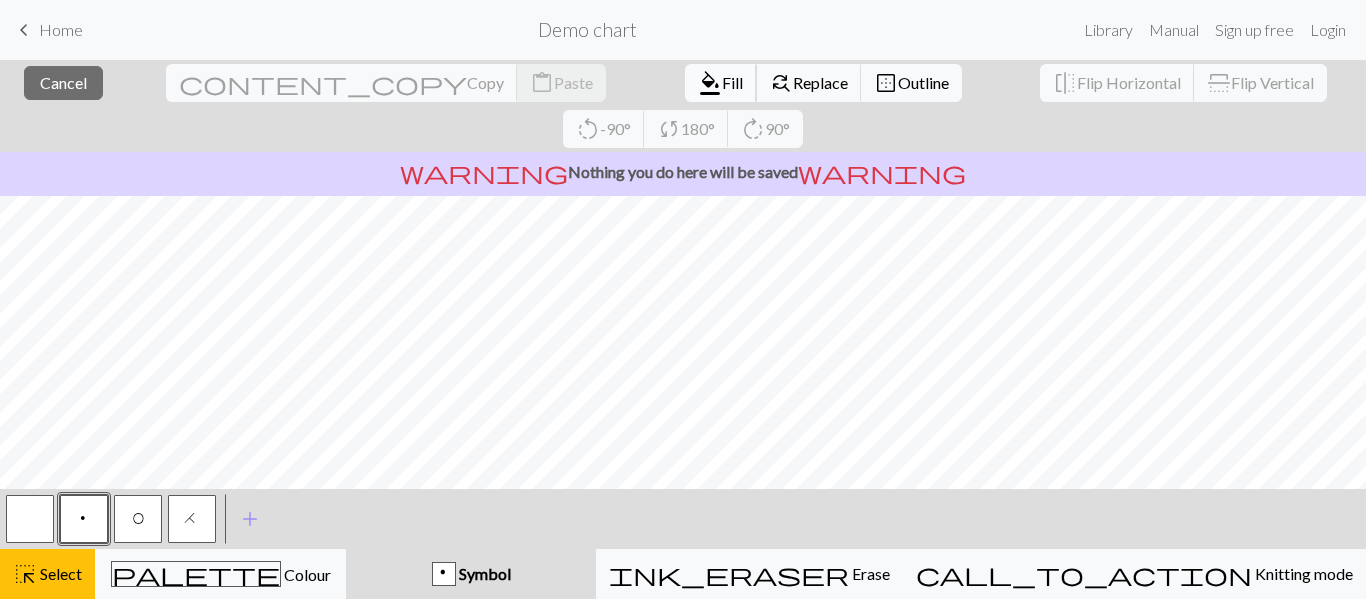 click on "format_color_fill  Fill" at bounding box center (721, 83) 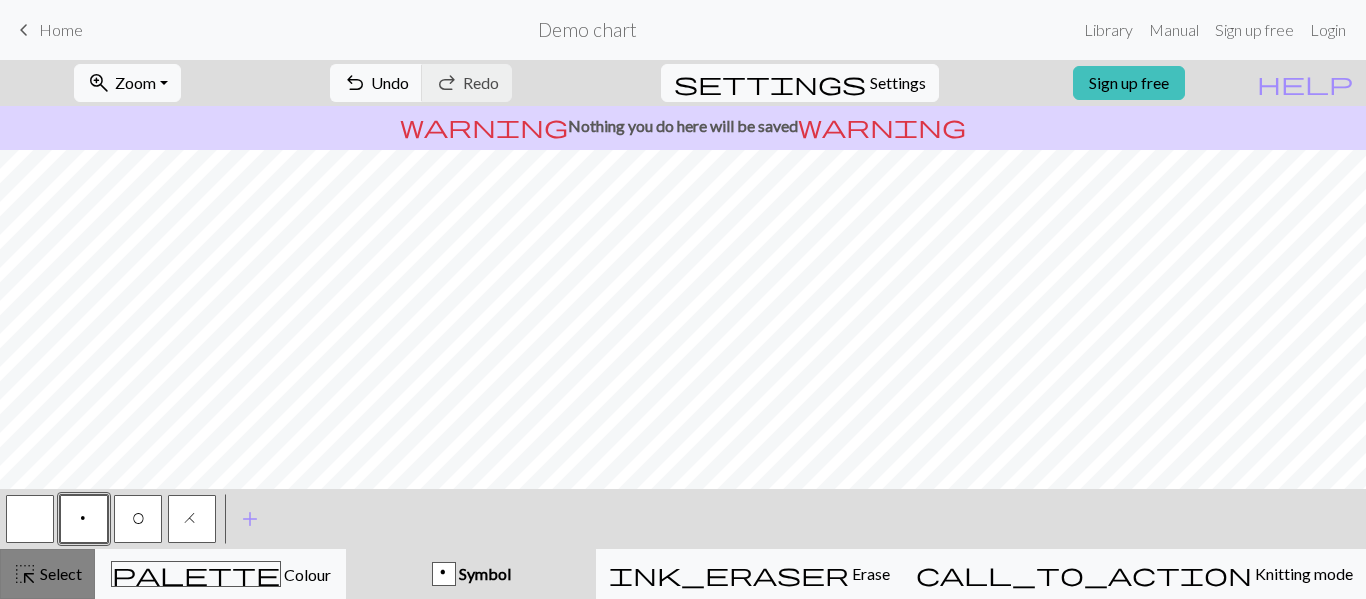 click on "Select" at bounding box center [59, 573] 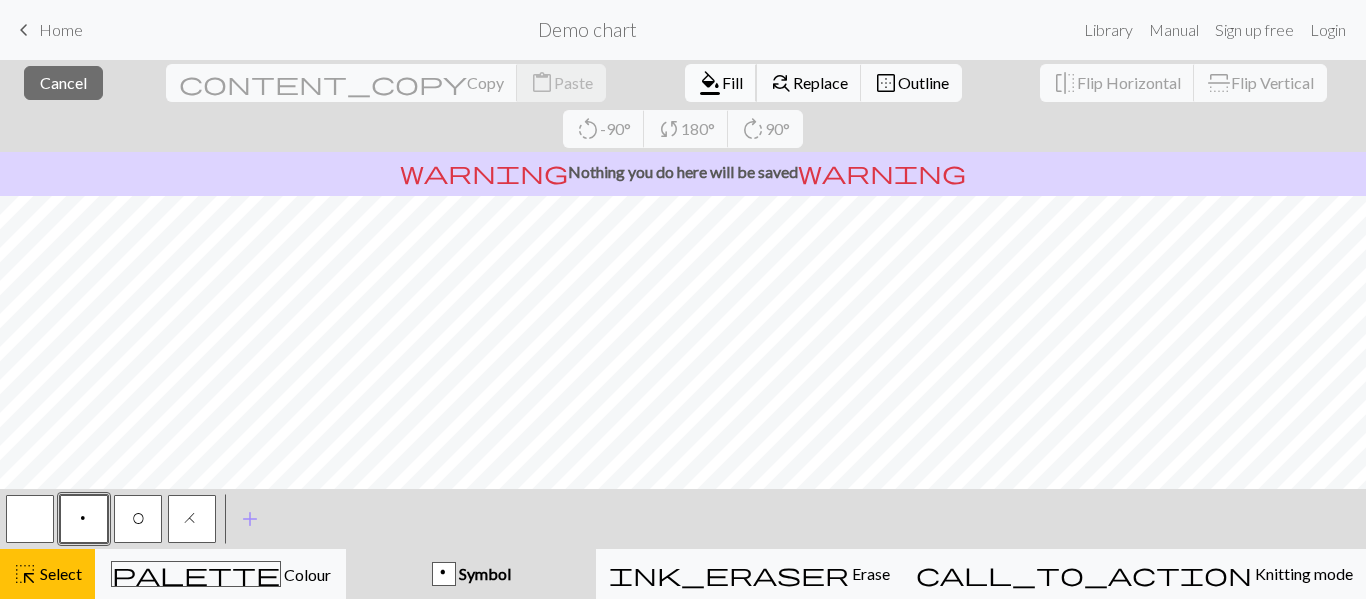 click on "Fill" at bounding box center [732, 82] 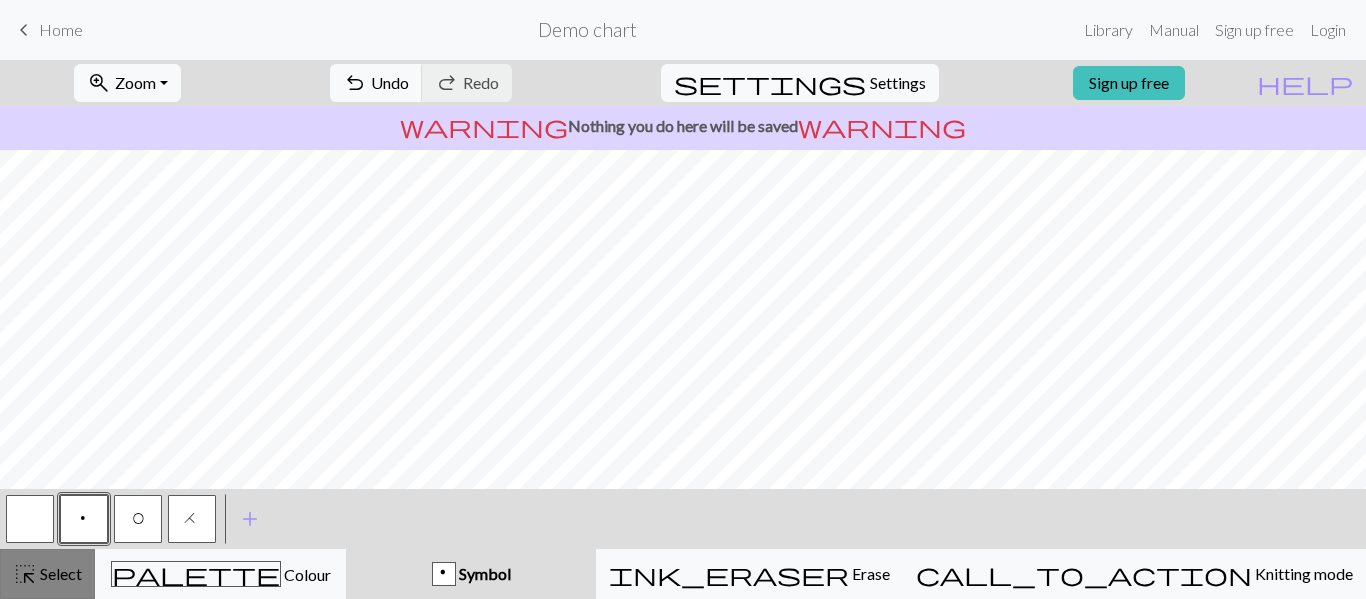 click on "highlight_alt   Select   Select" at bounding box center (47, 574) 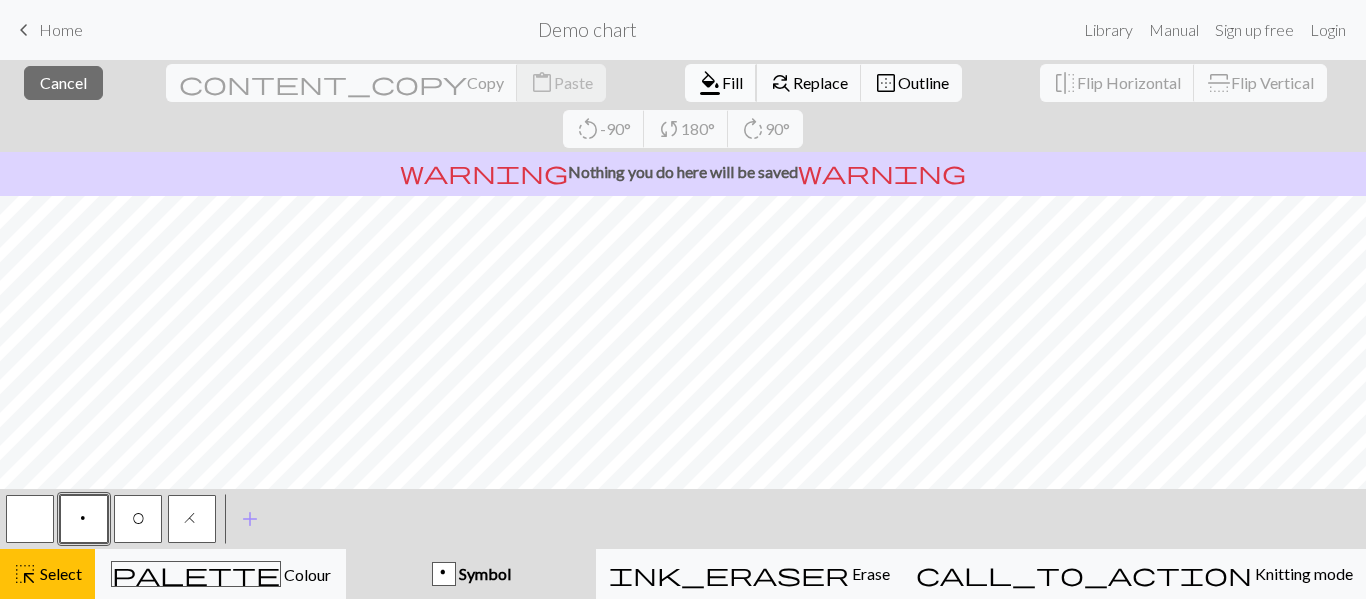 click on "Fill" at bounding box center [732, 82] 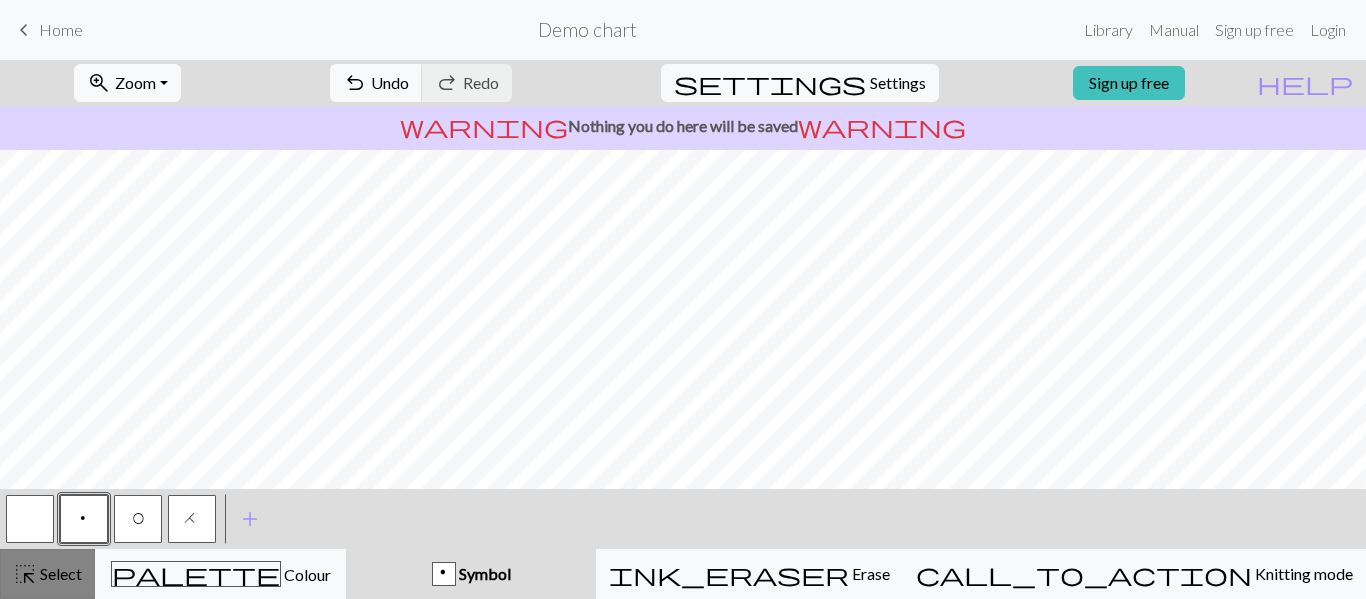 click on "highlight_alt" at bounding box center [25, 574] 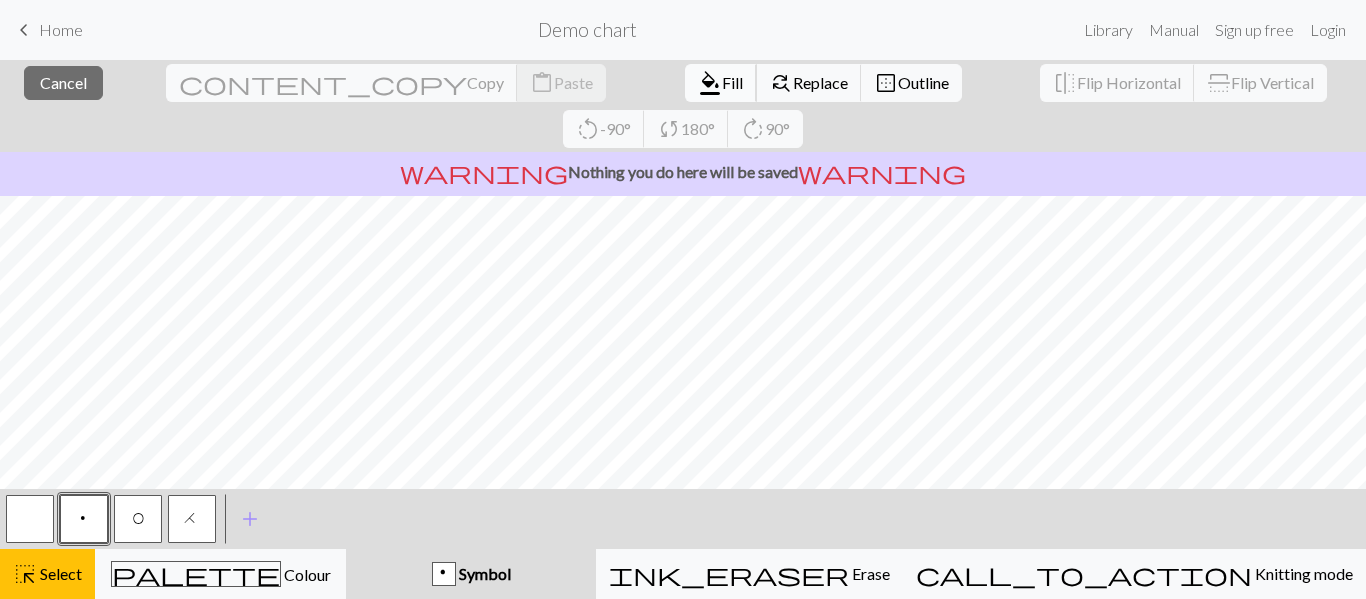 click on "Fill" at bounding box center [732, 82] 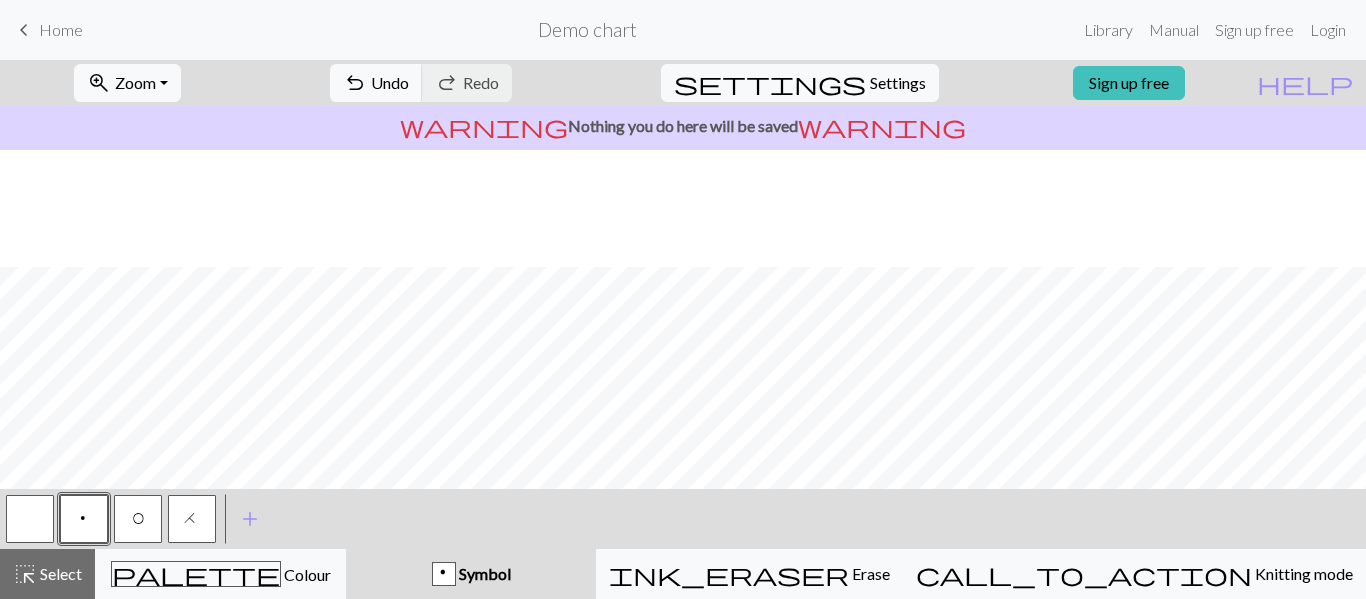scroll, scrollTop: 1196, scrollLeft: 62, axis: both 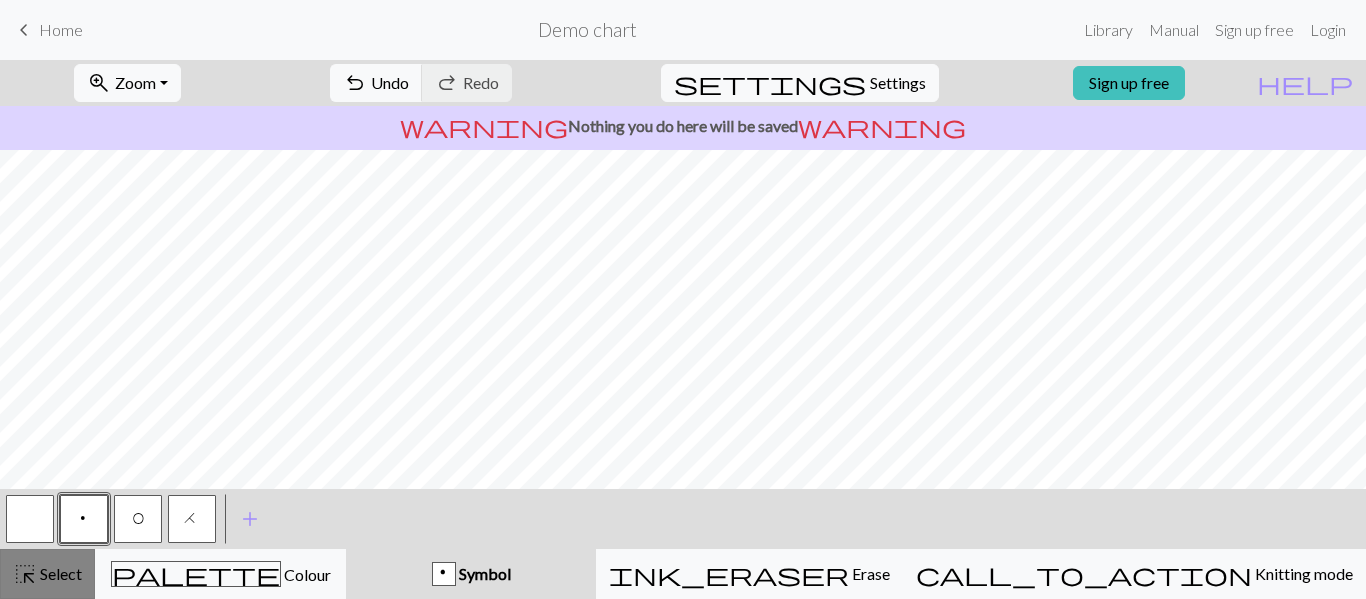 click on "highlight_alt   Select   Select" at bounding box center (47, 574) 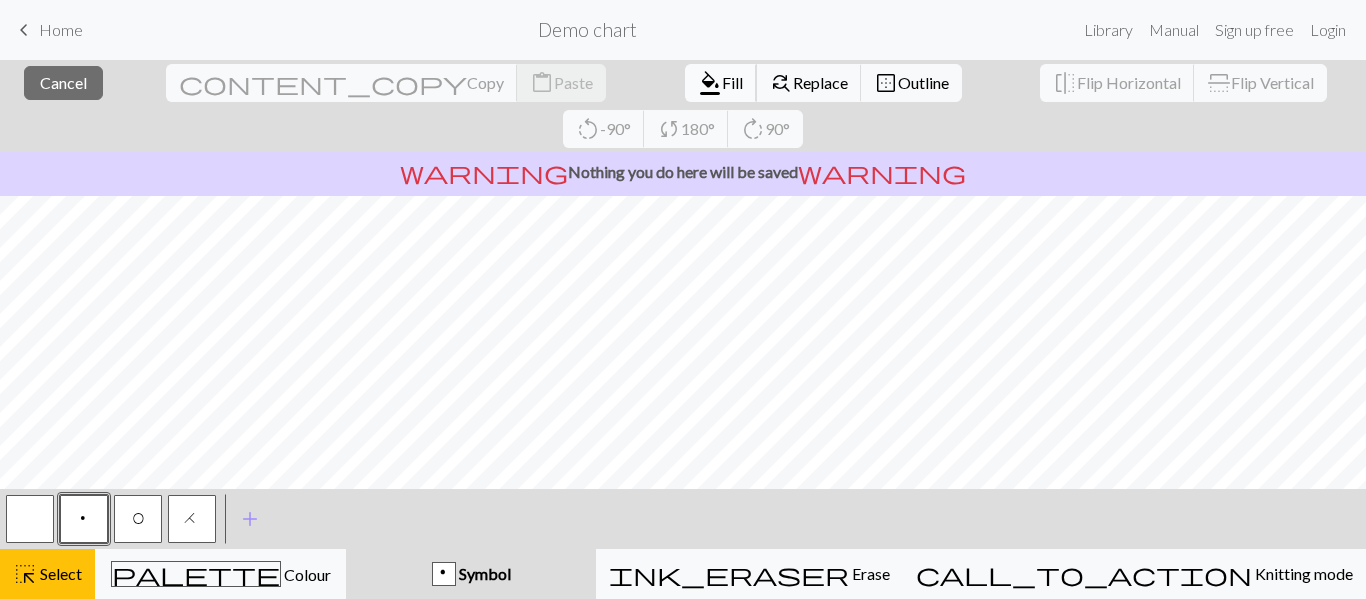 click on "format_color_fill" at bounding box center (710, 83) 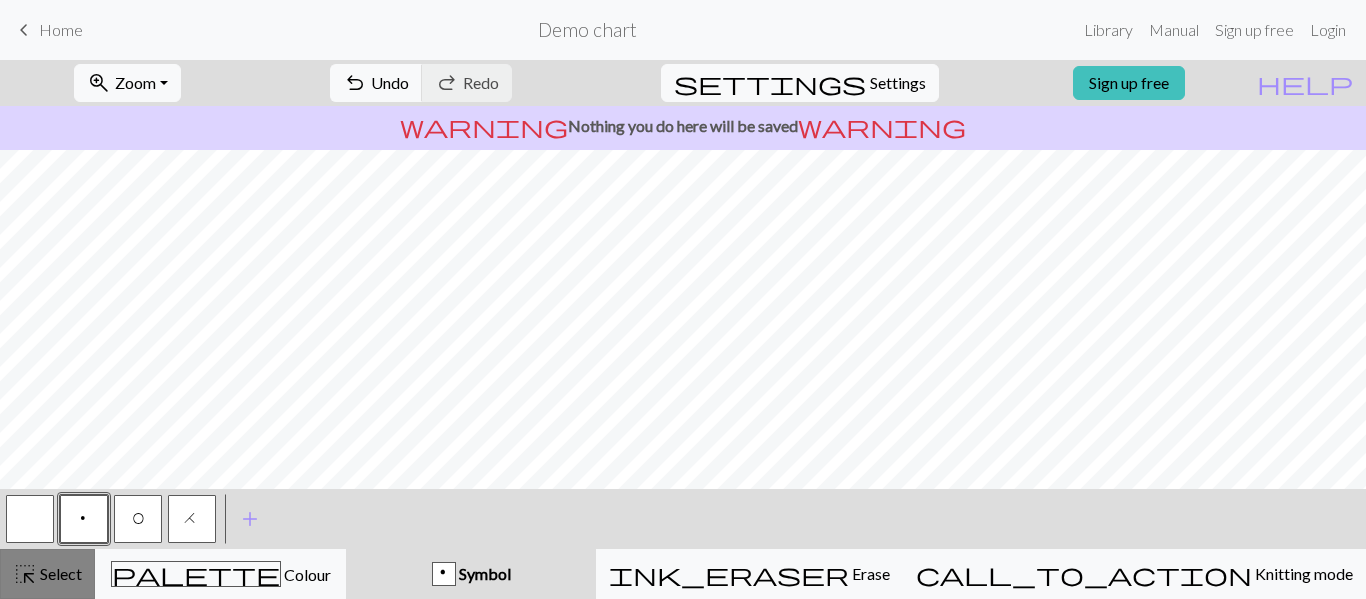 click on "Select" at bounding box center (59, 573) 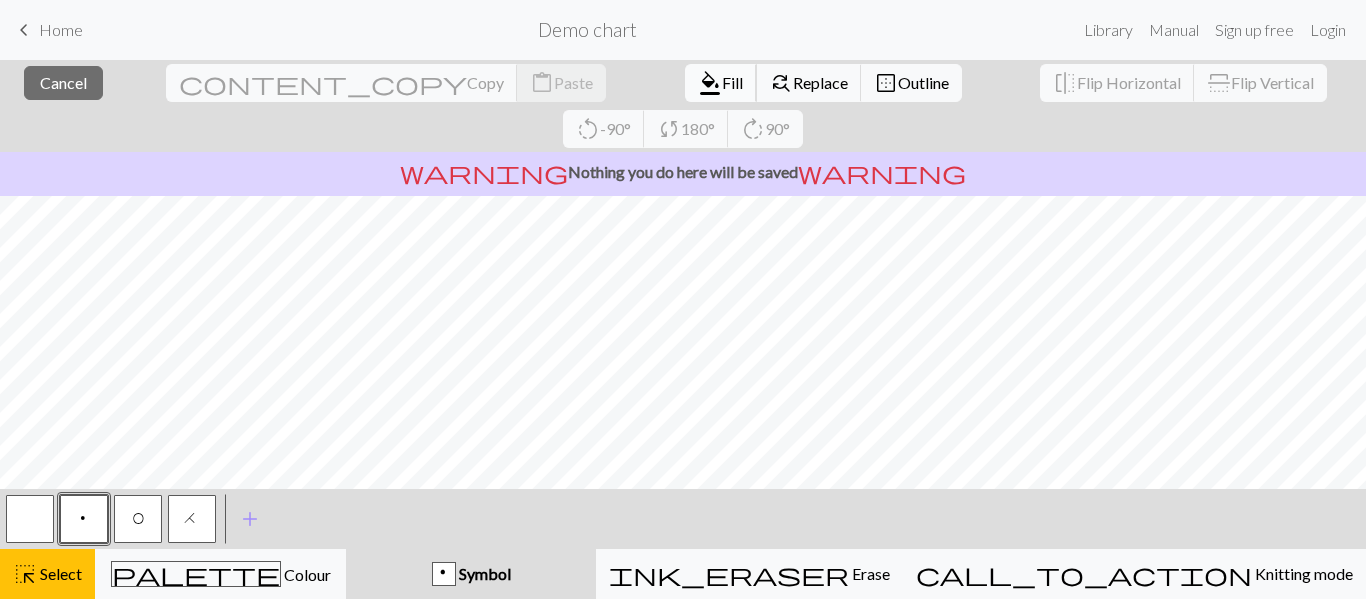 click on "Fill" at bounding box center (732, 82) 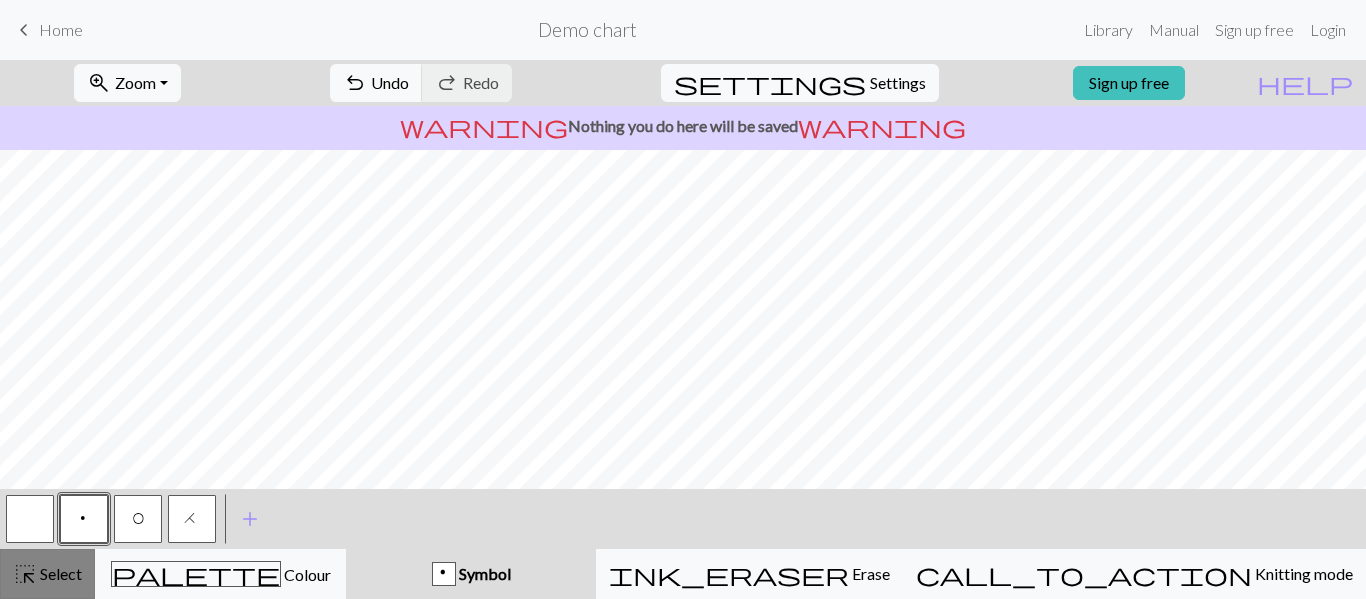 click on "Select" at bounding box center (59, 573) 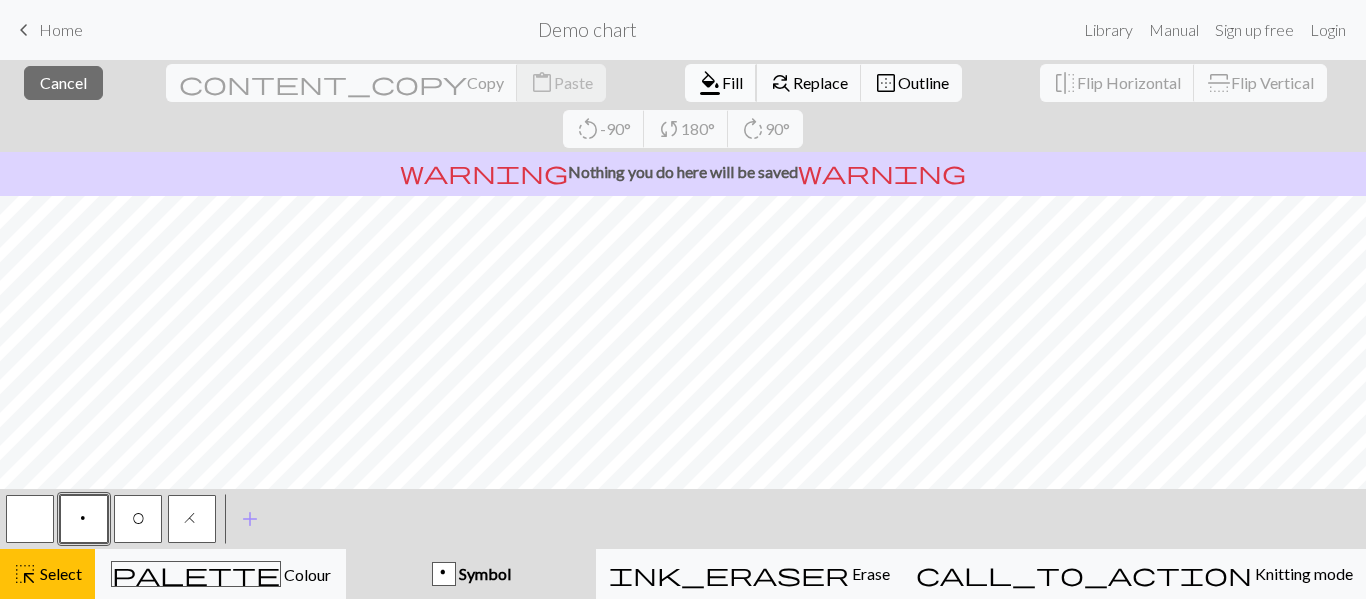 click on "Fill" at bounding box center [732, 82] 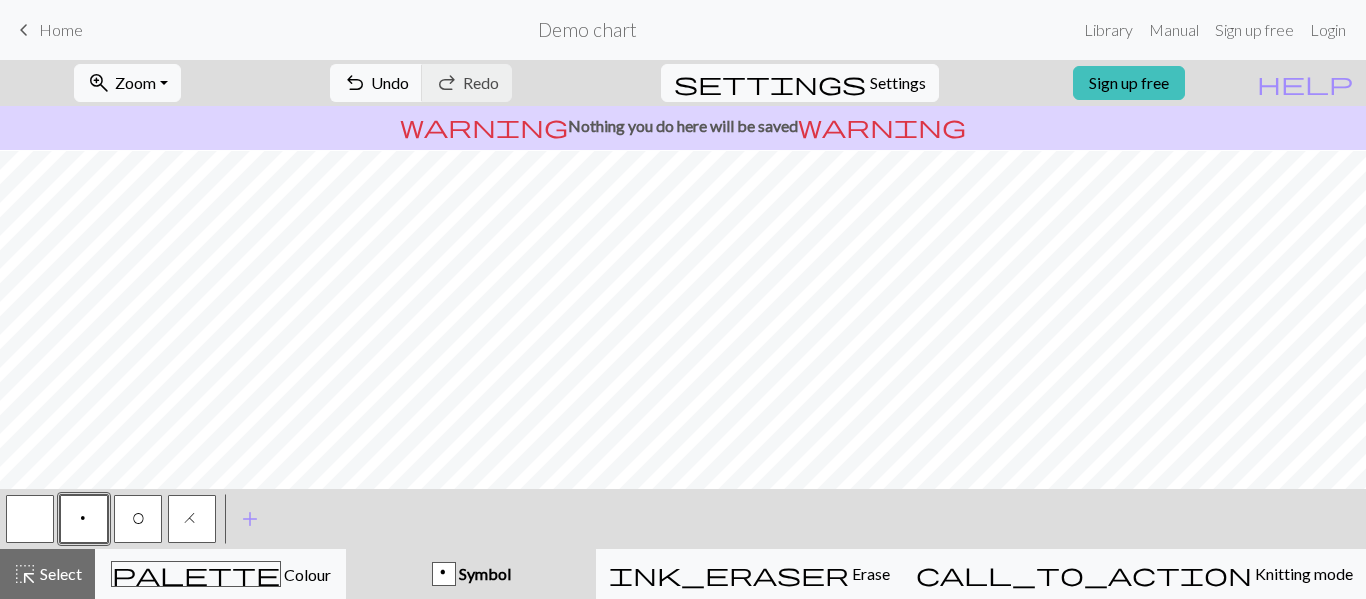 scroll, scrollTop: 1347, scrollLeft: 62, axis: both 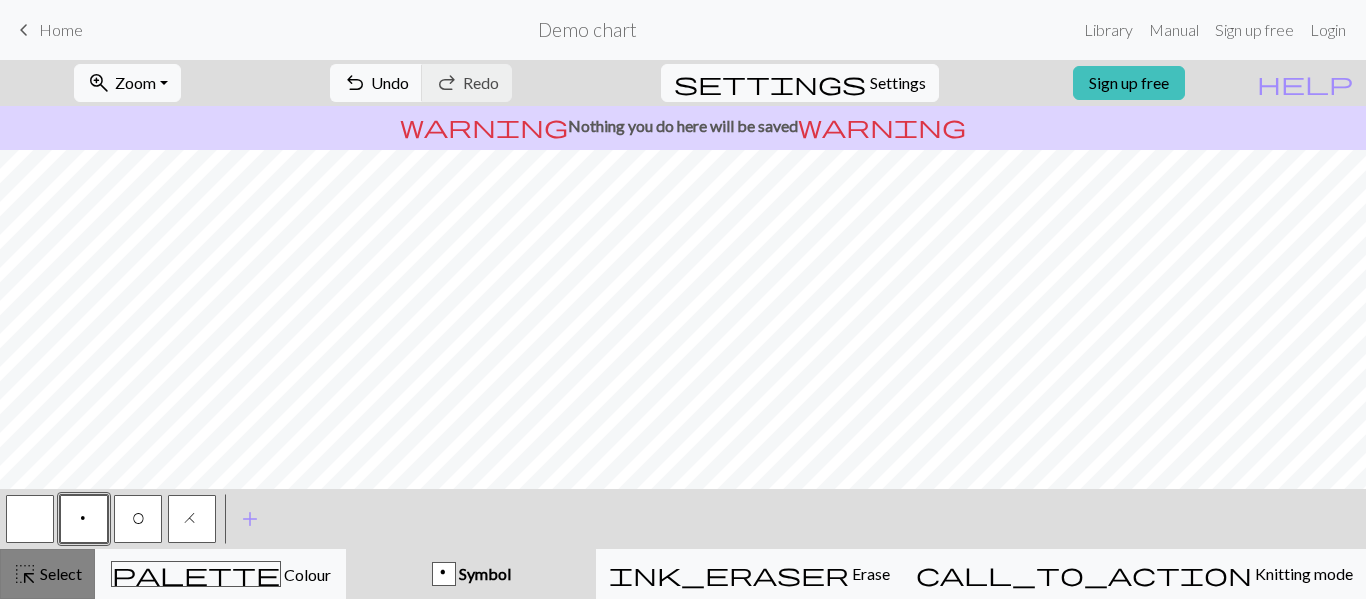 click on "Select" at bounding box center [59, 573] 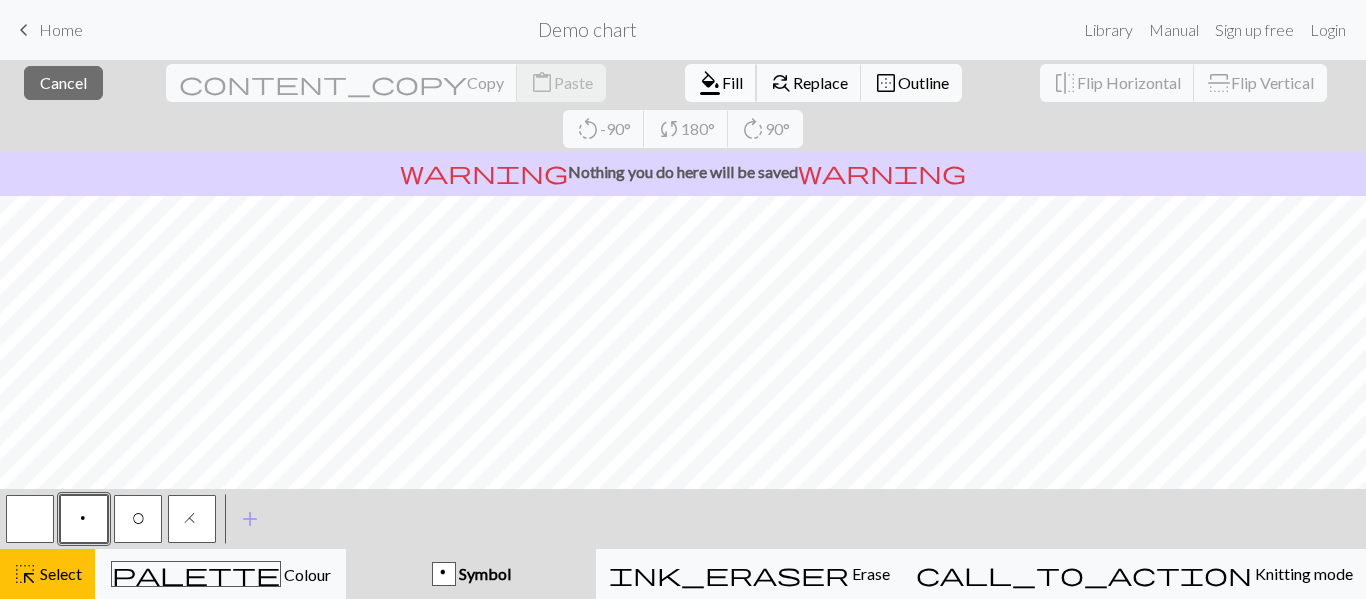 click on "Fill" at bounding box center [732, 82] 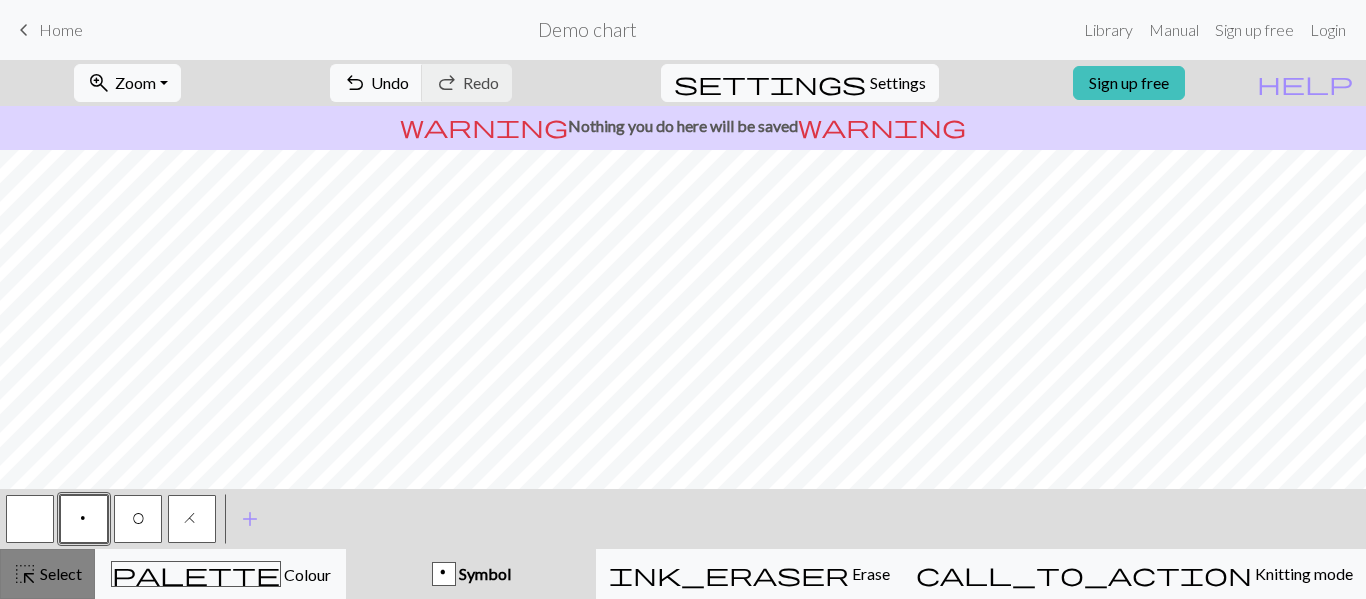 click on "Select" at bounding box center [59, 573] 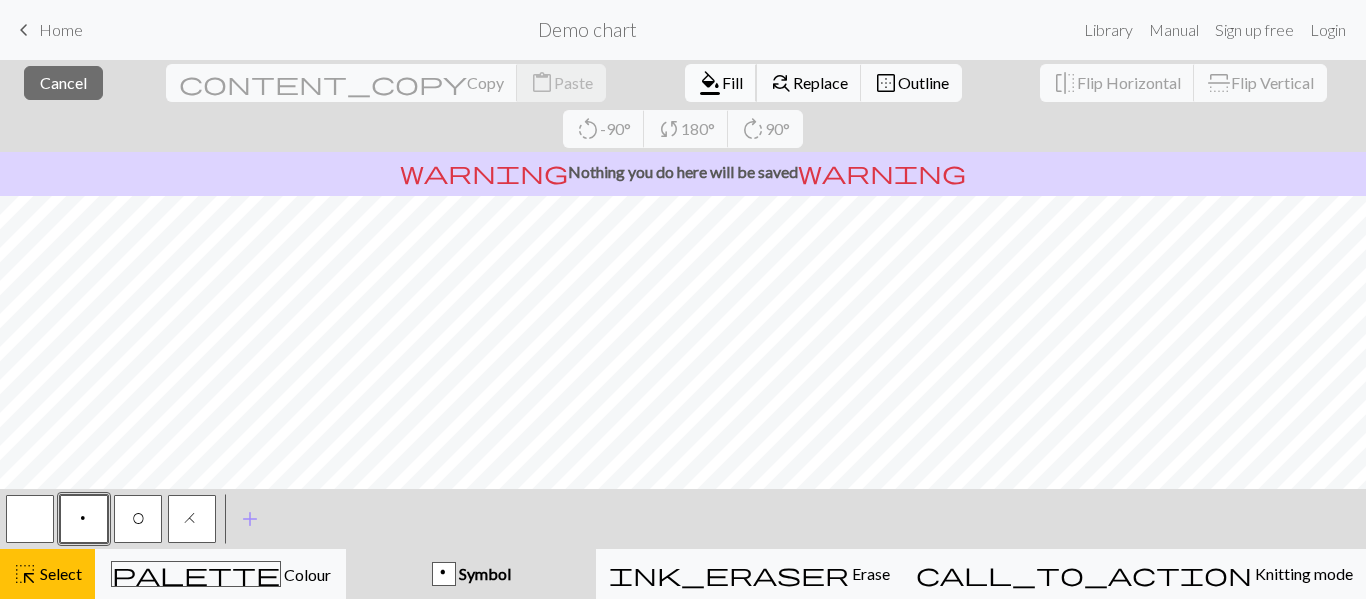 click on "Fill" at bounding box center (732, 82) 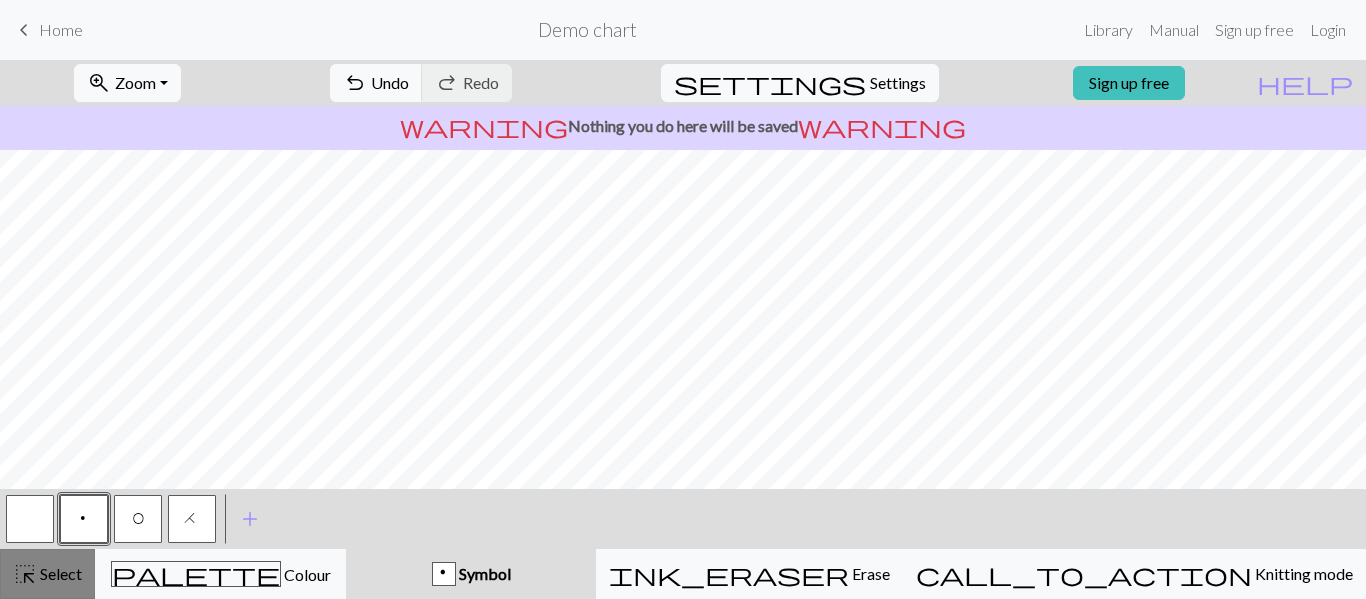 click on "Select" at bounding box center (59, 573) 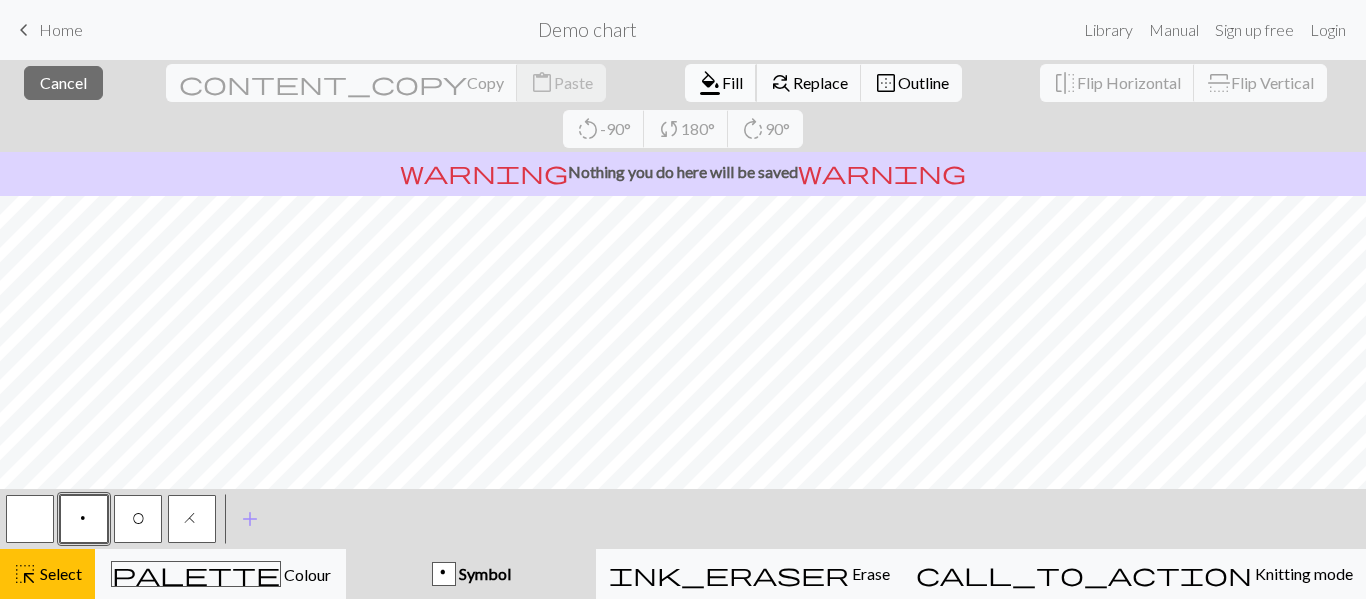 click on "Fill" at bounding box center [732, 82] 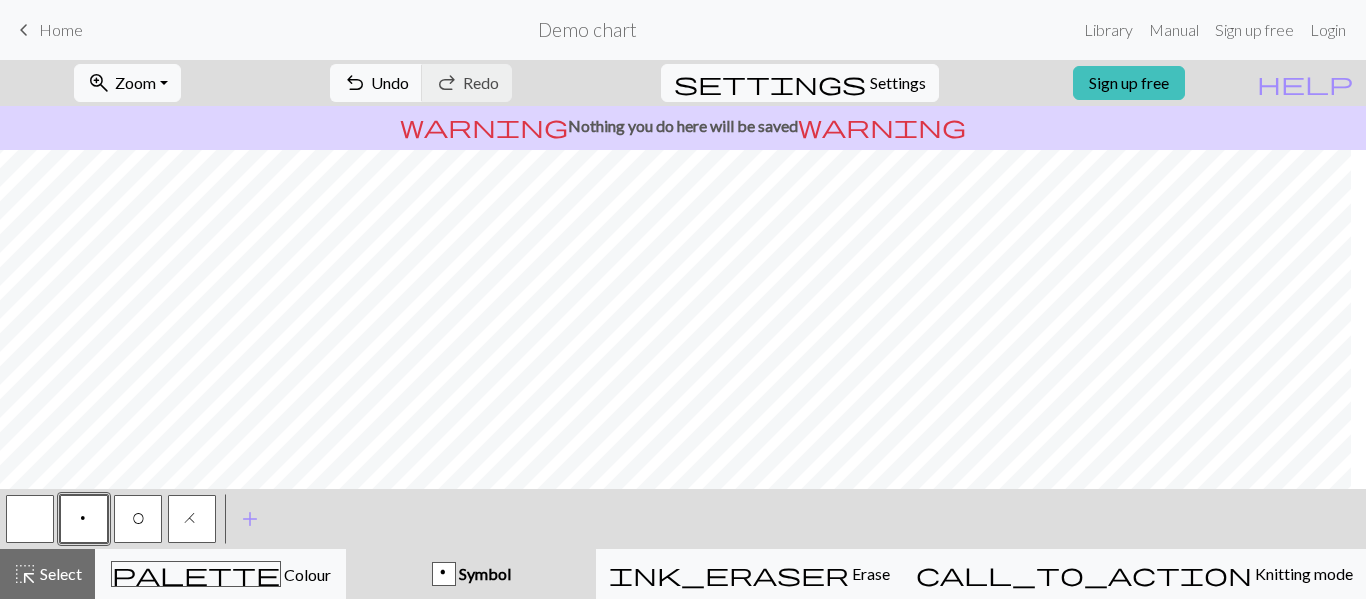 scroll, scrollTop: 1347, scrollLeft: 0, axis: vertical 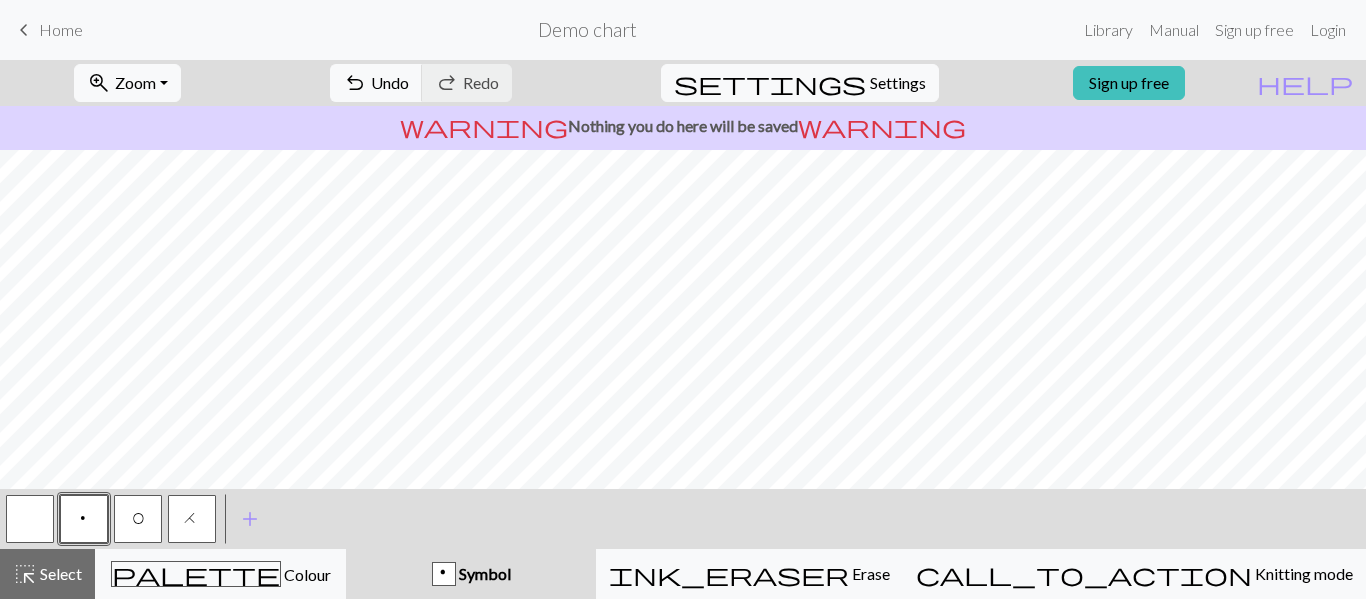 click on "keyboard_arrow_left   Home Demo chart Library Manual Sign up free Login" at bounding box center (683, 30) 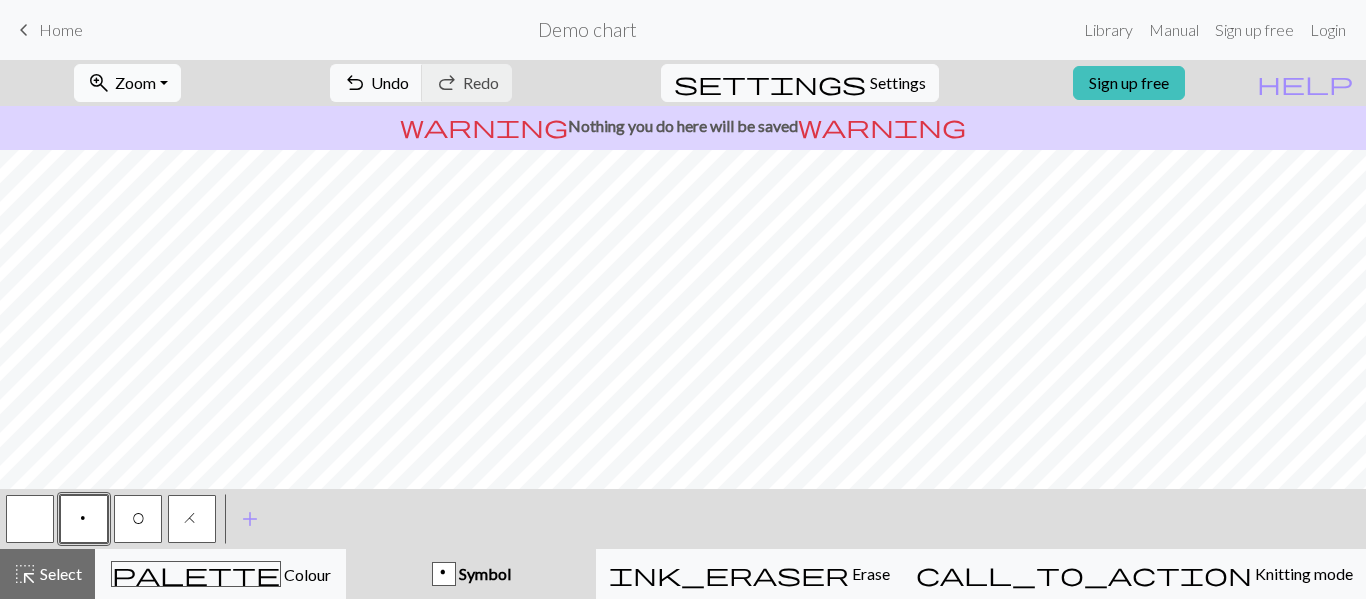 click on "zoom_in Zoom Zoom" at bounding box center [127, 83] 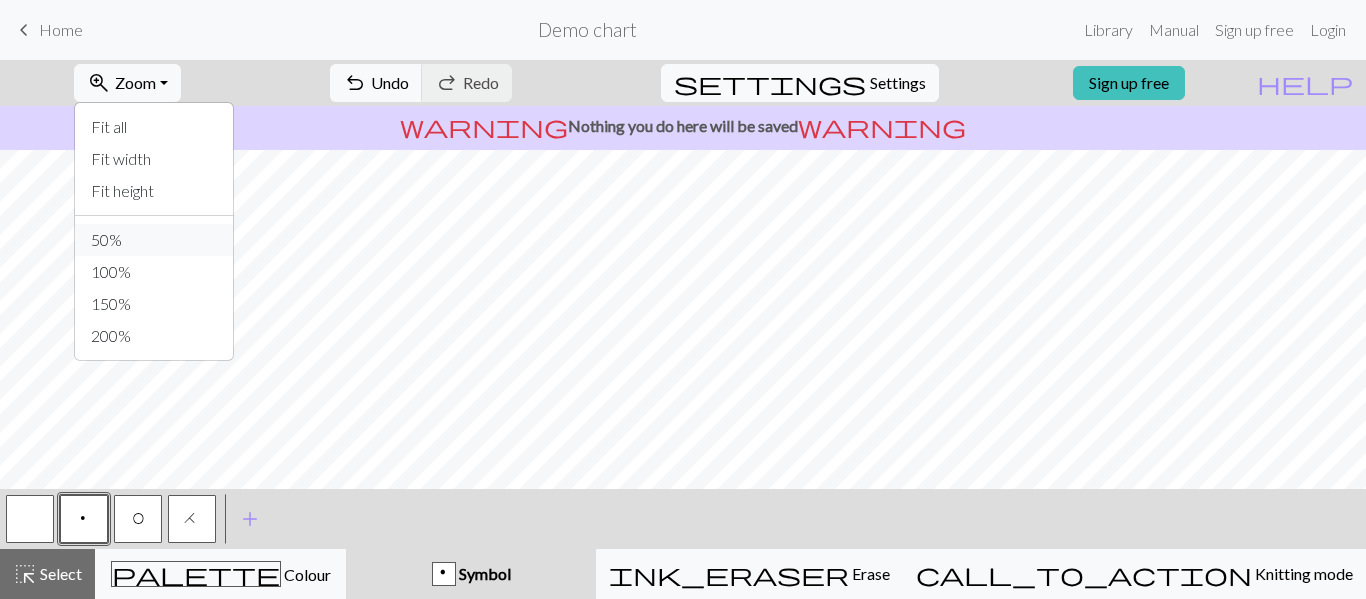 click on "50%" at bounding box center [154, 240] 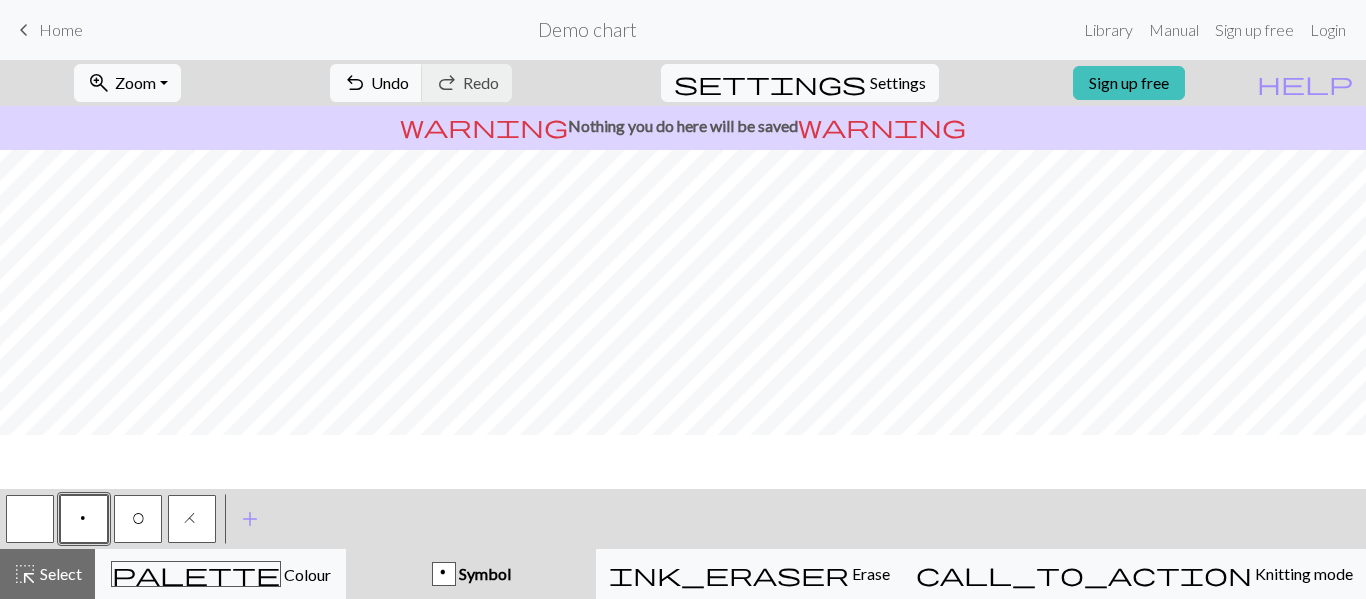scroll, scrollTop: 515, scrollLeft: 0, axis: vertical 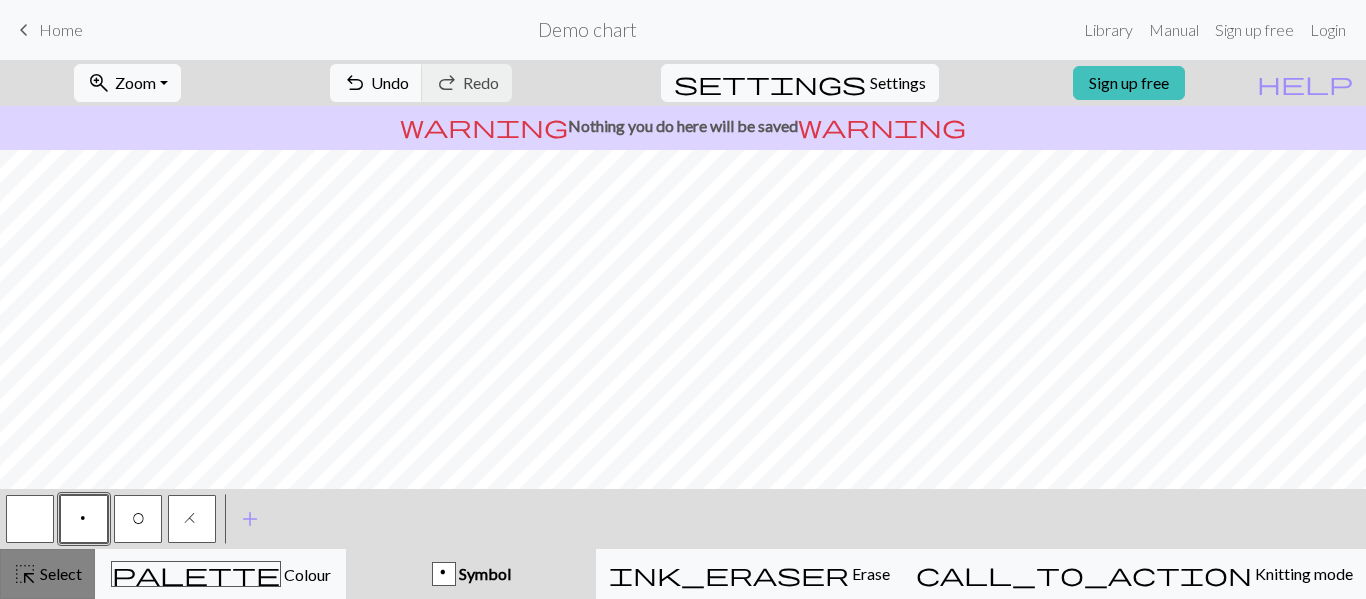 click on "Select" at bounding box center (59, 573) 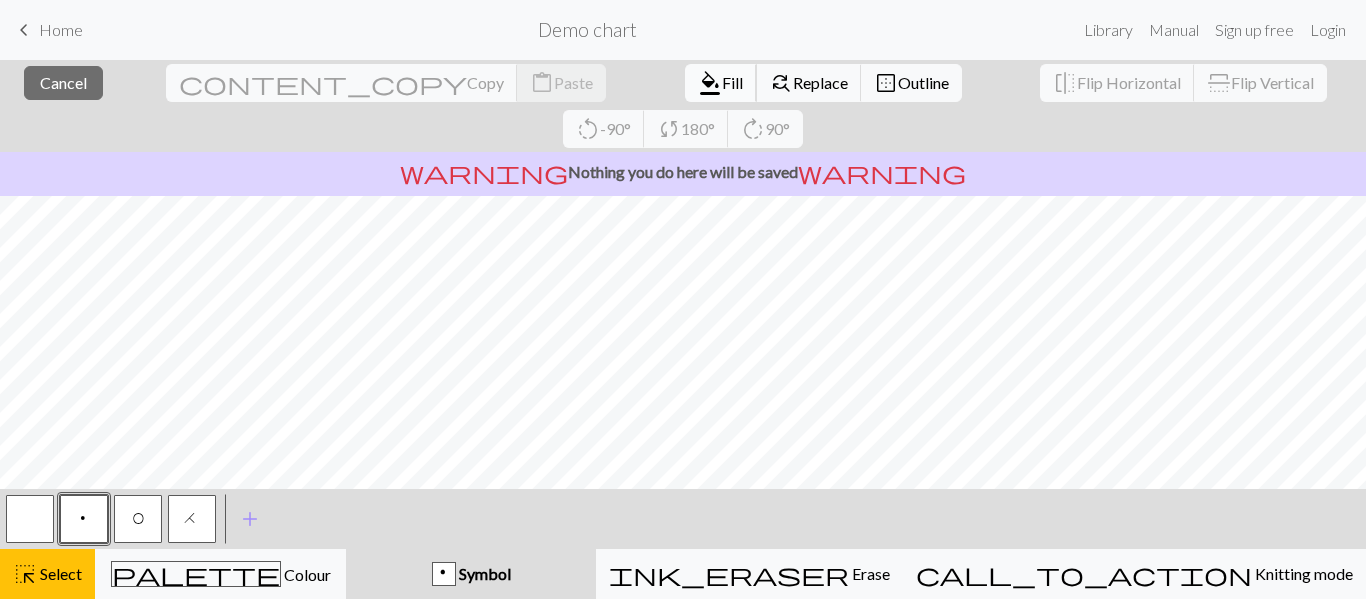 click on "format_color_fill  Fill" at bounding box center [721, 83] 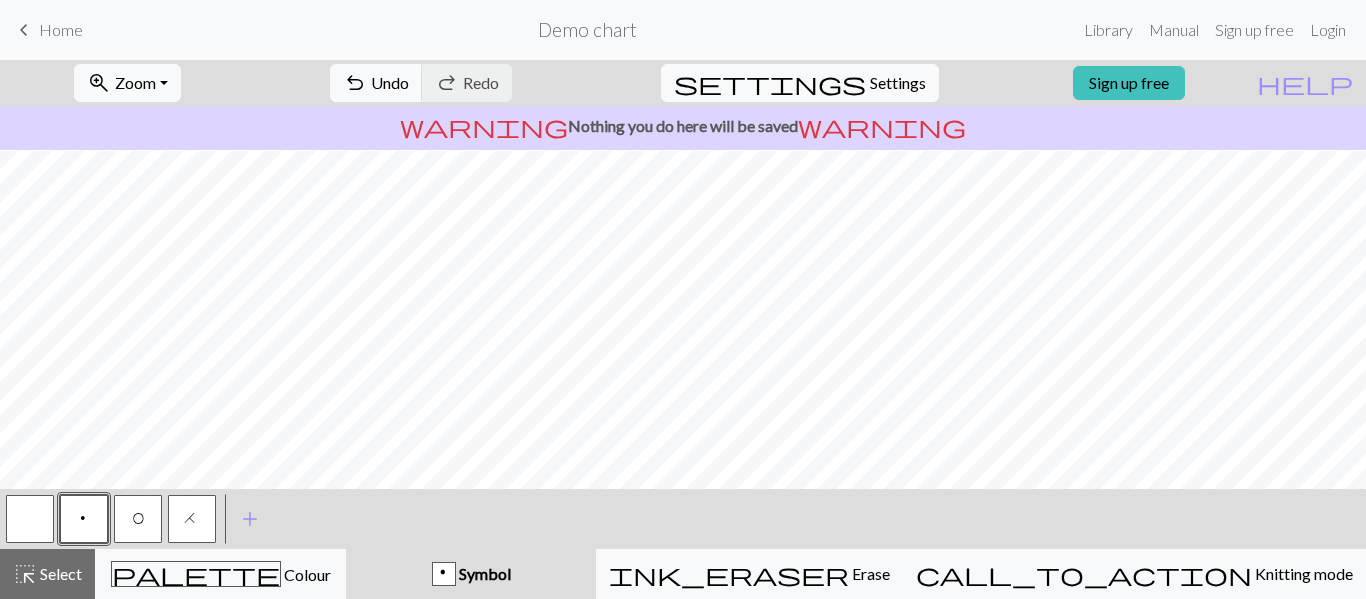 scroll, scrollTop: 272, scrollLeft: 0, axis: vertical 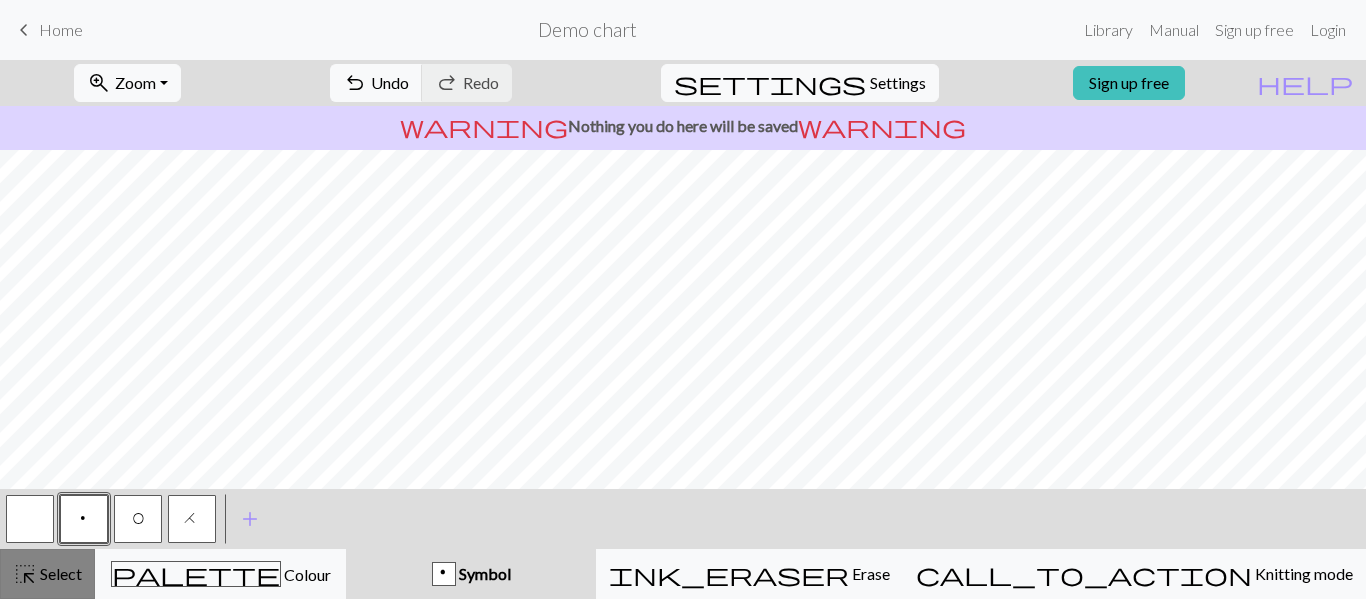 click on "Select" at bounding box center [59, 573] 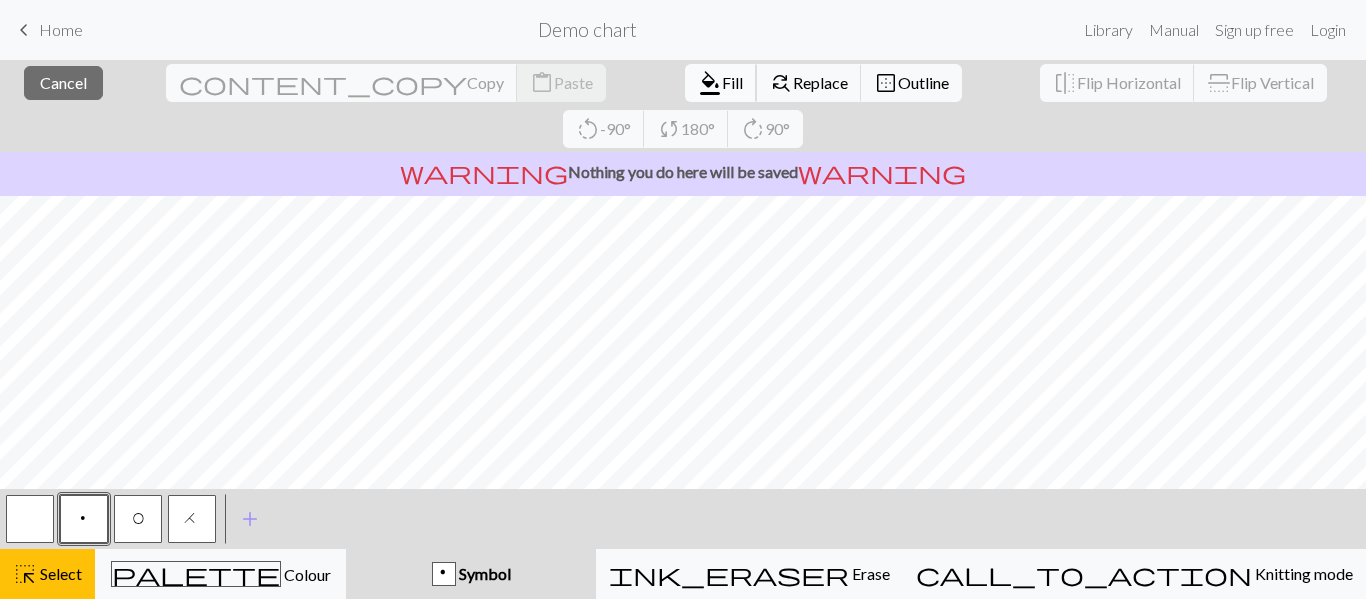 click on "Fill" at bounding box center (732, 82) 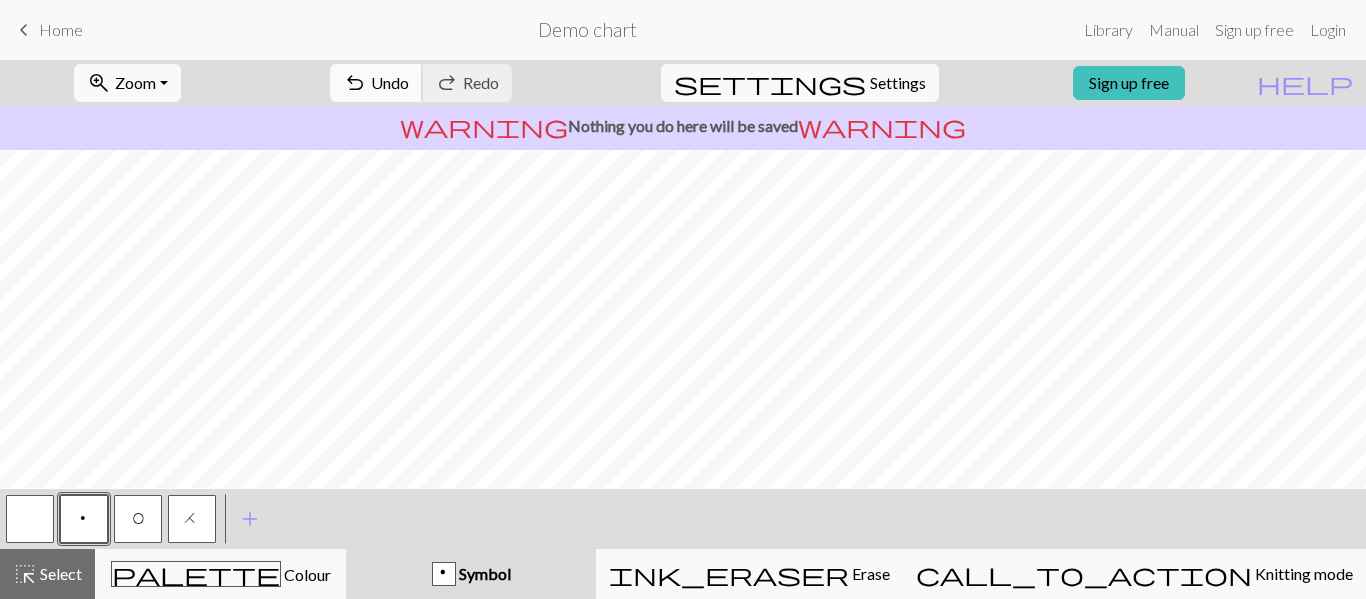 scroll, scrollTop: 14, scrollLeft: 0, axis: vertical 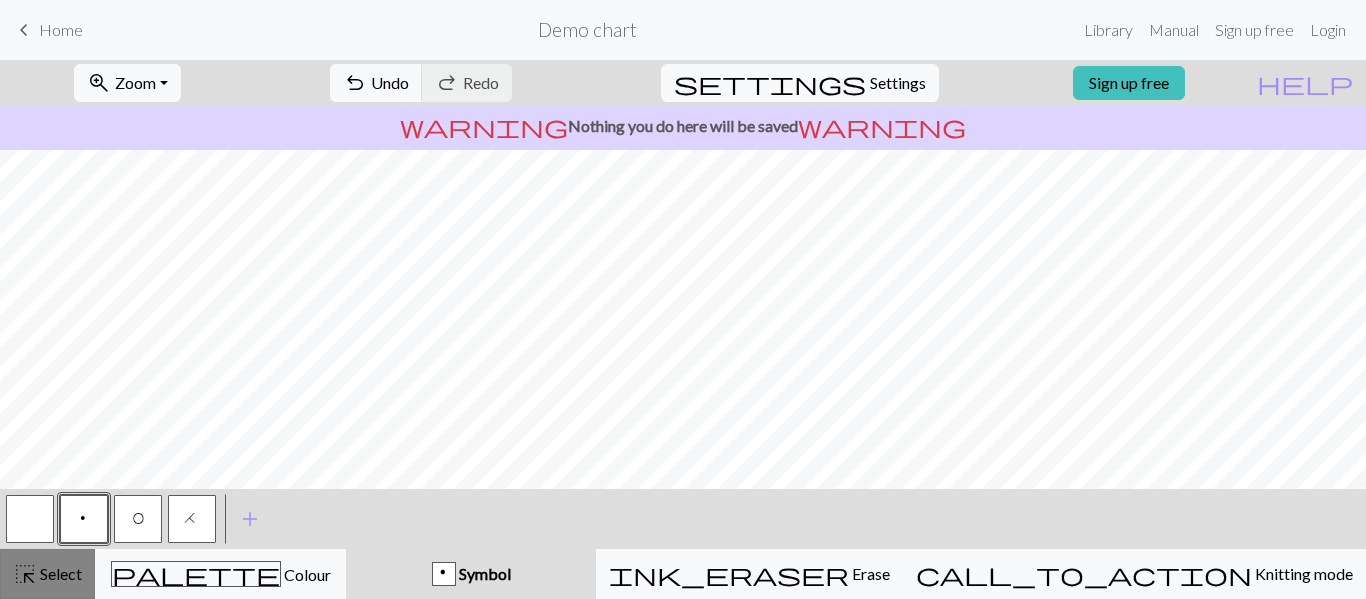 click on "highlight_alt   Select   Select" at bounding box center [47, 574] 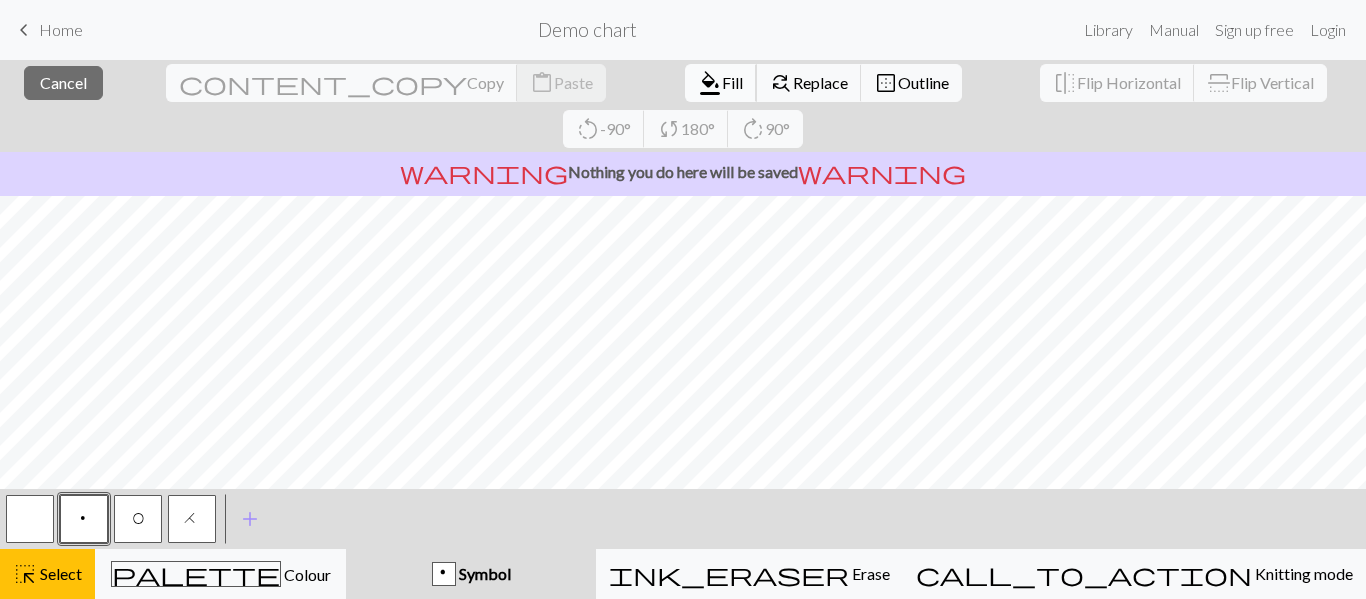 click on "Fill" at bounding box center (732, 82) 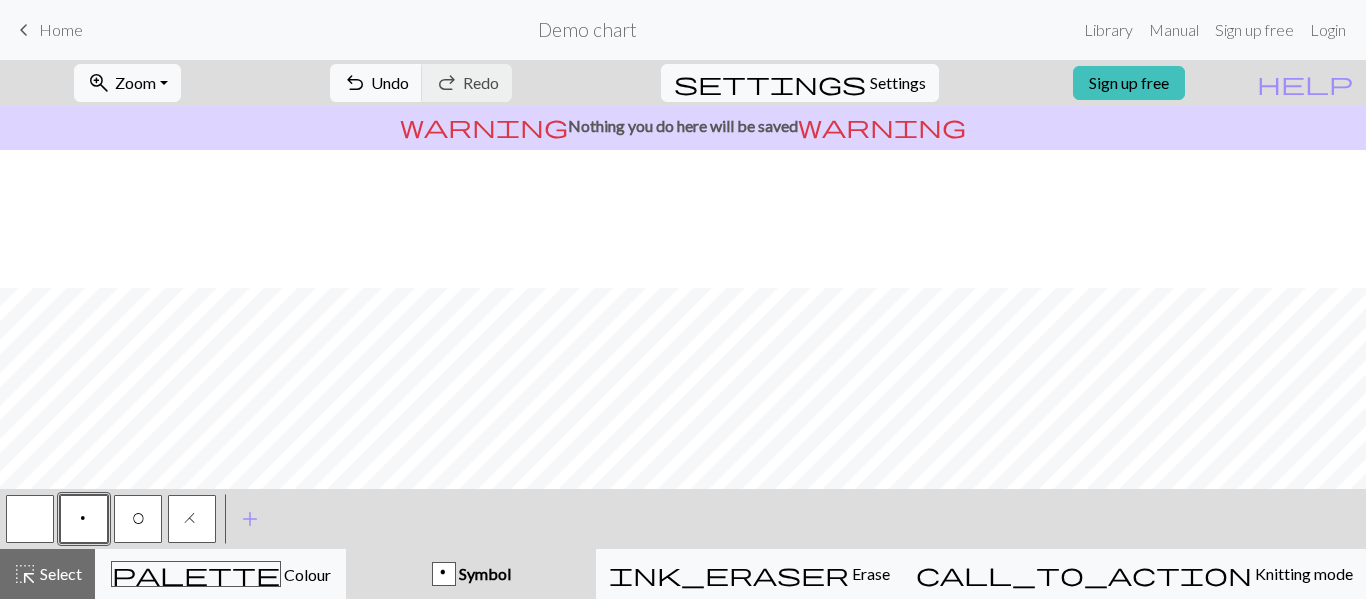 scroll, scrollTop: 300, scrollLeft: 0, axis: vertical 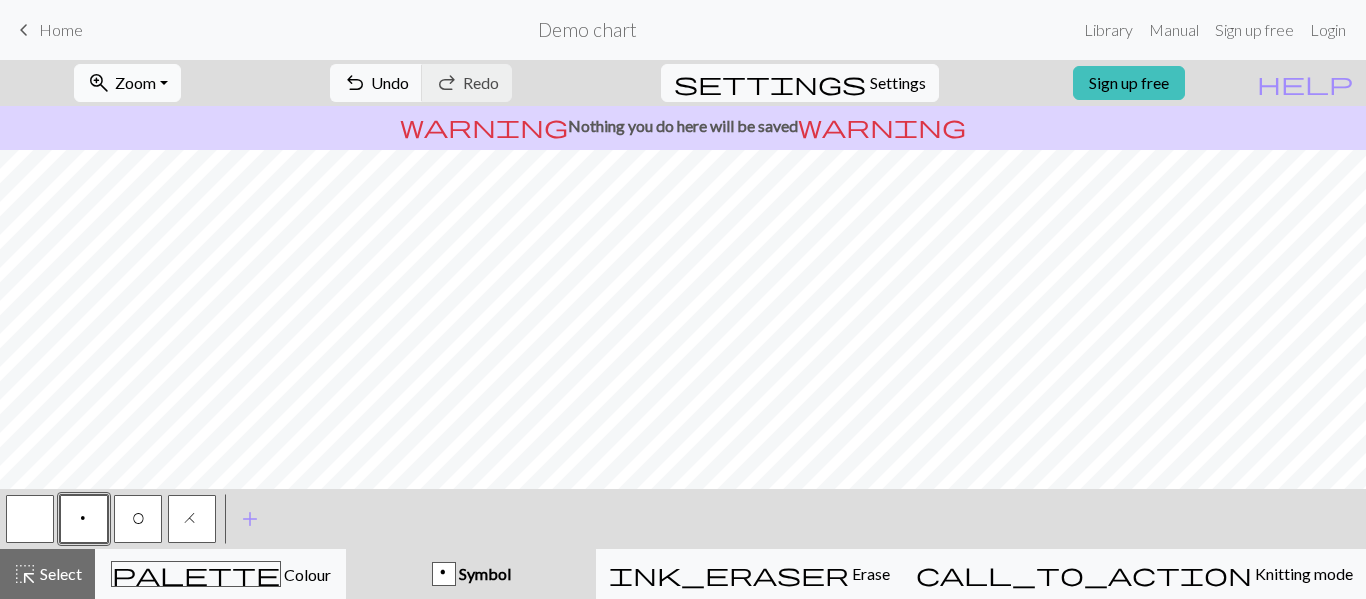 click on "zoom_in Zoom Zoom" at bounding box center [127, 83] 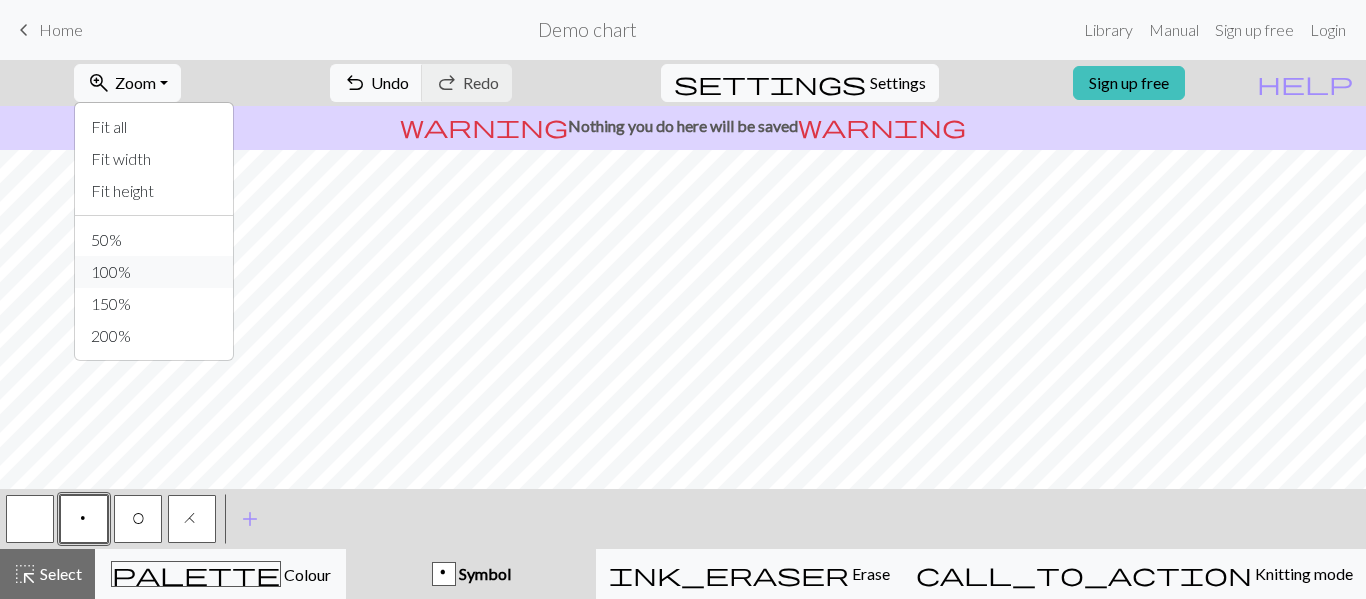 click on "100%" at bounding box center (154, 272) 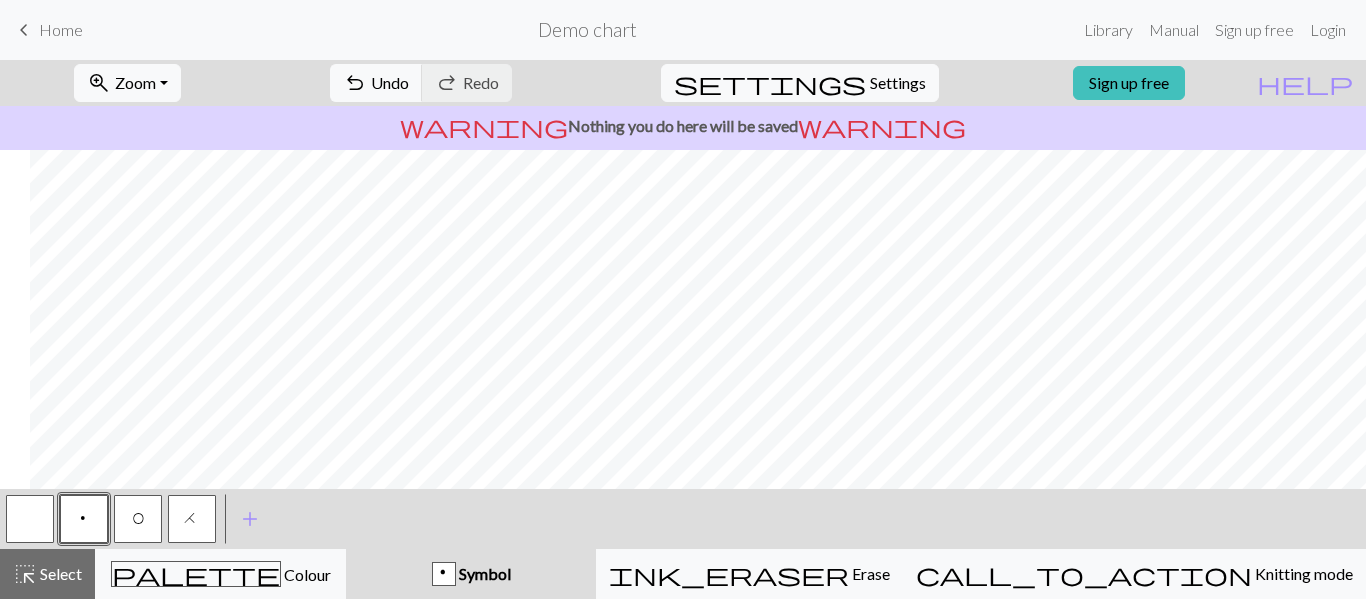scroll, scrollTop: 1381, scrollLeft: 242, axis: both 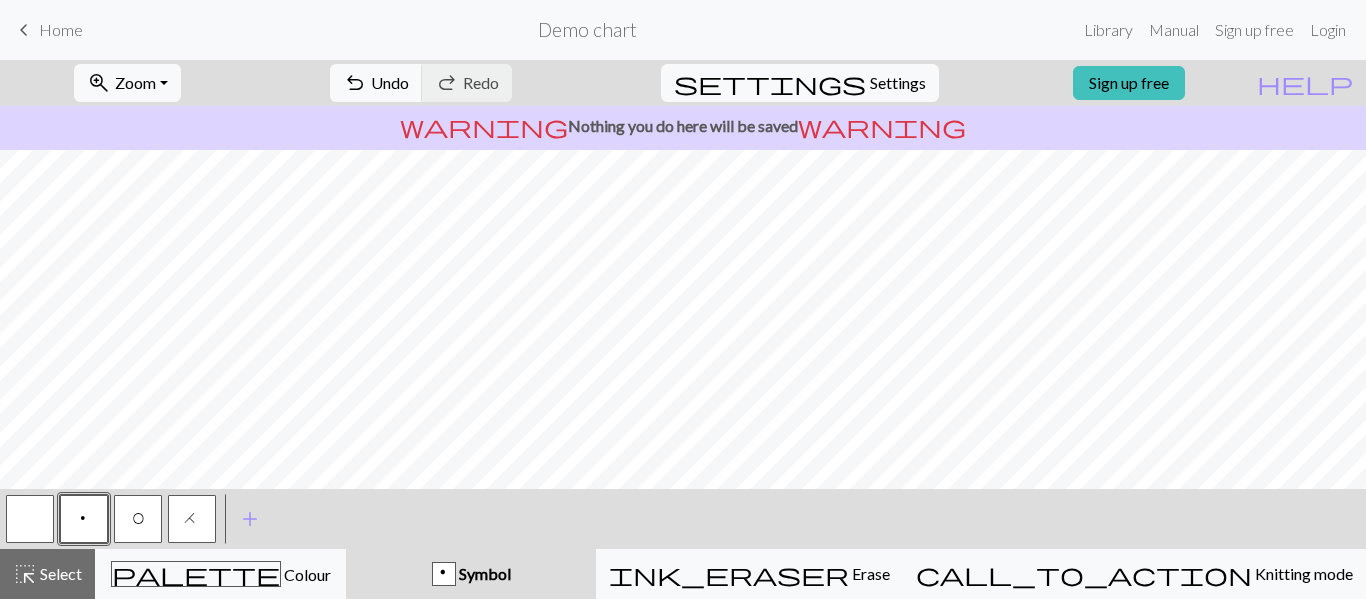 click on "zoom_in Zoom Zoom Fit all Fit width Fit height 50% 100% 150% 200% undo Undo Undo redo Redo Redo settings  Settings Sign up free" at bounding box center [622, 83] 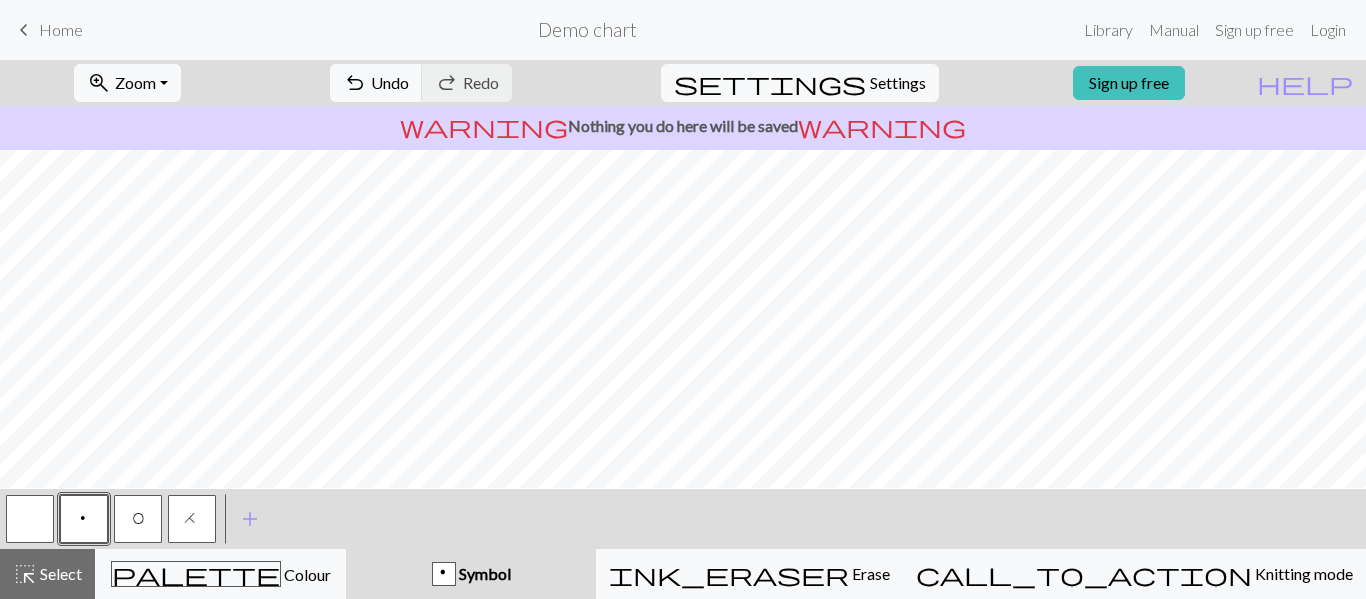 scroll, scrollTop: 1002, scrollLeft: 1156, axis: both 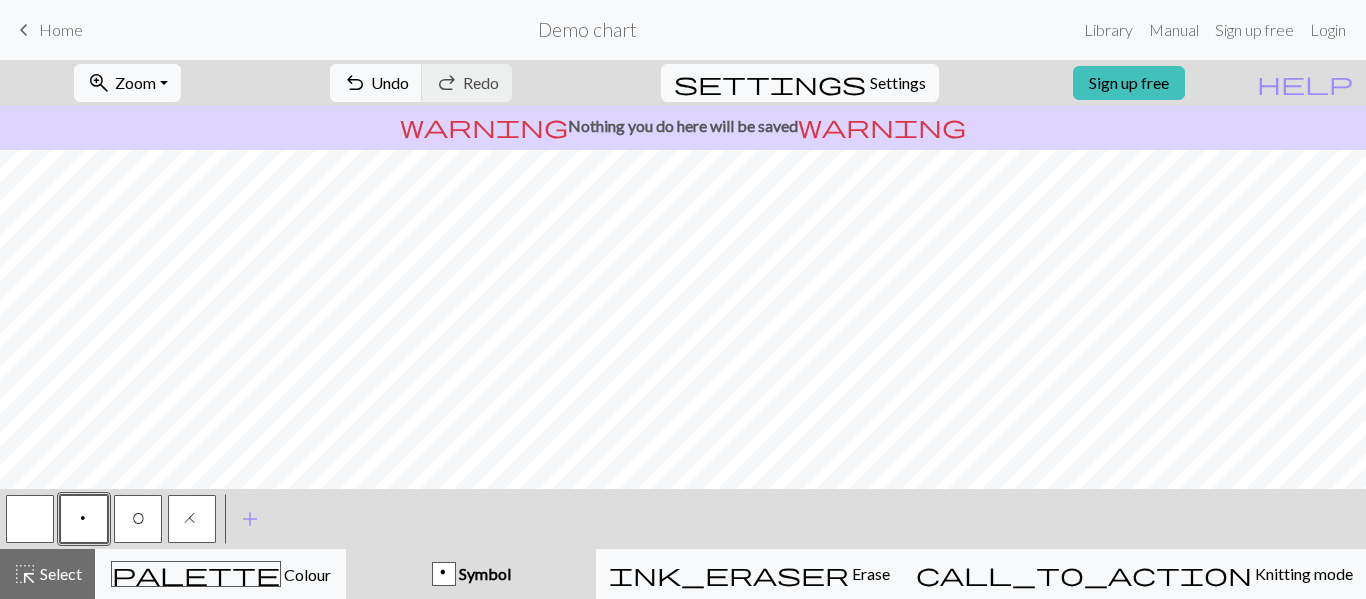 click at bounding box center [30, 519] 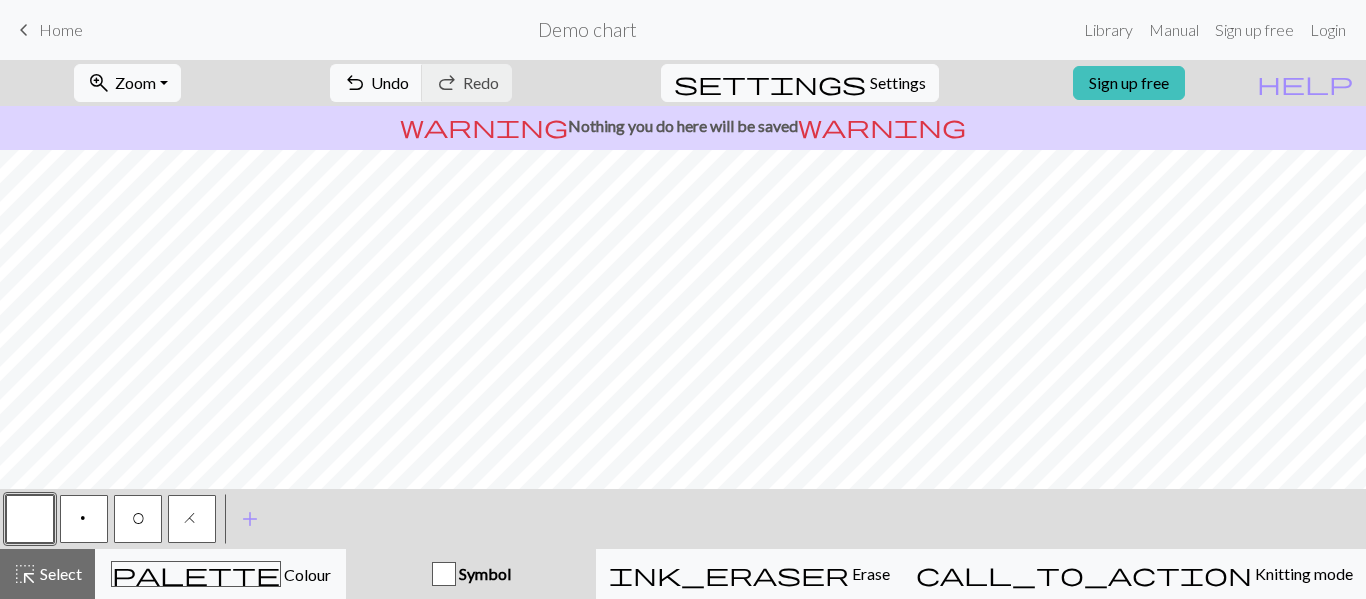 click on "p" at bounding box center (84, 519) 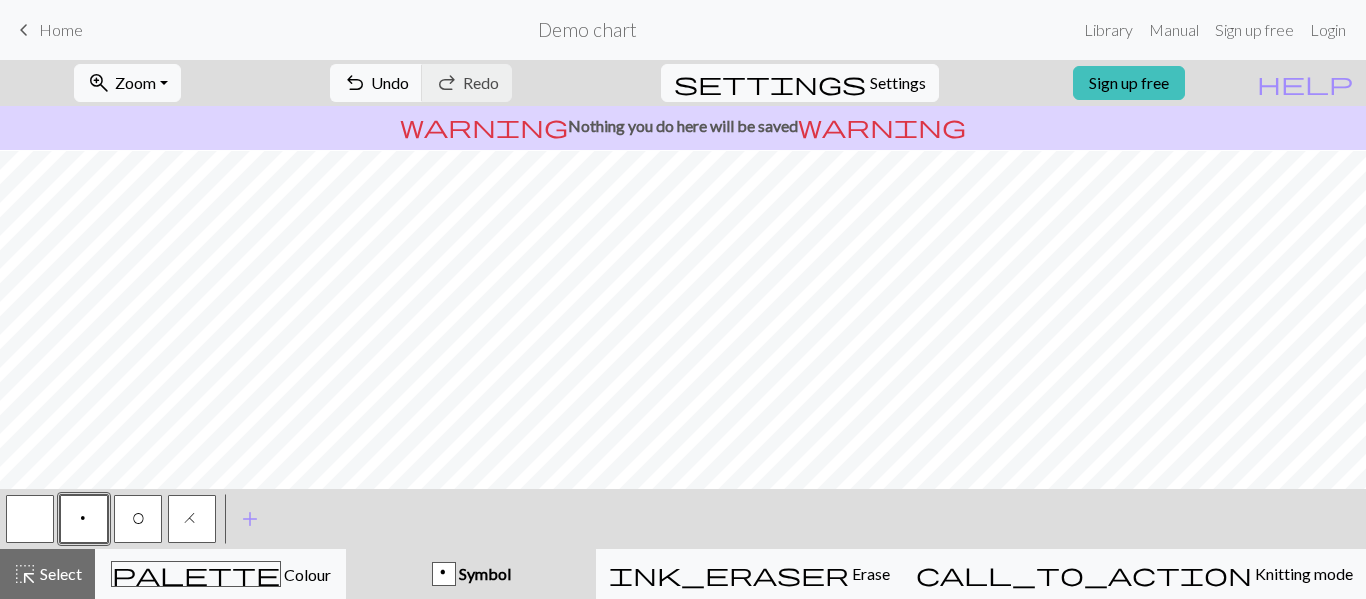 scroll, scrollTop: 914, scrollLeft: 1156, axis: both 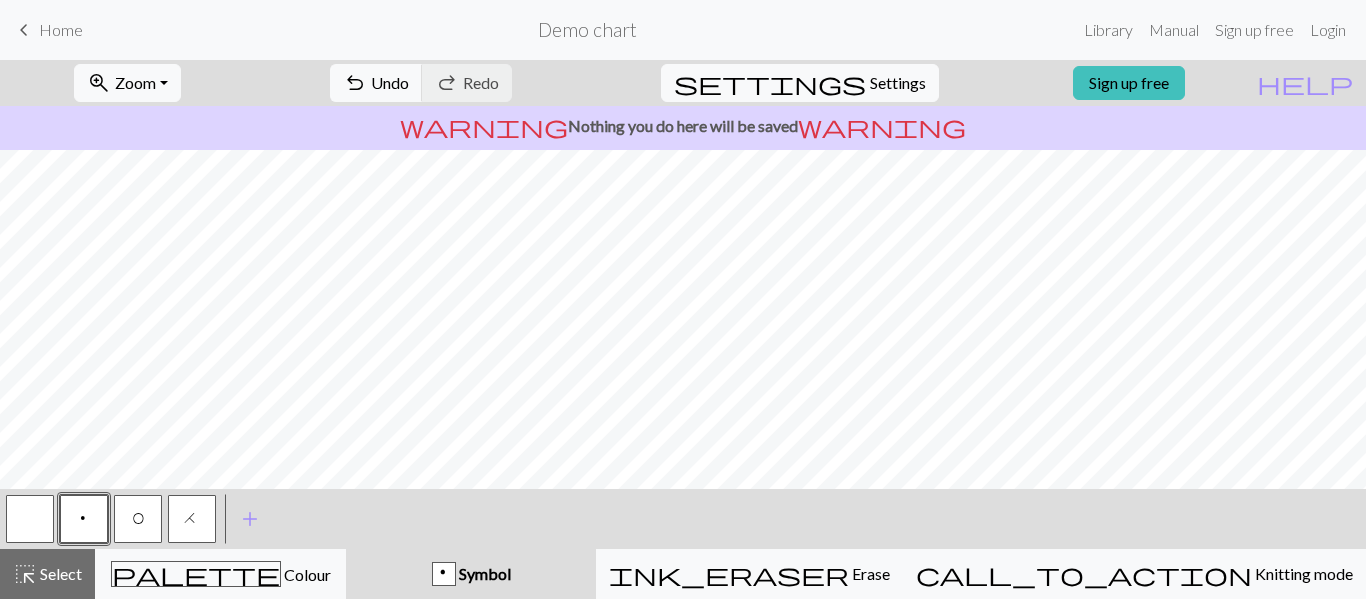 click at bounding box center [30, 519] 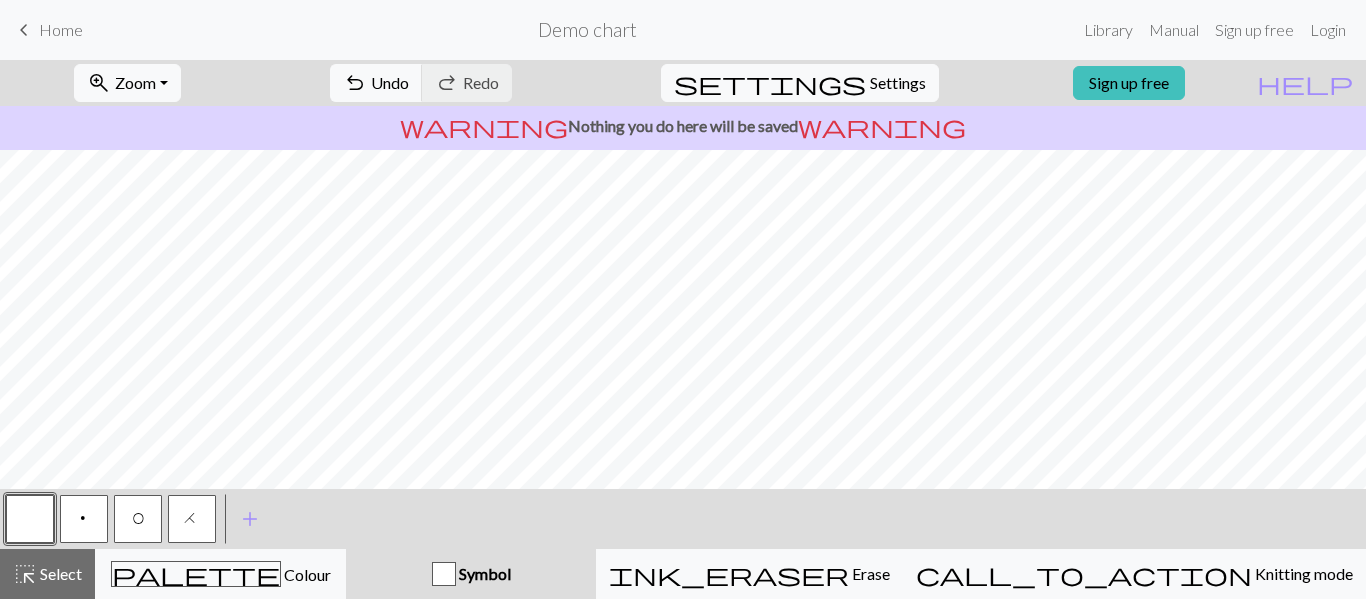 click on "p" at bounding box center (84, 519) 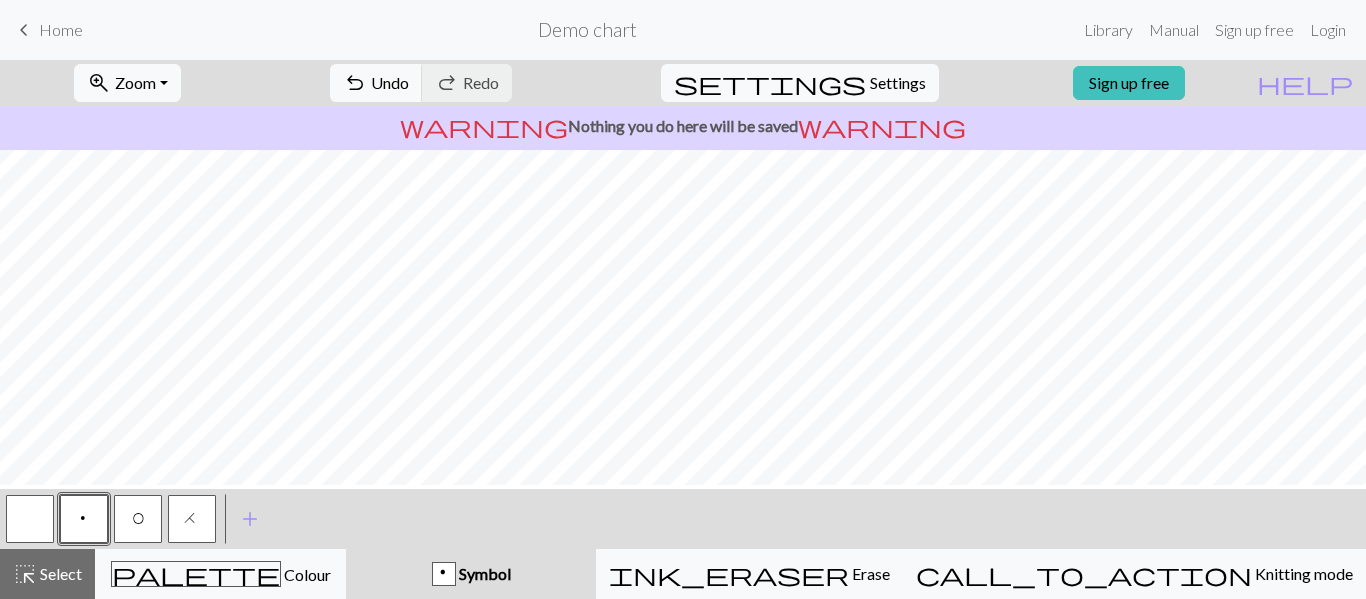 scroll, scrollTop: 826, scrollLeft: 1245, axis: both 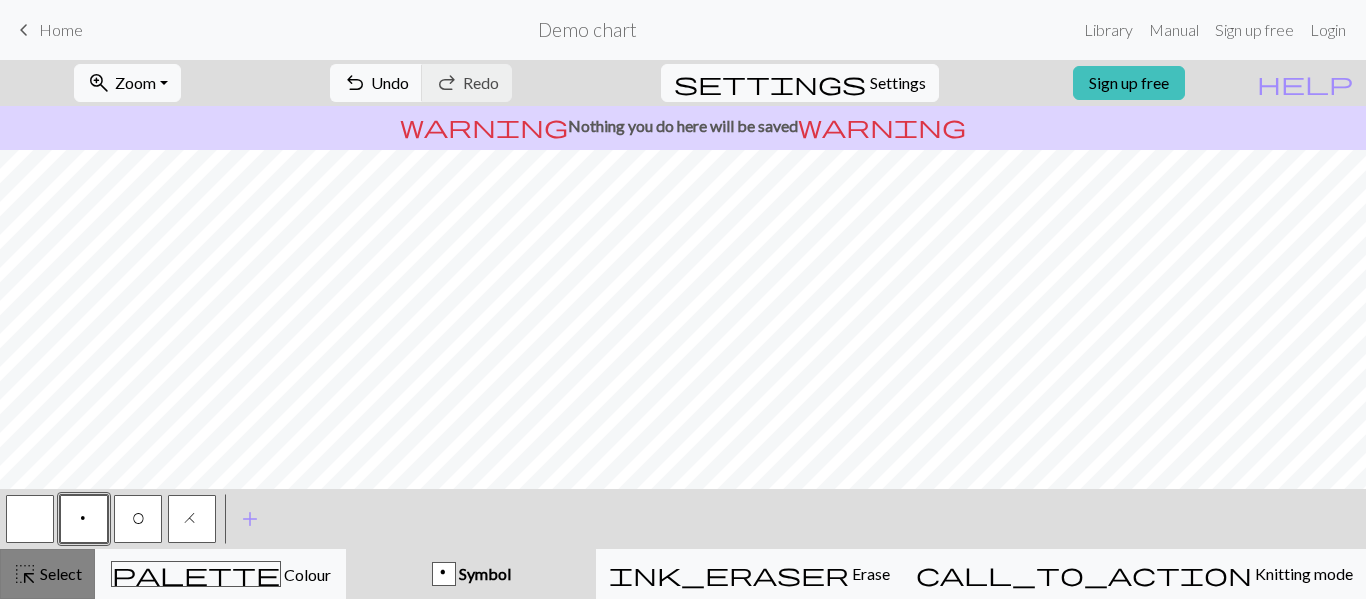 click on "highlight_alt   Select   Select" at bounding box center [47, 574] 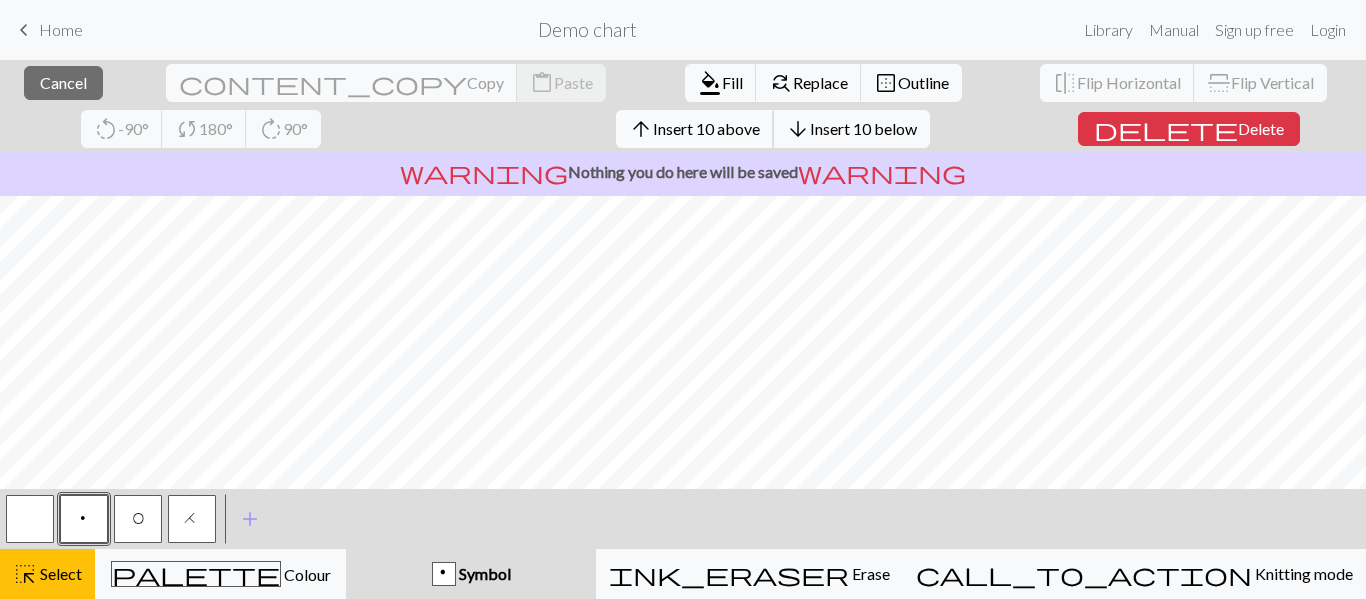 click on "Insert 10 above" at bounding box center (706, 128) 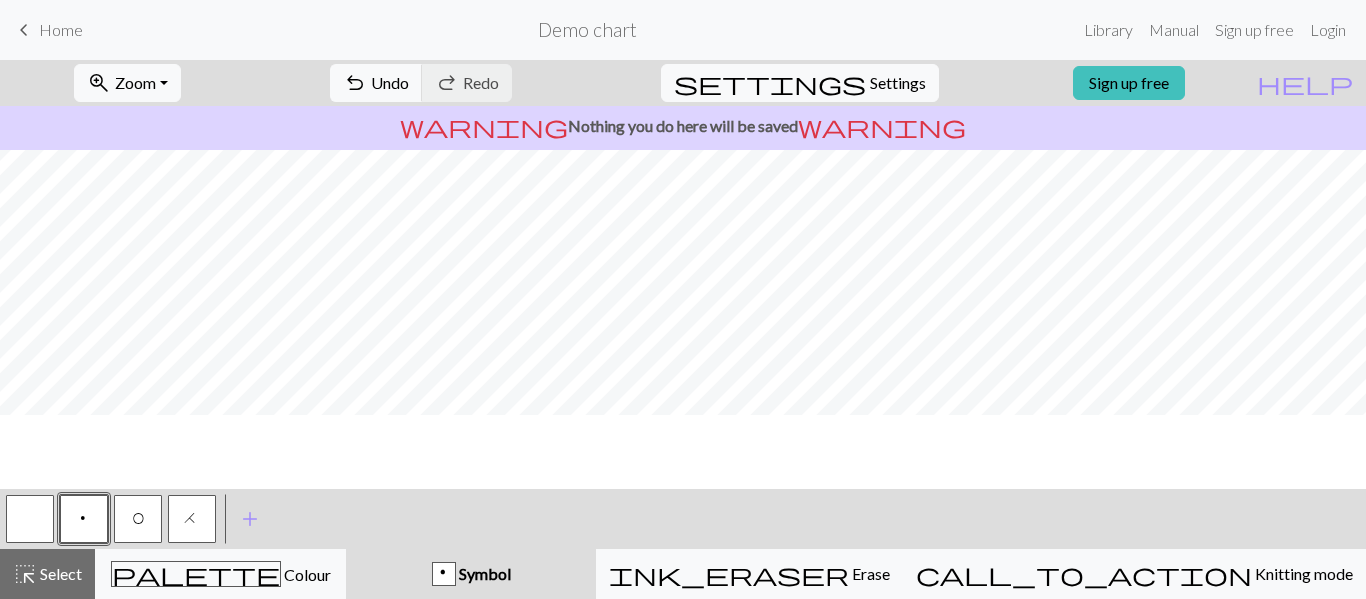 scroll, scrollTop: 94, scrollLeft: 1353, axis: both 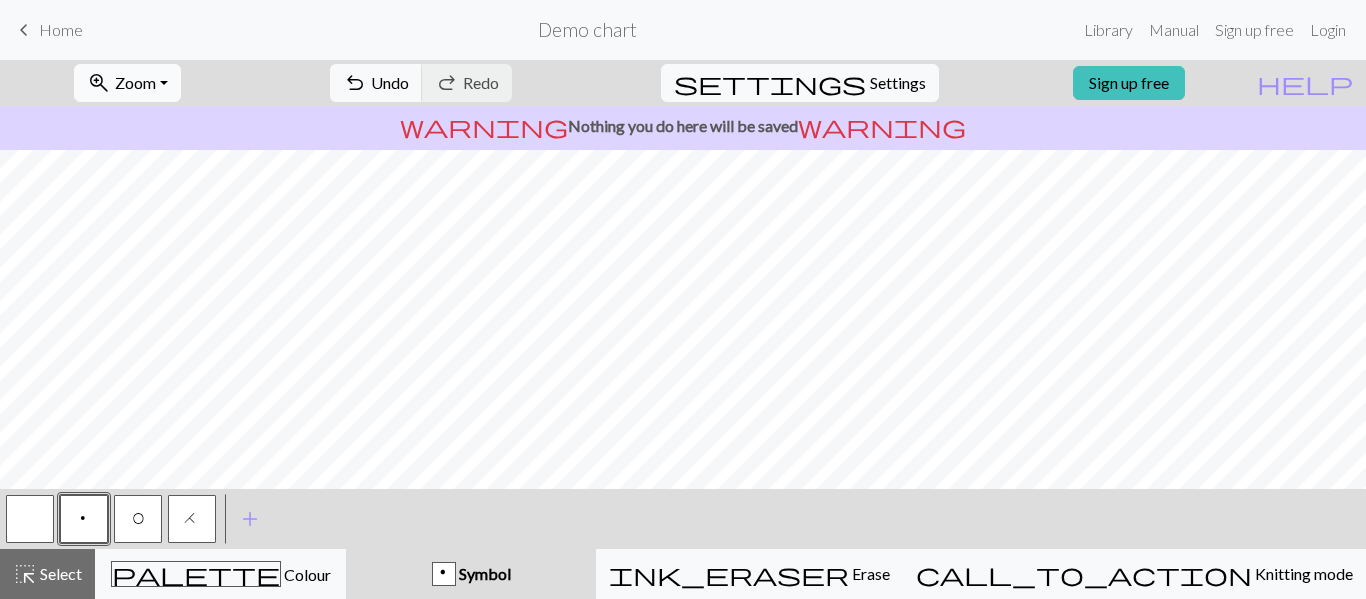 click on "zoom_in Zoom Zoom" at bounding box center (127, 83) 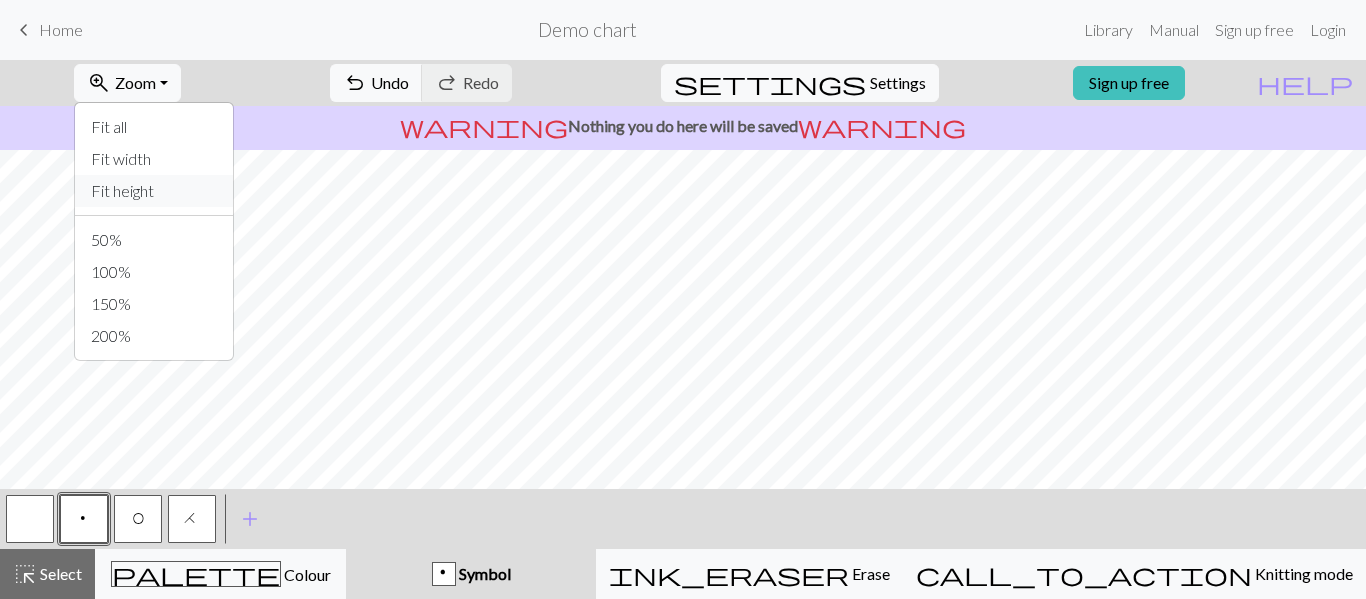 click on "Fit height" at bounding box center [154, 191] 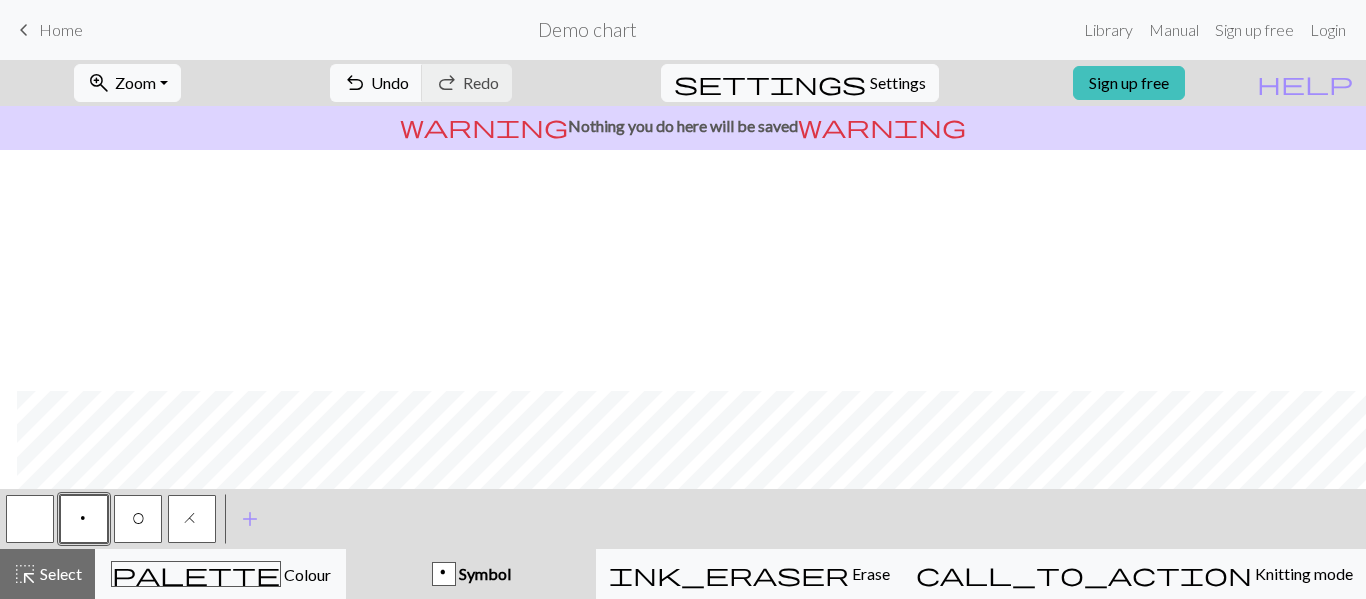scroll, scrollTop: 718, scrollLeft: 88, axis: both 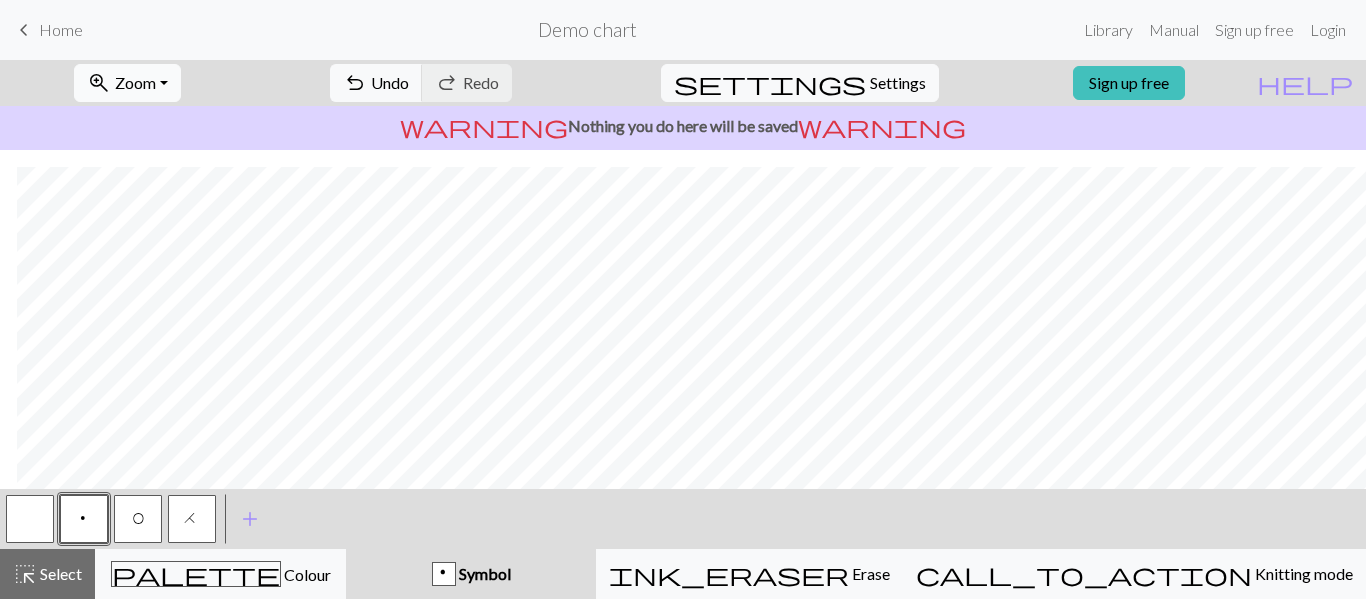 click on "zoom_in Zoom Zoom" at bounding box center (127, 83) 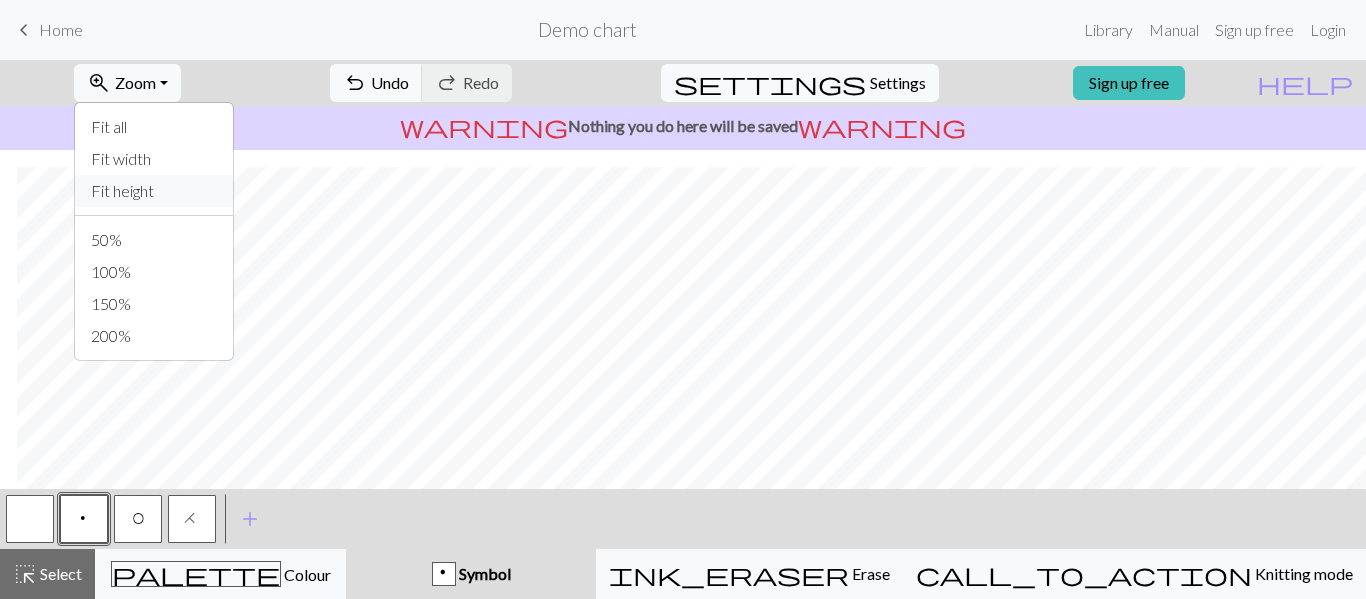 click on "Fit height" at bounding box center (154, 191) 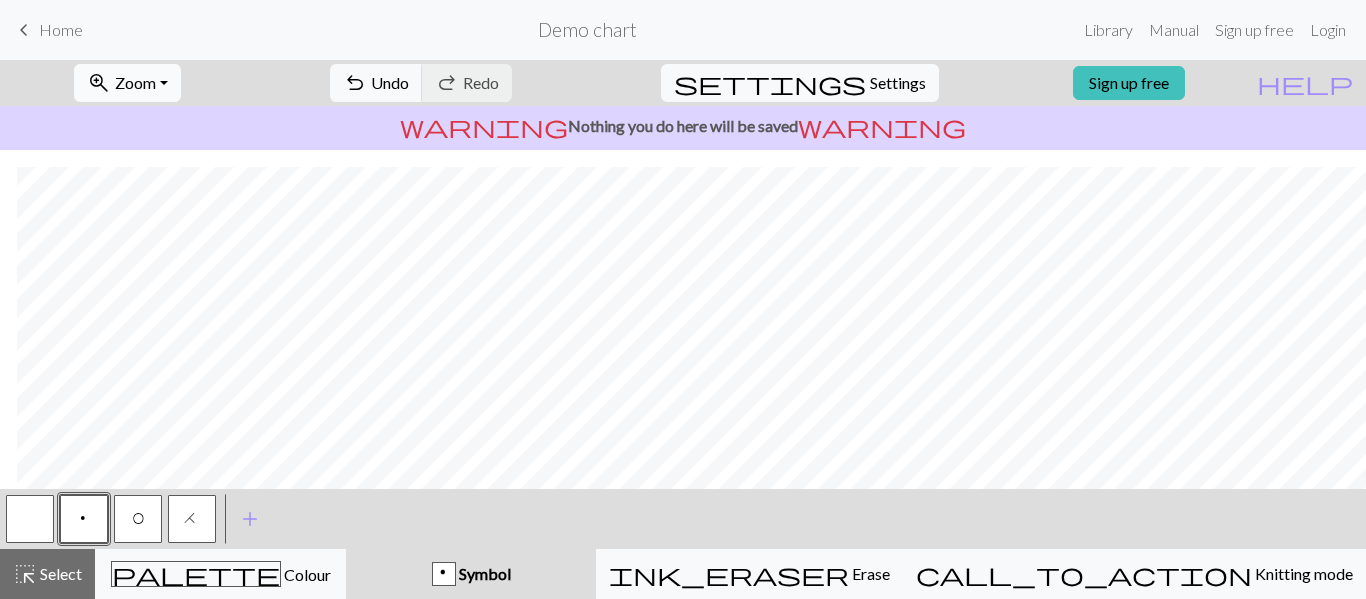 click on "zoom_in Zoom Zoom" at bounding box center [127, 83] 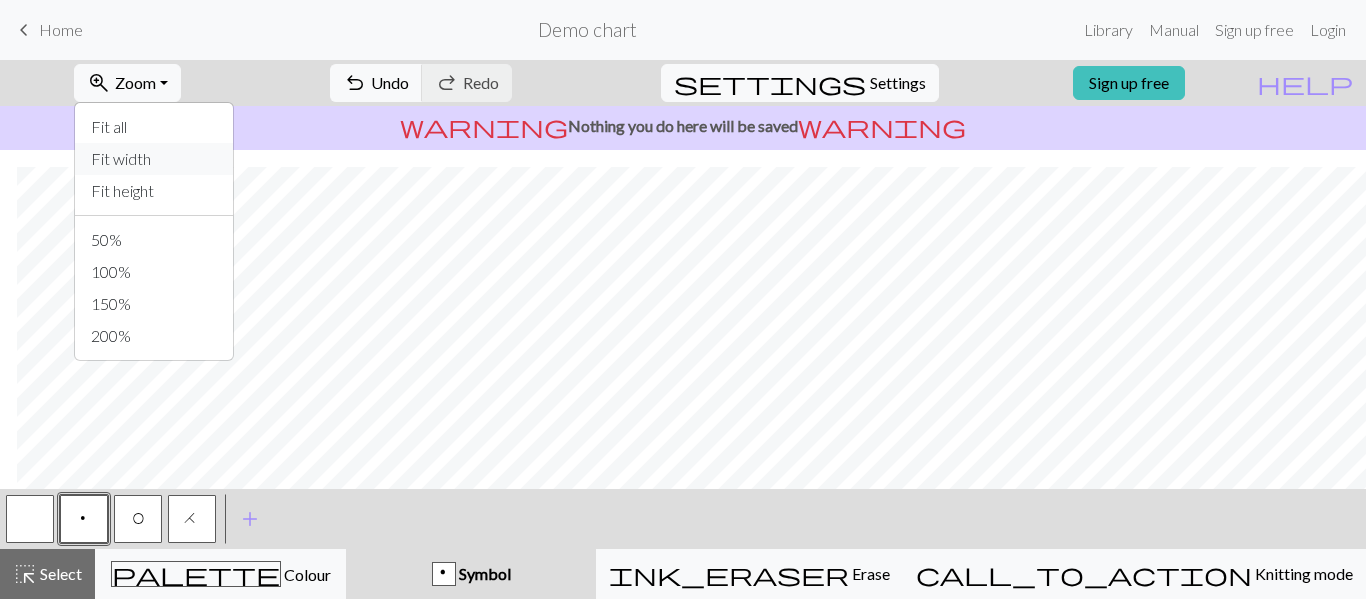 click on "Fit width" at bounding box center [154, 159] 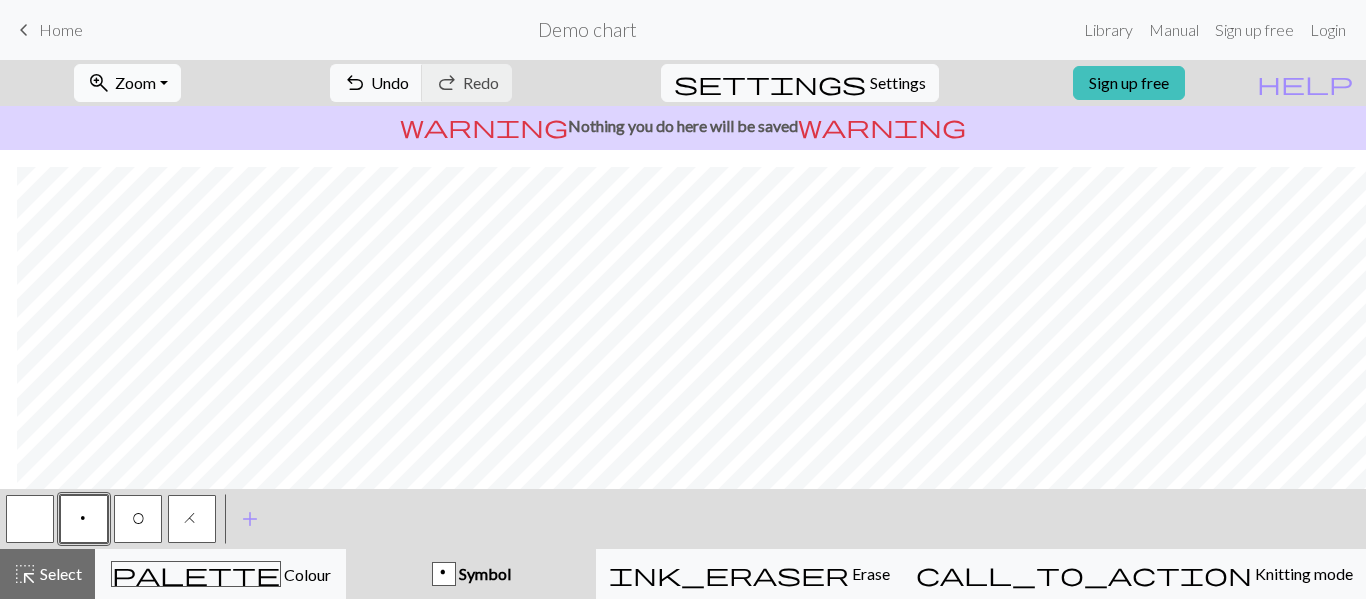 click on "zoom_in Zoom Zoom" at bounding box center [127, 83] 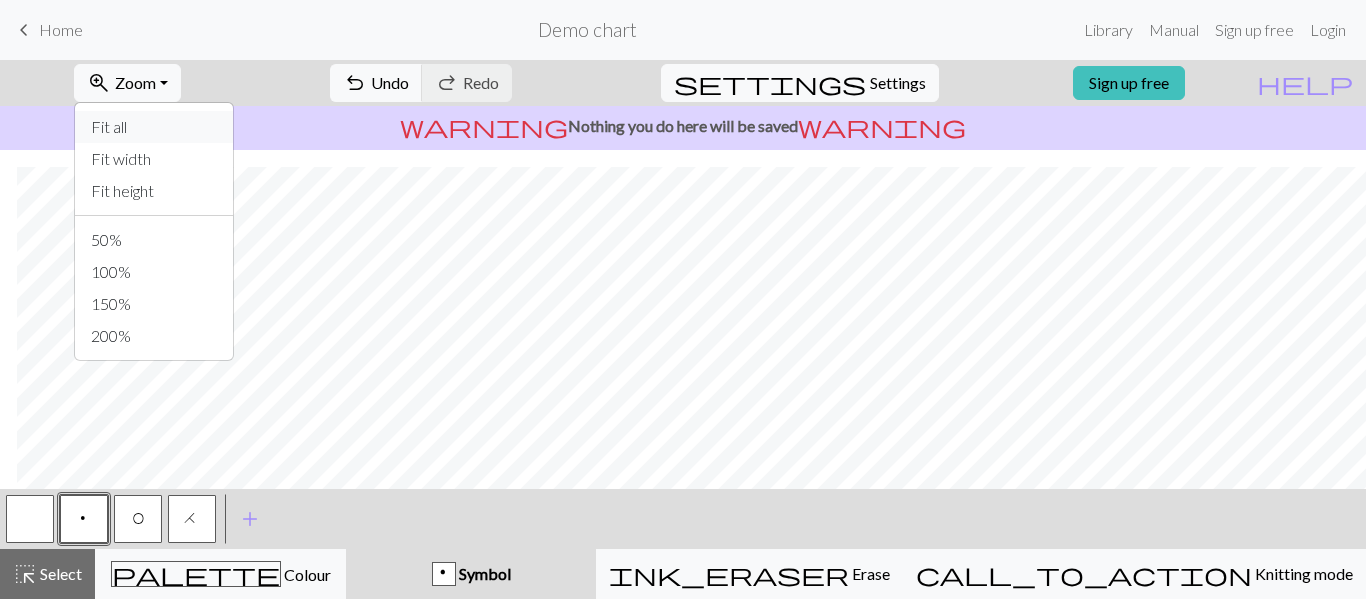 click on "Fit all" at bounding box center [154, 127] 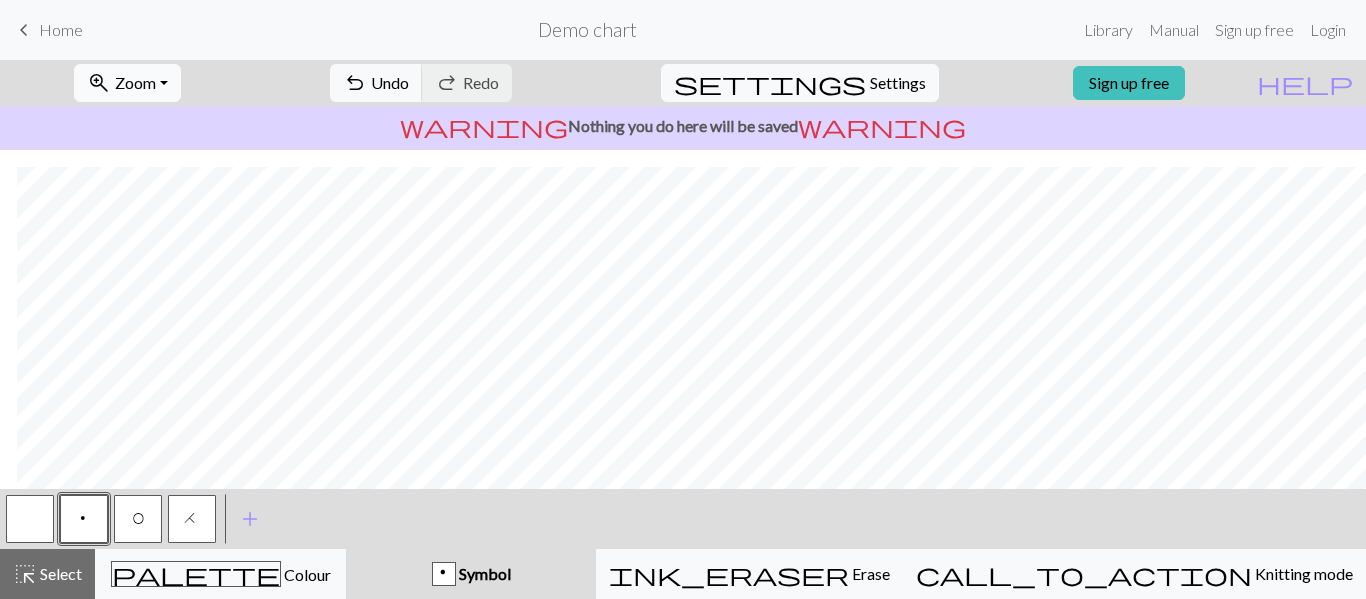 click on "zoom_in Zoom Zoom" at bounding box center (127, 83) 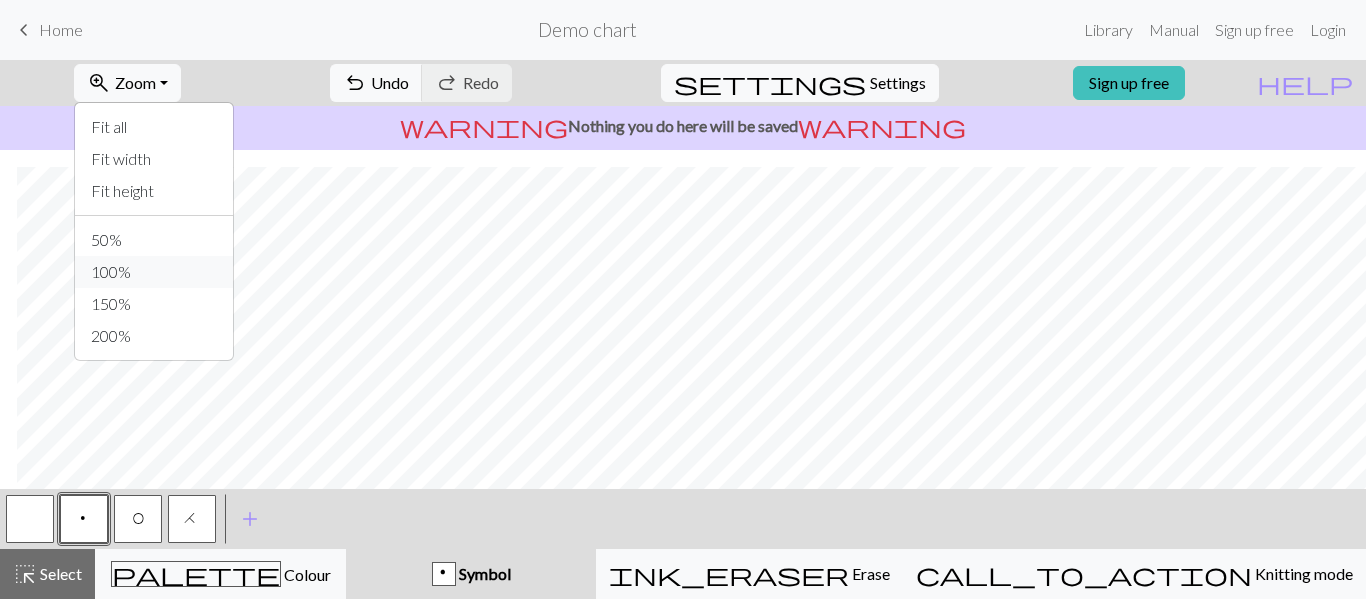 click on "100%" at bounding box center [154, 272] 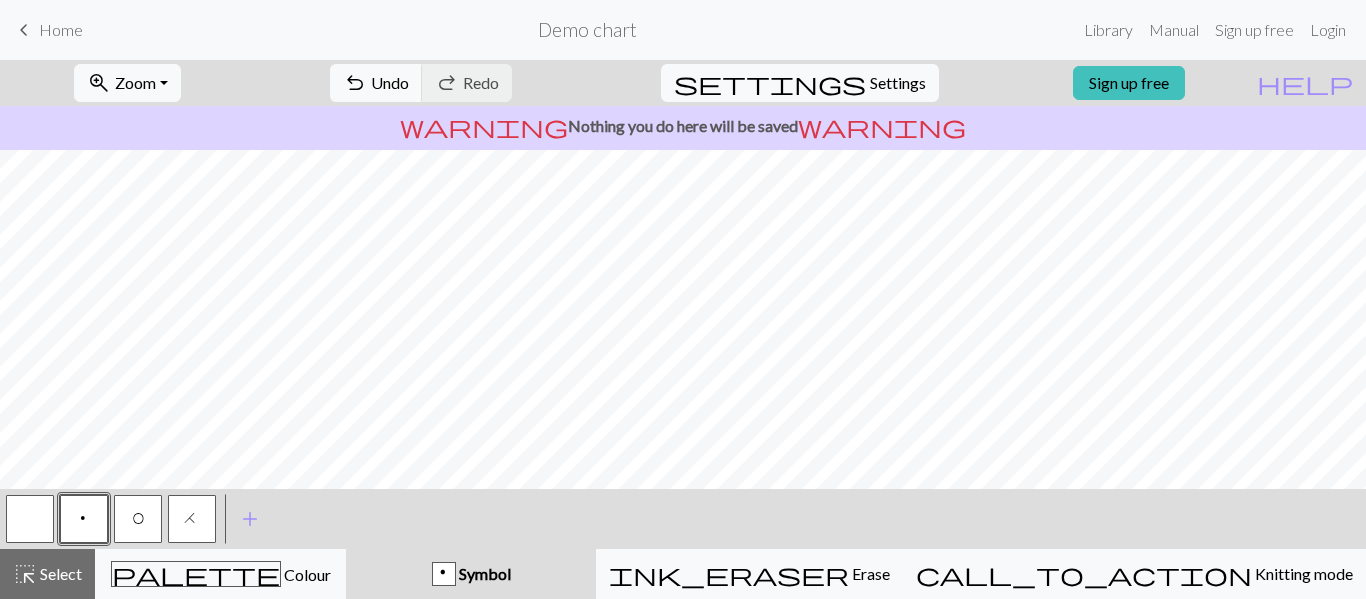 scroll, scrollTop: 1555, scrollLeft: 1012, axis: both 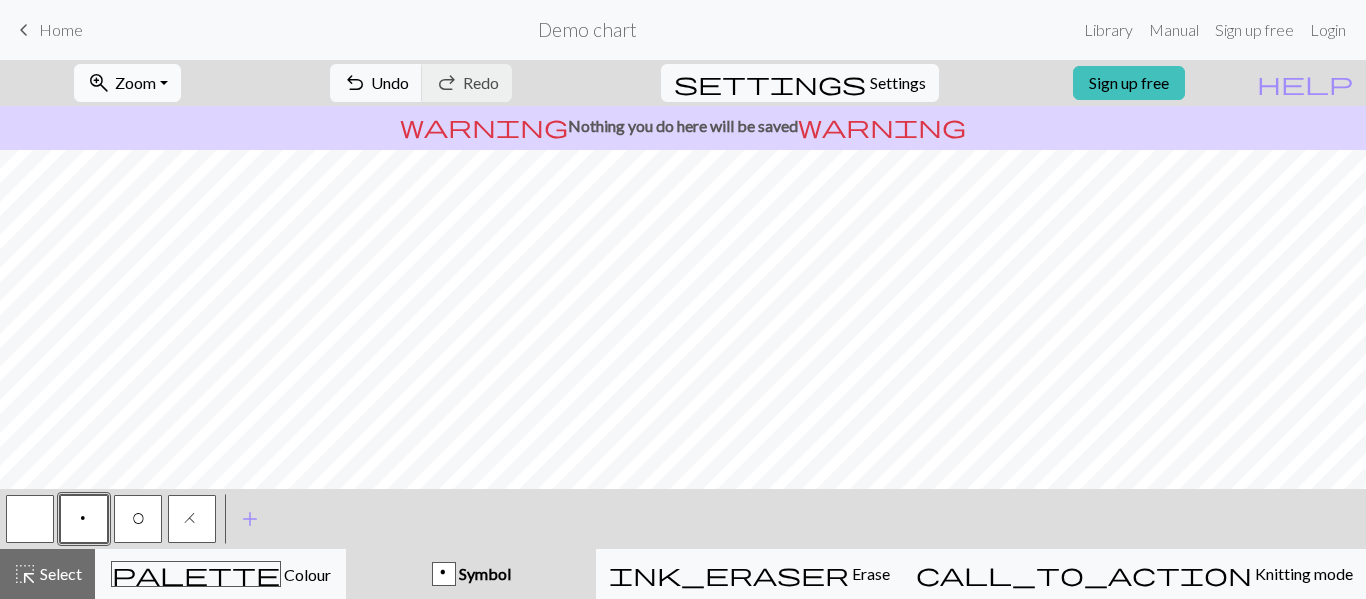 click on "zoom_in Zoom Zoom" at bounding box center [127, 83] 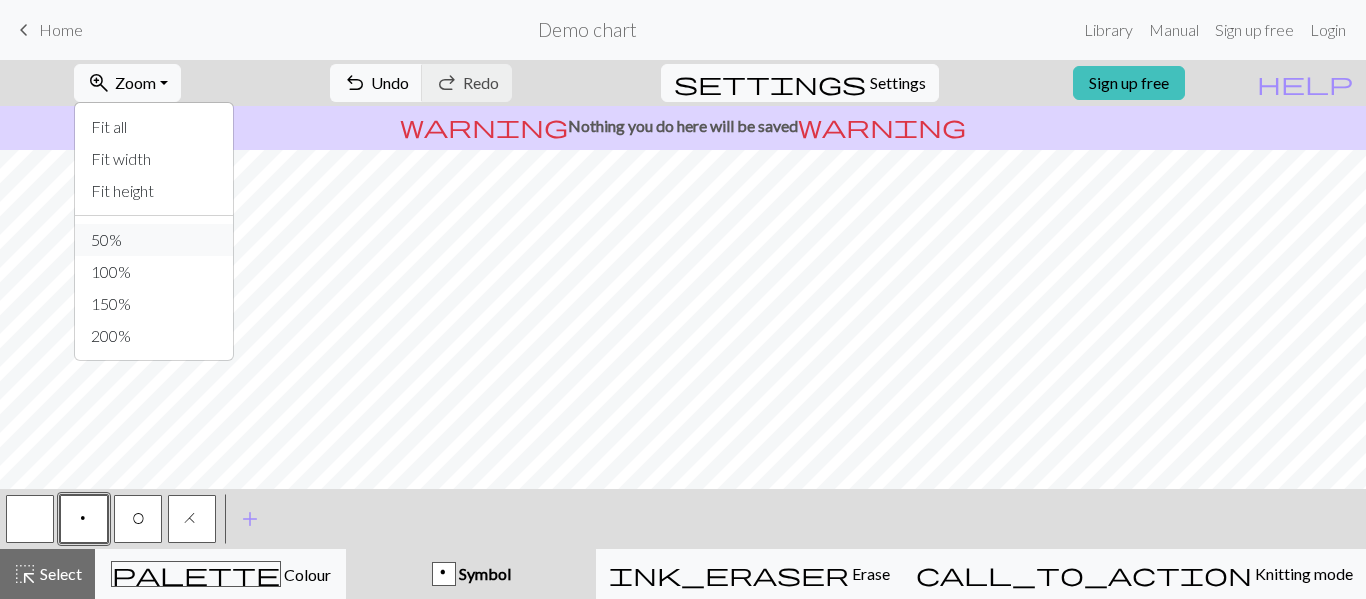 click on "50%" at bounding box center (154, 240) 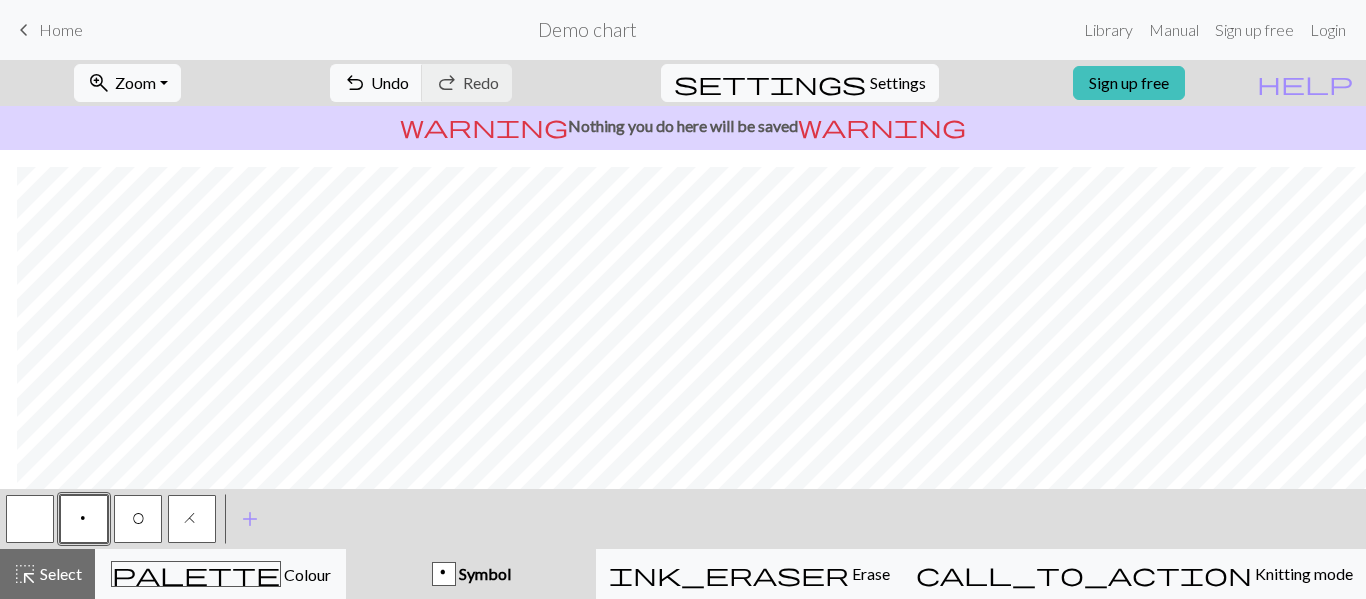 scroll, scrollTop: 718, scrollLeft: 88, axis: both 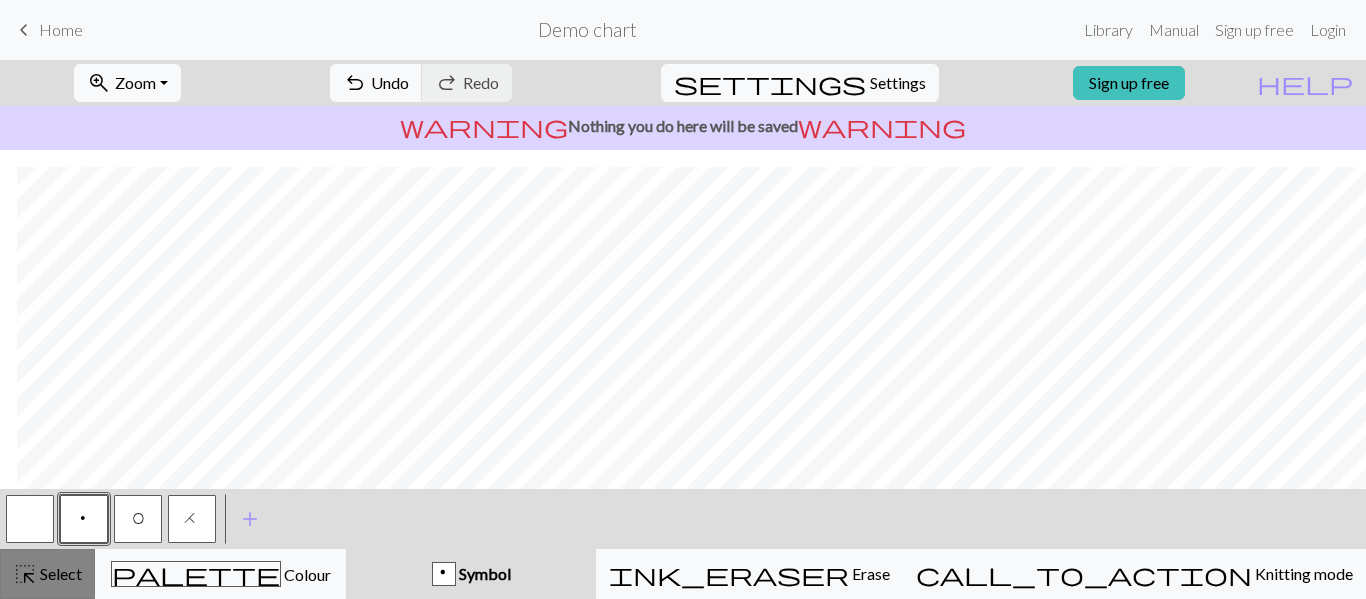 click on "Select" at bounding box center [59, 573] 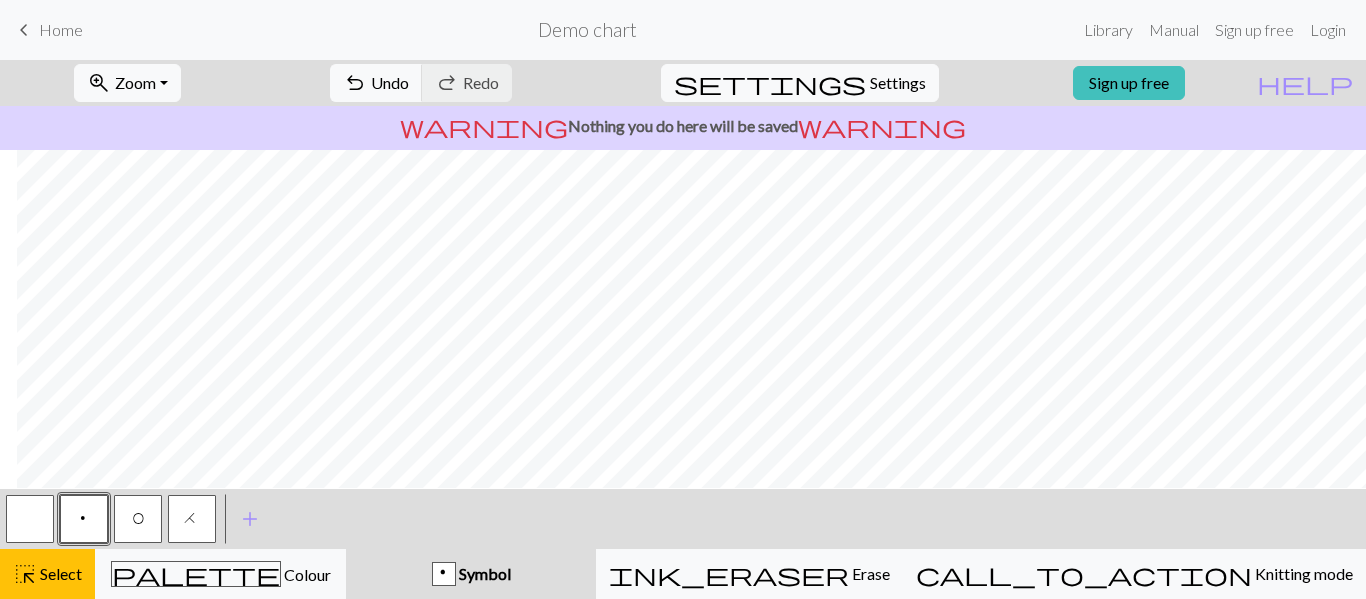 scroll, scrollTop: 612, scrollLeft: 88, axis: both 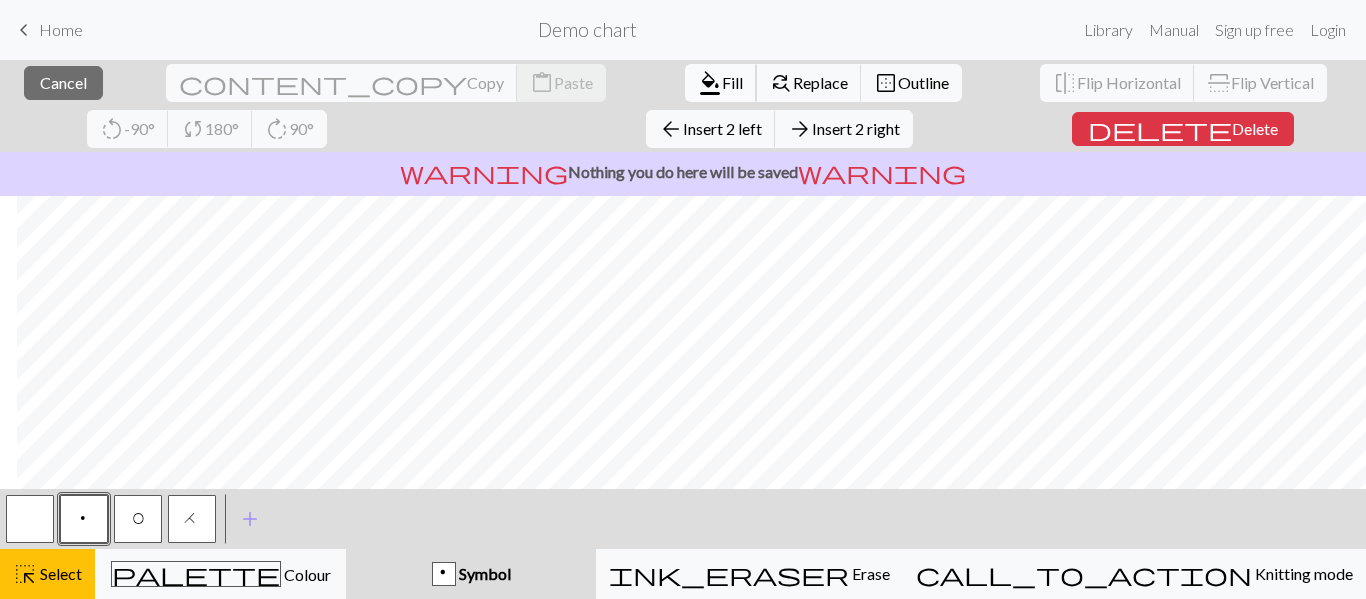 click on "Fill" at bounding box center (732, 82) 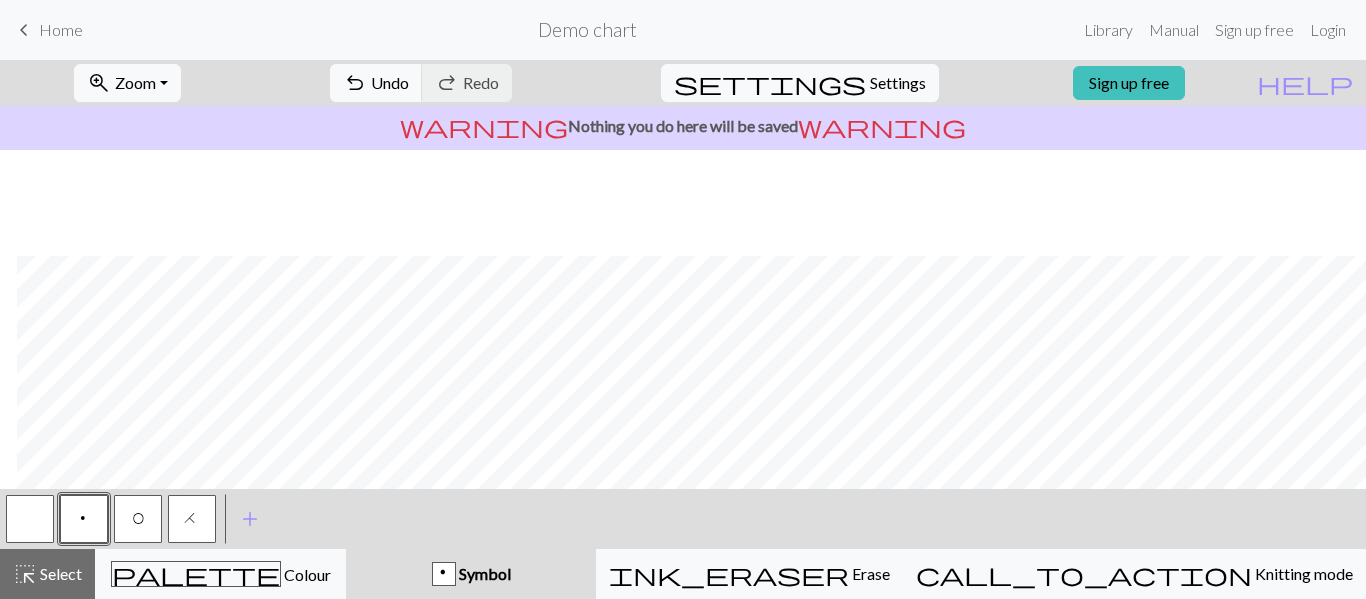 scroll, scrollTop: 718, scrollLeft: 88, axis: both 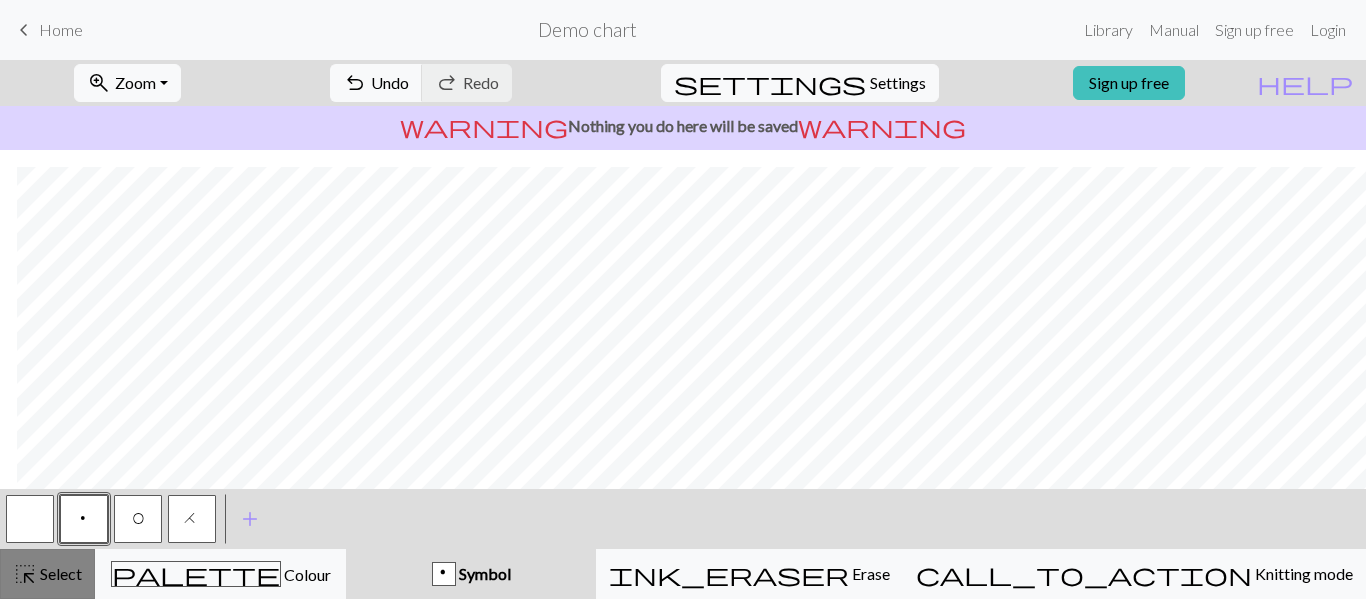 click on "Select" at bounding box center (59, 573) 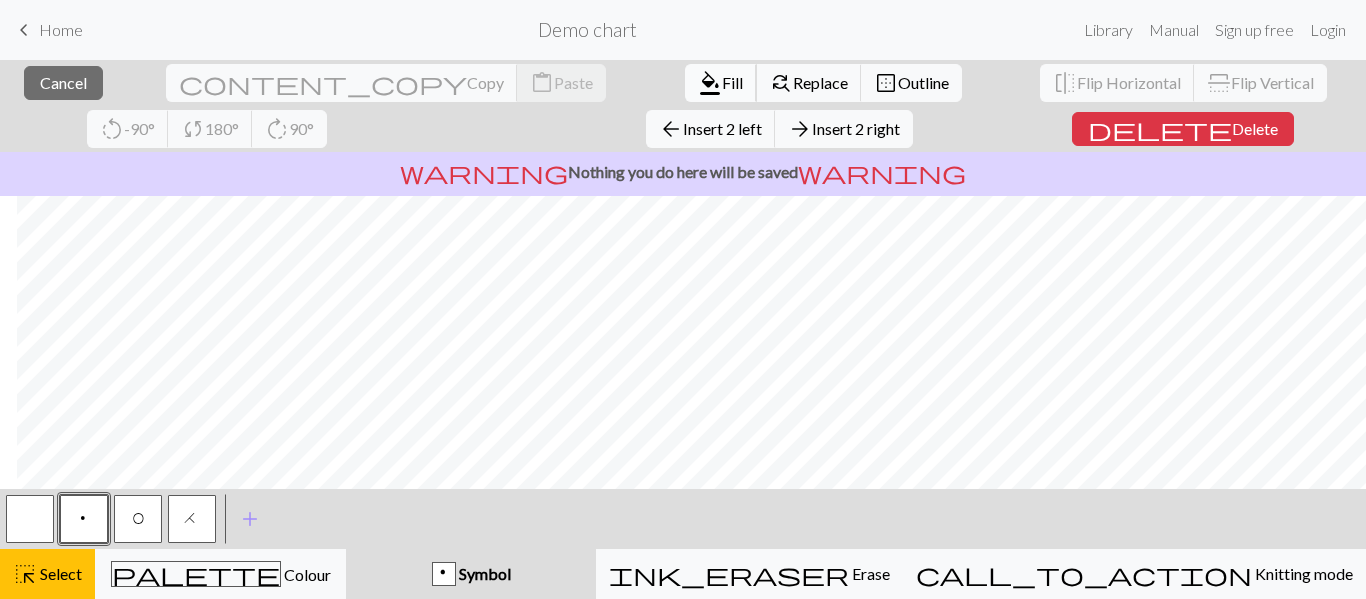 click on "Fill" at bounding box center [732, 82] 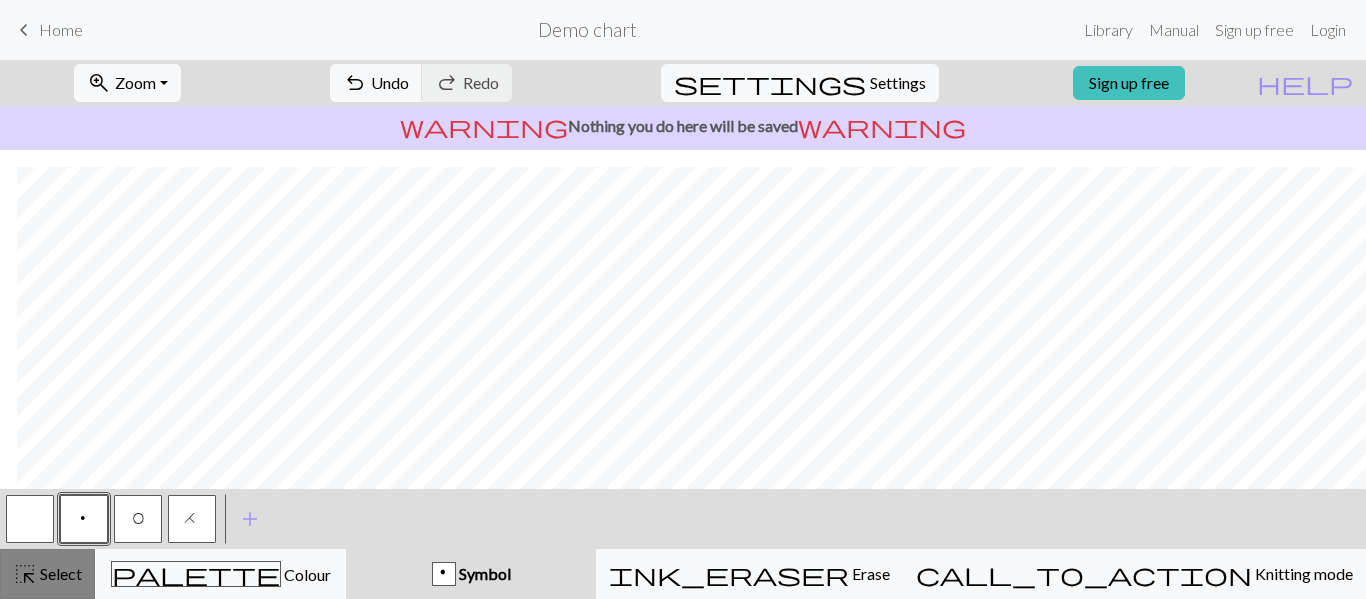 click on "Select" at bounding box center (59, 573) 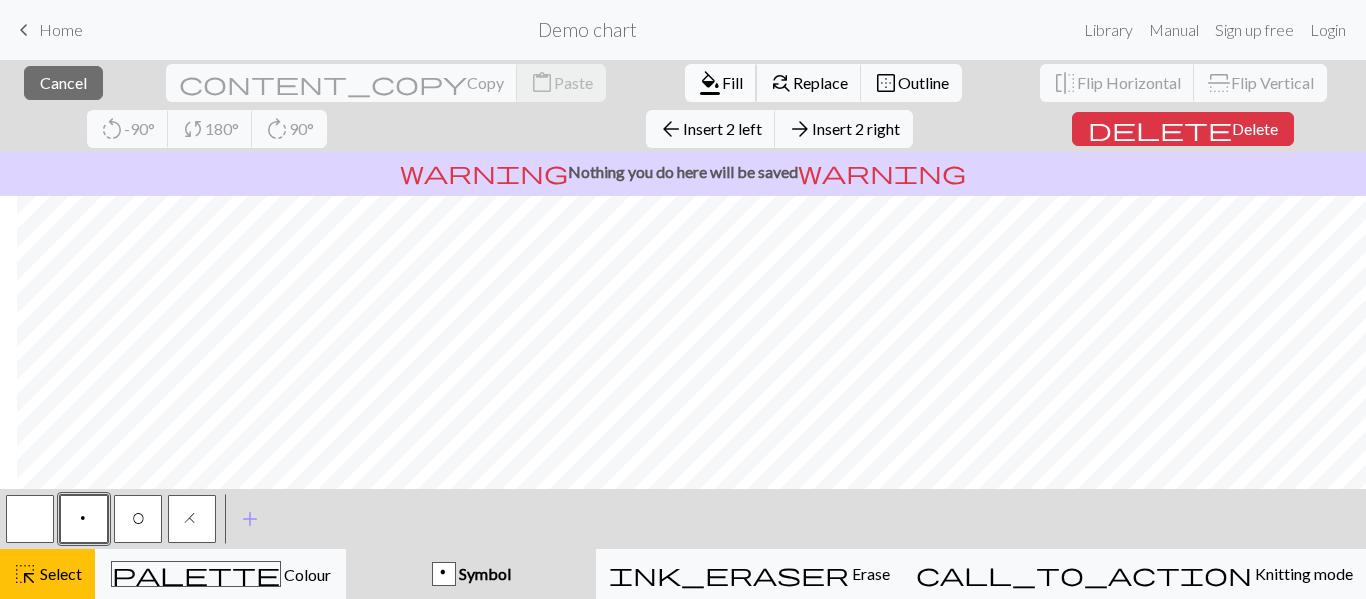 click on "Fill" at bounding box center (732, 82) 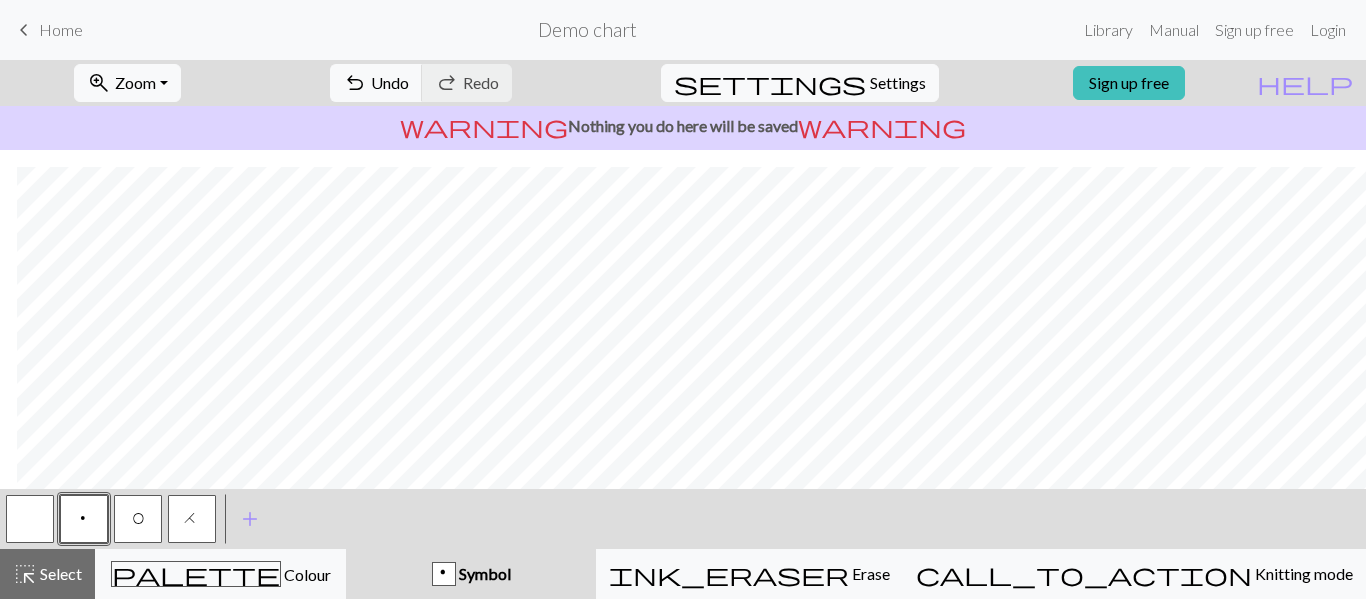 scroll, scrollTop: 718, scrollLeft: 88, axis: both 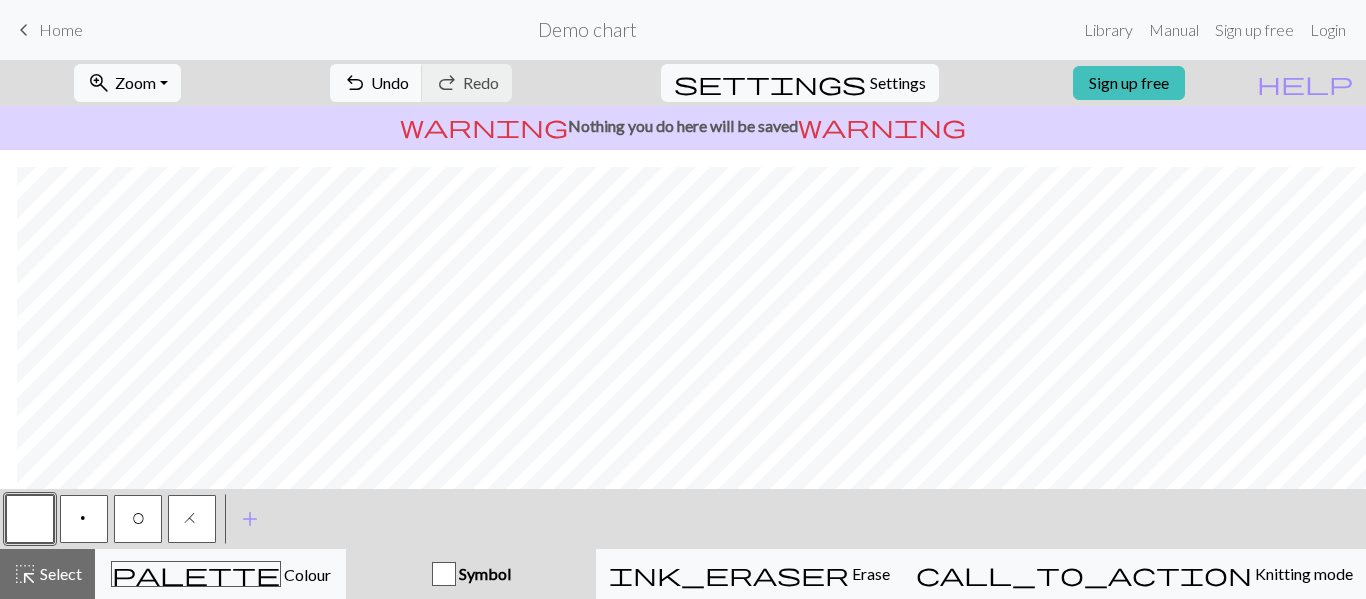 click on "p" at bounding box center [84, 519] 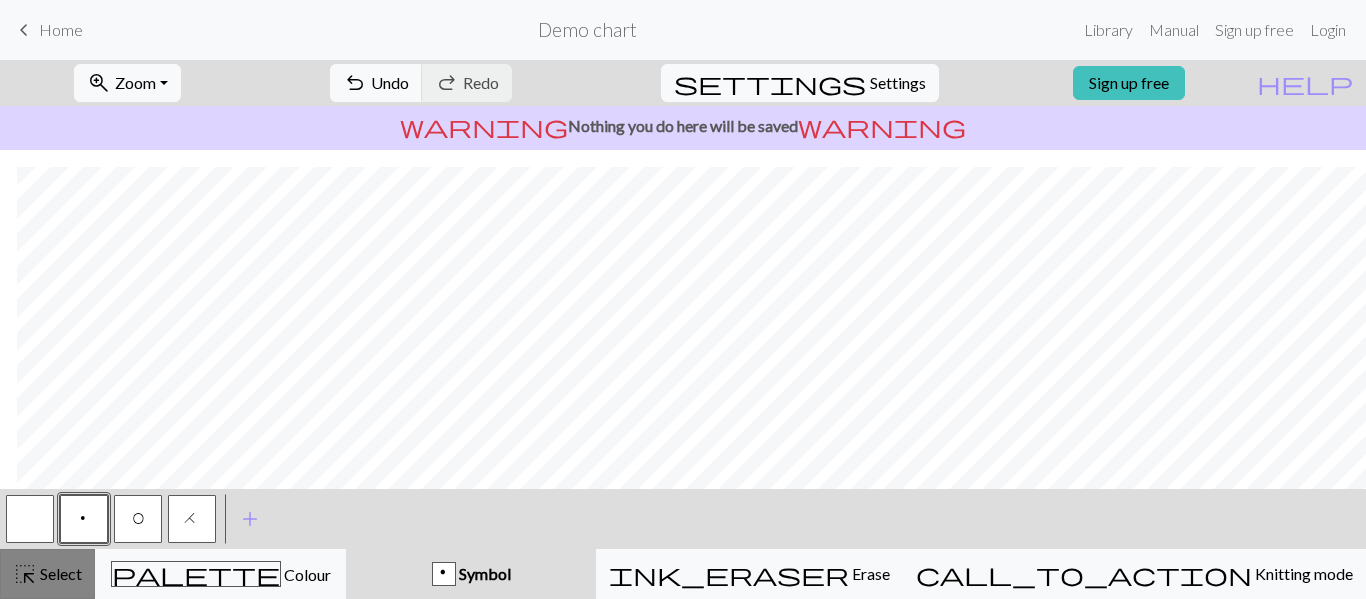 click on "highlight_alt   Select   Select" at bounding box center [47, 574] 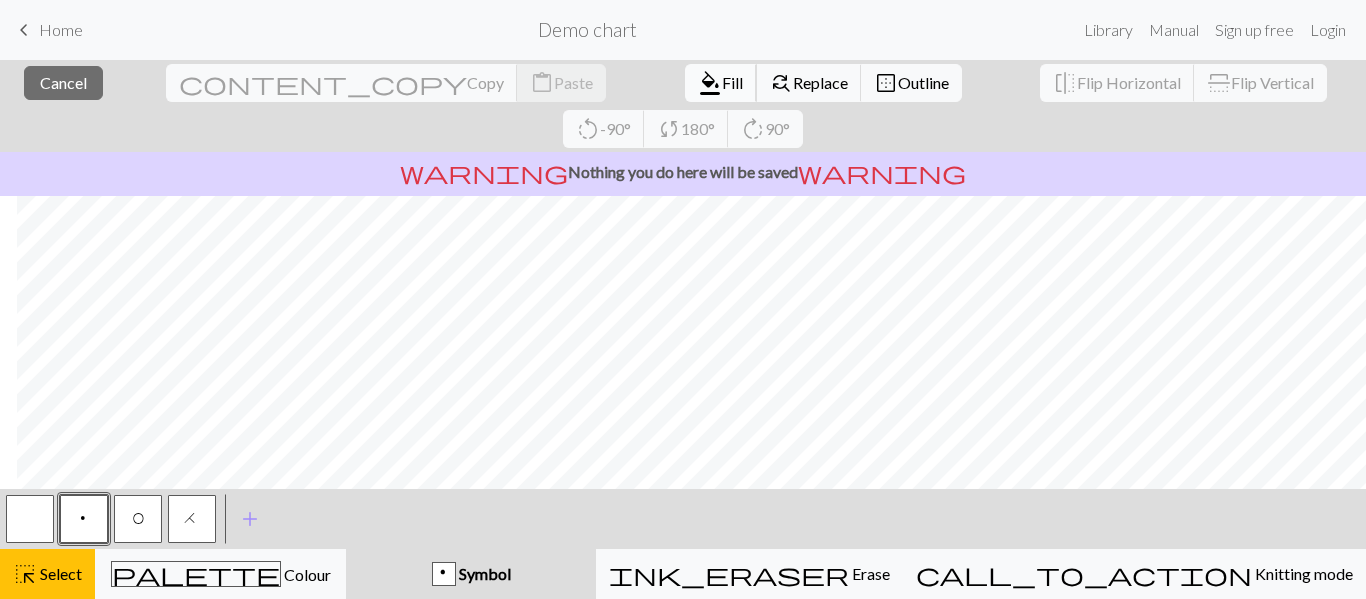 click on "format_color_fill  Fill" at bounding box center (721, 83) 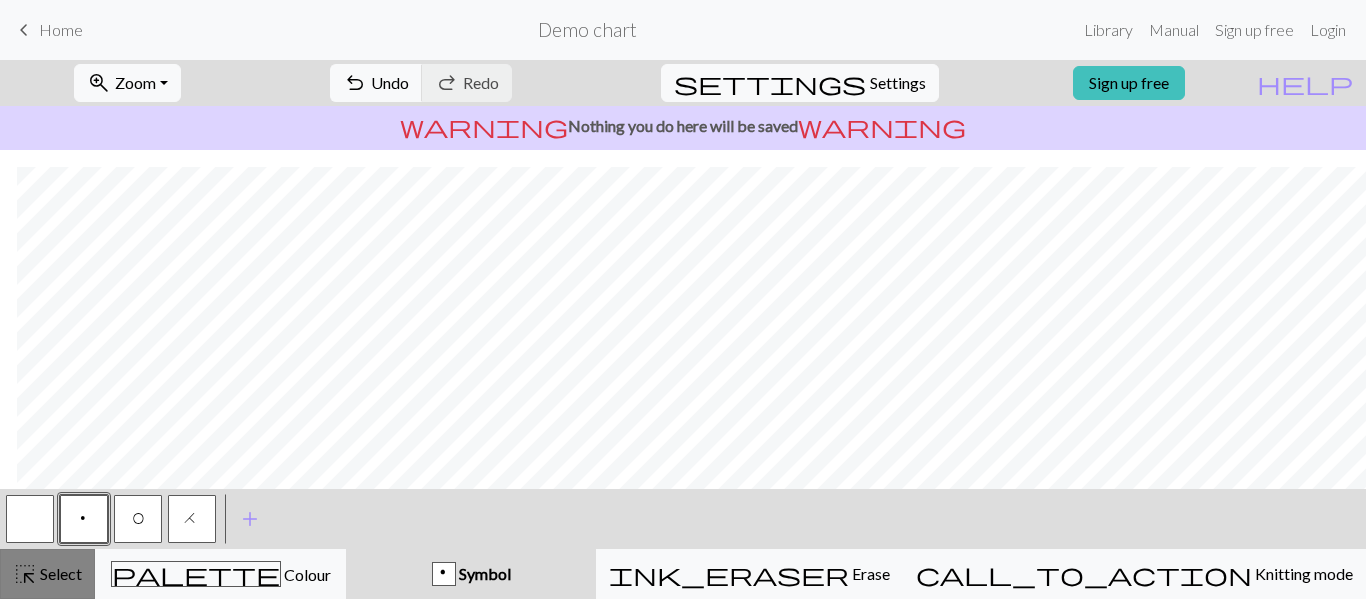 click on "Select" at bounding box center (59, 573) 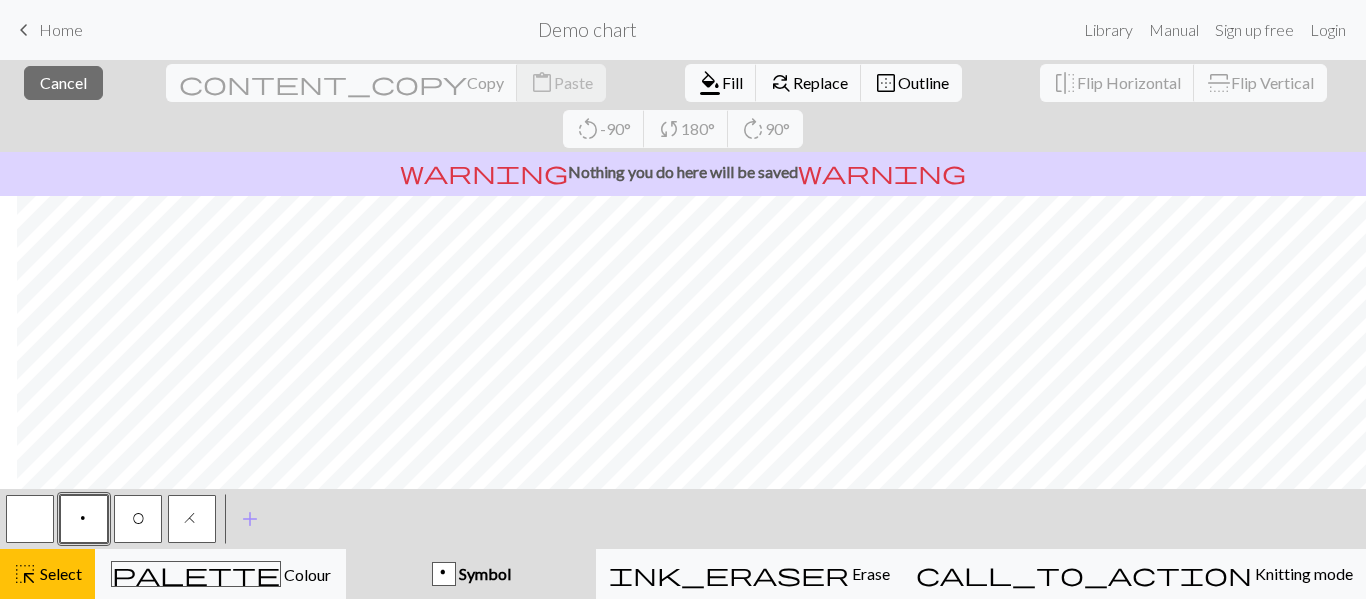 click on "p" at bounding box center [84, 519] 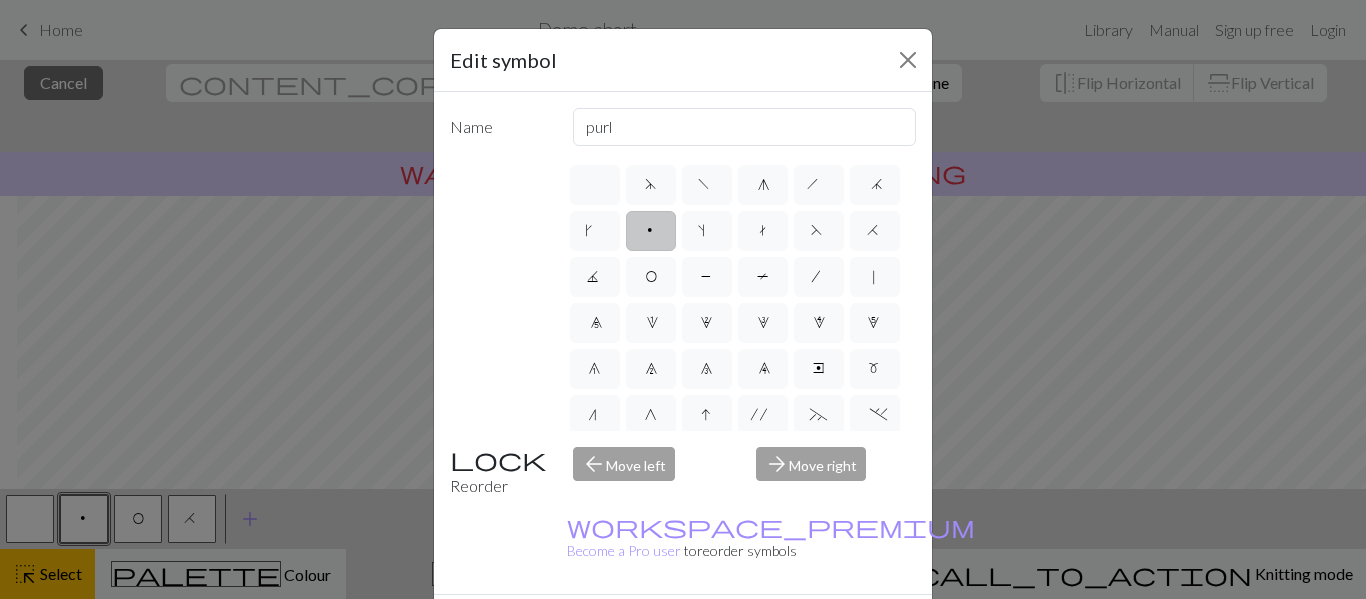 click on "Cancel" at bounding box center [879, 630] 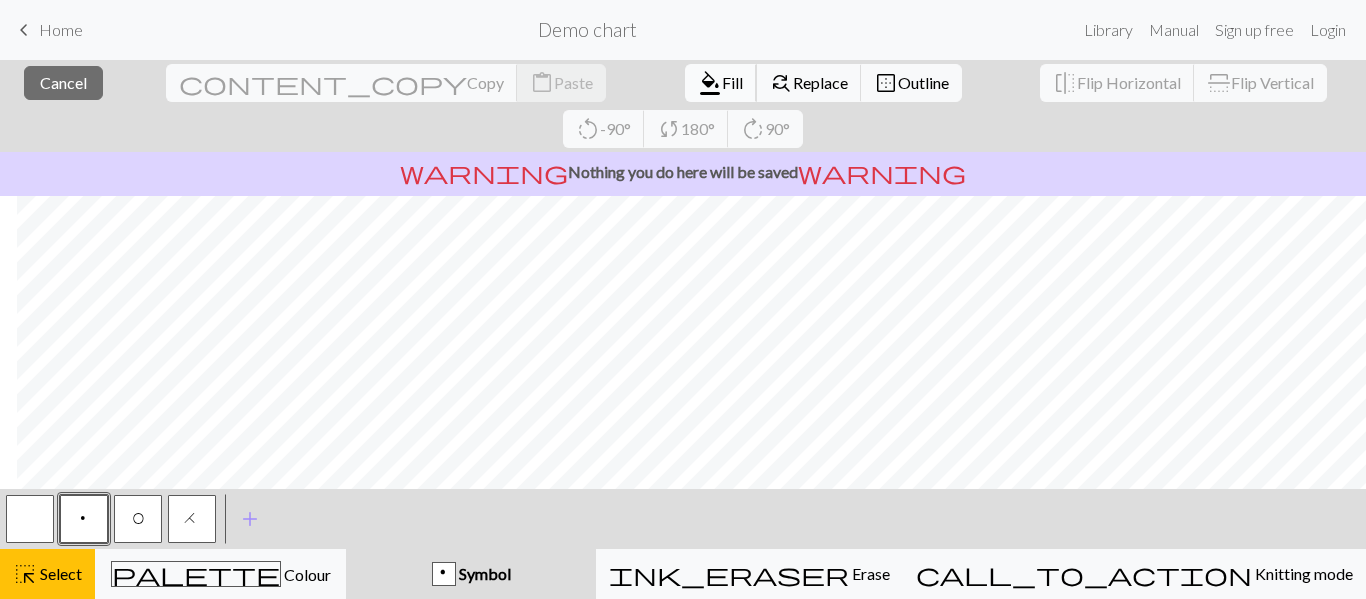 click on "format_color_fill" at bounding box center [710, 83] 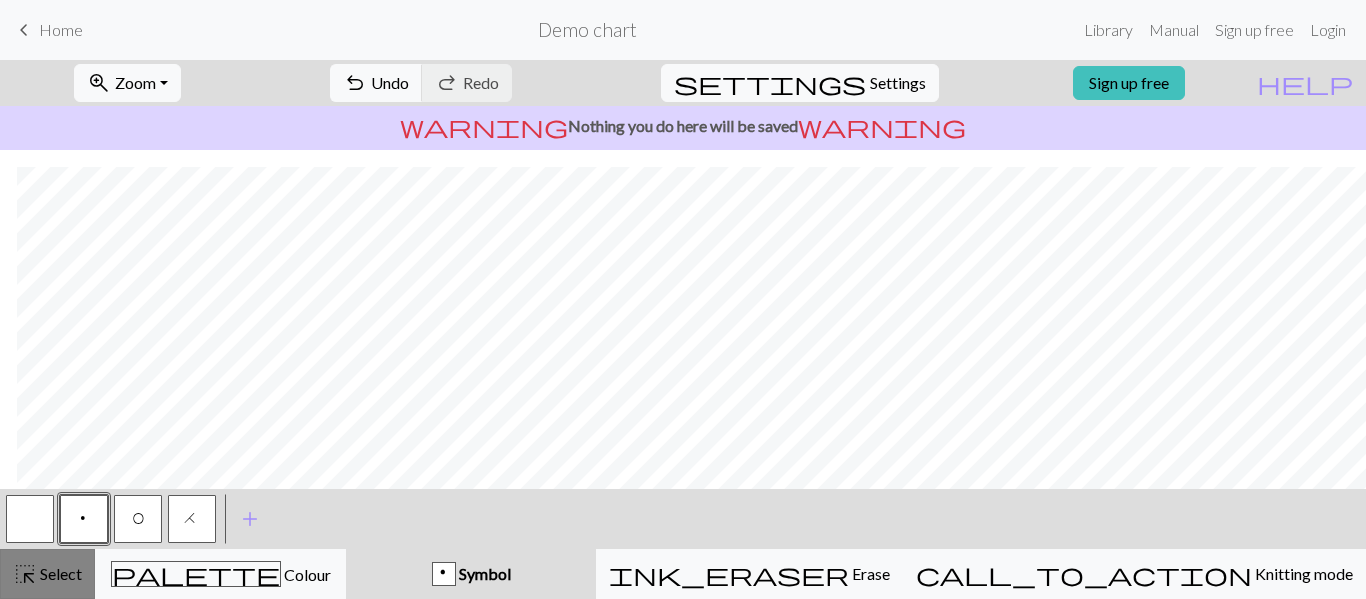 click on "Select" at bounding box center (59, 573) 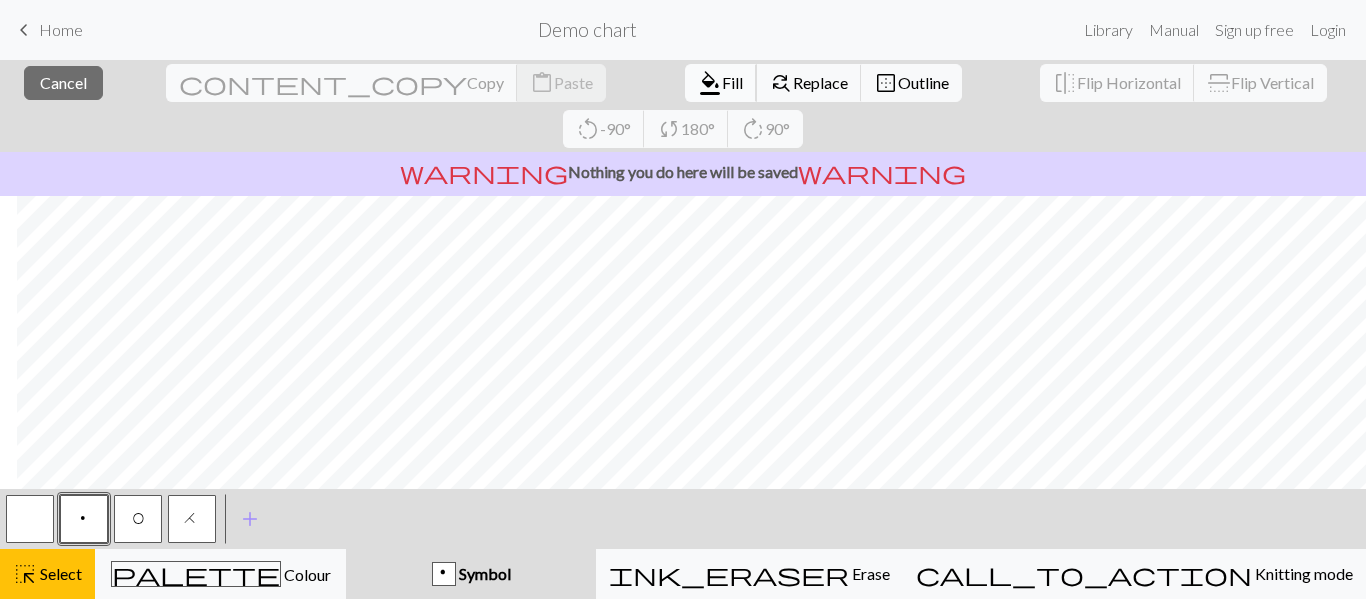 click on "Fill" at bounding box center [732, 82] 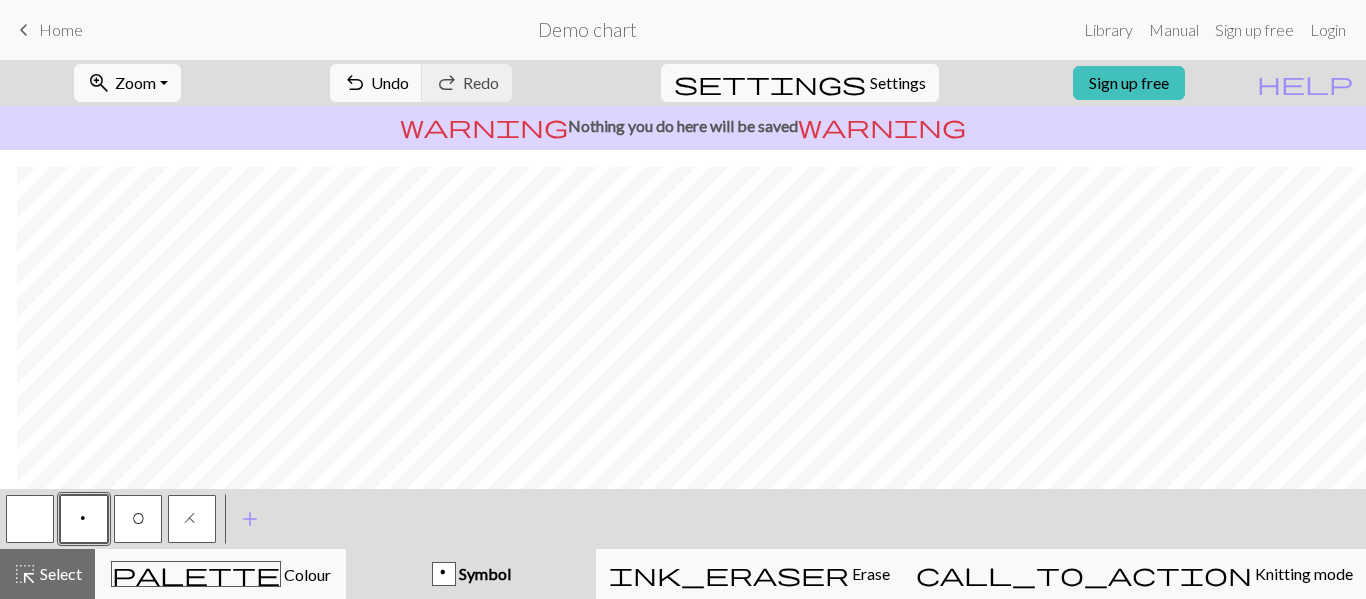 click at bounding box center [30, 519] 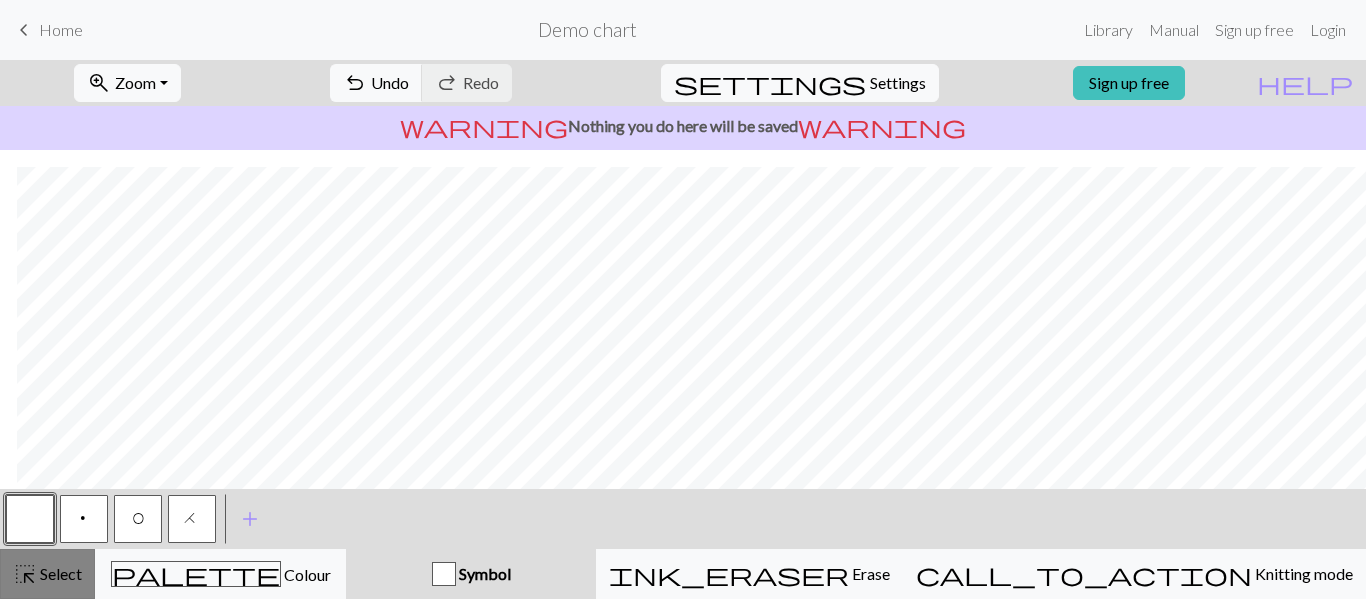 click on "Select" at bounding box center [59, 573] 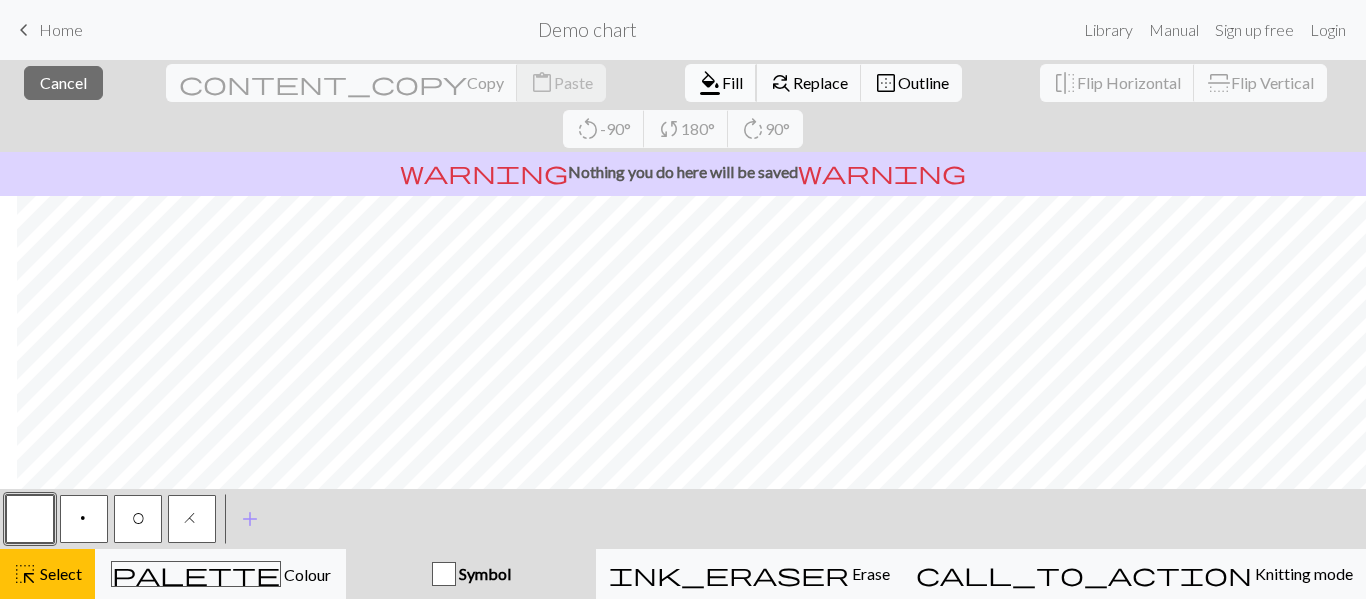 click on "format_color_fill  Fill" at bounding box center [721, 83] 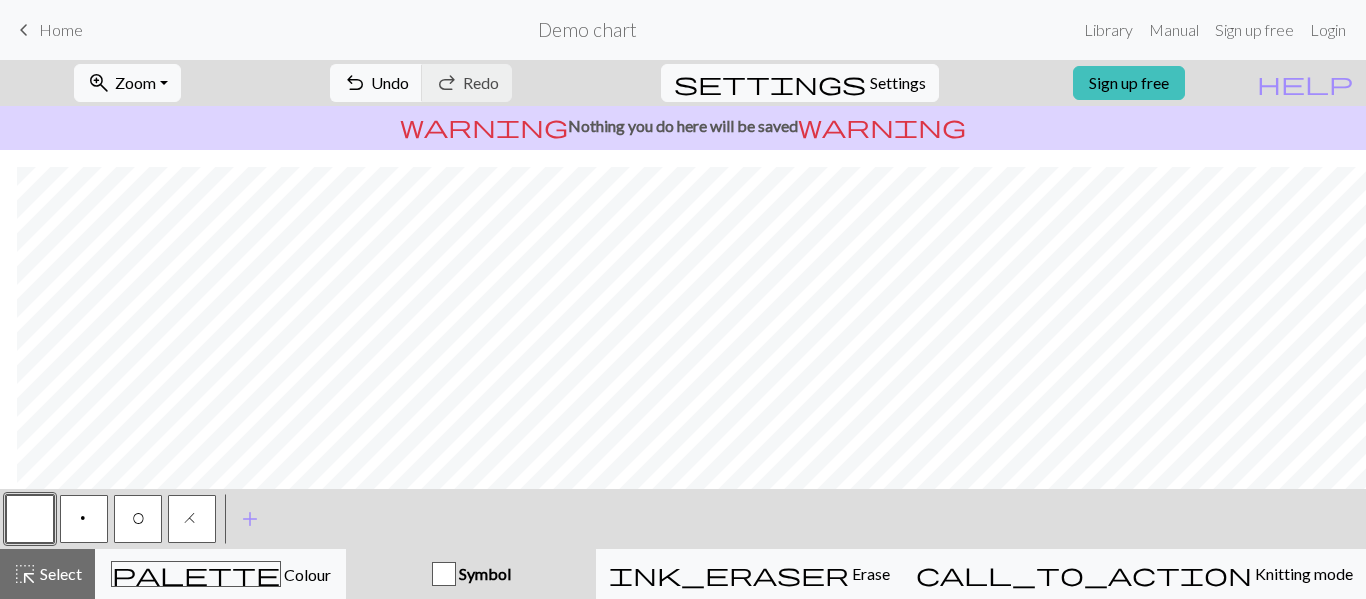 click on "H" at bounding box center (192, 519) 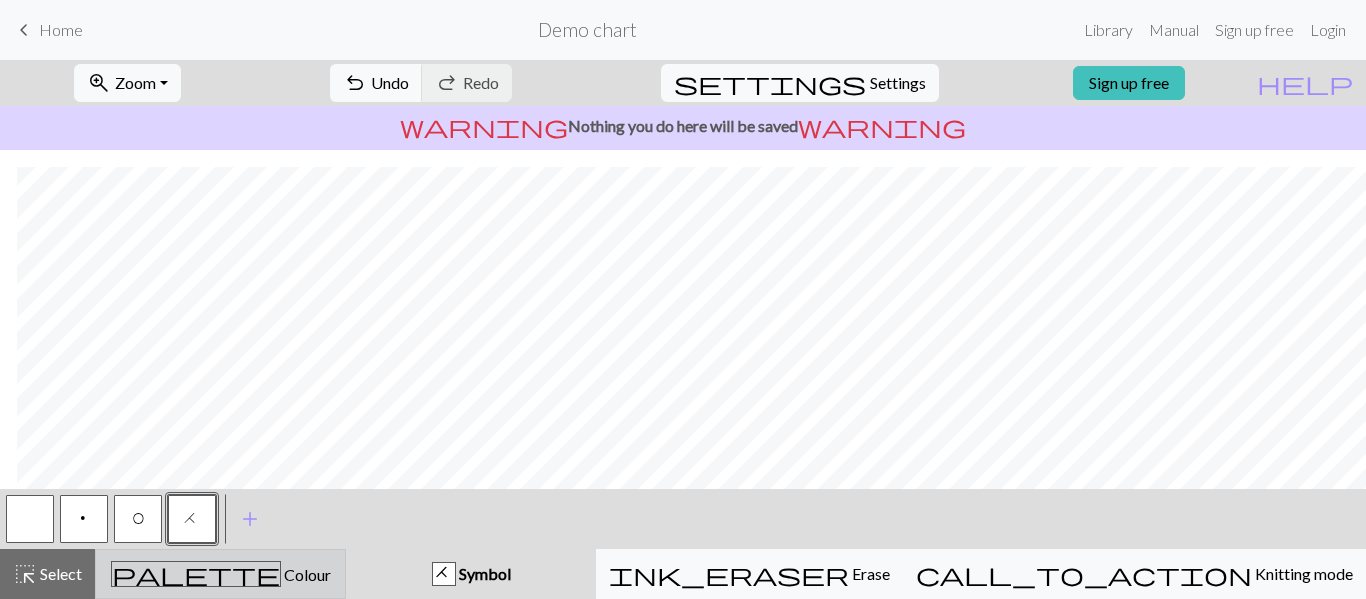 click on "Colour" at bounding box center (306, 574) 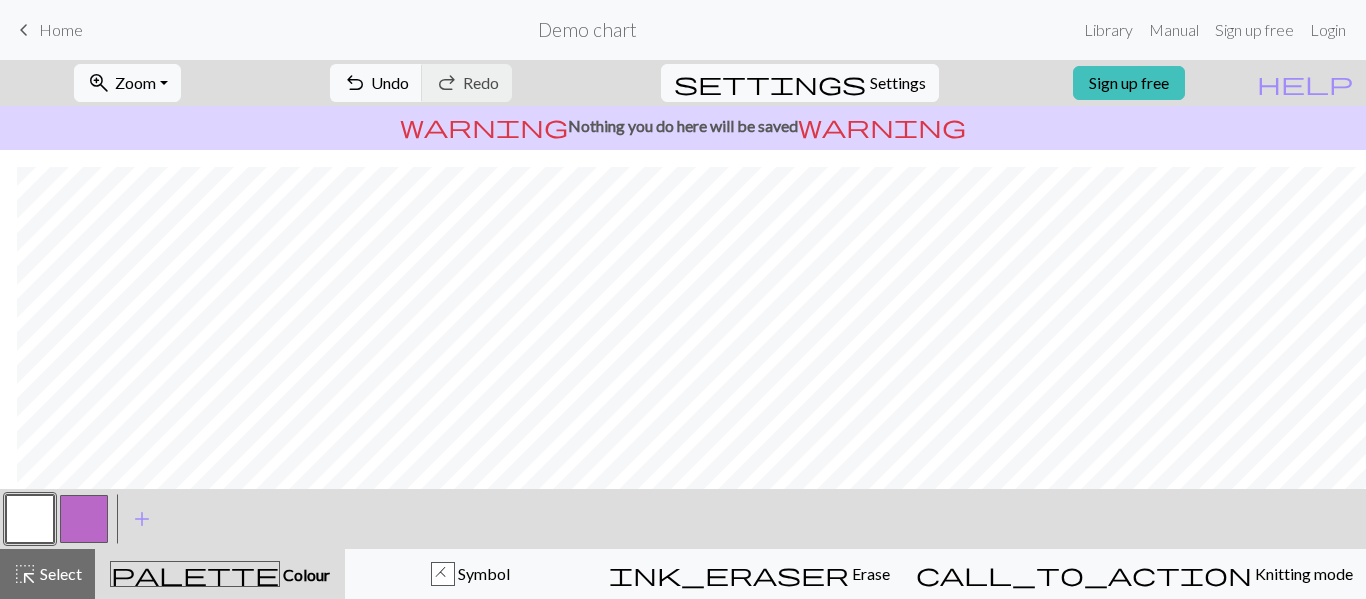 click at bounding box center (84, 519) 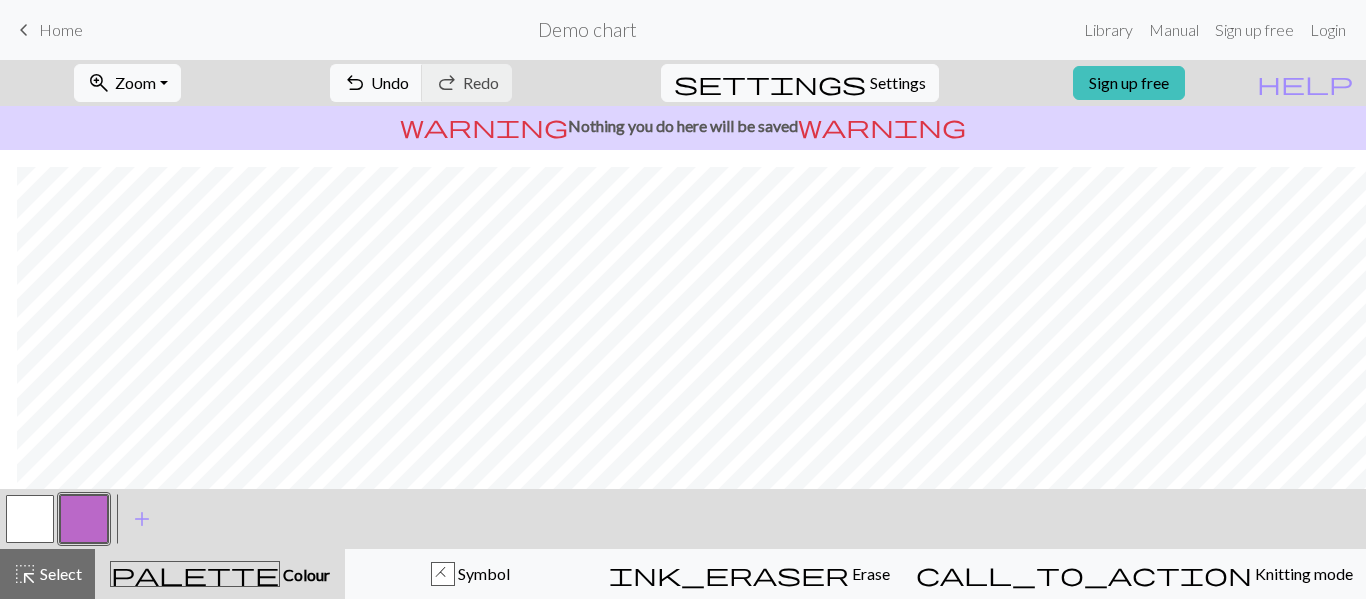 click at bounding box center (84, 519) 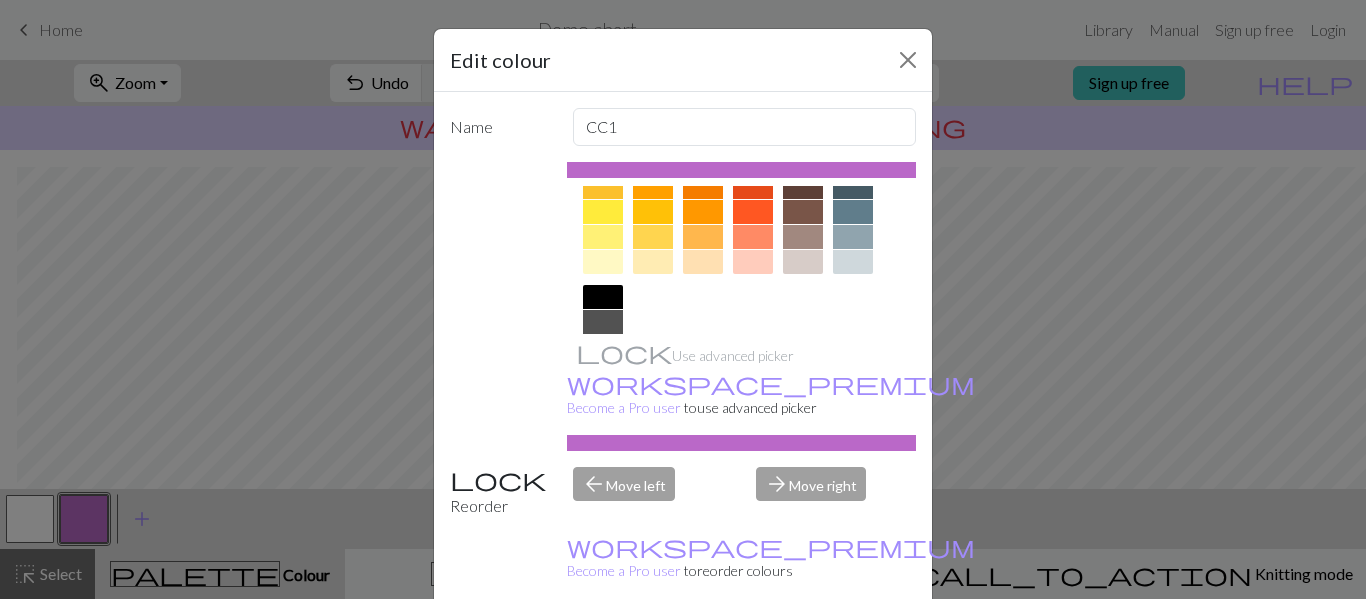 scroll, scrollTop: 407, scrollLeft: 0, axis: vertical 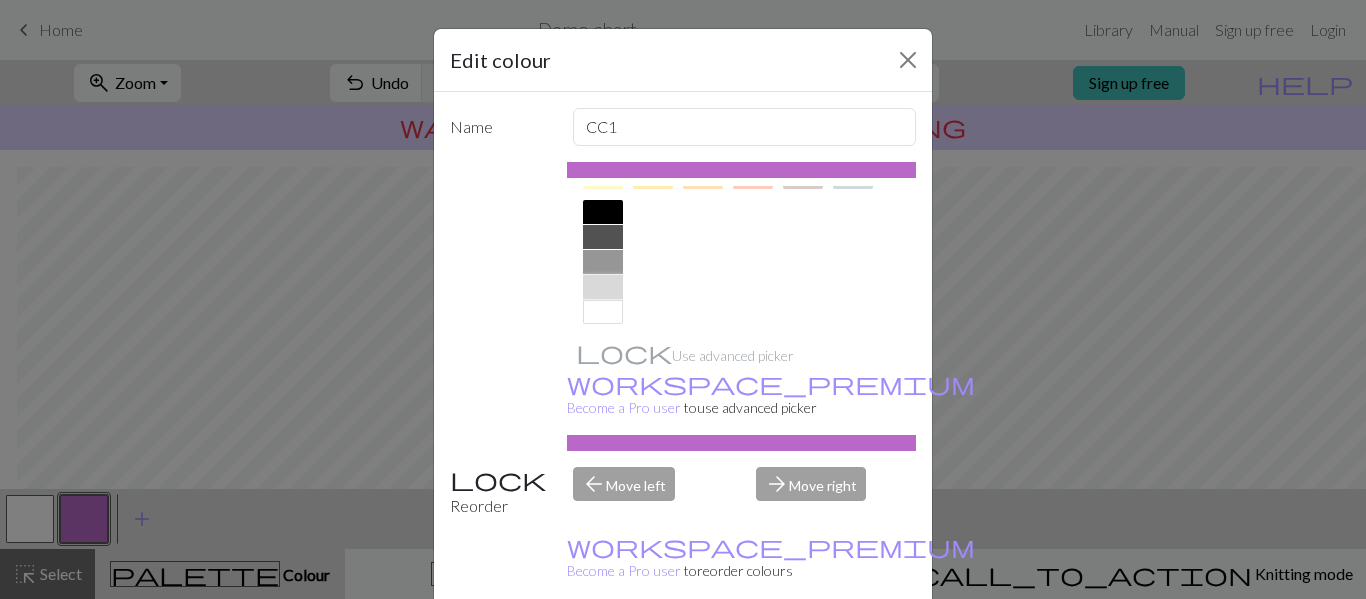 click at bounding box center [603, 287] 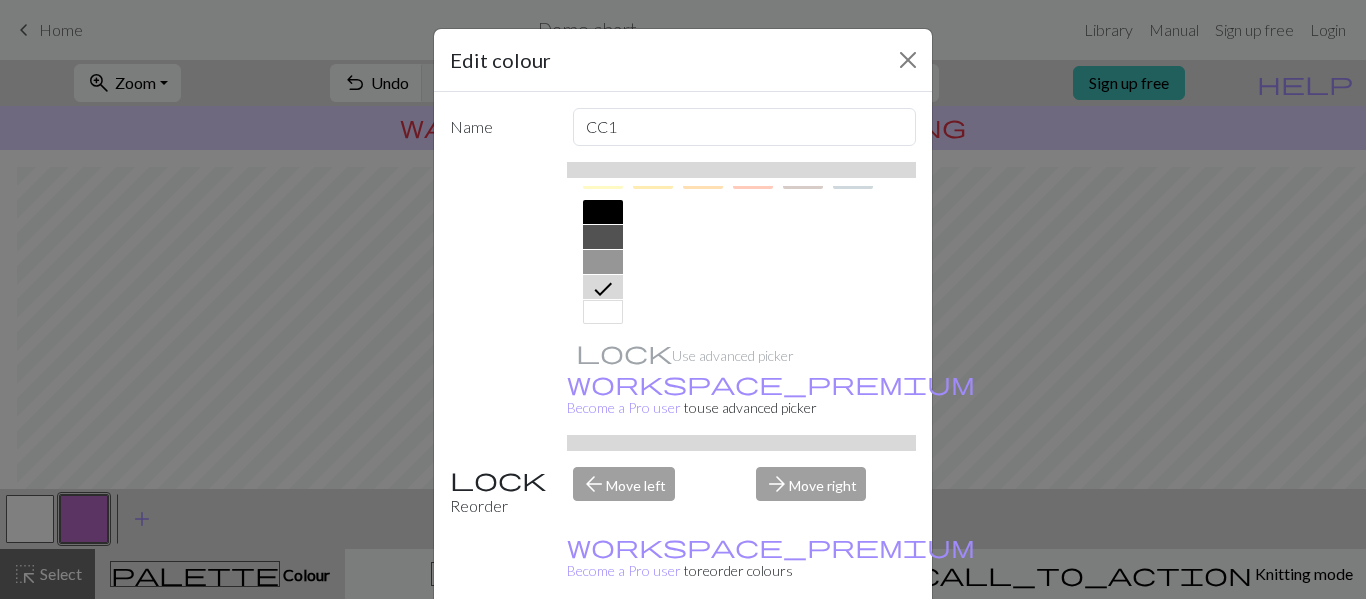 click on "Done" at bounding box center (803, 650) 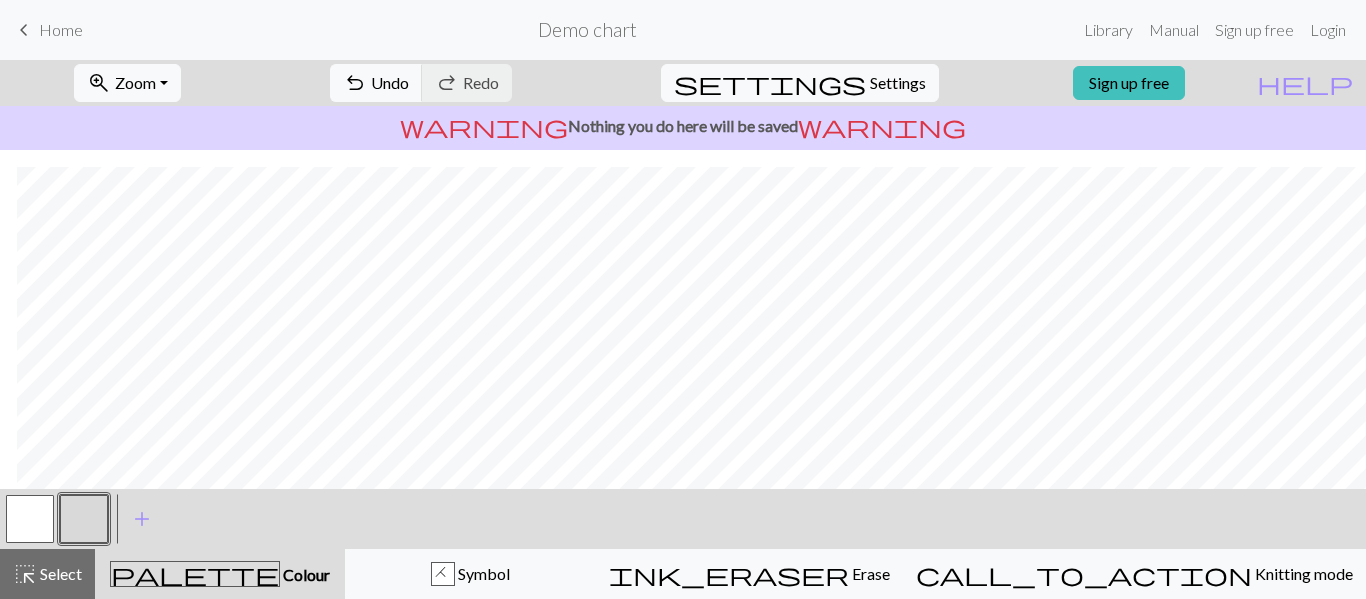 click at bounding box center [30, 519] 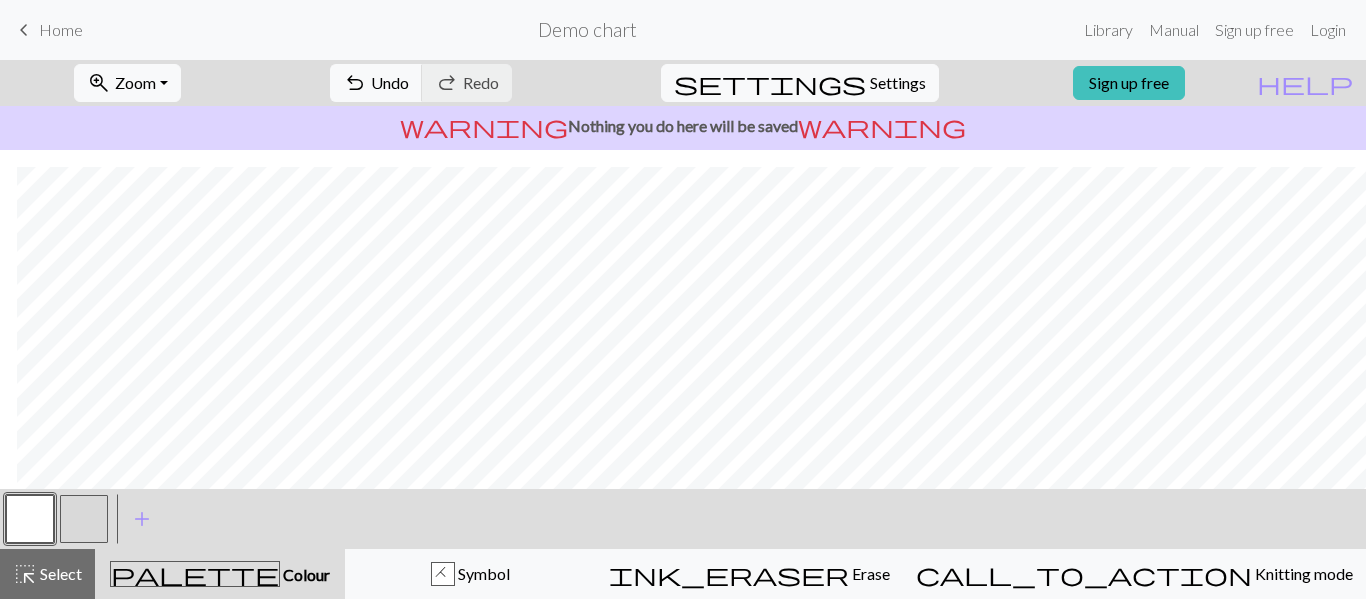 click at bounding box center (84, 519) 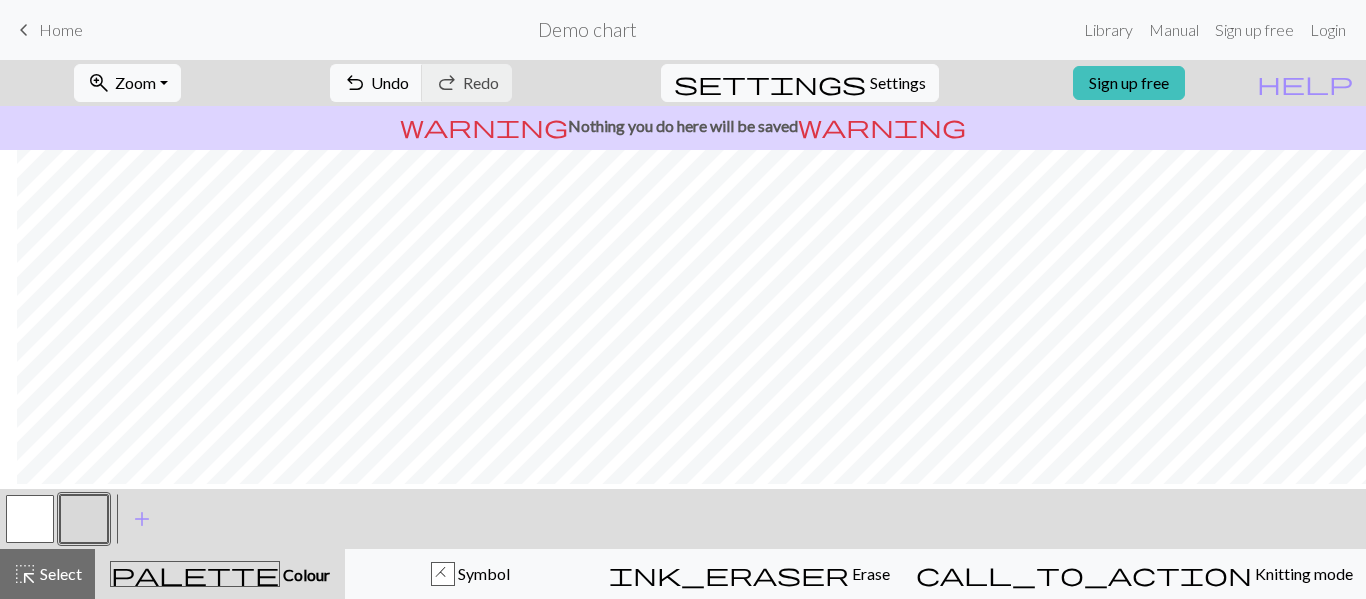 scroll, scrollTop: 658, scrollLeft: 88, axis: both 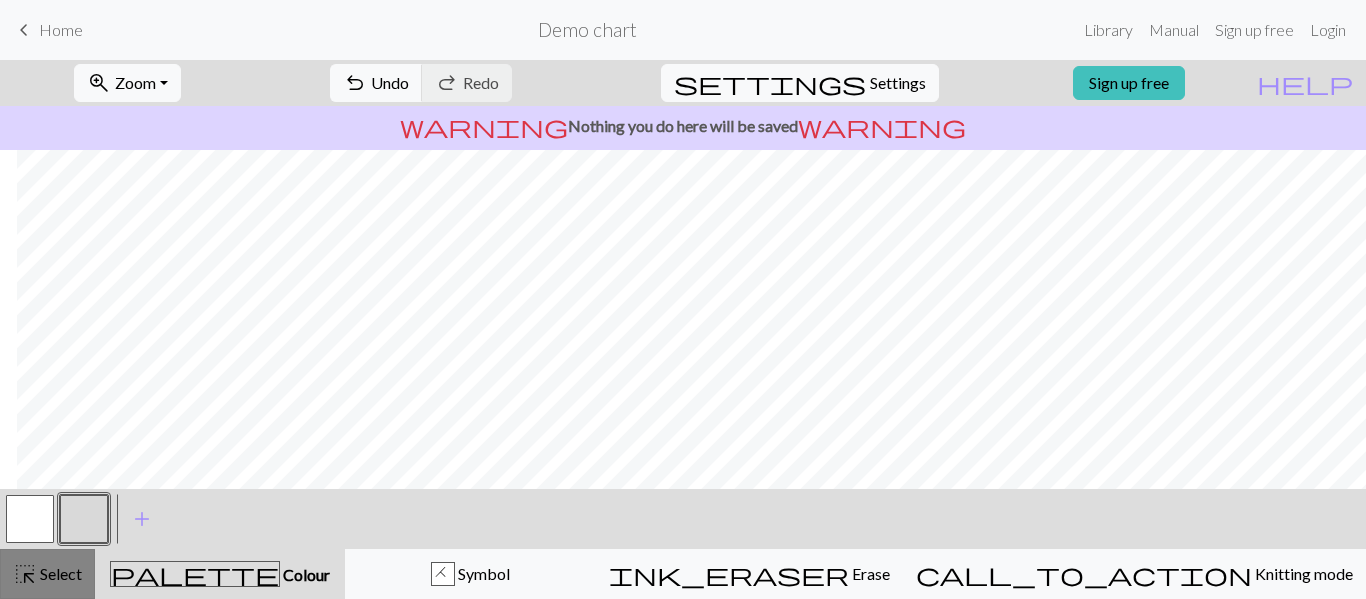 click on "Select" at bounding box center (59, 573) 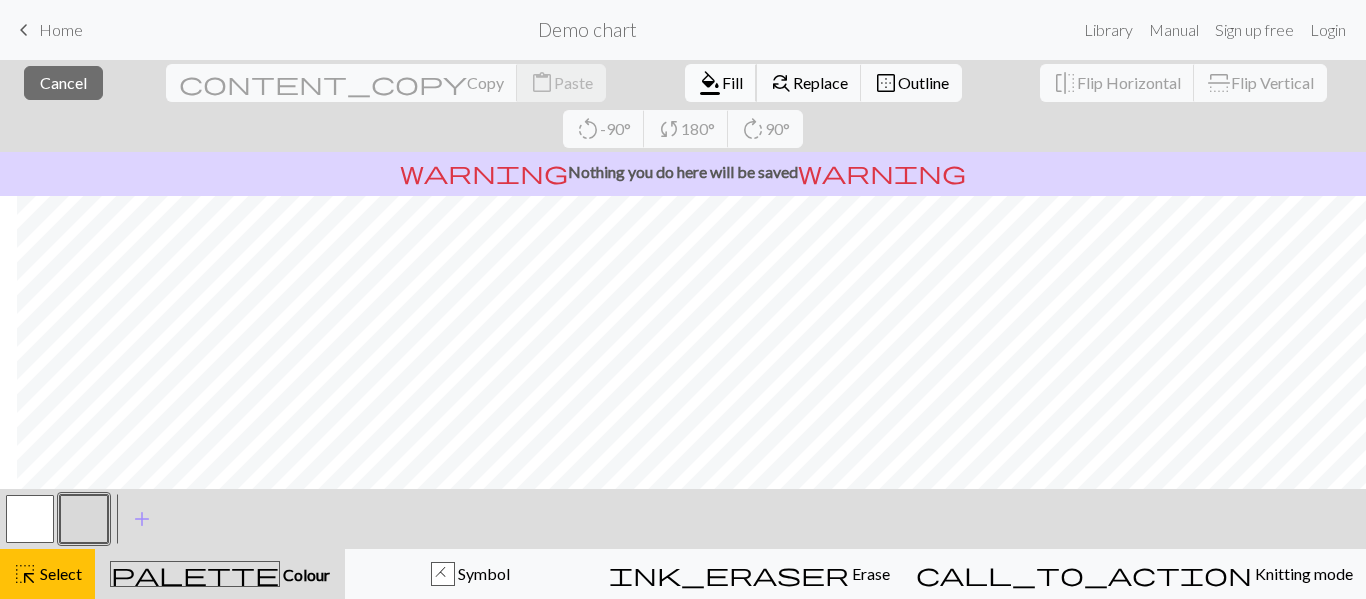 click on "format_color_fill  Fill" at bounding box center [721, 83] 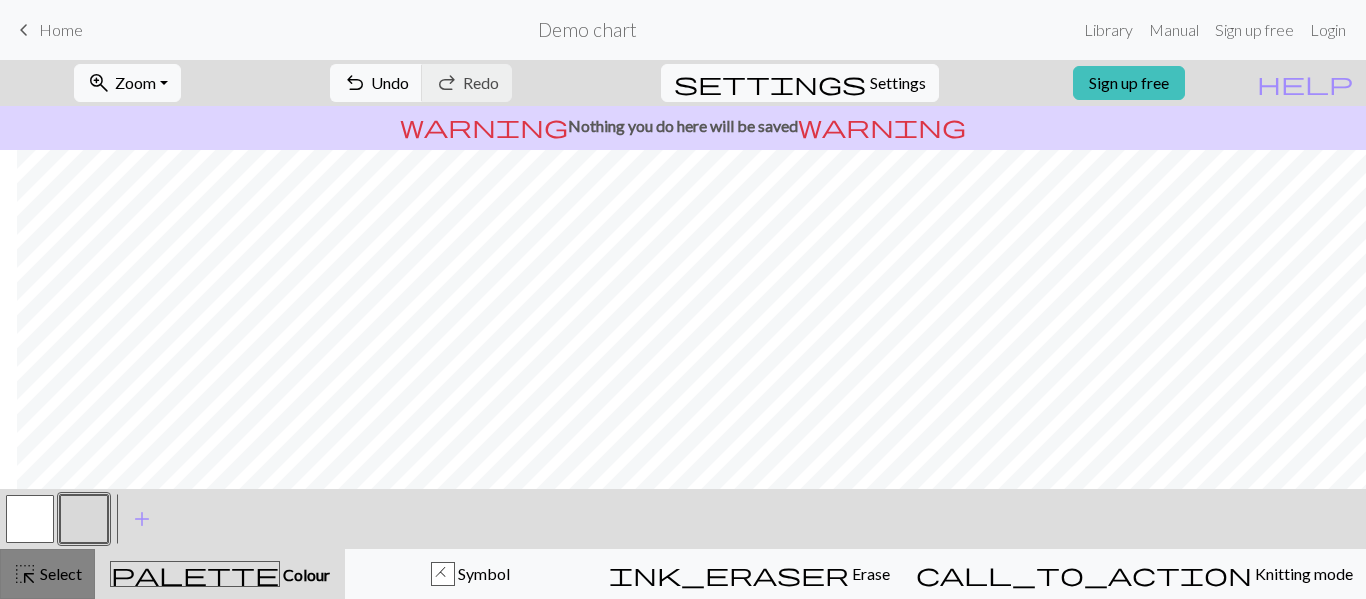 click on "highlight_alt   Select   Select" at bounding box center (47, 574) 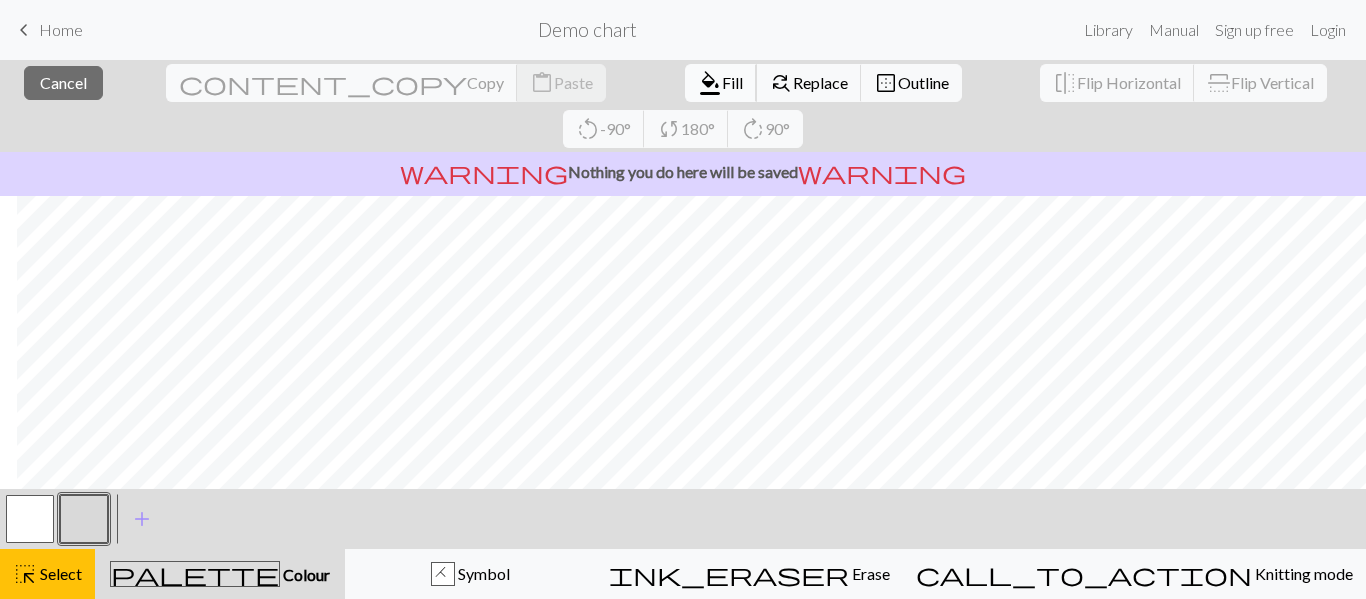 click on "format_color_fill  Fill" at bounding box center [721, 83] 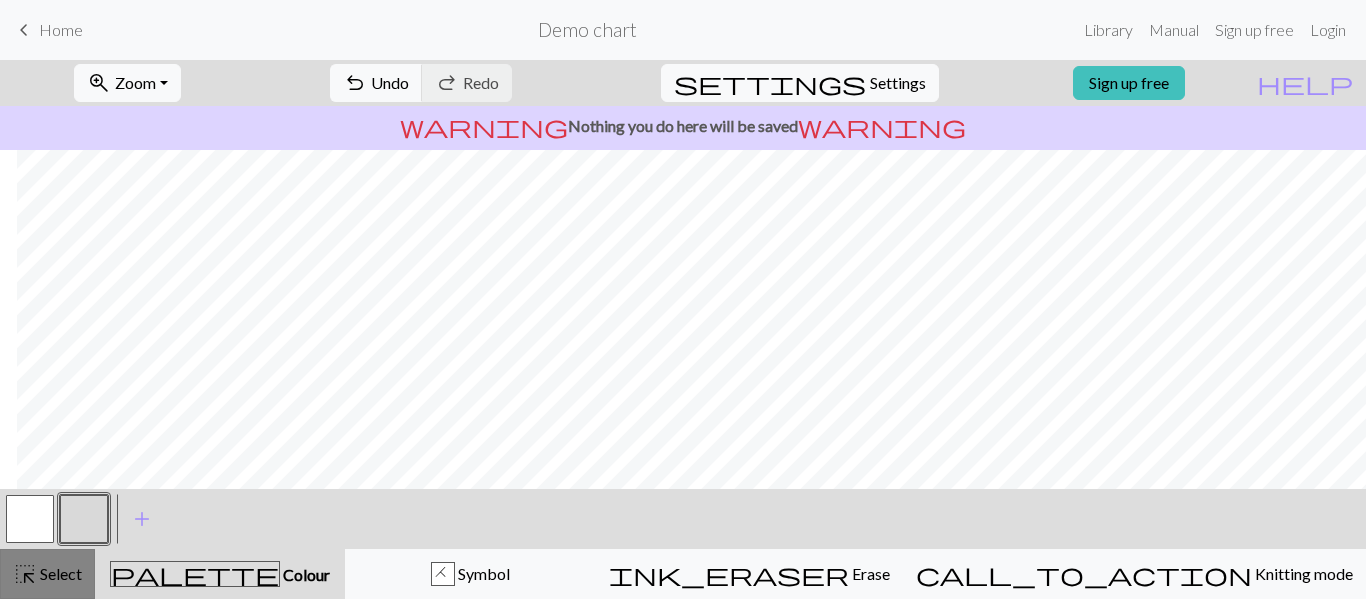 click on "Select" at bounding box center (59, 573) 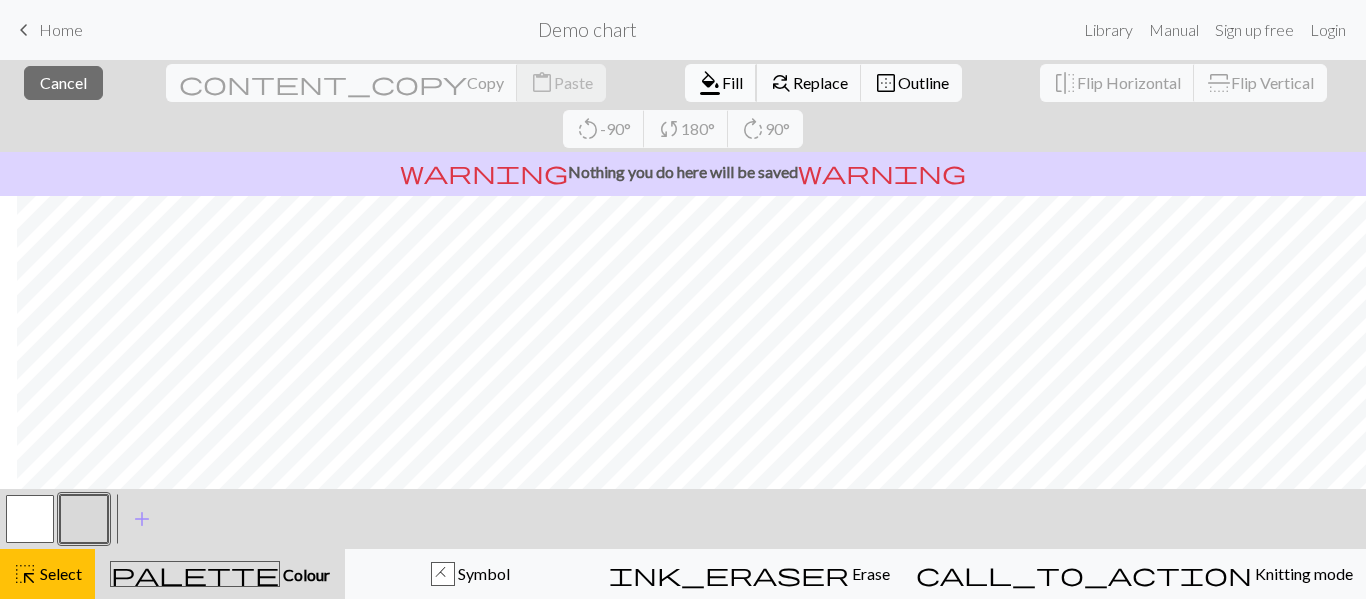 click on "Fill" at bounding box center [732, 82] 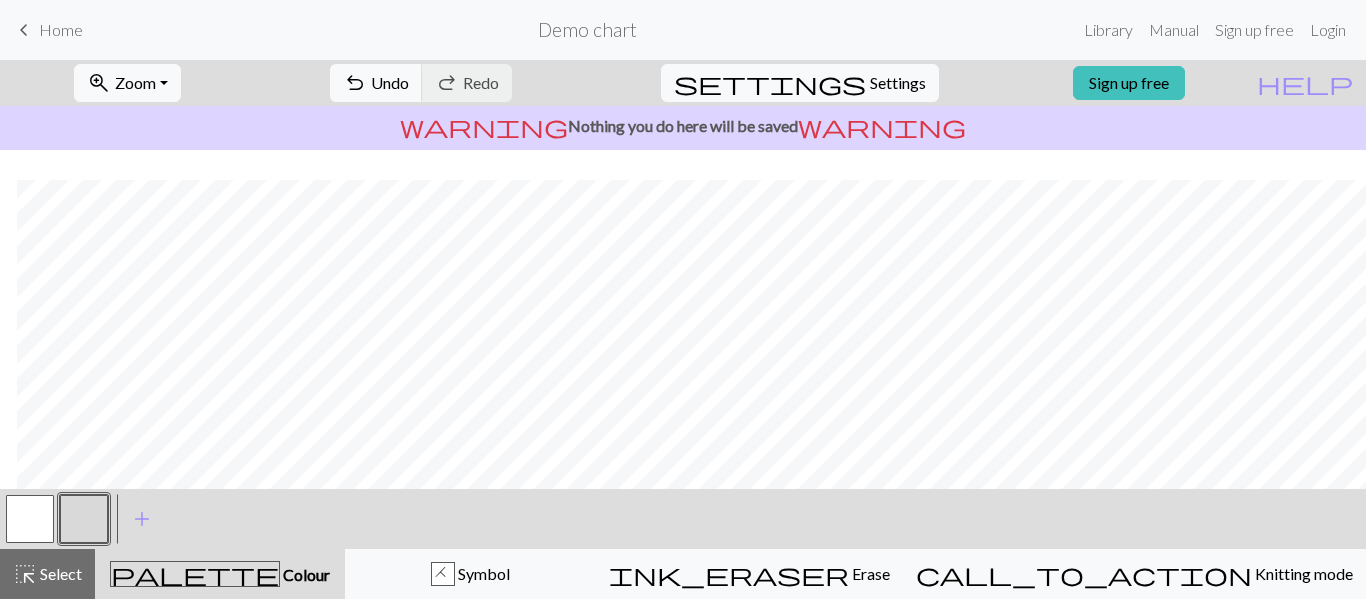 scroll, scrollTop: 688, scrollLeft: 88, axis: both 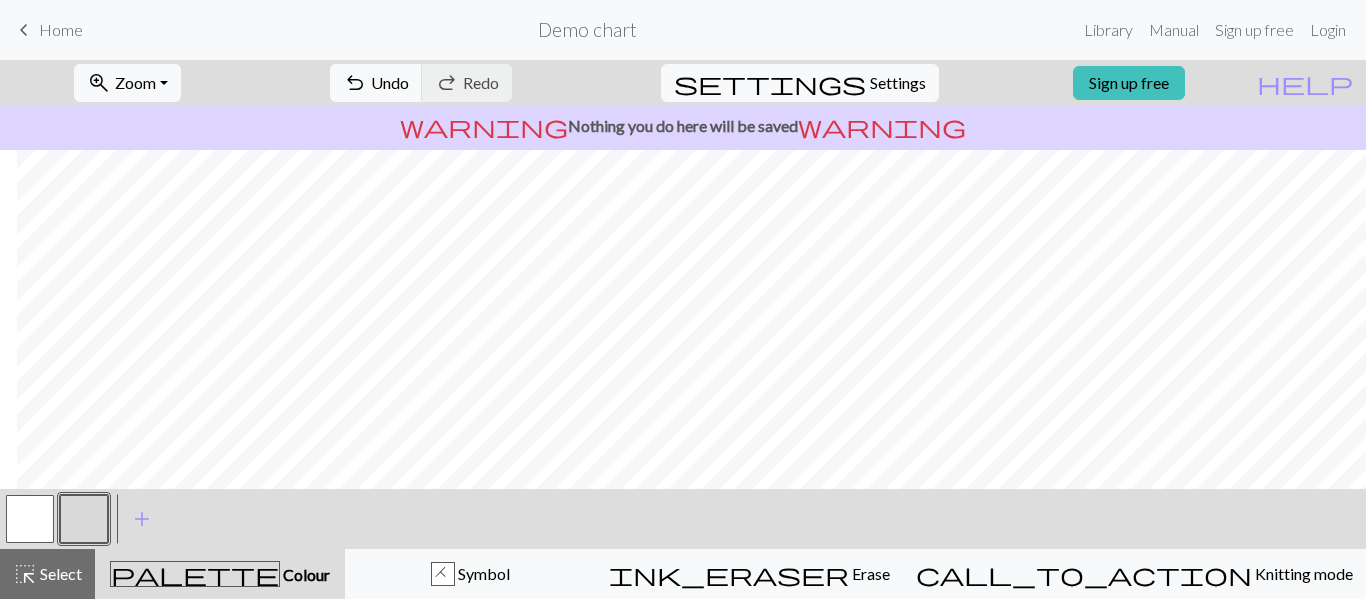 click at bounding box center (30, 519) 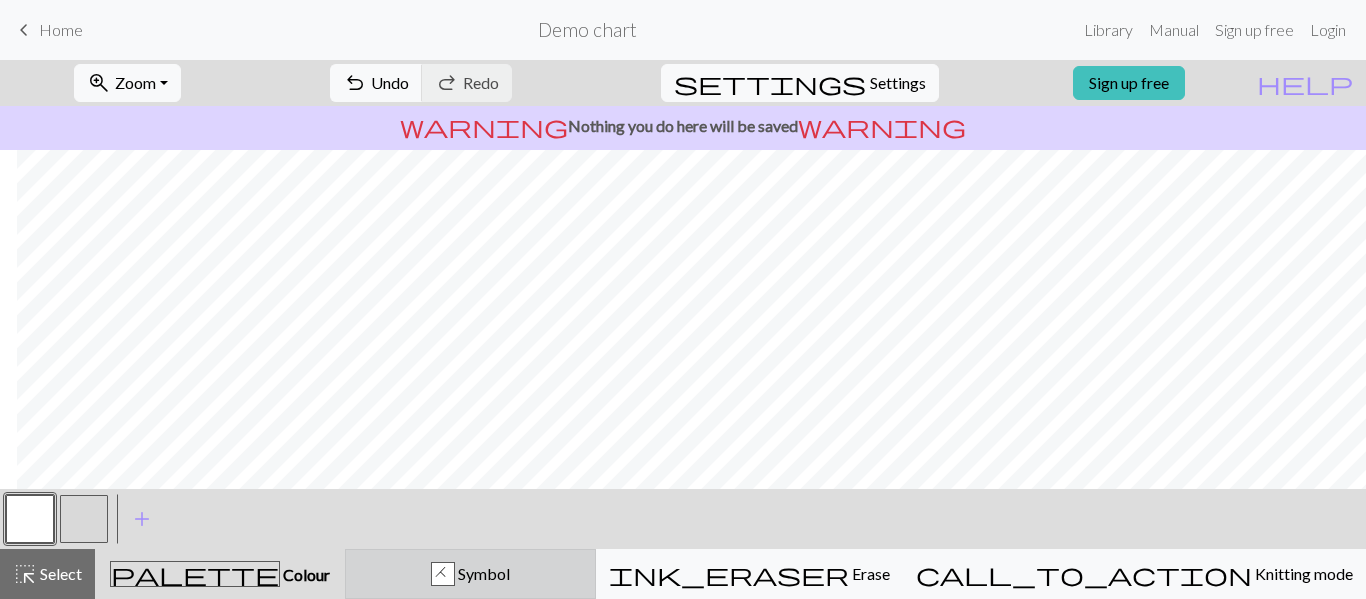 click on "H   Symbol" at bounding box center (470, 574) 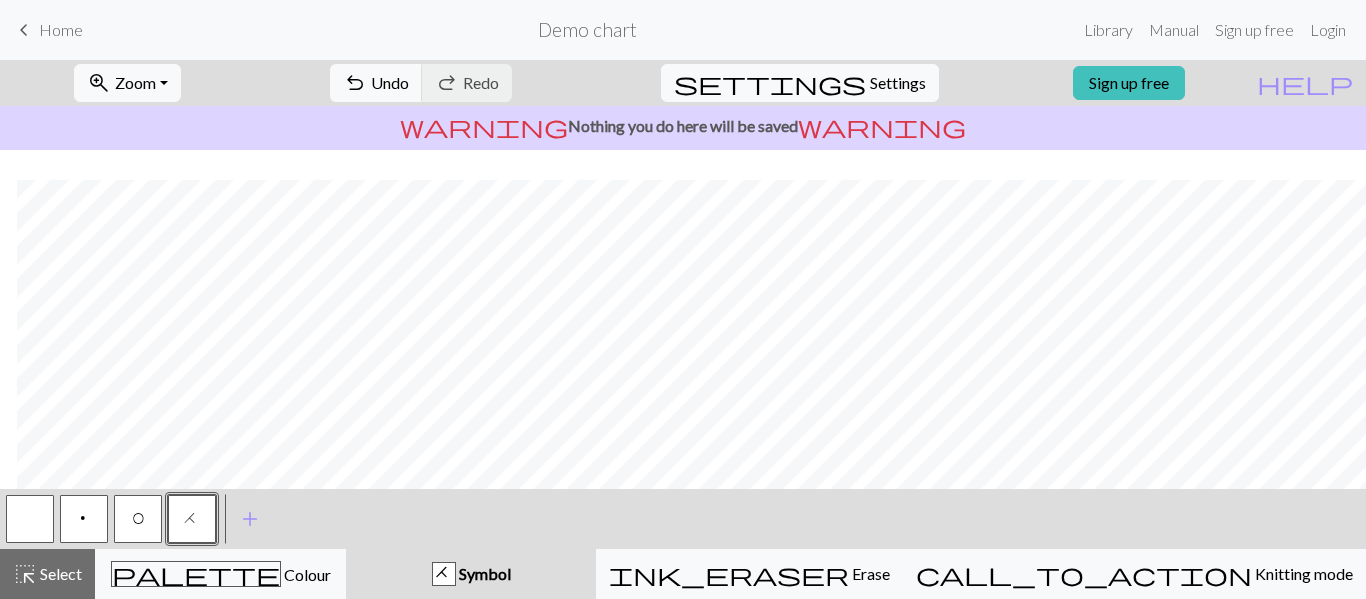 scroll, scrollTop: 718, scrollLeft: 88, axis: both 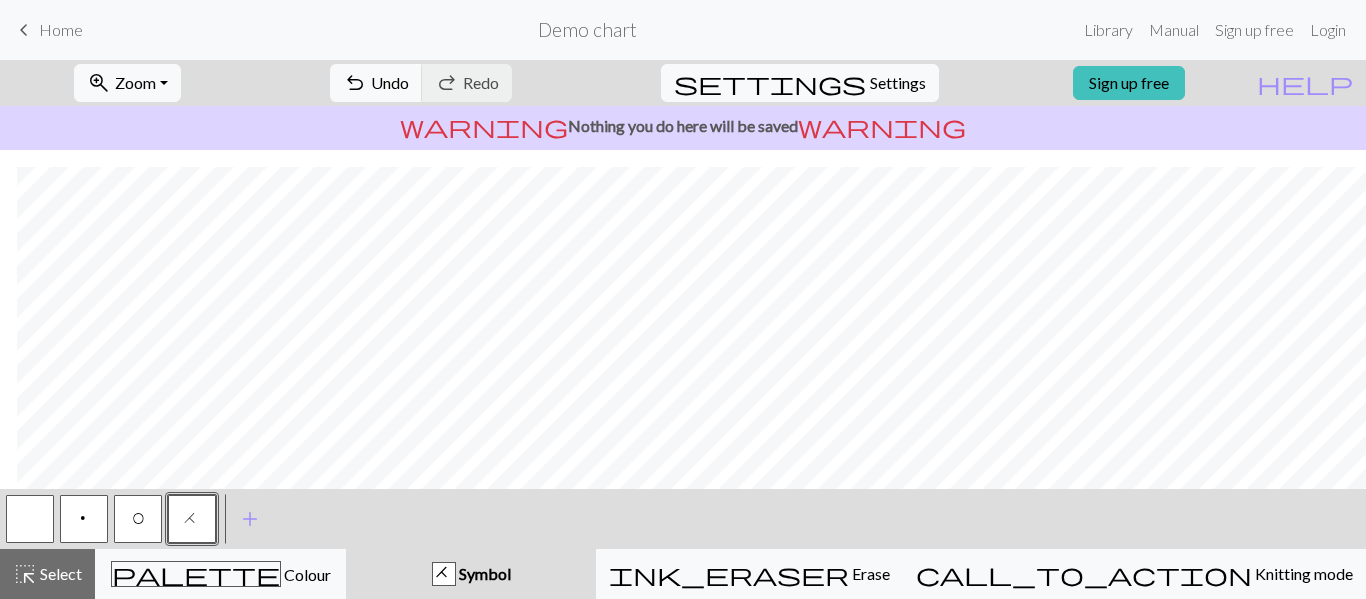 click at bounding box center (30, 519) 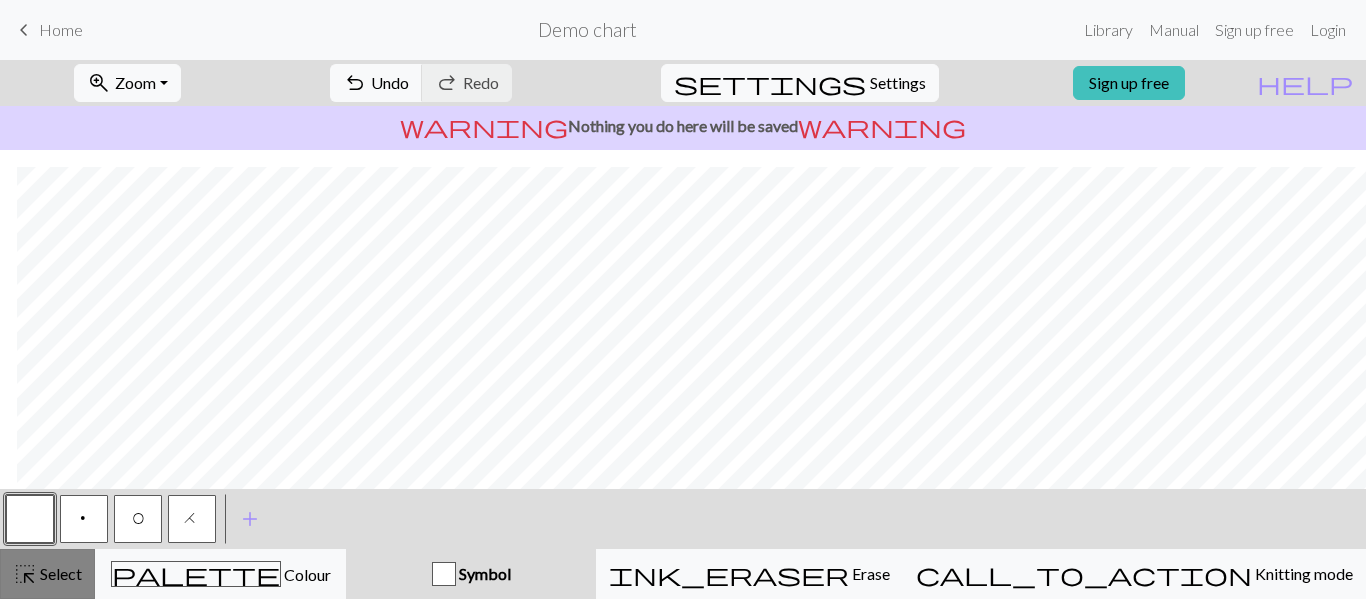 click on "Select" at bounding box center (59, 573) 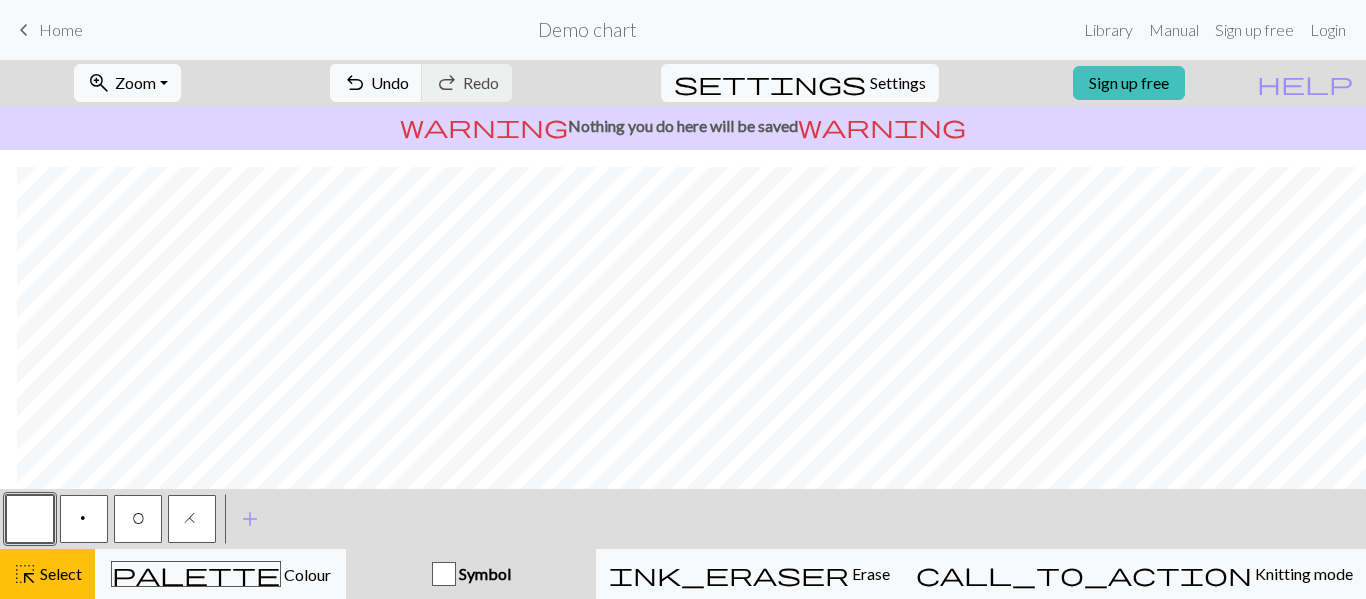 click on "p" at bounding box center (84, 519) 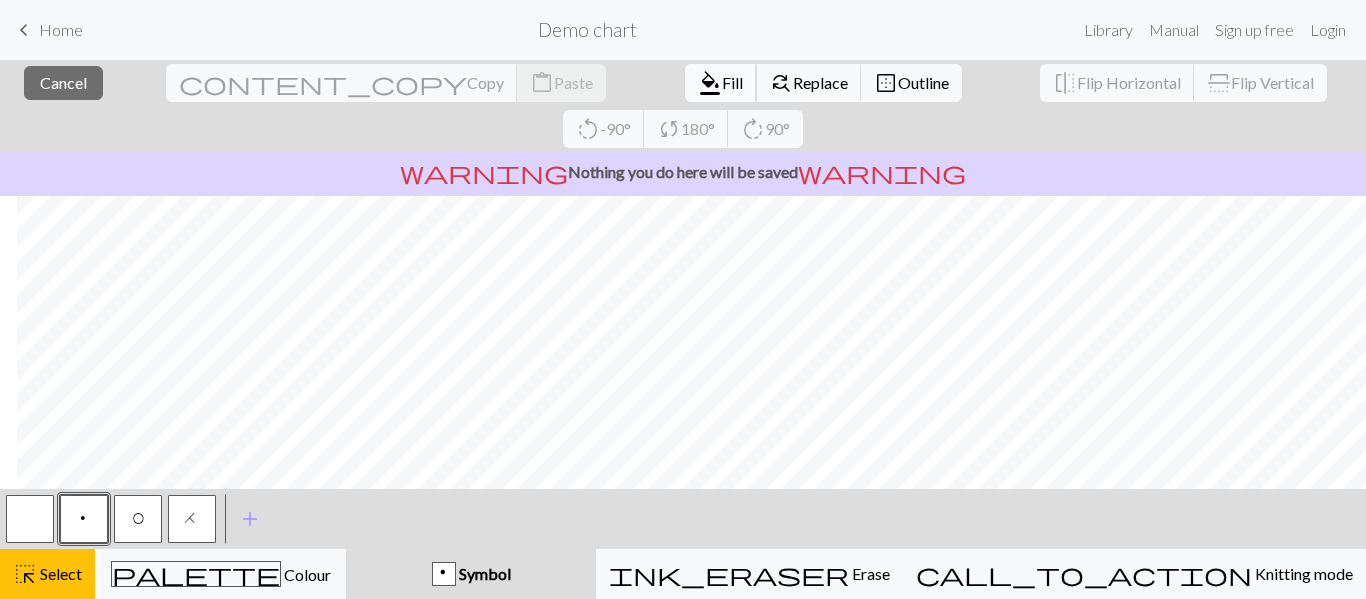 click on "format_color_fill  Fill" at bounding box center [721, 83] 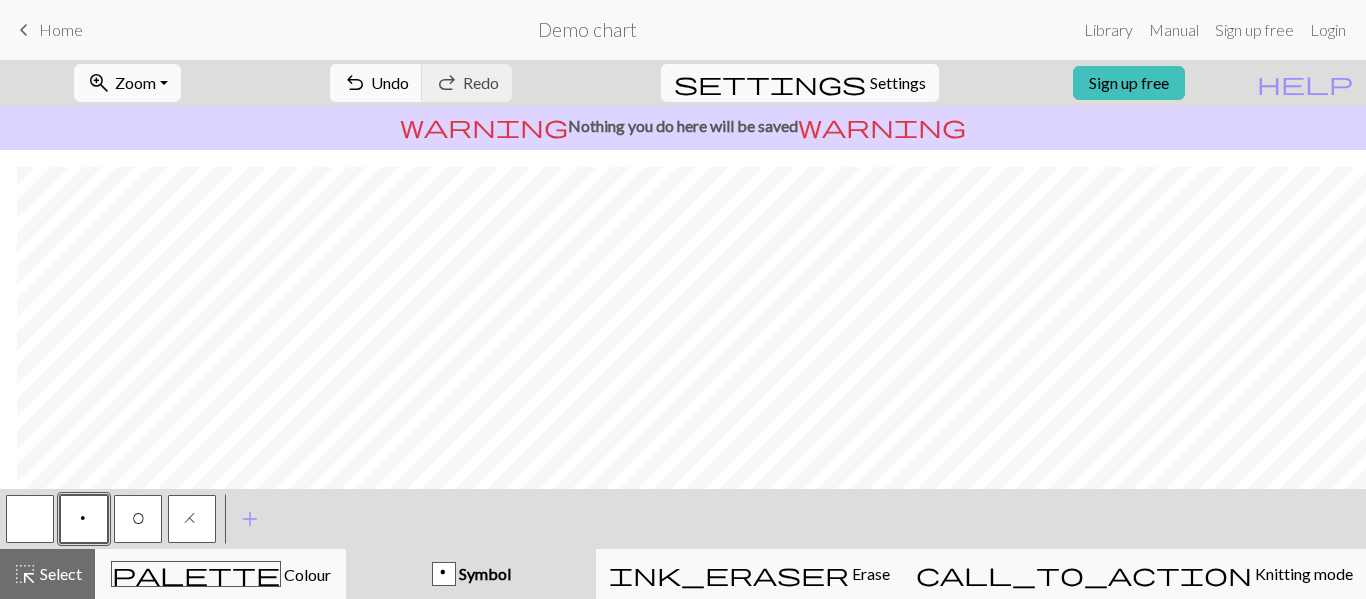 click at bounding box center [30, 519] 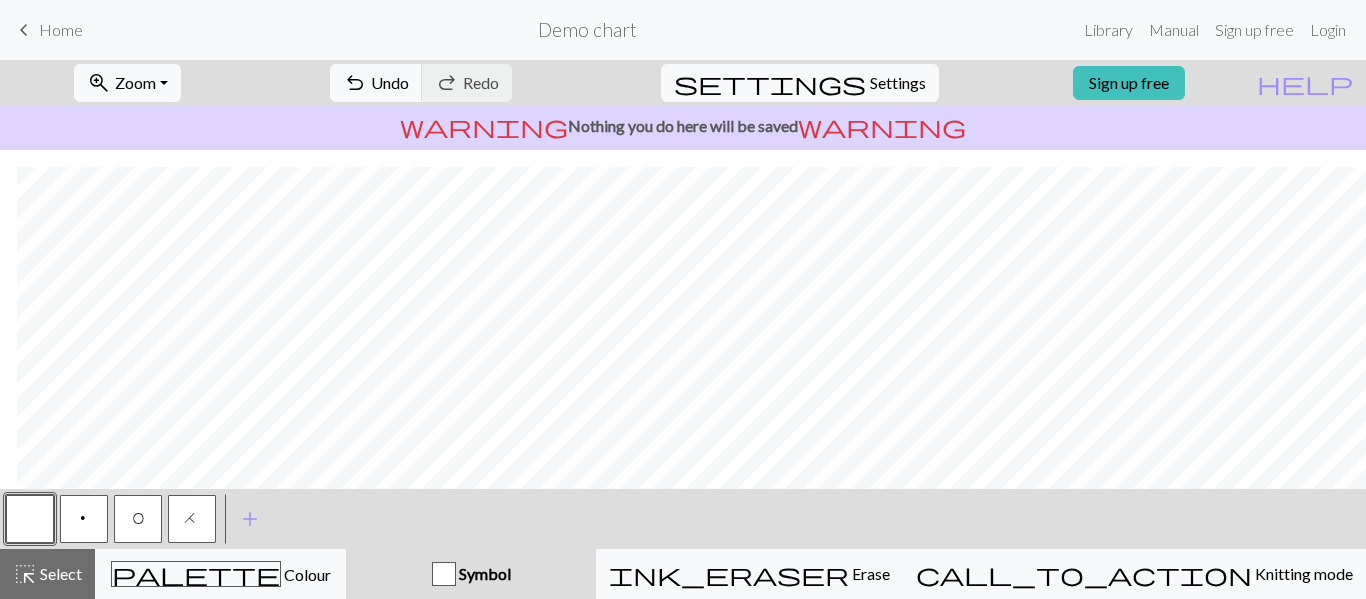 click on "H" at bounding box center [192, 519] 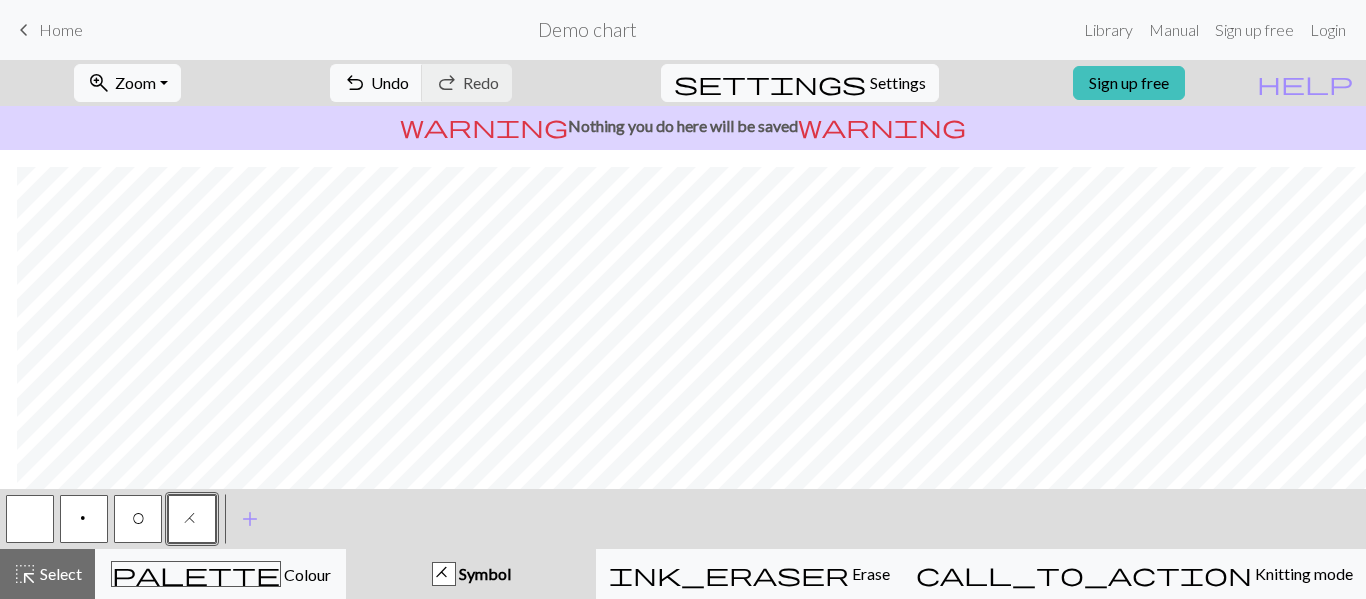 click at bounding box center (30, 519) 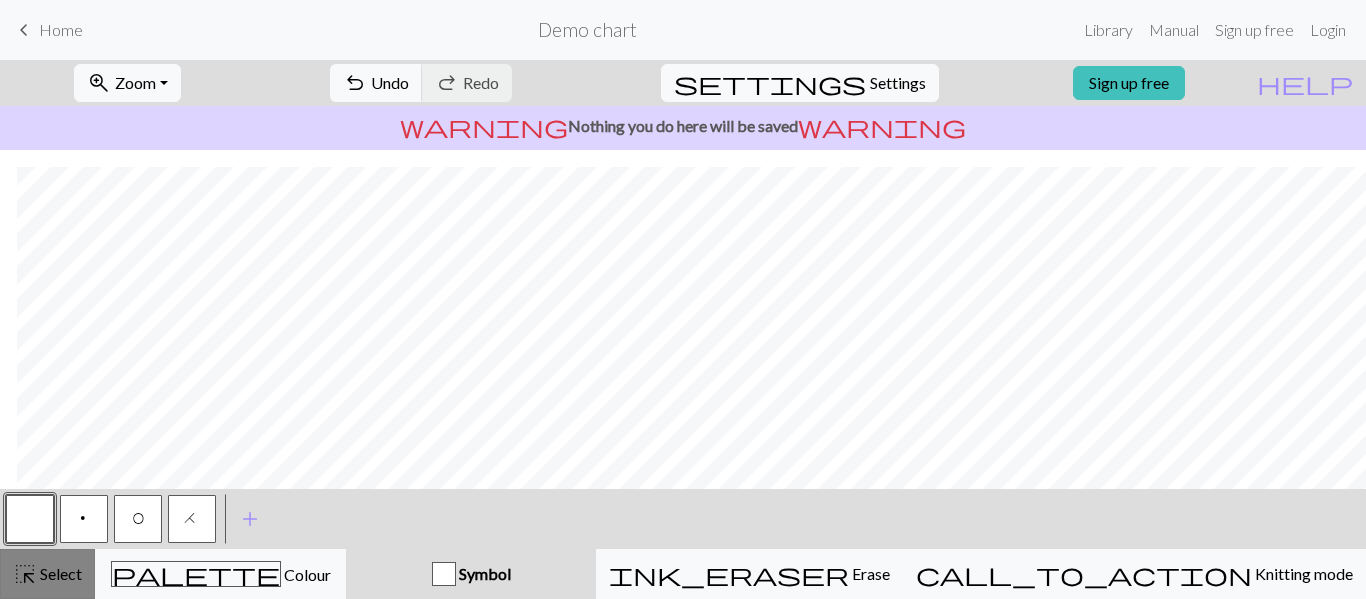 click on "Select" at bounding box center (59, 573) 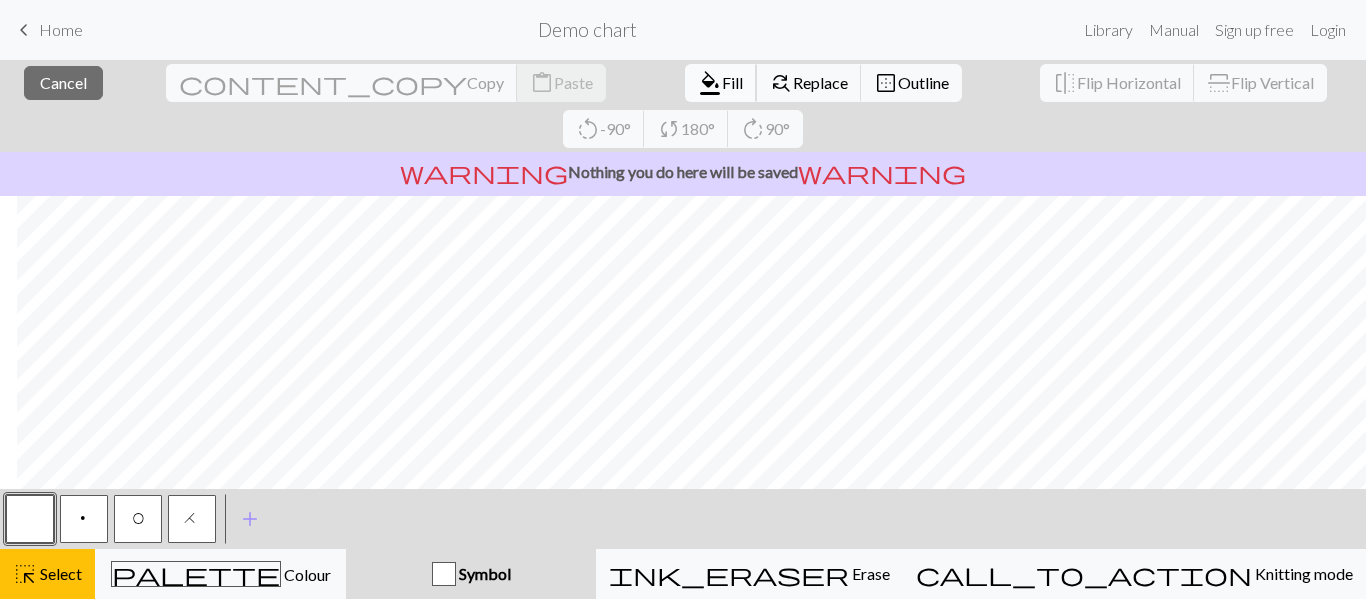 click on "format_color_fill" at bounding box center [710, 83] 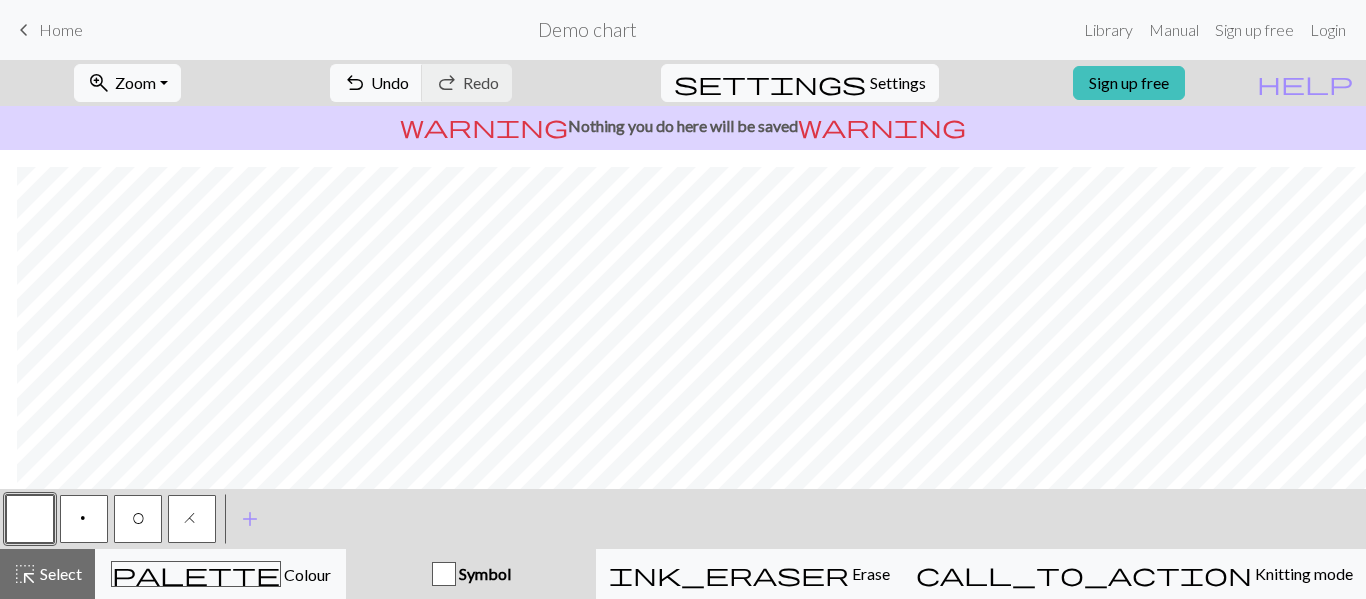click on "H" at bounding box center [192, 519] 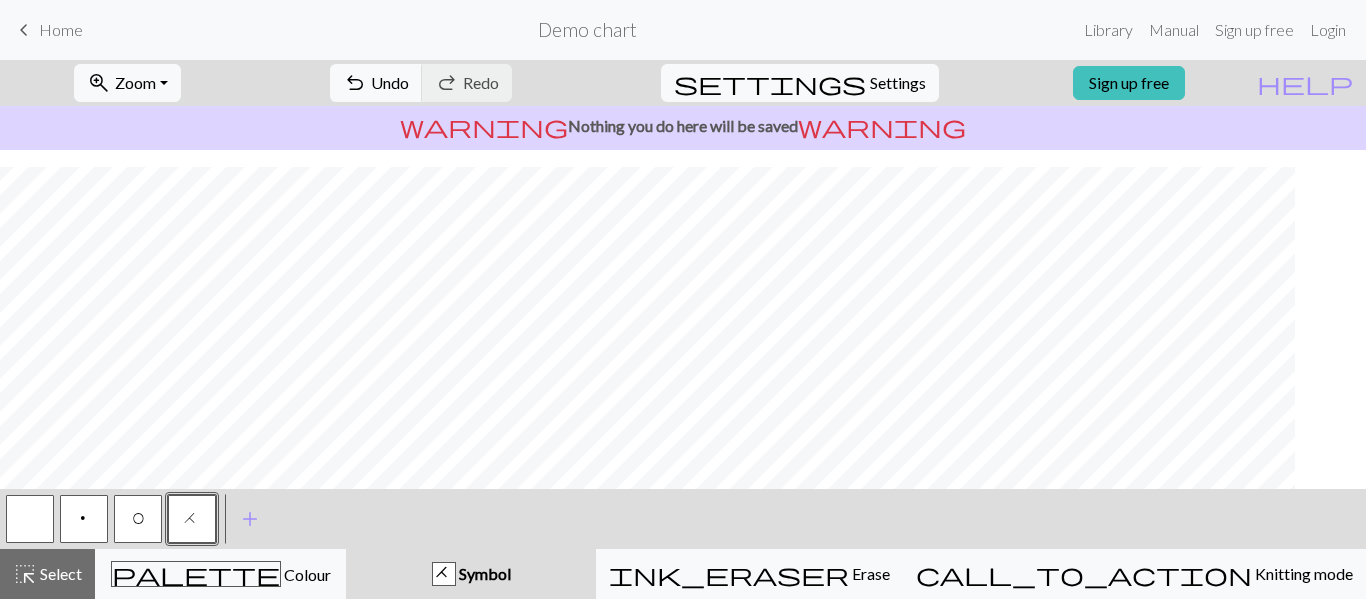scroll, scrollTop: 718, scrollLeft: 0, axis: vertical 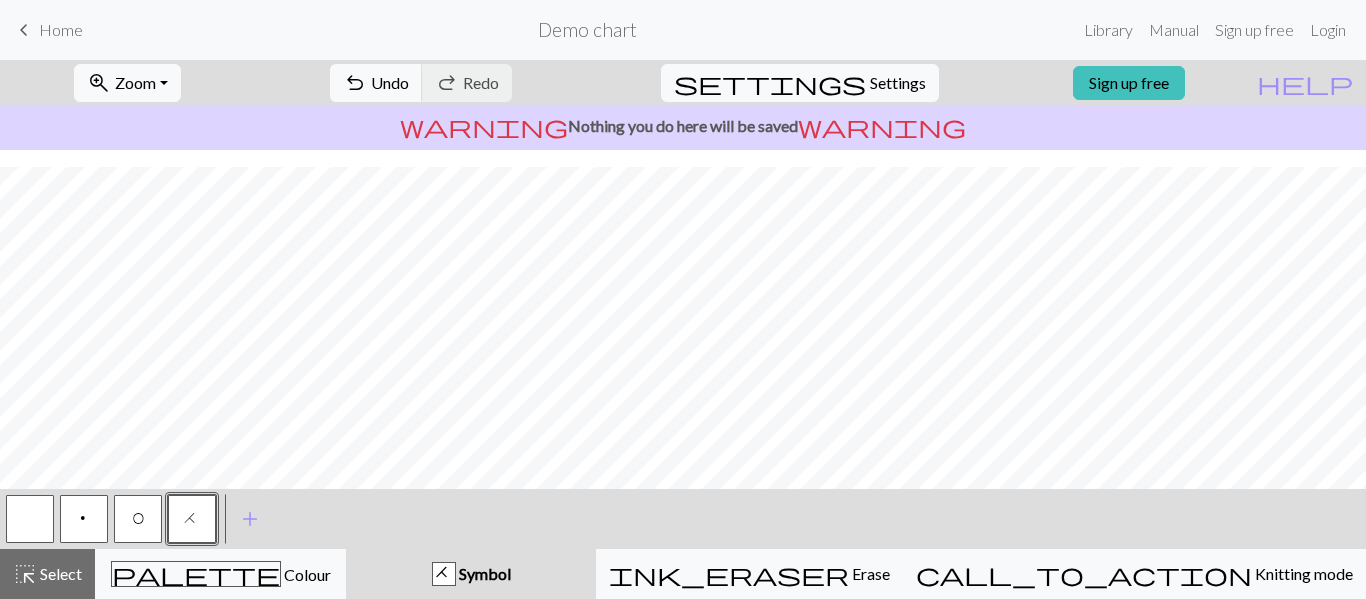 click on "p" at bounding box center (84, 519) 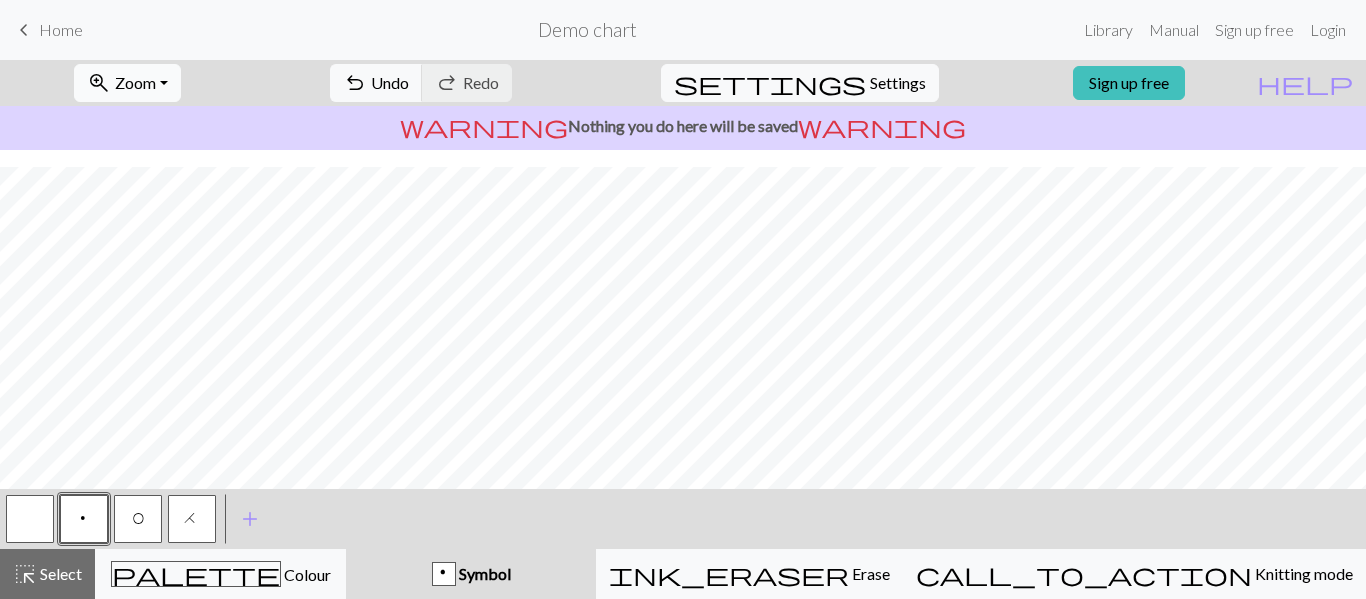 click on "zoom_in Zoom Zoom" at bounding box center (127, 83) 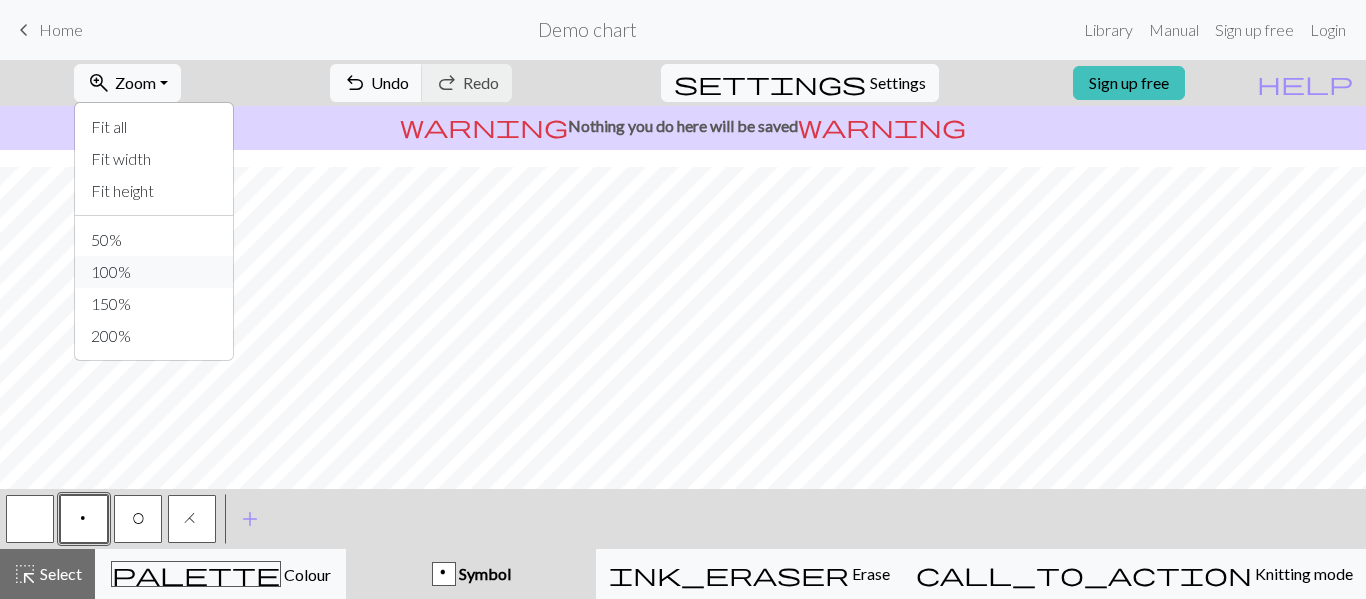 click on "100%" at bounding box center (154, 272) 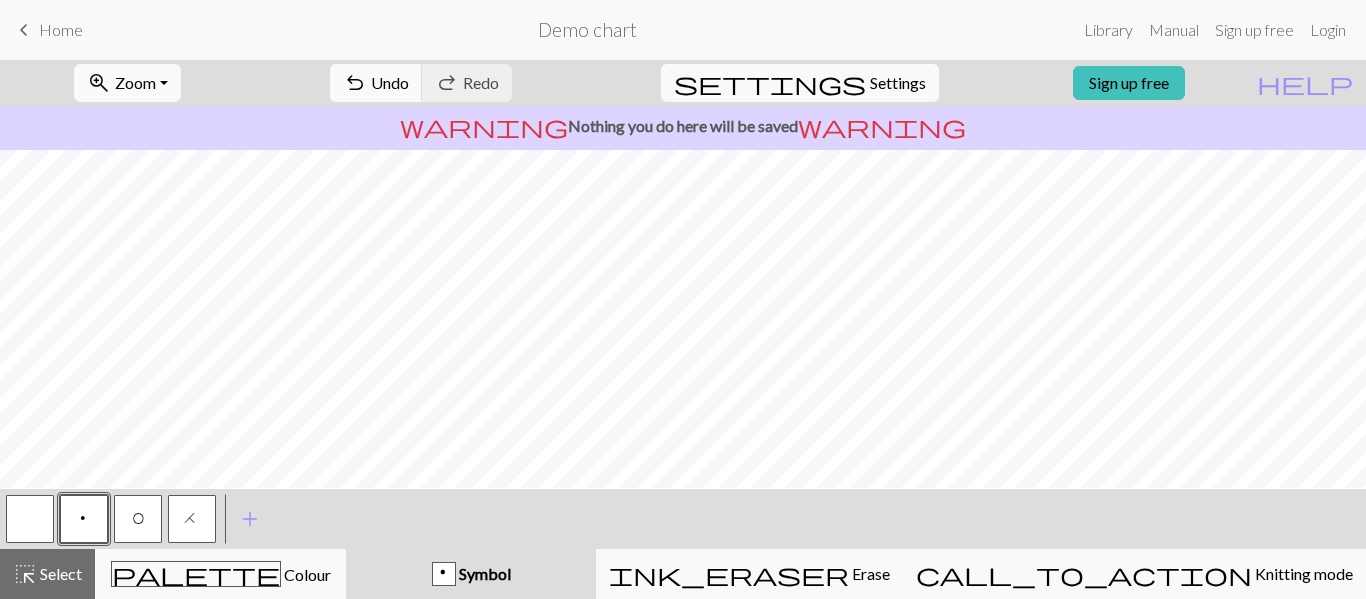 scroll, scrollTop: 1614, scrollLeft: 243, axis: both 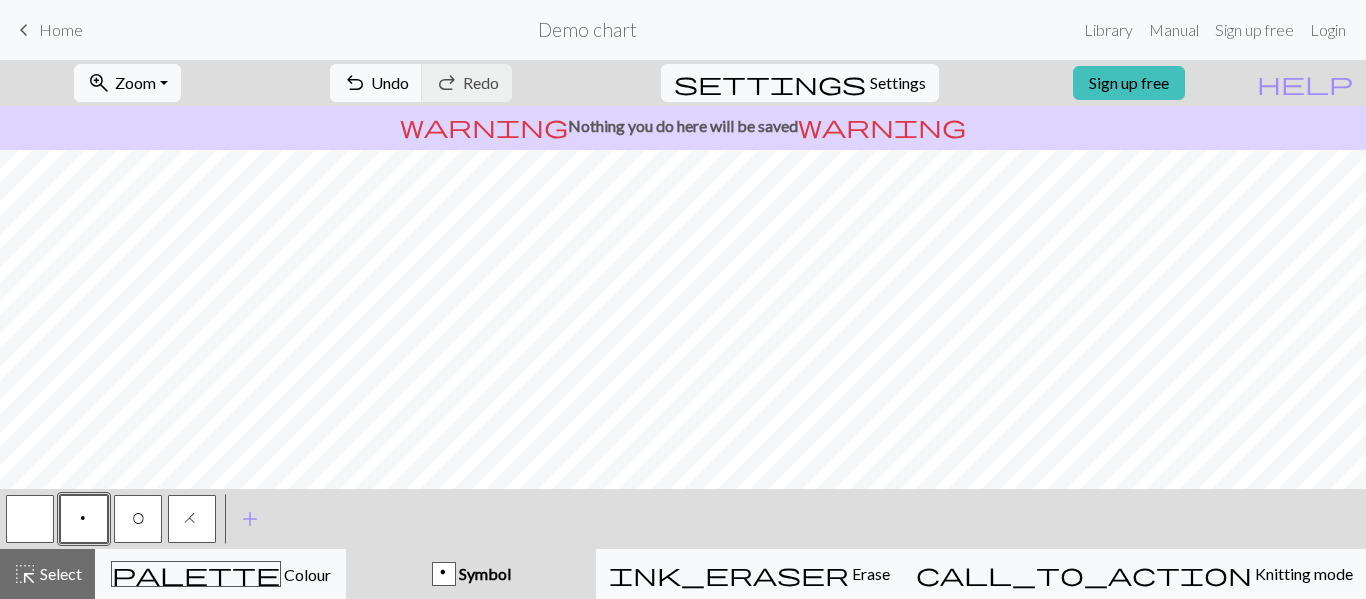 click at bounding box center (30, 519) 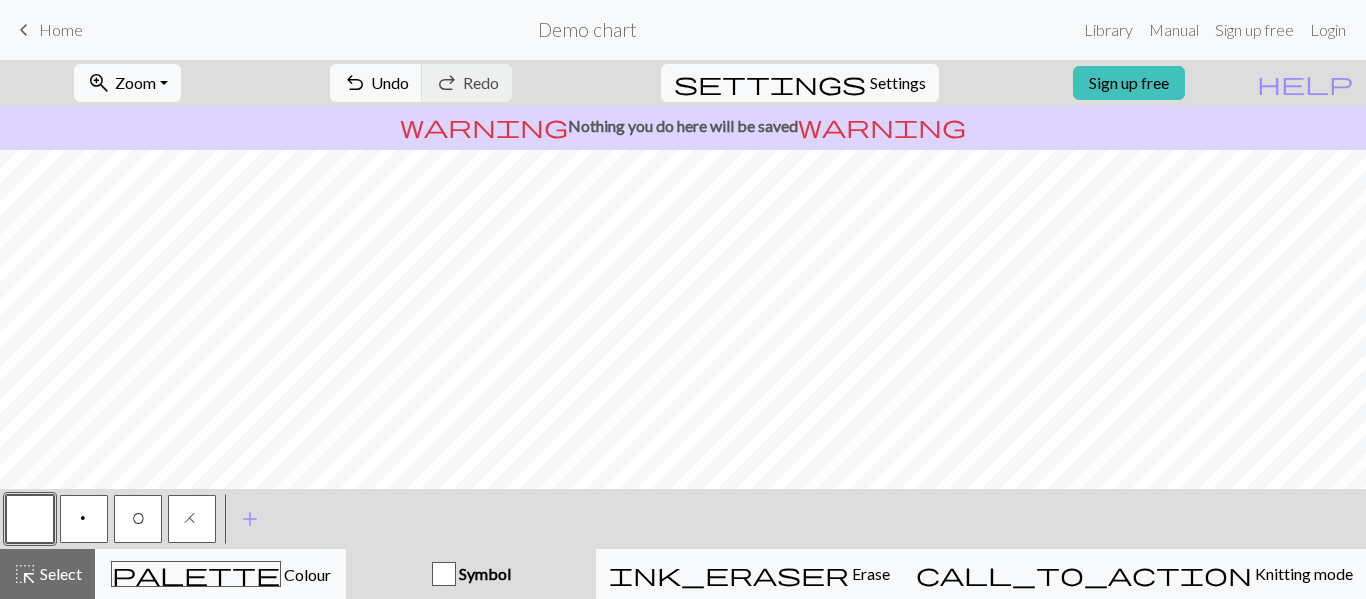 click on "O" at bounding box center [138, 521] 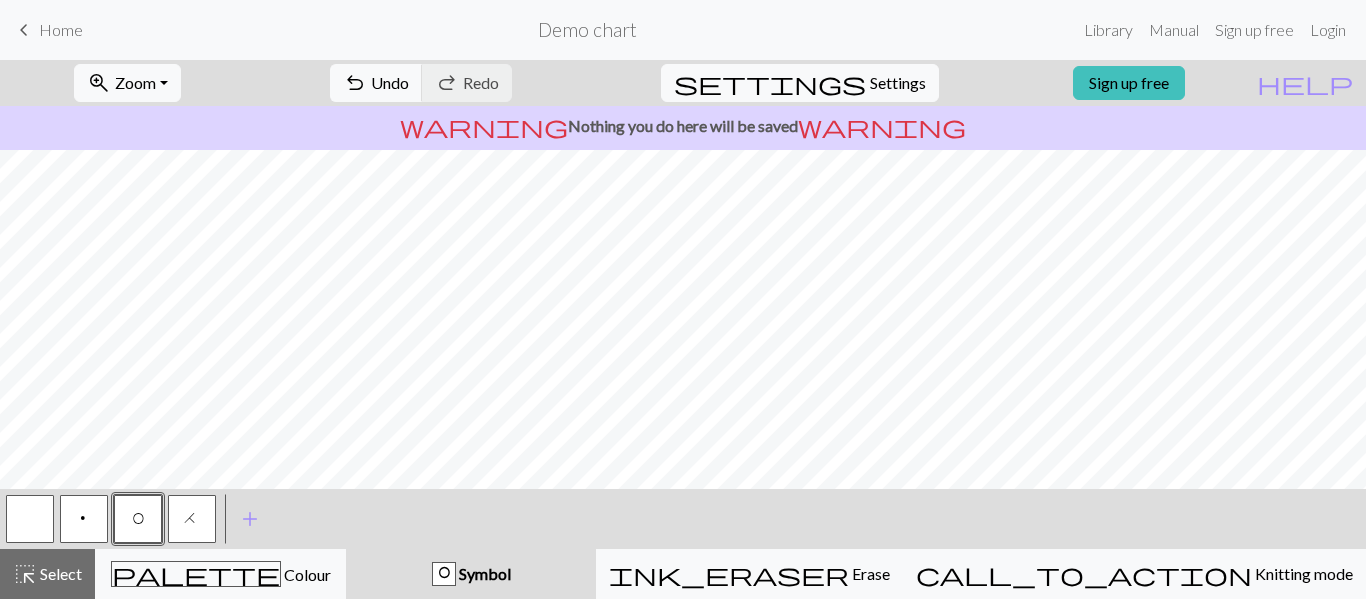 click at bounding box center (30, 519) 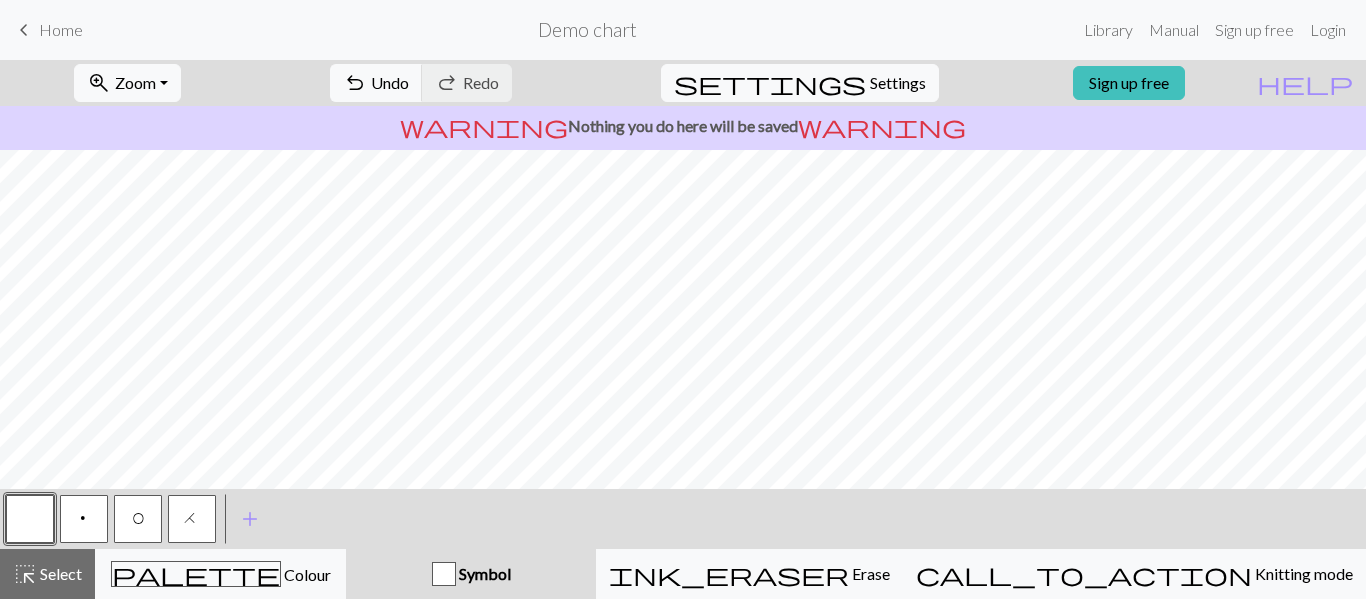 click on "p" at bounding box center [84, 519] 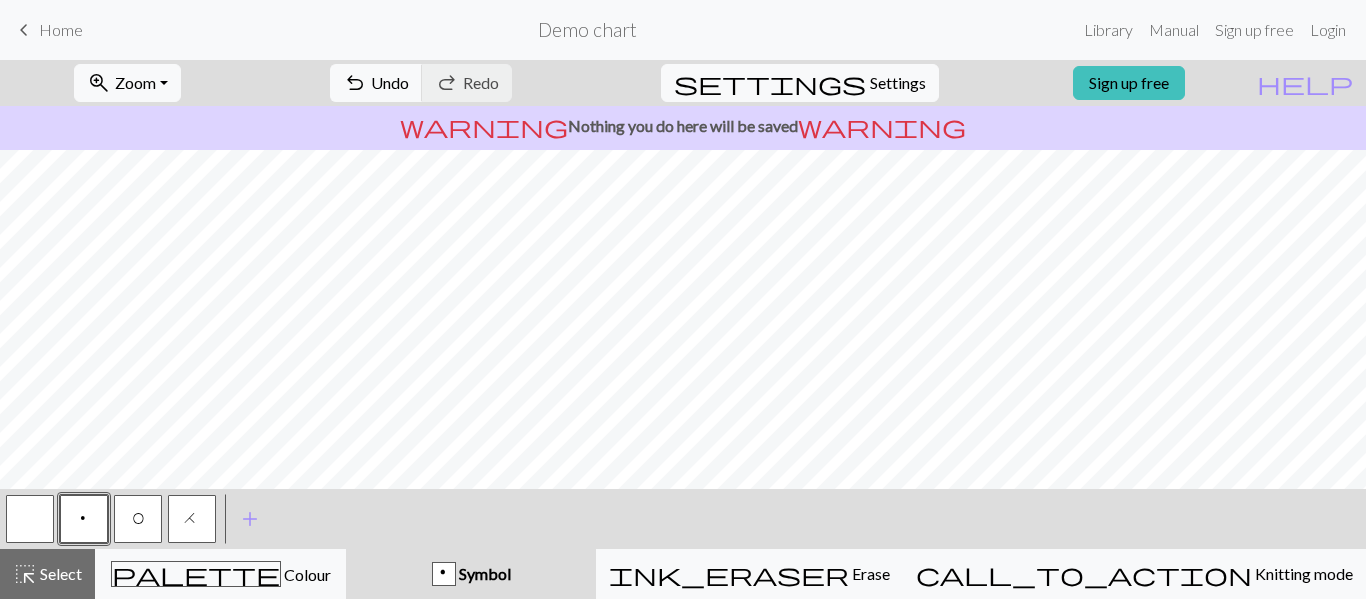 click on "O" at bounding box center [138, 521] 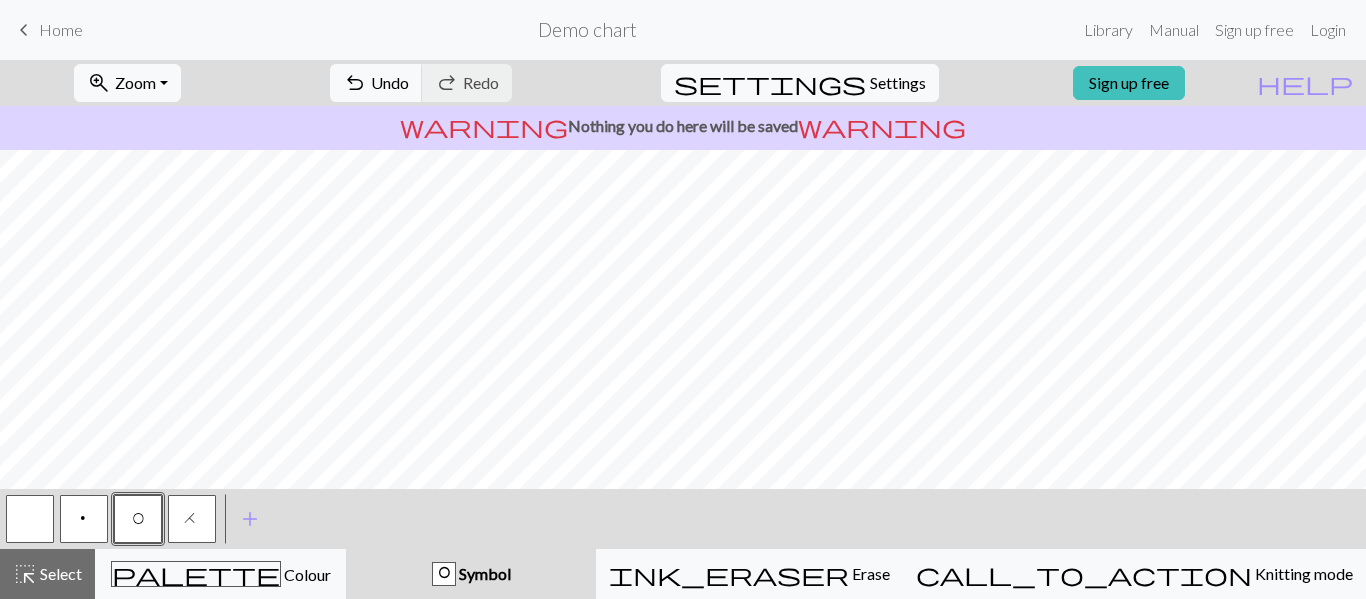 click on "H" at bounding box center (192, 519) 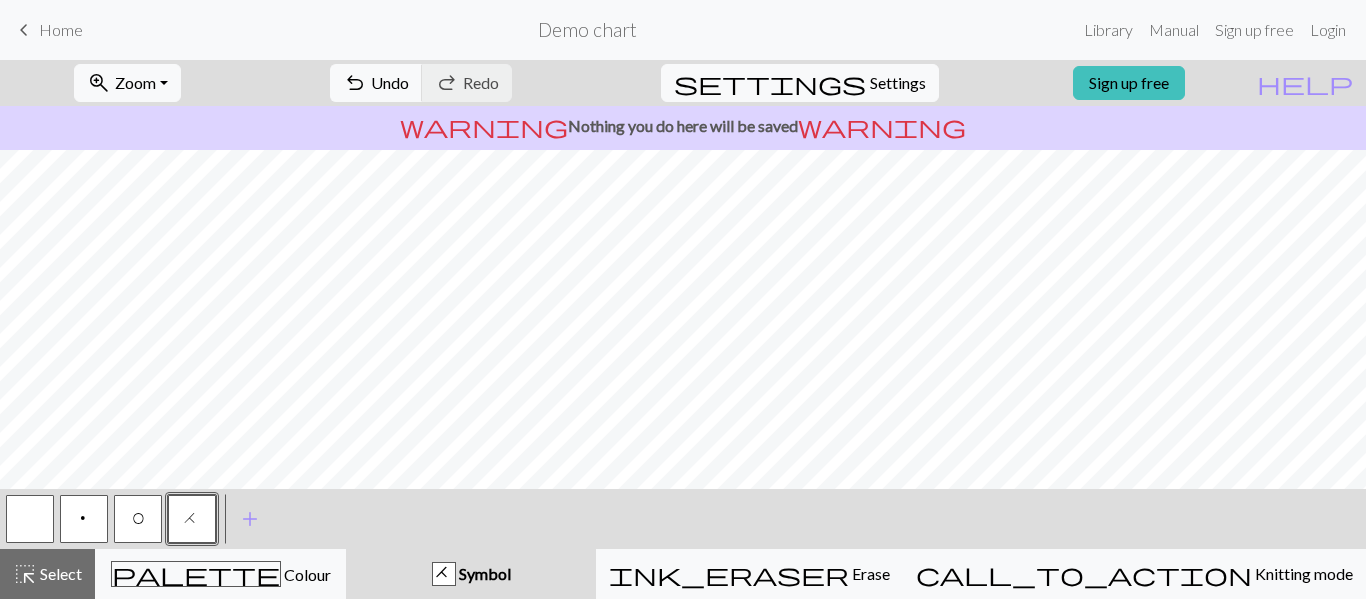 click on "p" at bounding box center (84, 521) 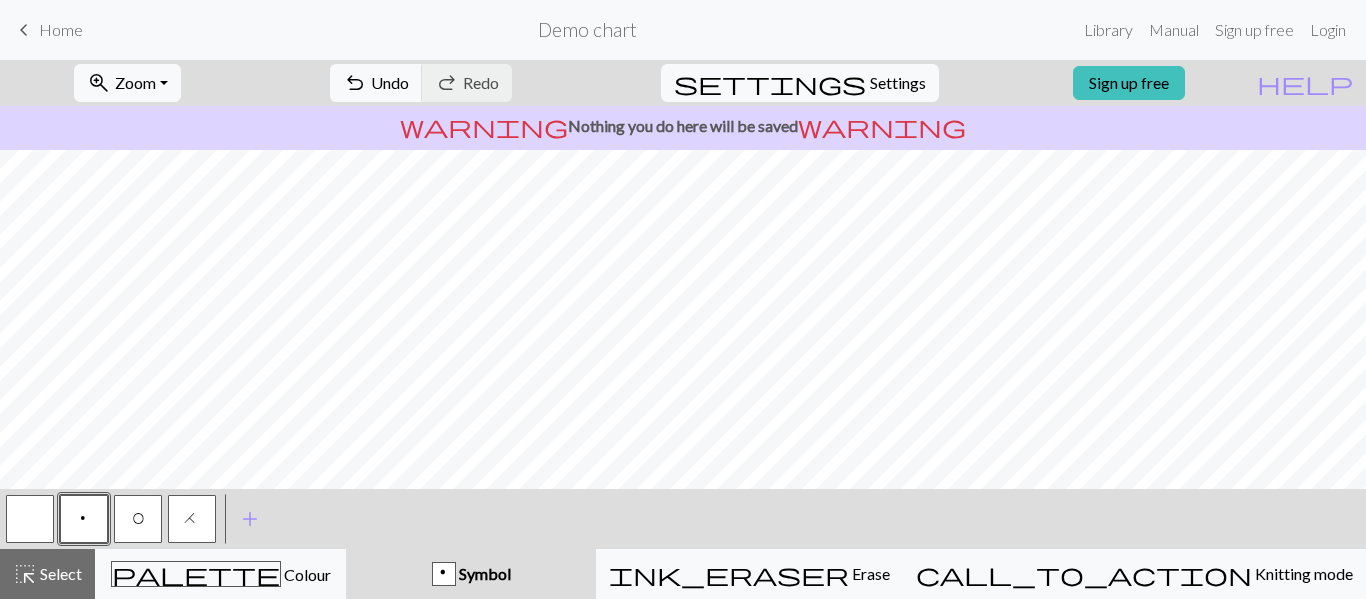 click on "H" at bounding box center [192, 519] 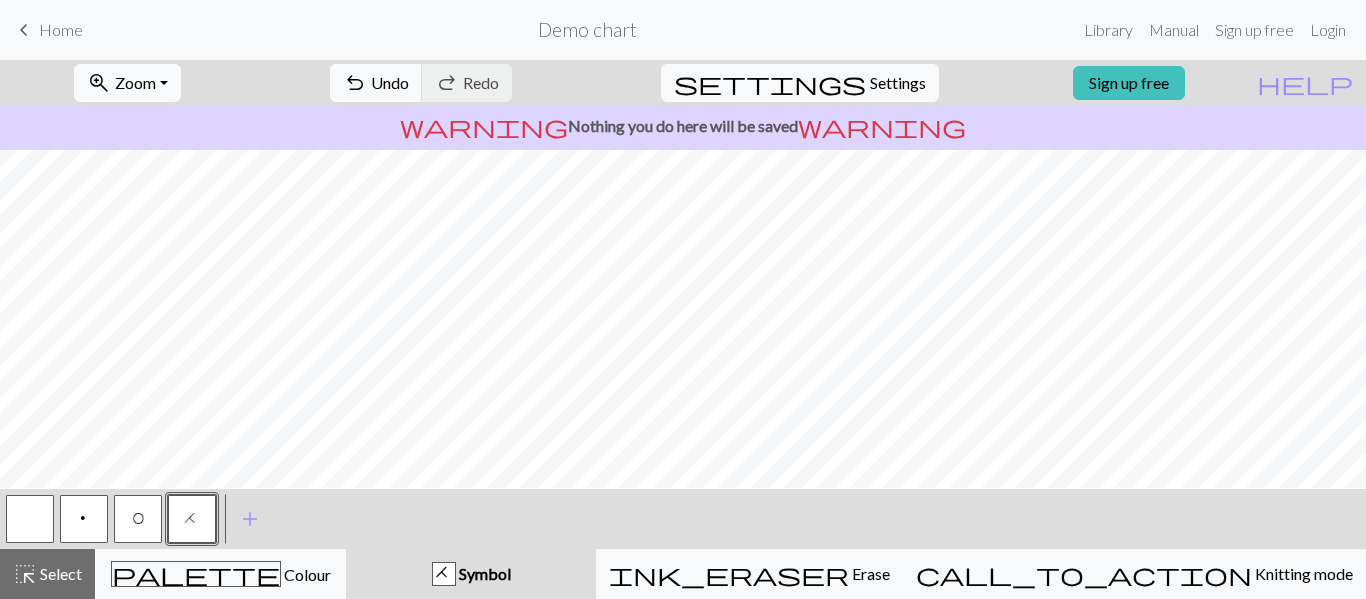 scroll, scrollTop: 1584, scrollLeft: 612, axis: both 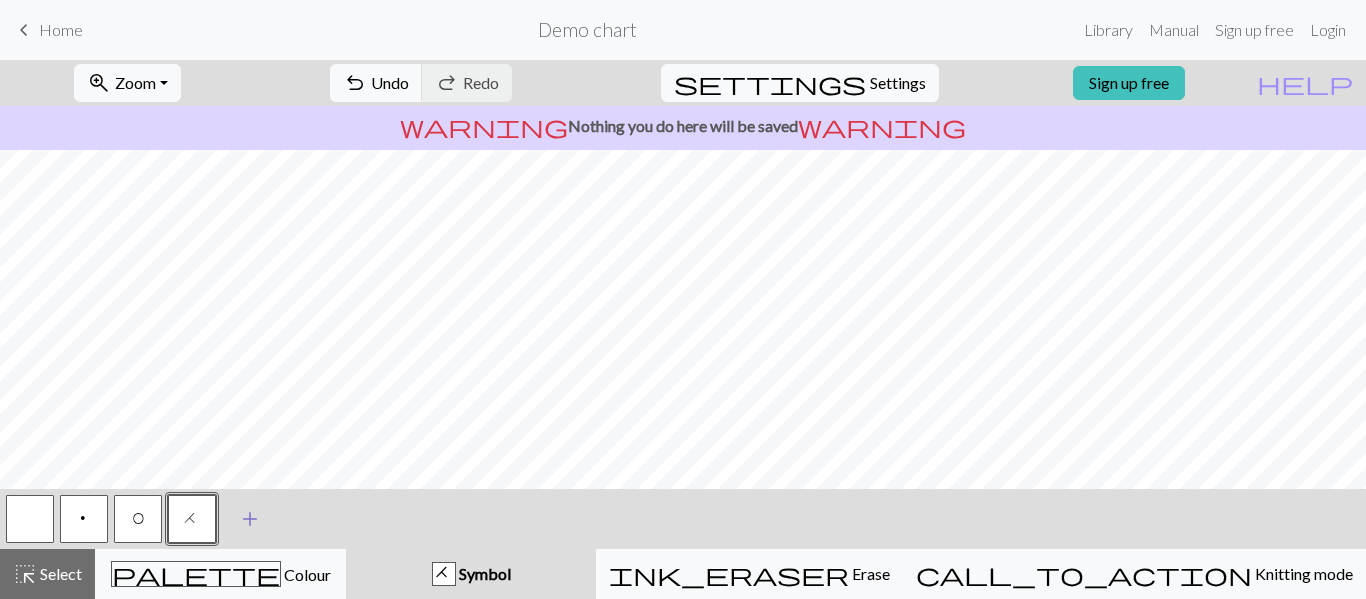 click on "add" at bounding box center [250, 519] 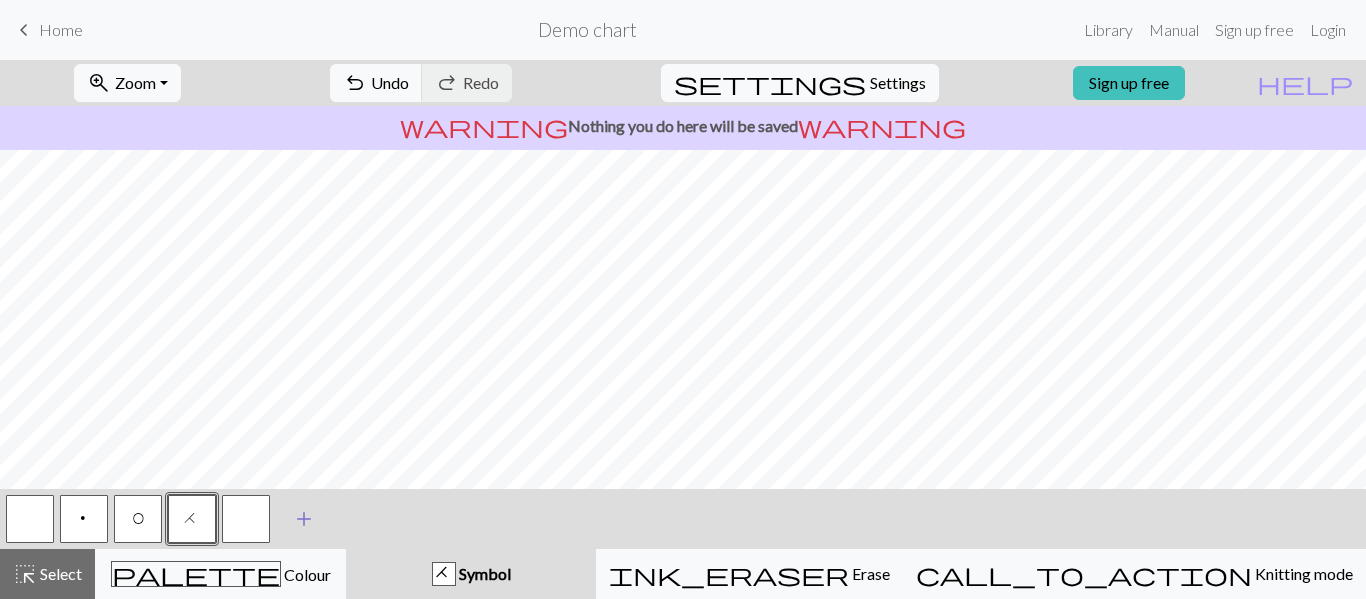 click at bounding box center [246, 519] 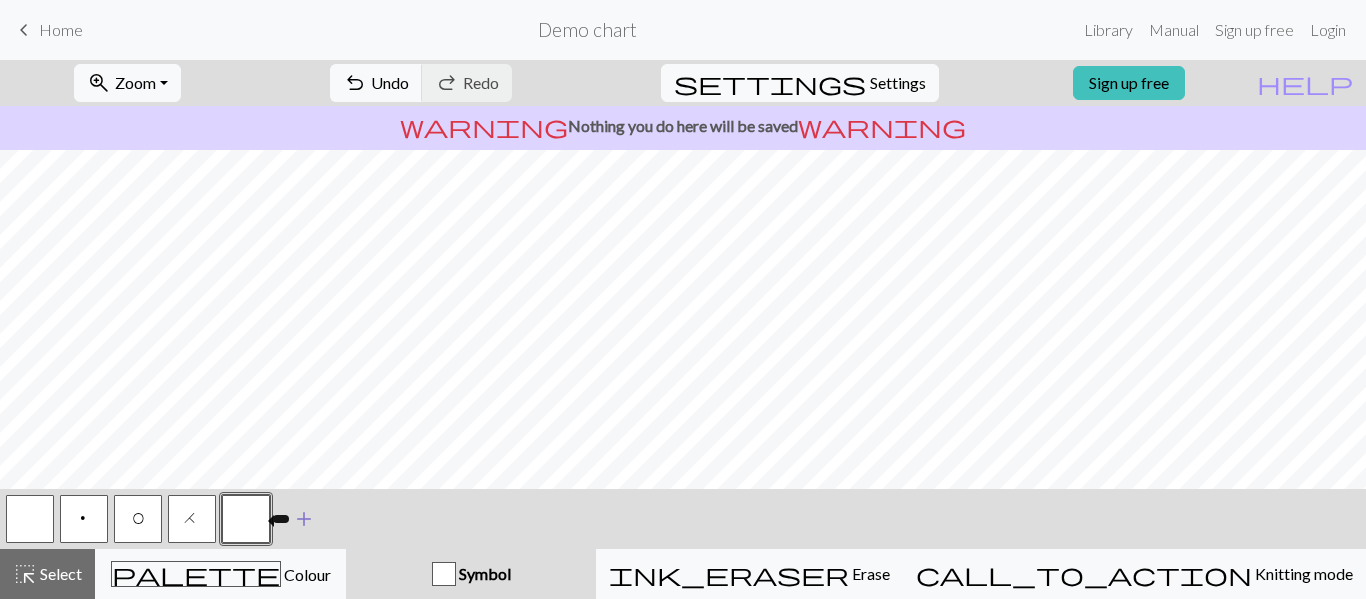click at bounding box center (246, 519) 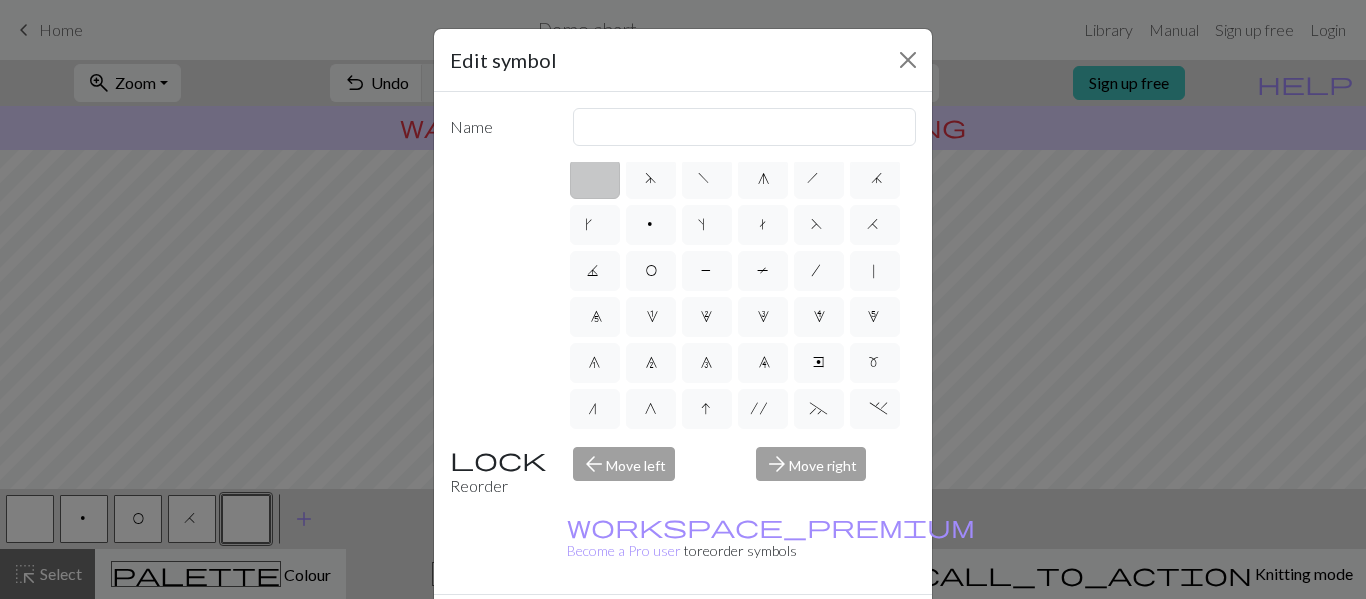 scroll, scrollTop: 0, scrollLeft: 0, axis: both 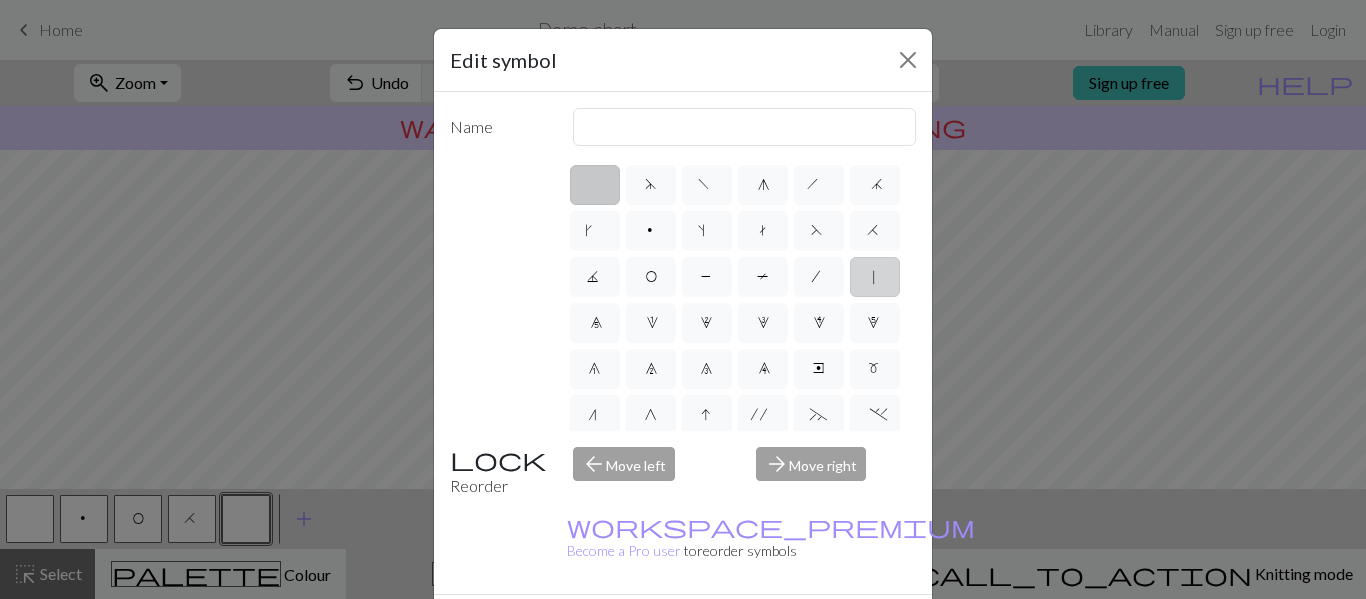 click on "|" at bounding box center (874, 279) 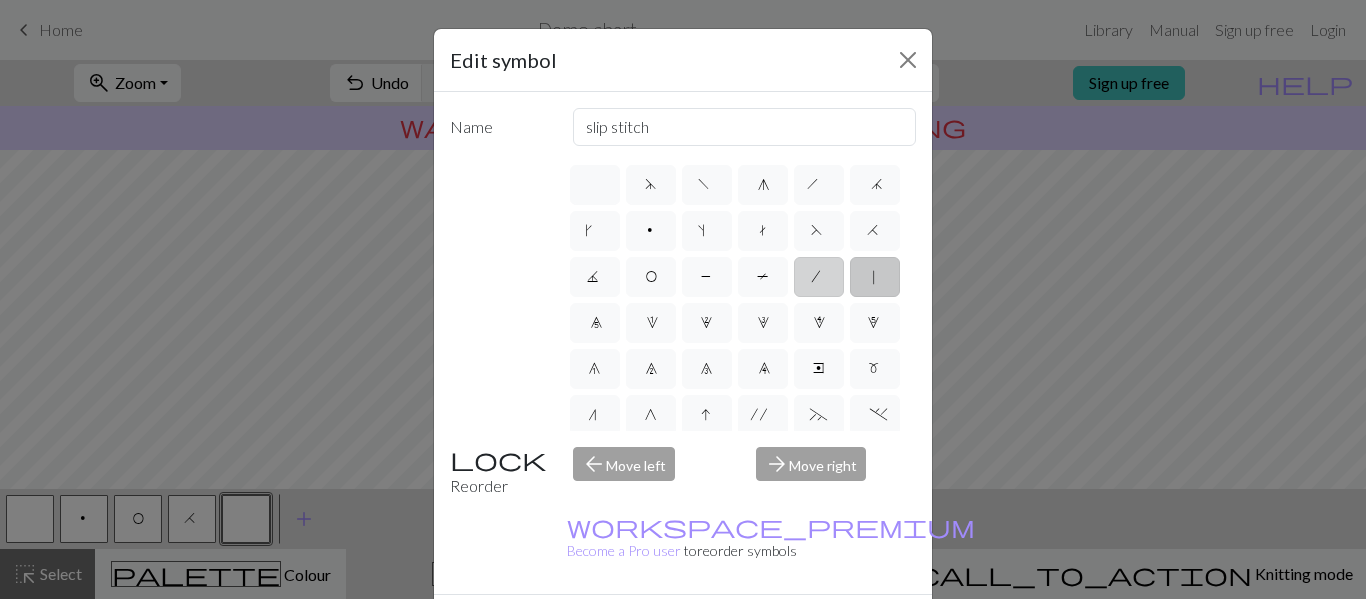 click on "/" at bounding box center (819, 279) 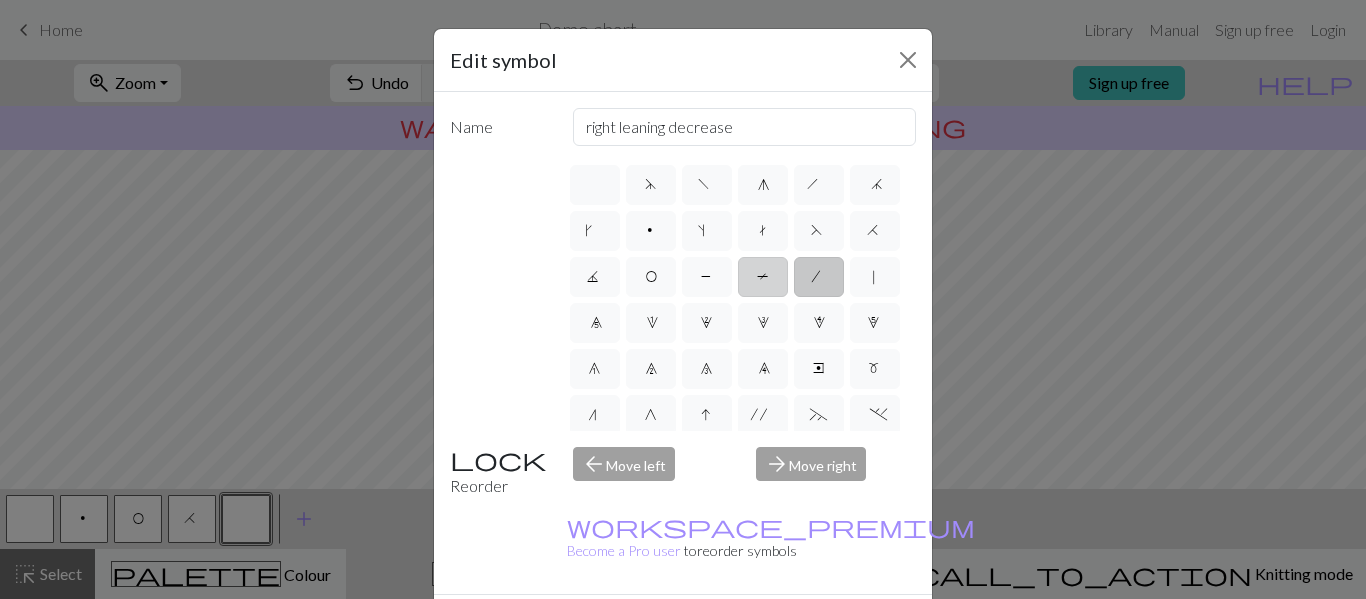 click on "T" at bounding box center [763, 279] 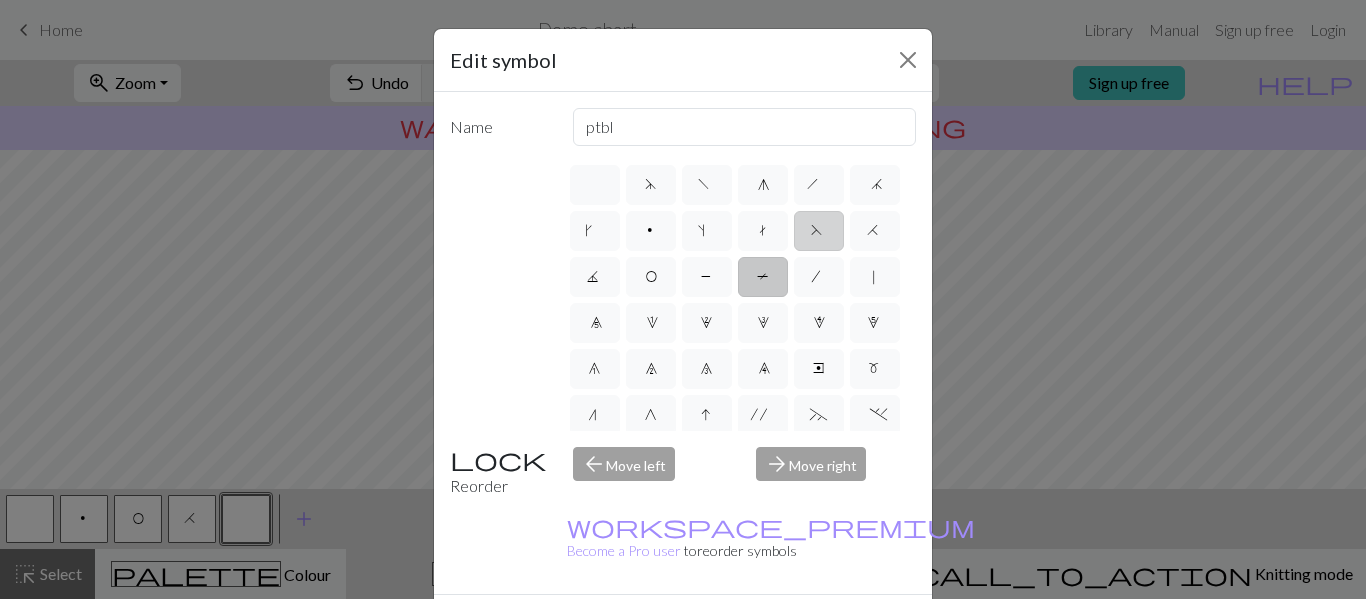 click on "F" at bounding box center (819, 233) 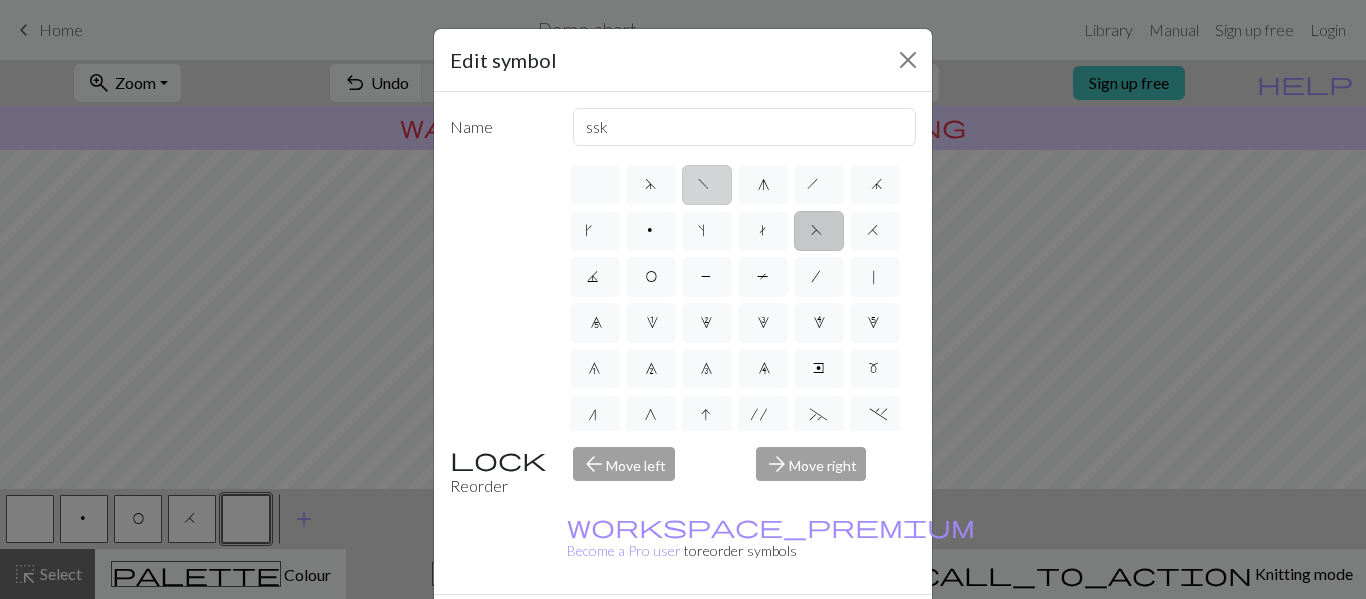 click on "f" at bounding box center (707, 185) 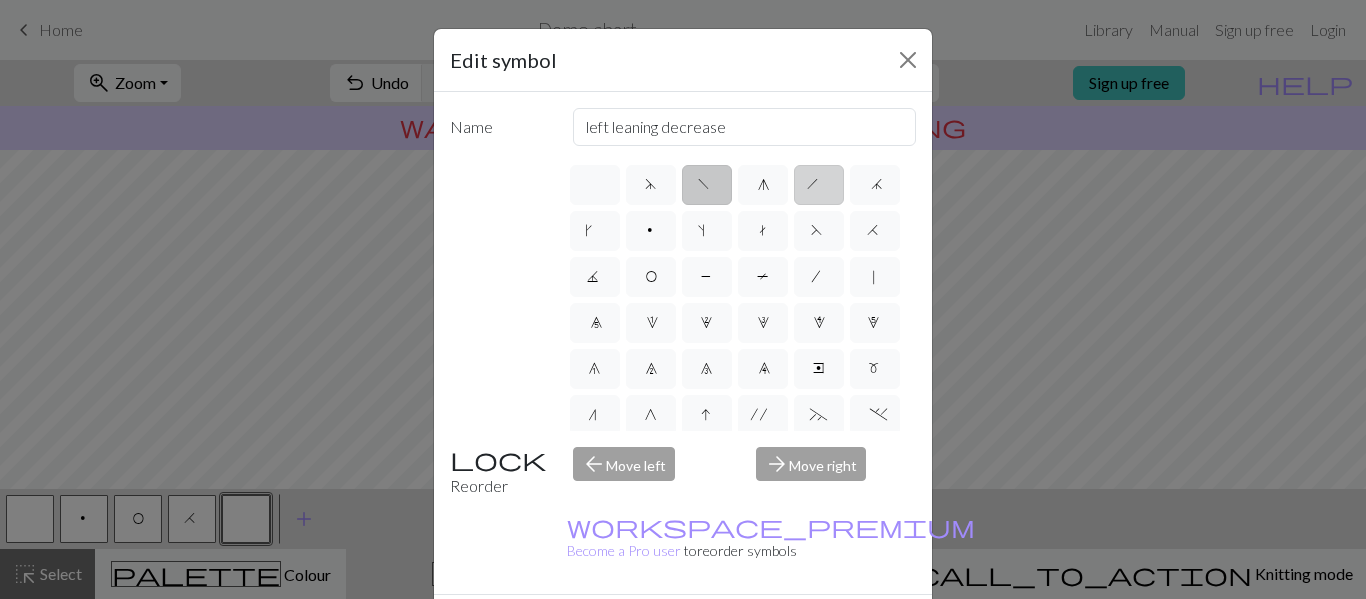click on "h" at bounding box center [819, 187] 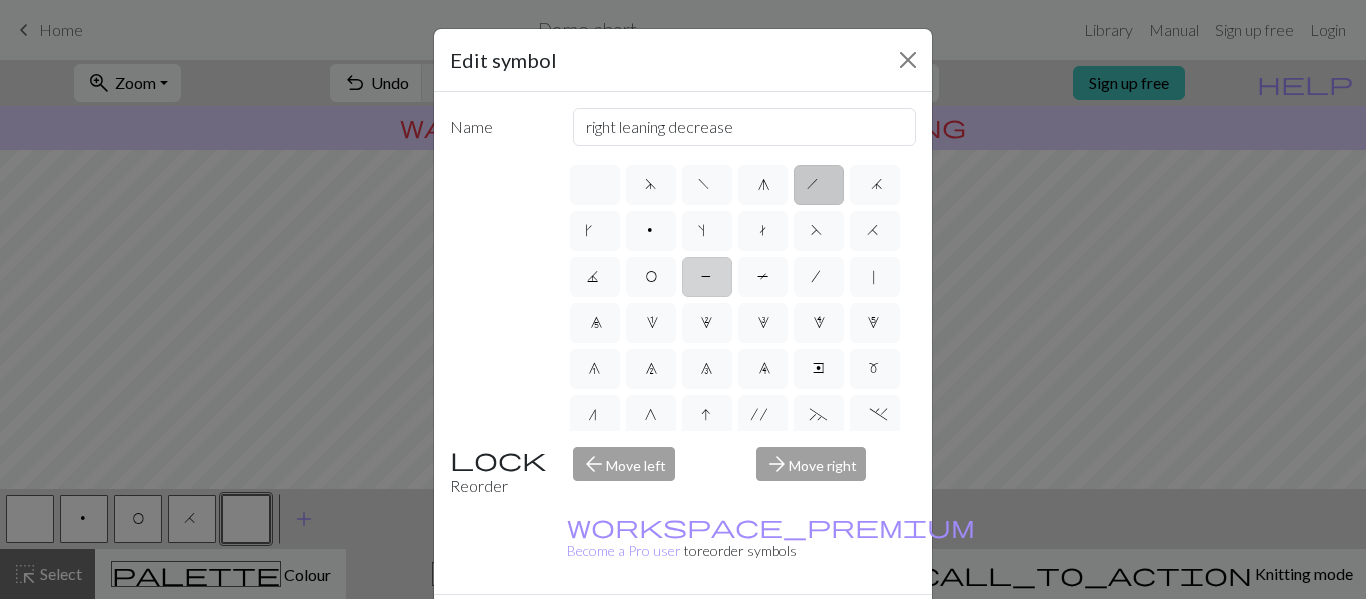 click on "P" at bounding box center [707, 277] 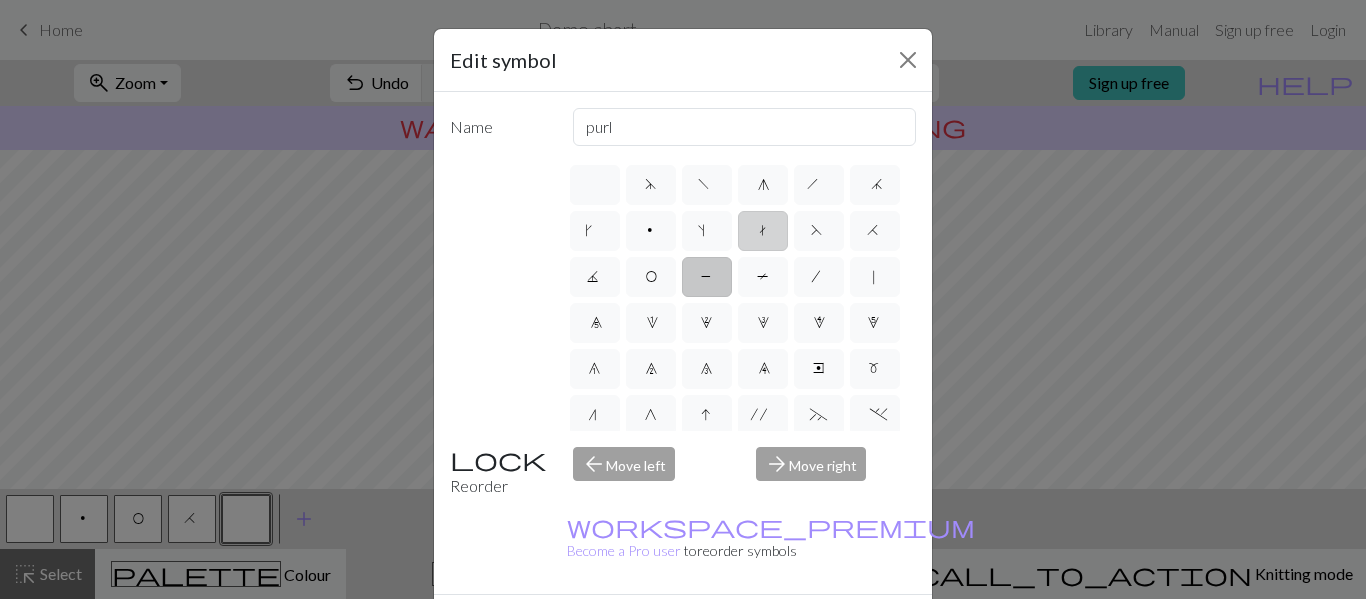 click on "t" at bounding box center (763, 233) 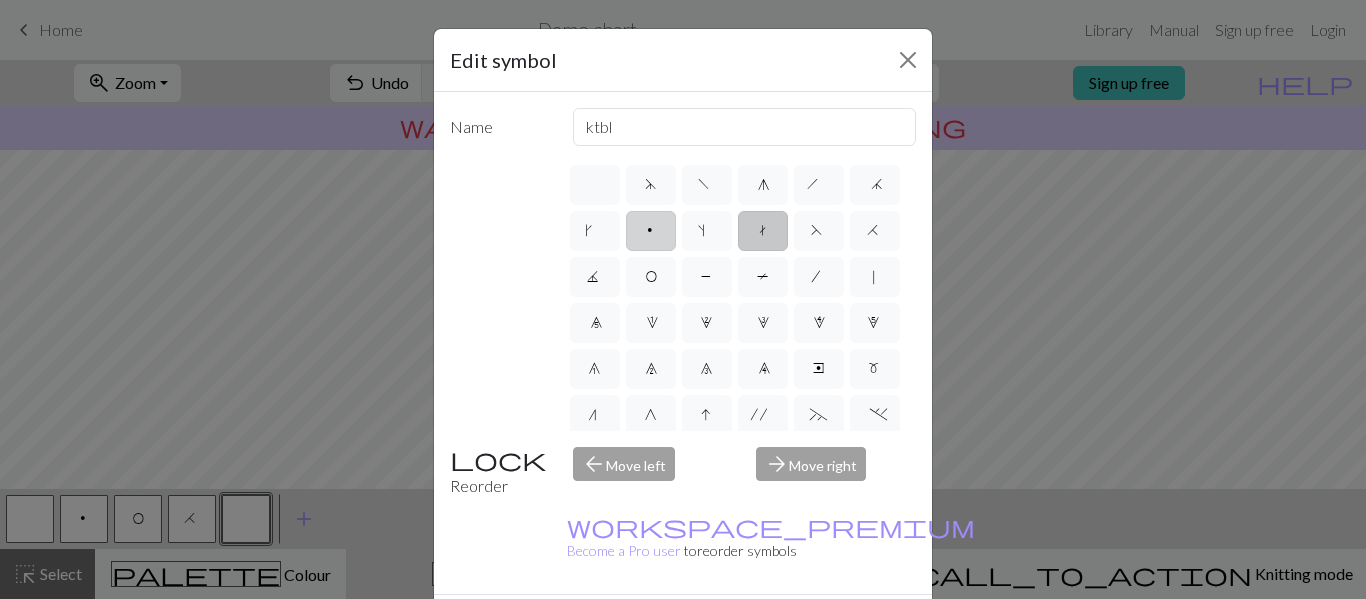 click on "p" at bounding box center (651, 233) 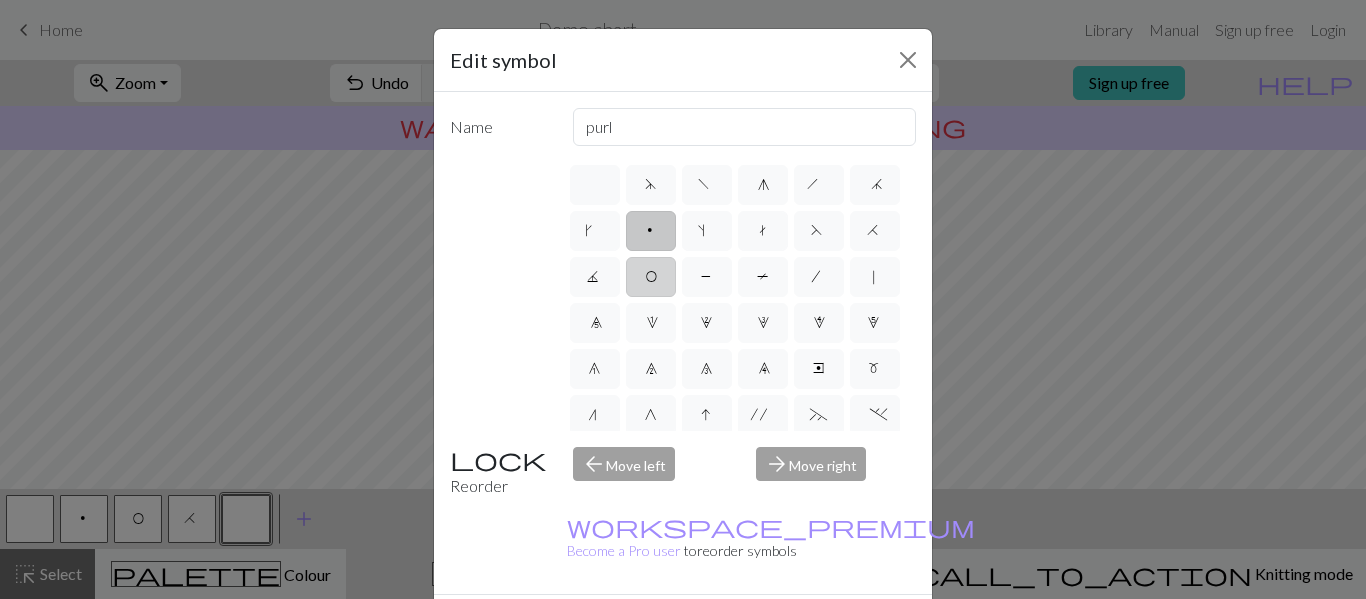 click on "O" at bounding box center (651, 279) 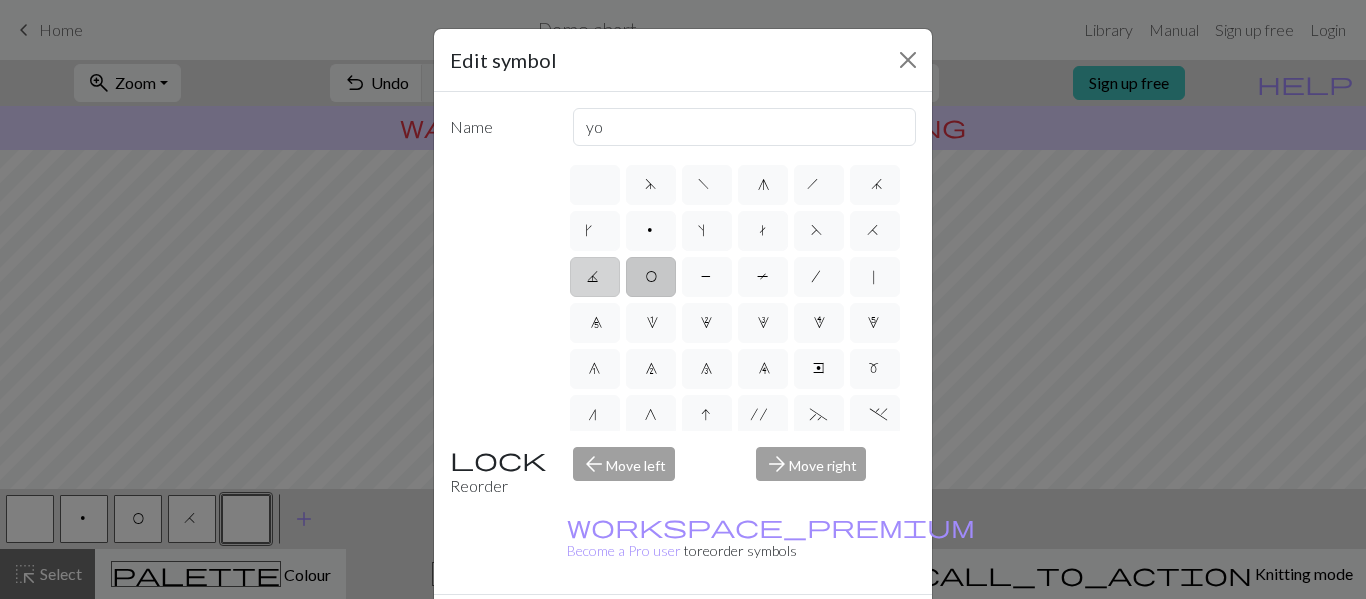 click on "J" at bounding box center (595, 279) 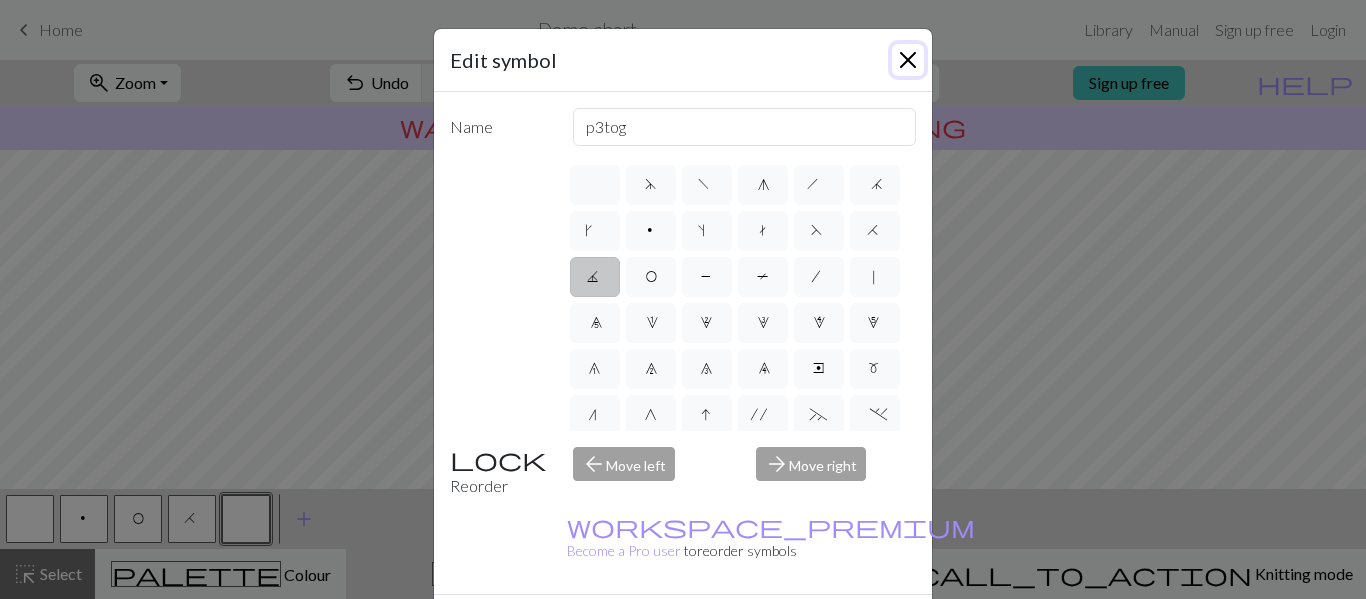 click at bounding box center [908, 60] 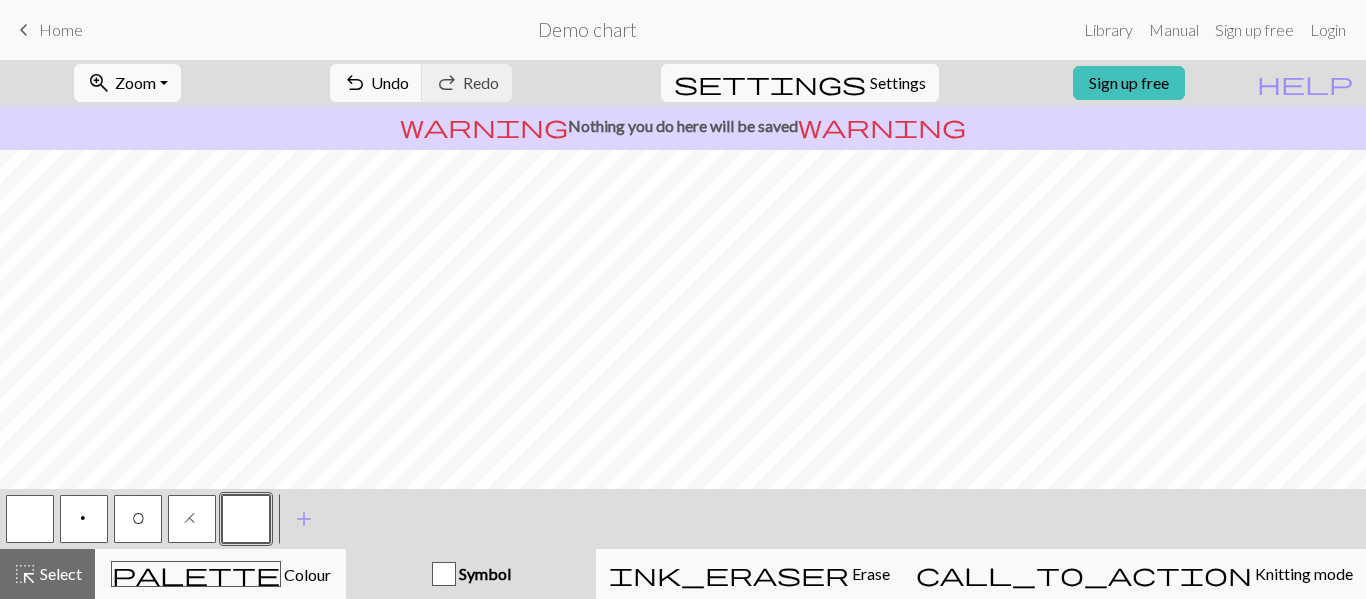 click on "p" at bounding box center [84, 519] 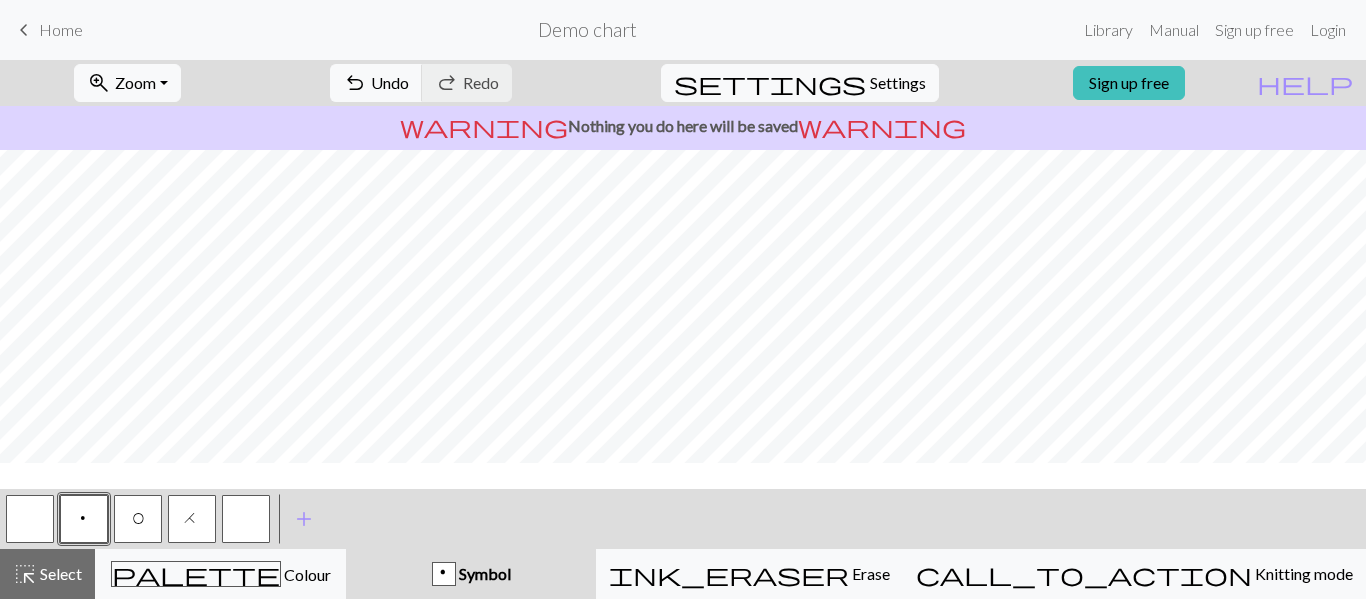 scroll, scrollTop: 1507, scrollLeft: 612, axis: both 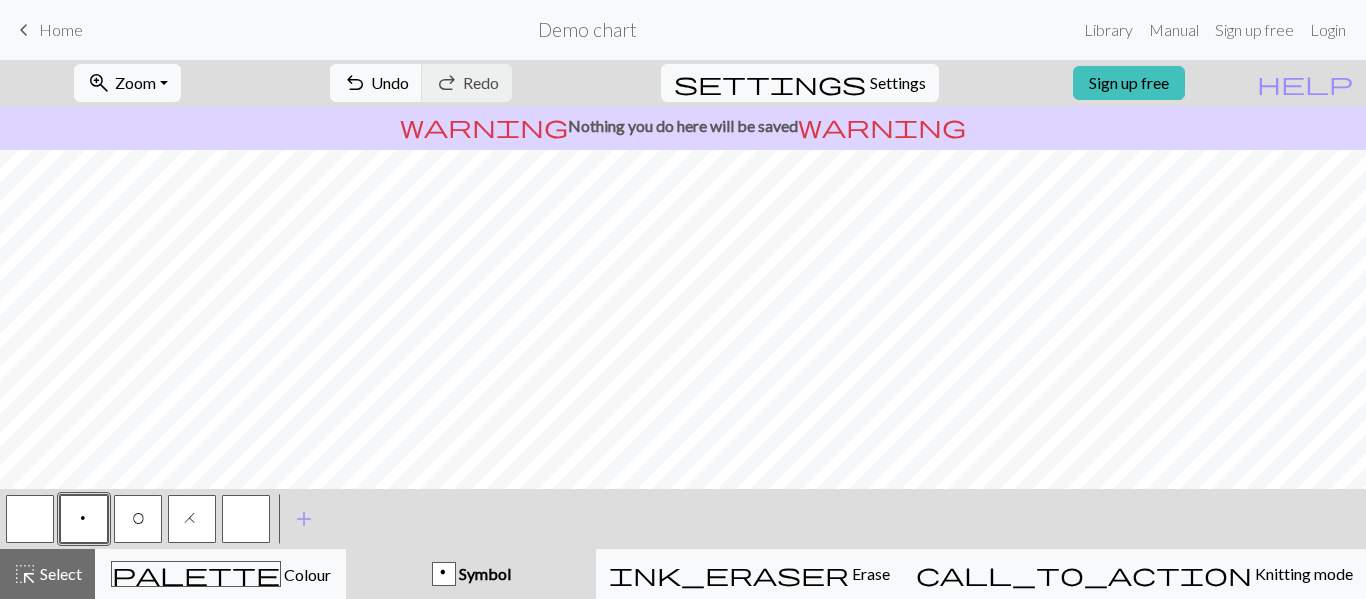 click on "H" at bounding box center [192, 519] 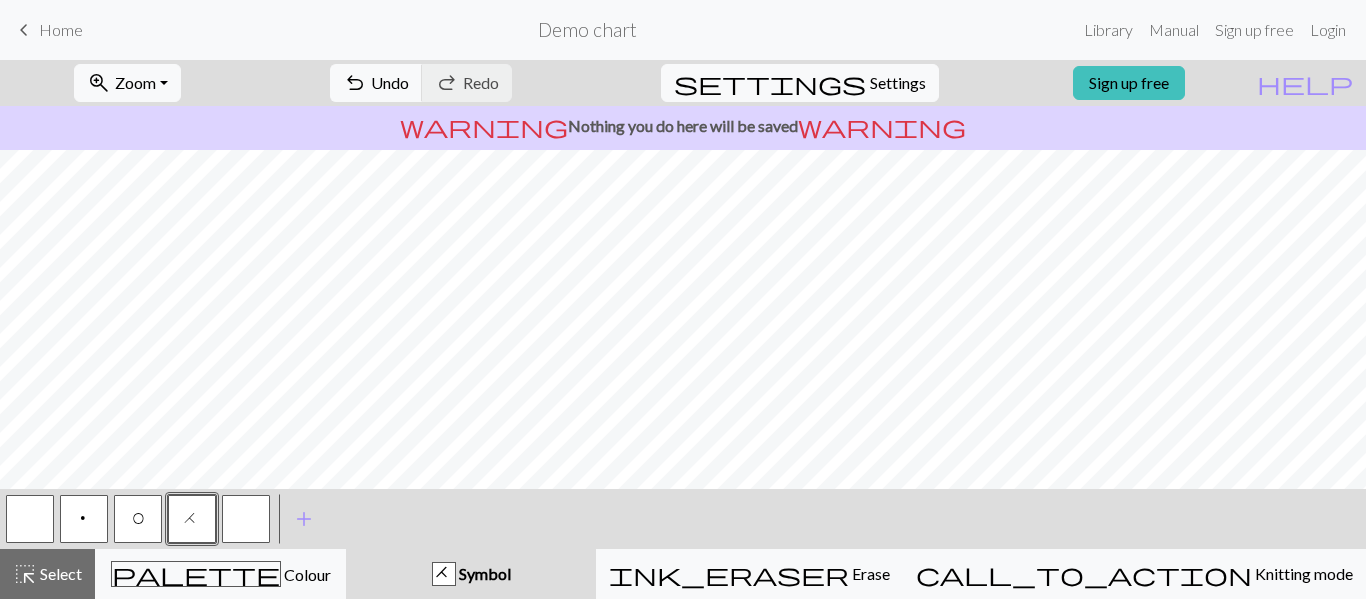 click on "p" at bounding box center (84, 521) 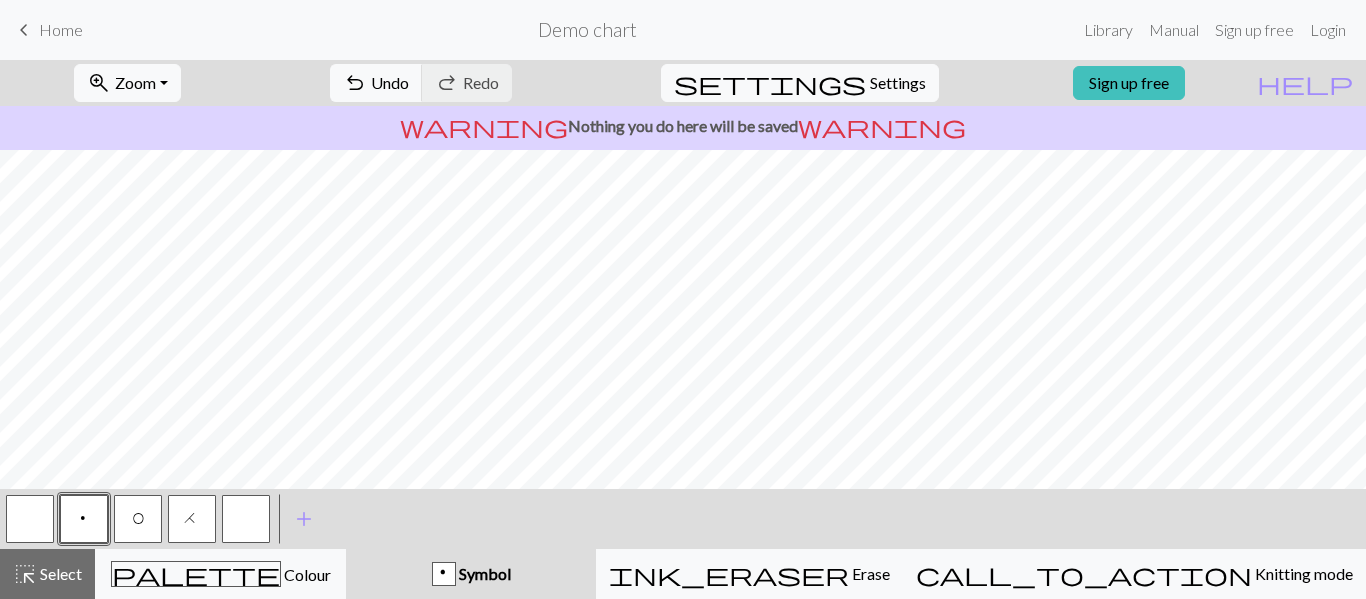 click on "O" at bounding box center (138, 521) 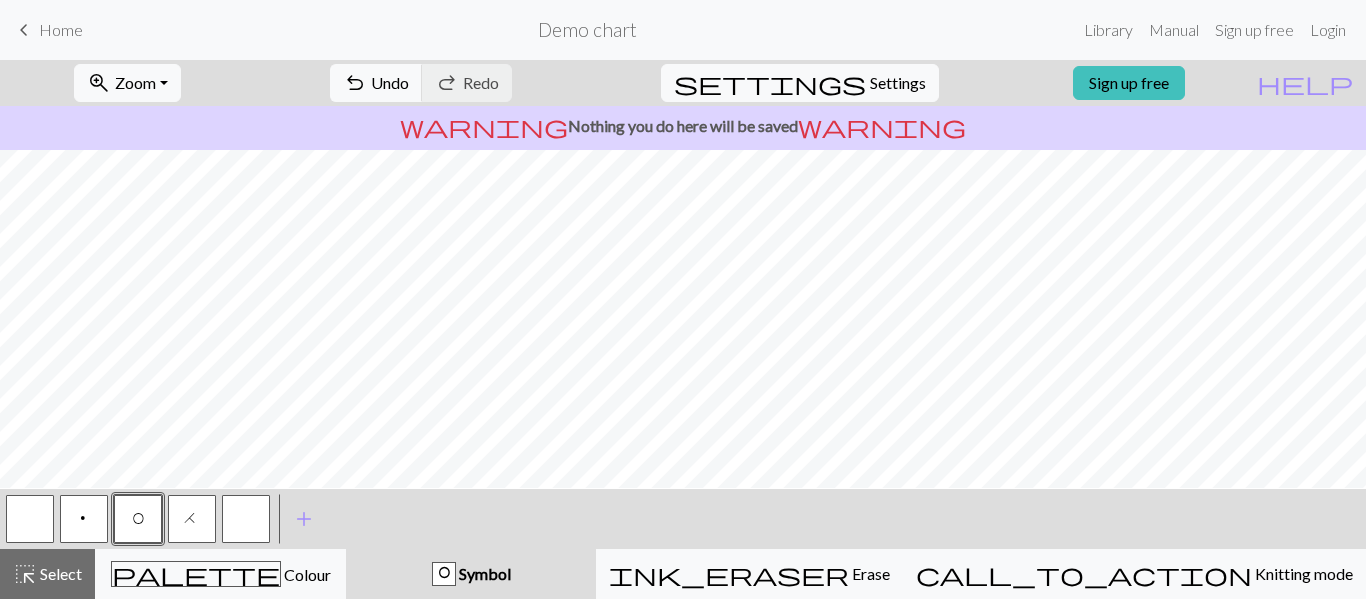 scroll, scrollTop: 1381, scrollLeft: 612, axis: both 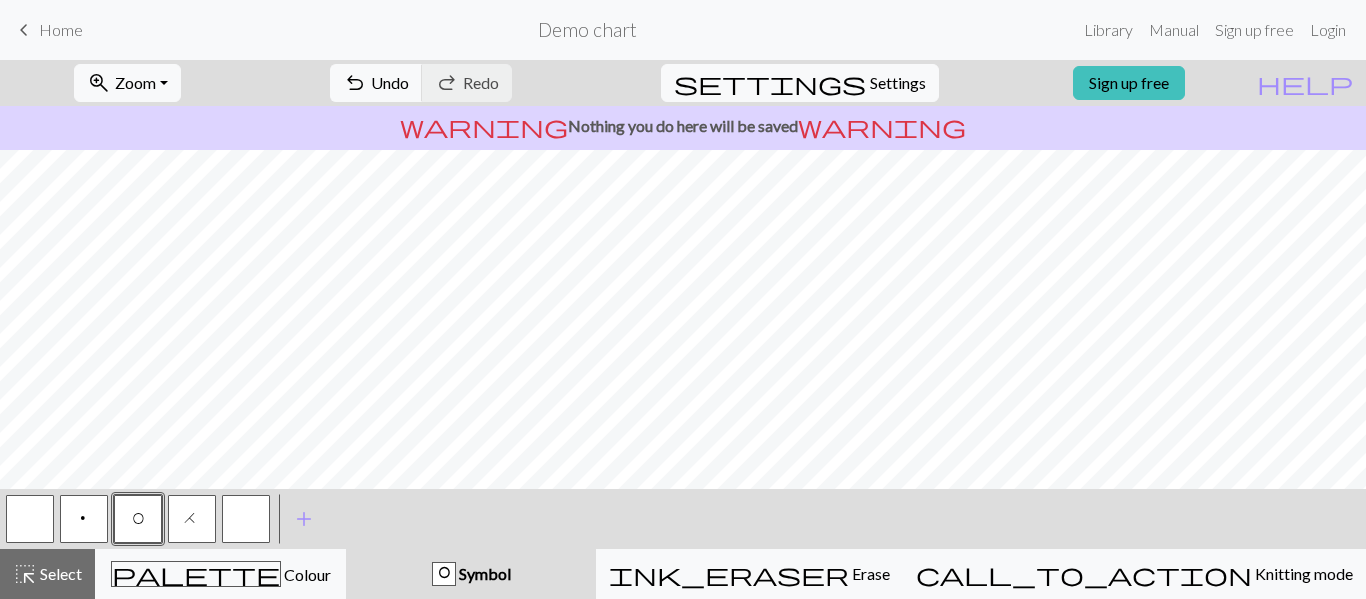 click on "p" at bounding box center [84, 519] 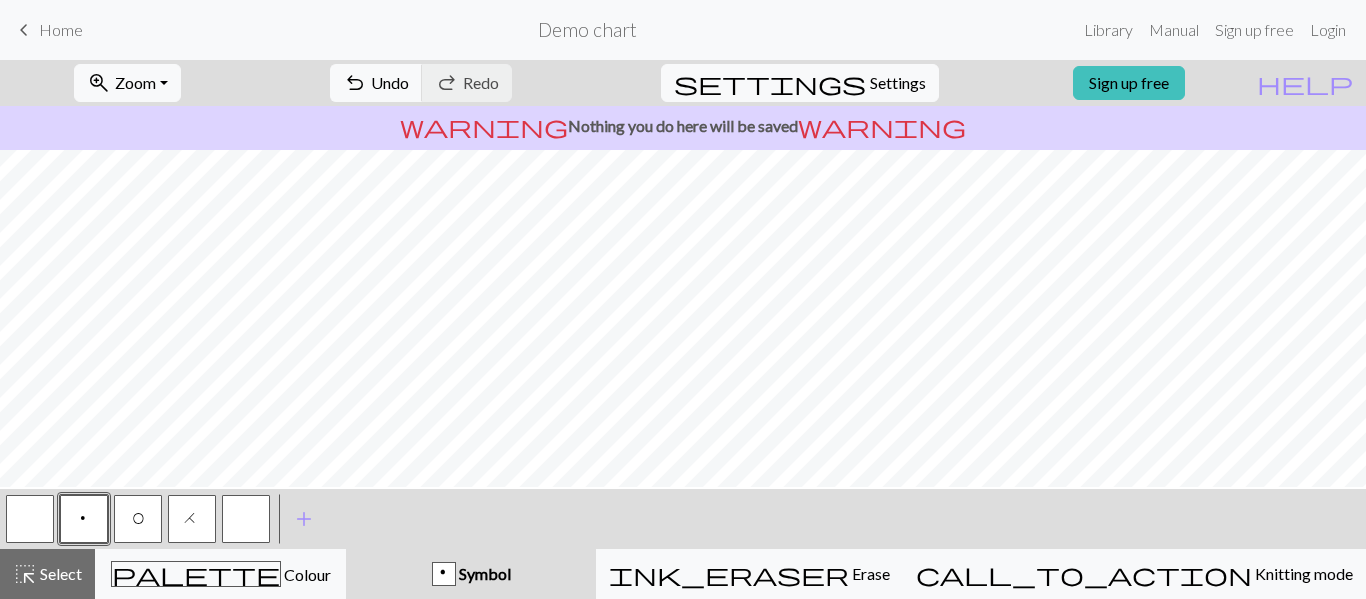 scroll, scrollTop: 1313, scrollLeft: 612, axis: both 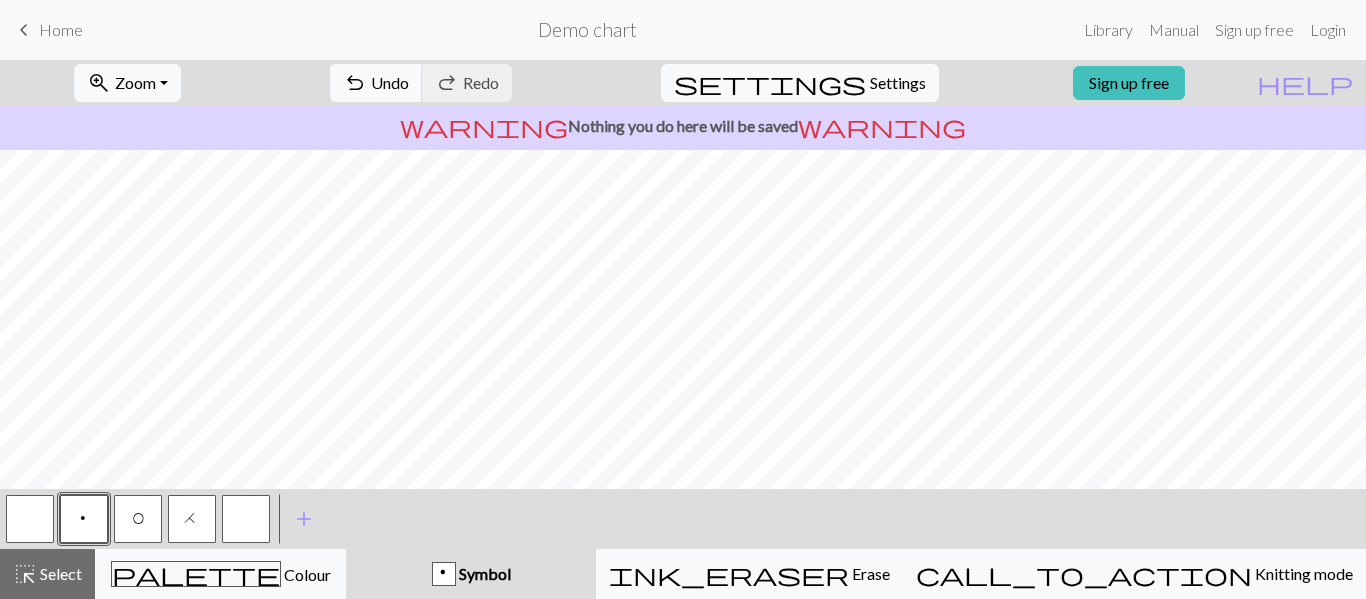 click on "H" at bounding box center (192, 519) 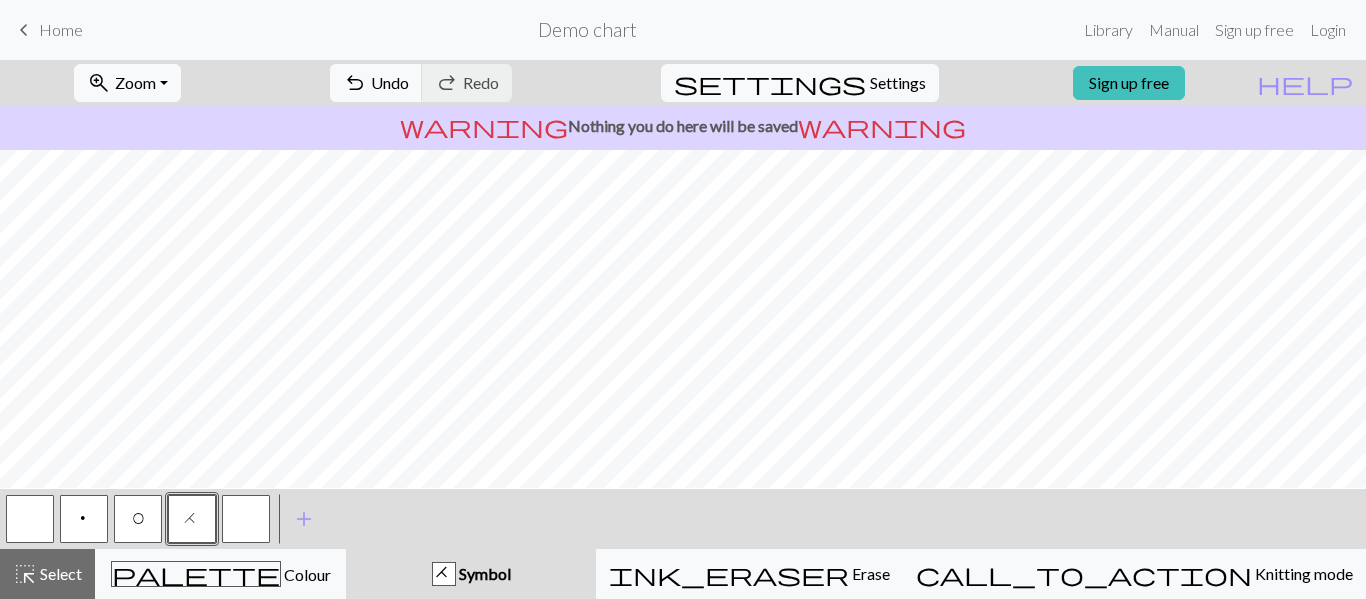 scroll, scrollTop: 1315, scrollLeft: 612, axis: both 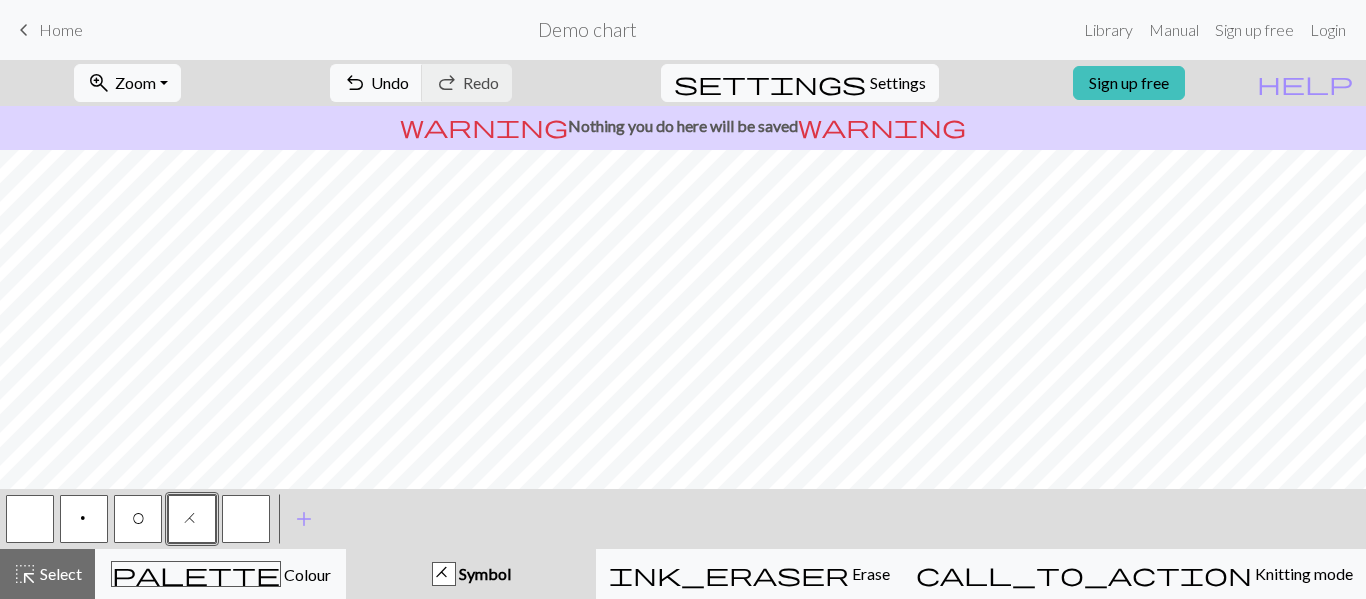 click on "p" at bounding box center (84, 519) 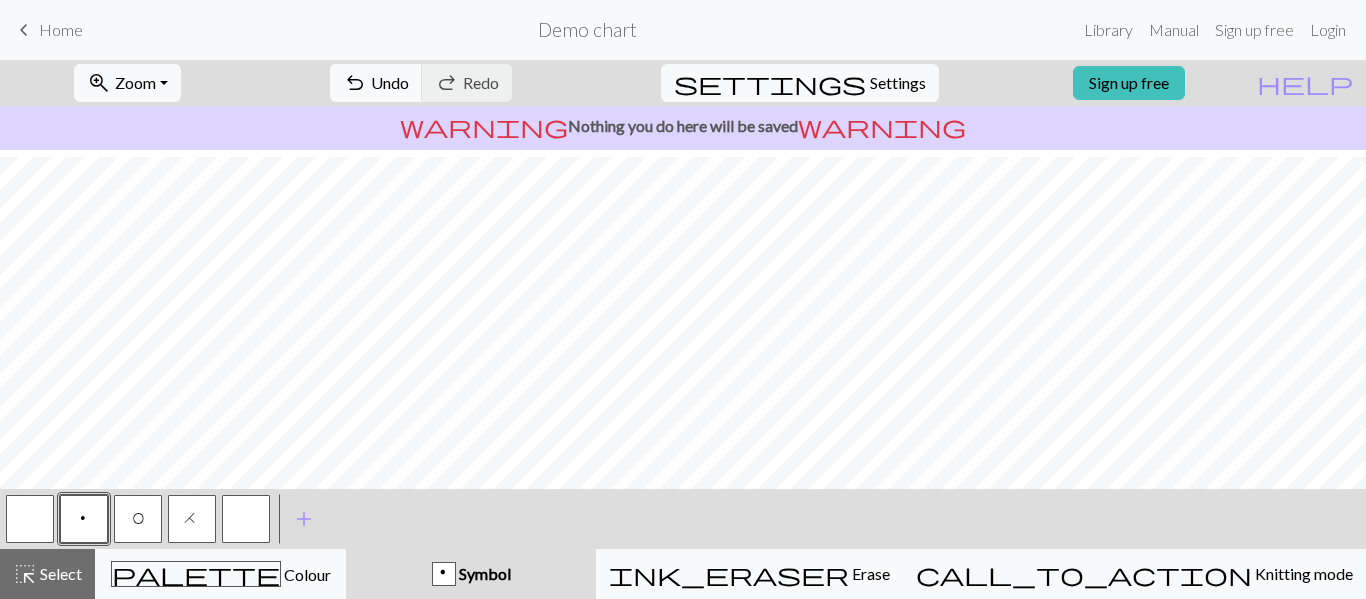scroll, scrollTop: 1482, scrollLeft: 612, axis: both 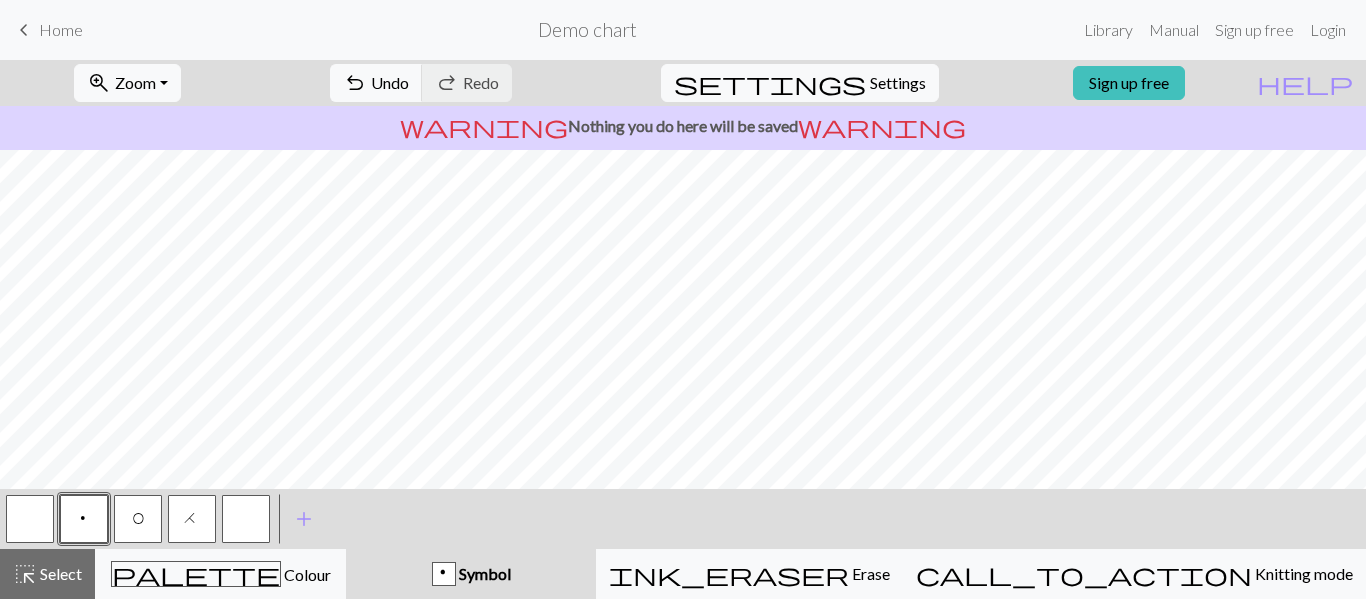 click on "O" at bounding box center (138, 521) 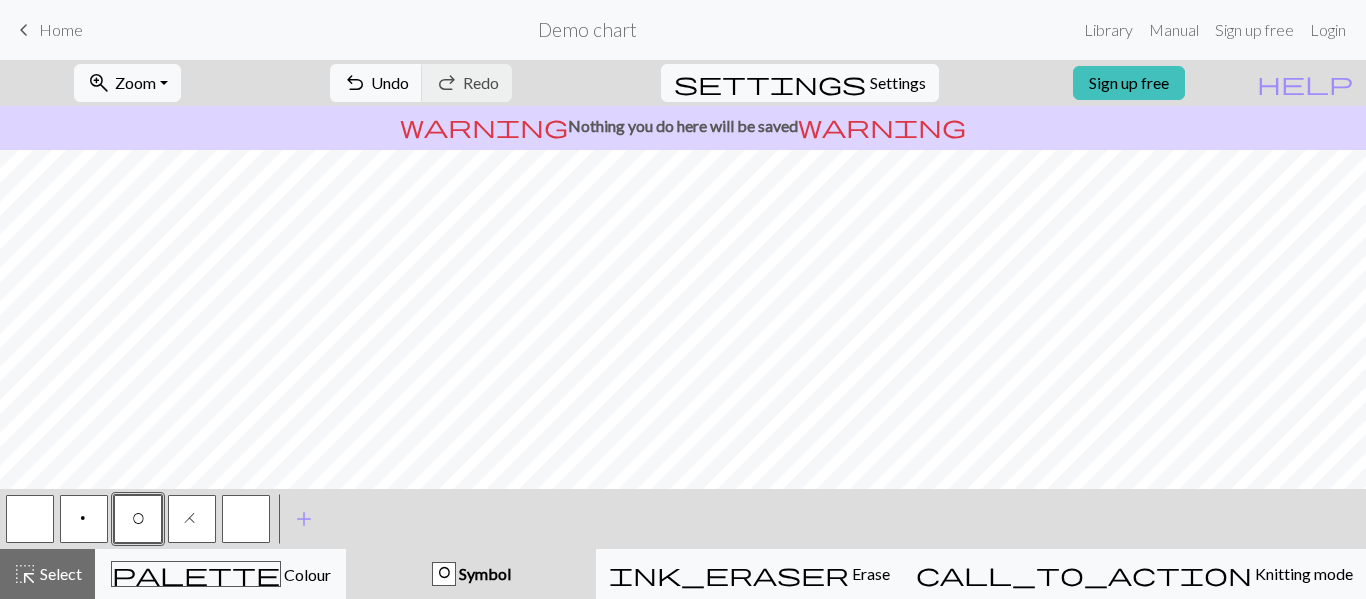 click on "p" at bounding box center [84, 519] 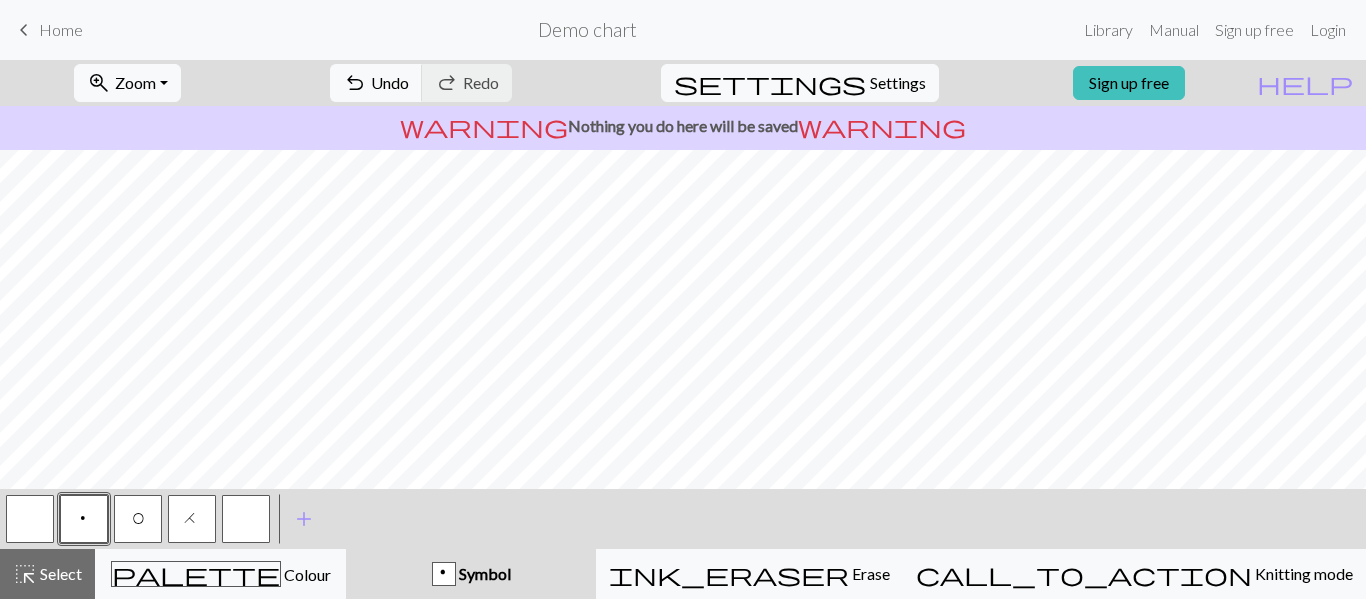 click on "p" at bounding box center [84, 519] 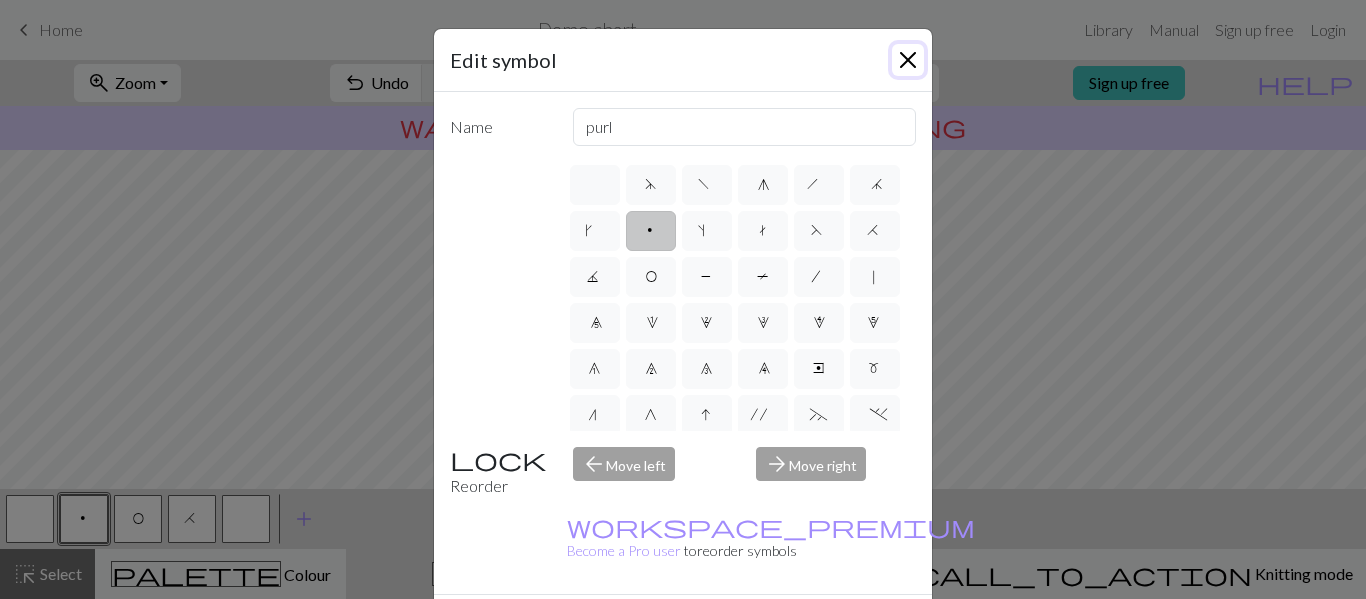 click at bounding box center (908, 60) 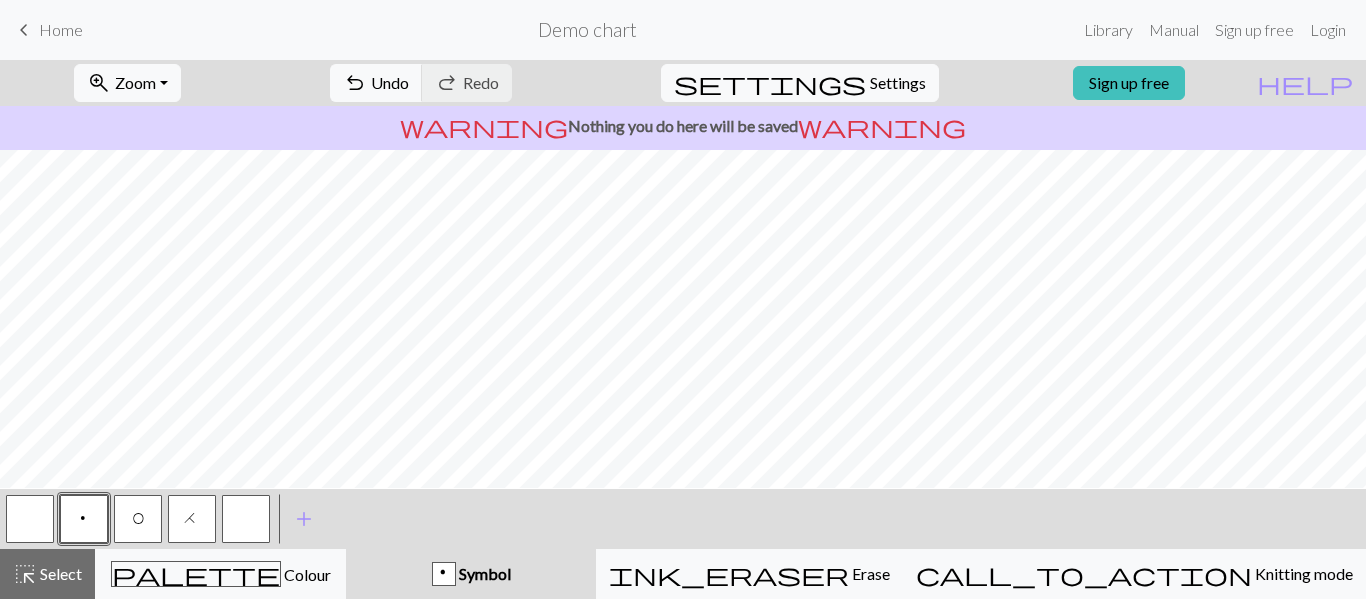 scroll, scrollTop: 1252, scrollLeft: 777, axis: both 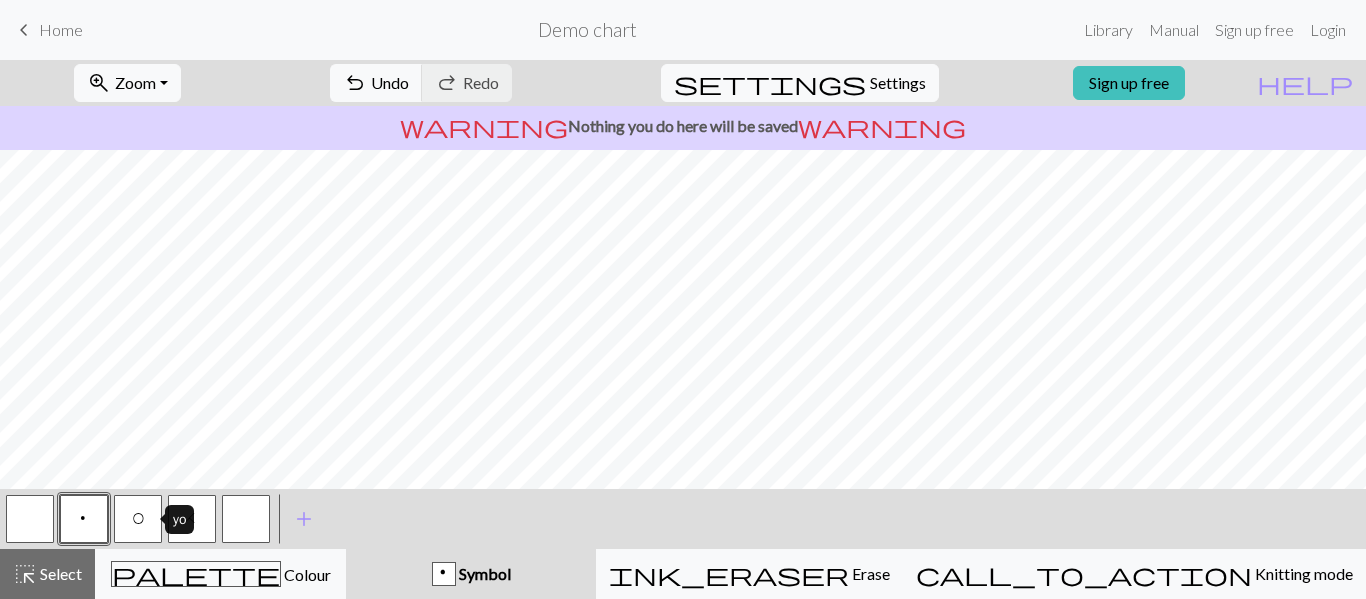 click on "O" at bounding box center [138, 519] 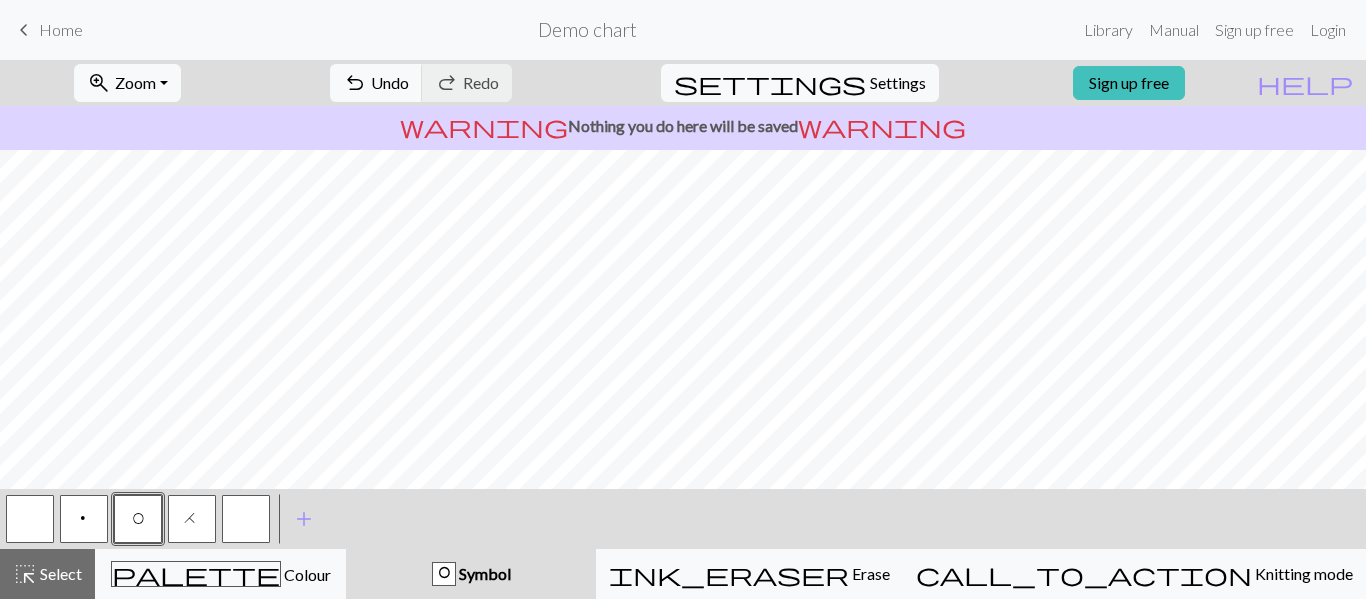 click on "p" at bounding box center [84, 521] 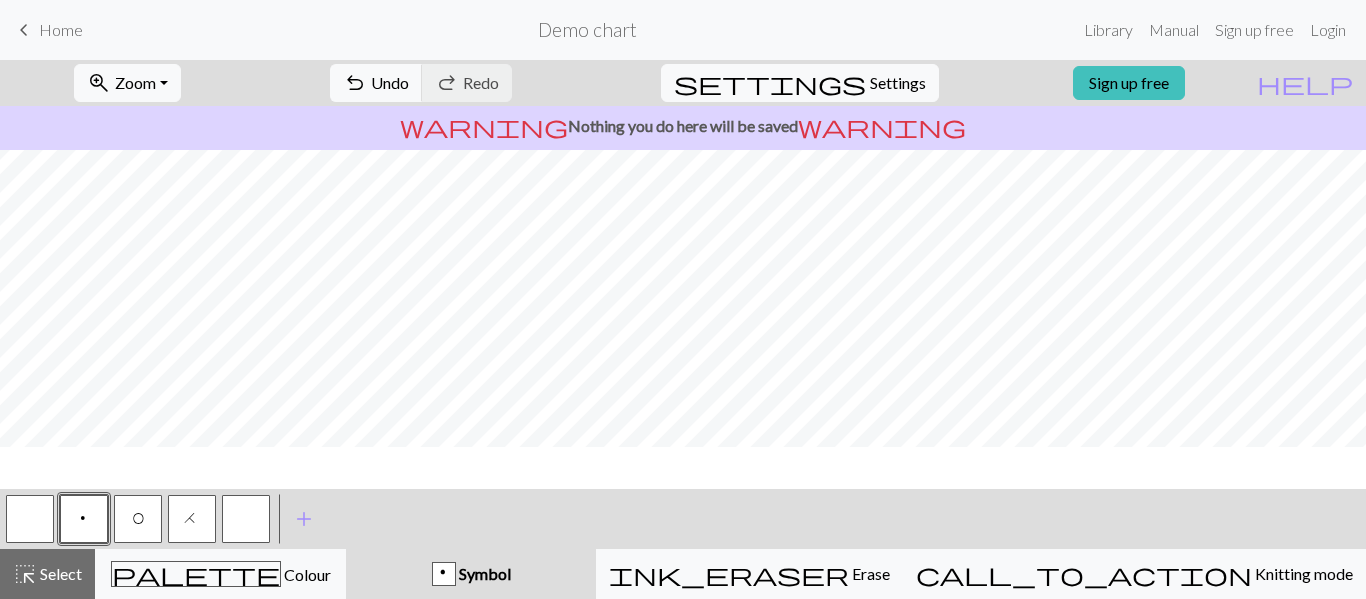 scroll, scrollTop: 1207, scrollLeft: 777, axis: both 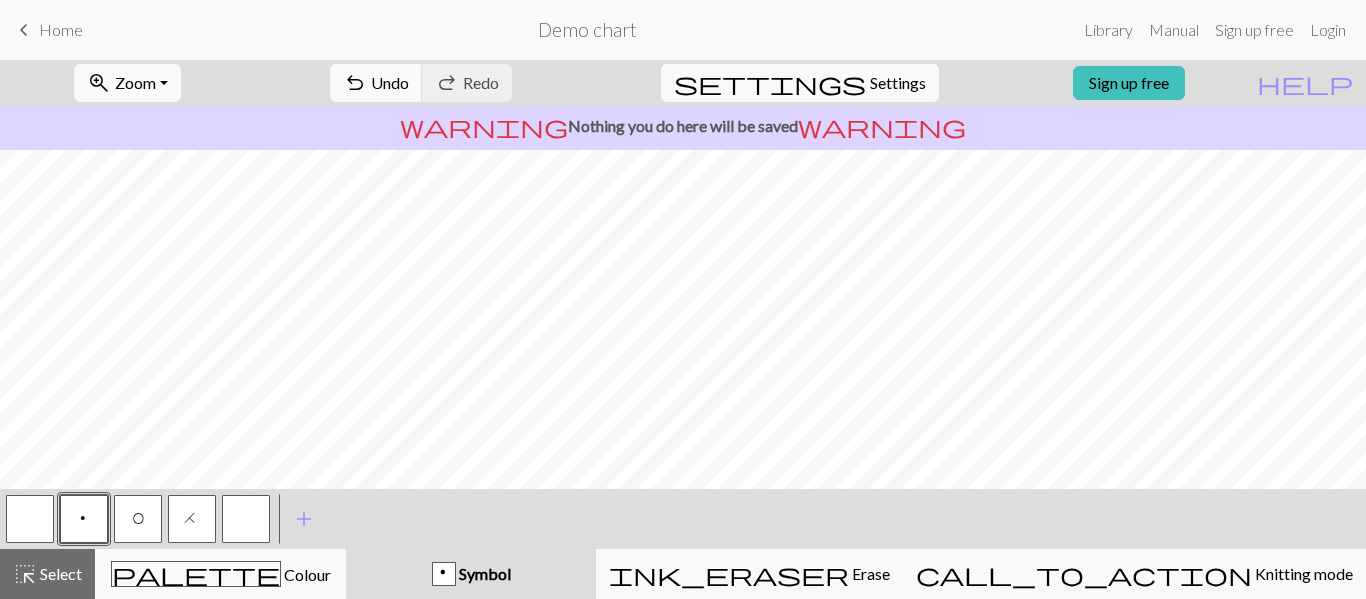 click on "H" at bounding box center [192, 519] 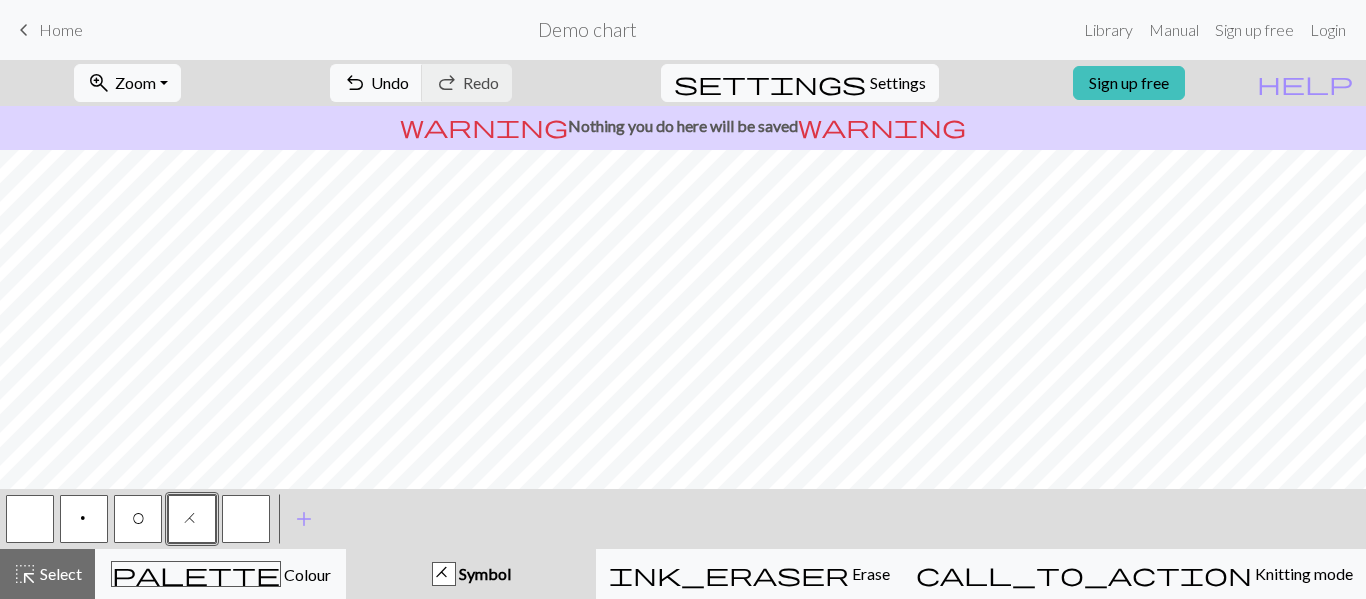 click on "O" at bounding box center (138, 521) 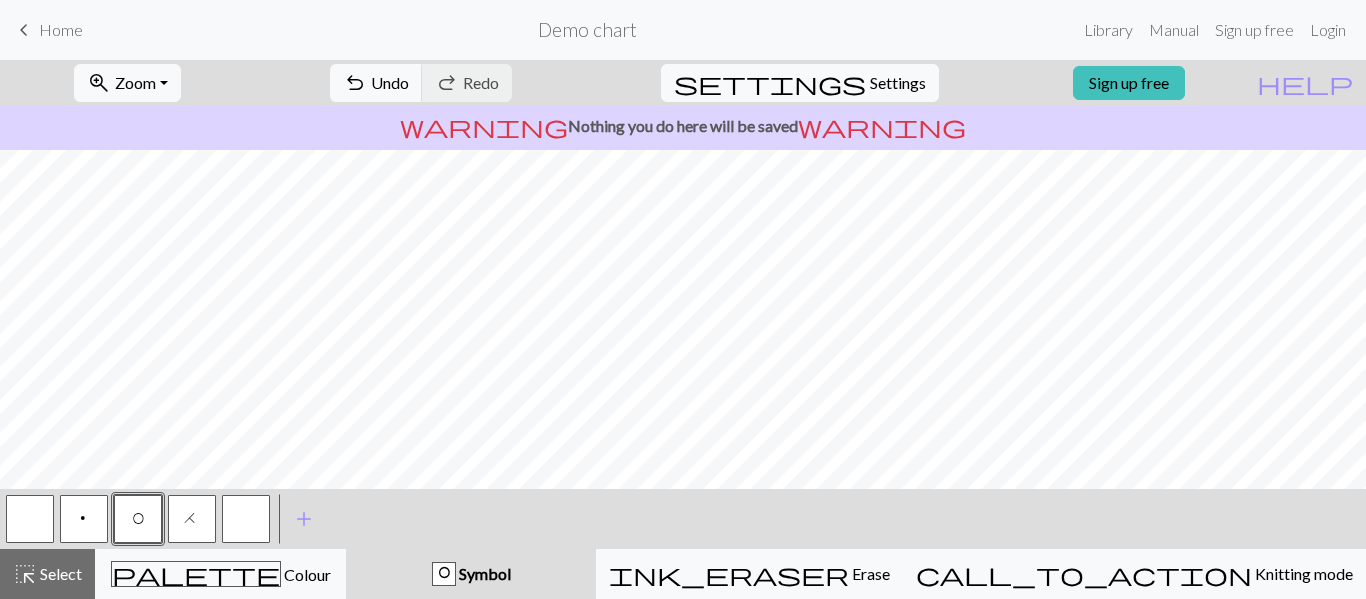 click on "p" at bounding box center (84, 521) 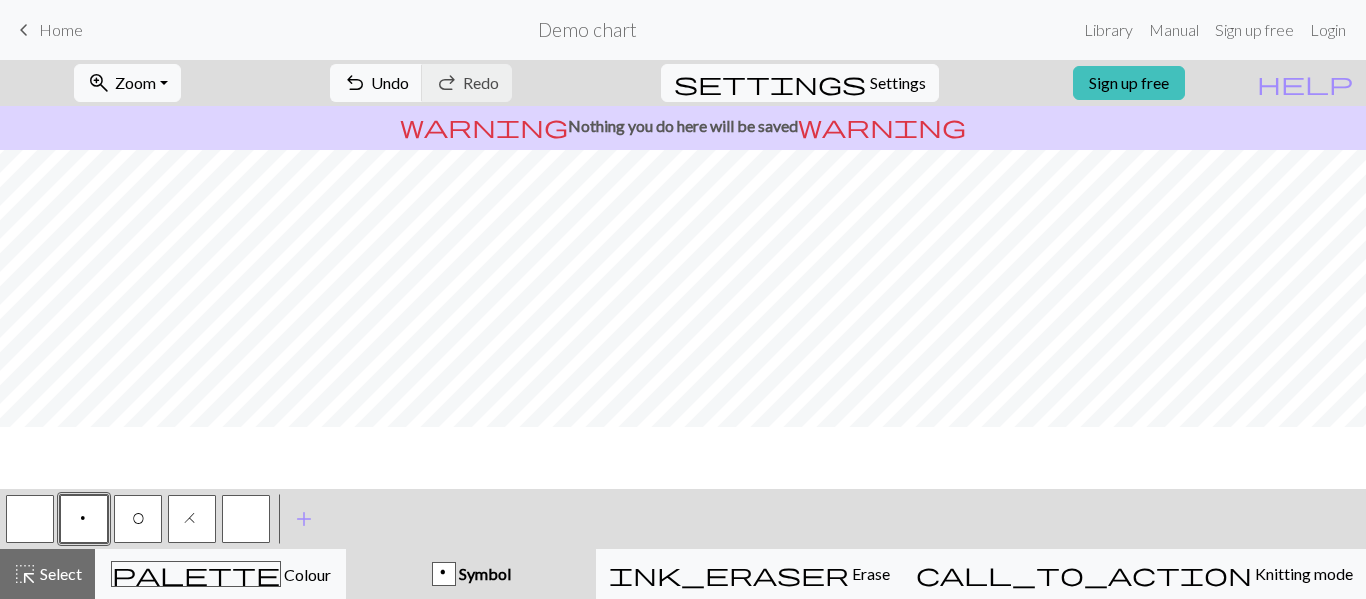 scroll, scrollTop: 675, scrollLeft: 777, axis: both 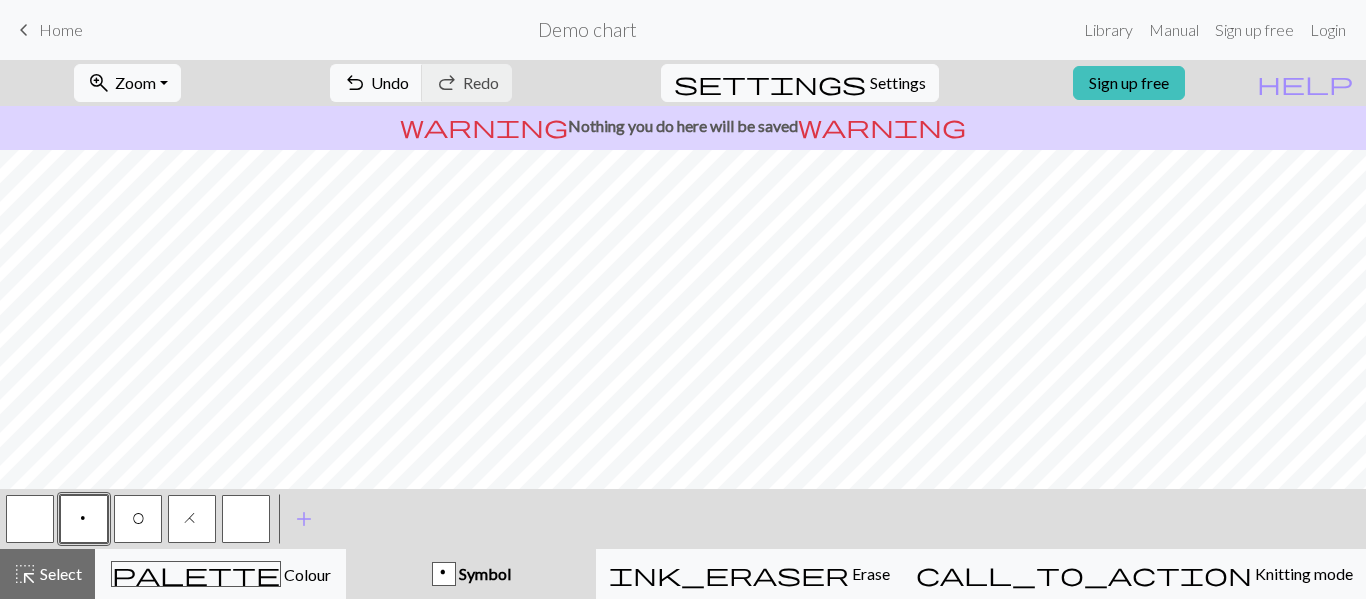 click at bounding box center [30, 519] 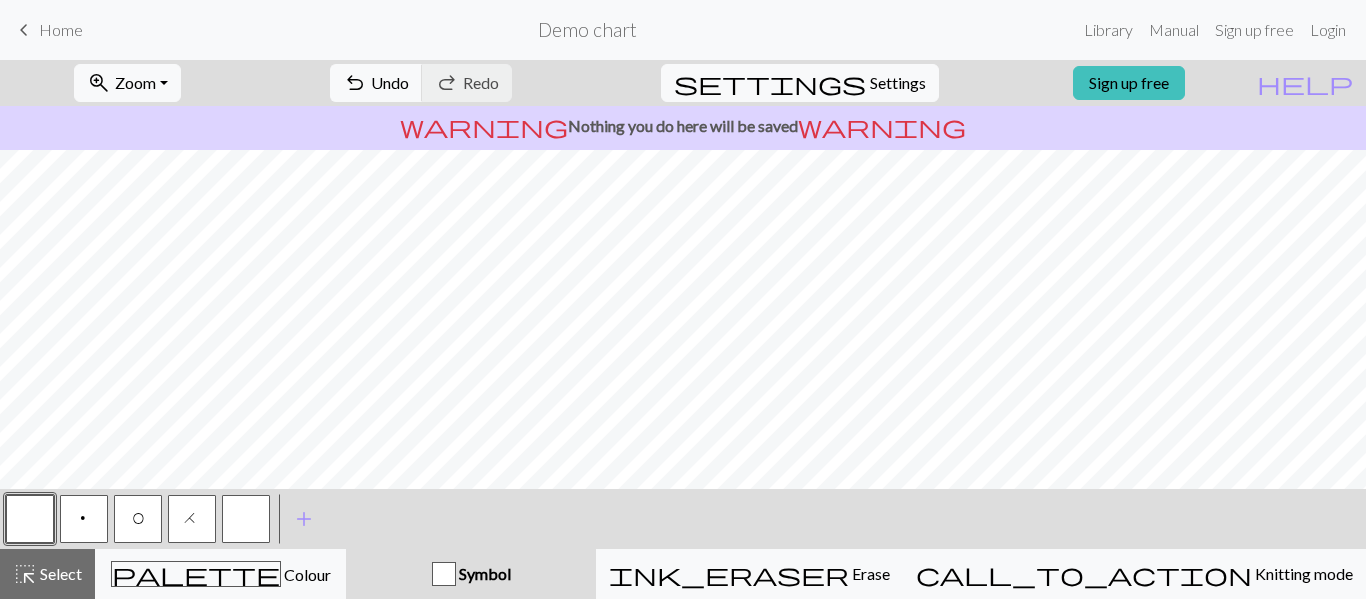 click on "p" at bounding box center (84, 521) 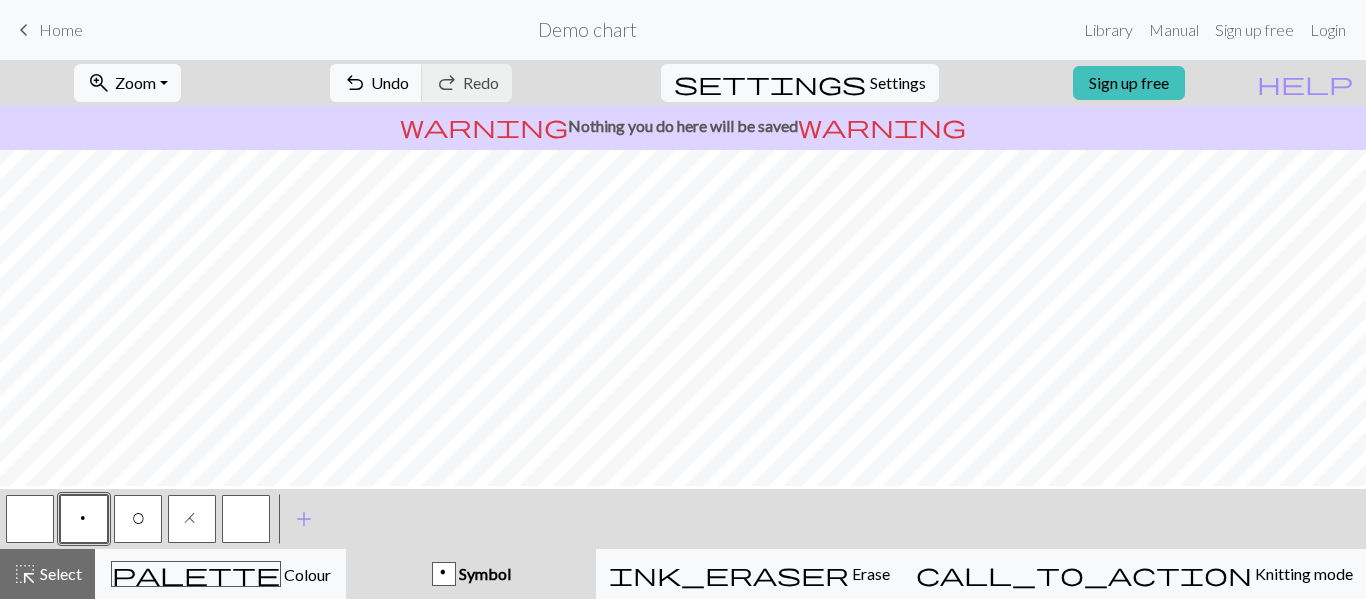 scroll, scrollTop: 1191, scrollLeft: 964, axis: both 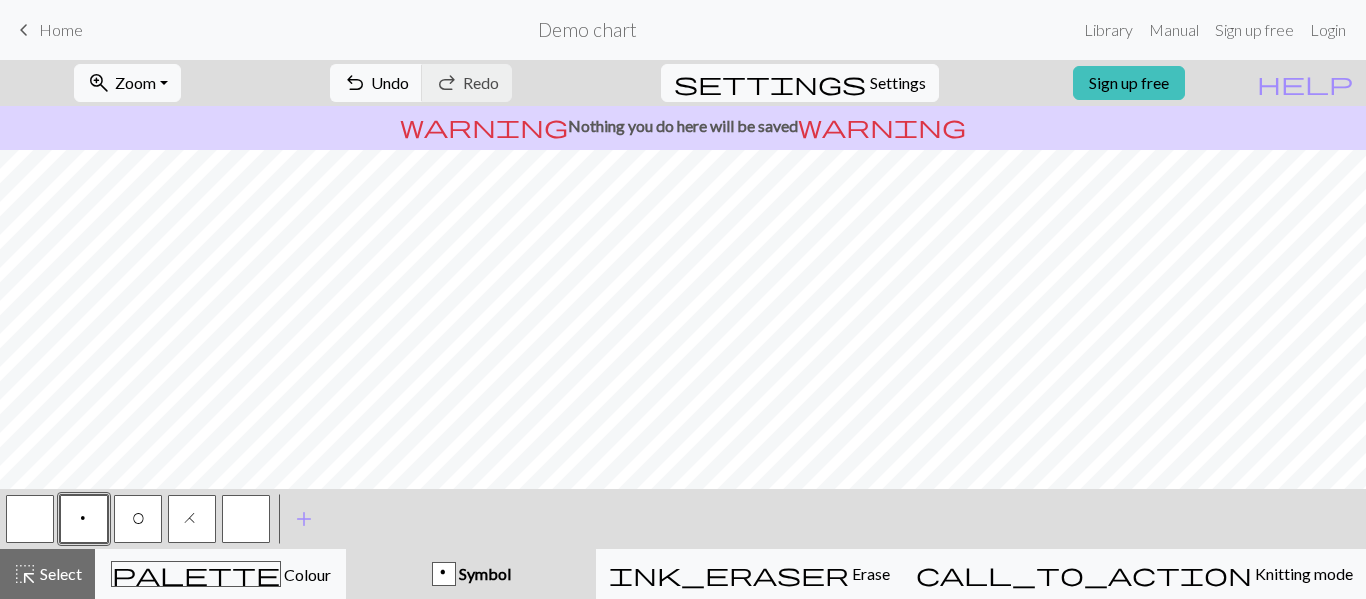 click at bounding box center [30, 519] 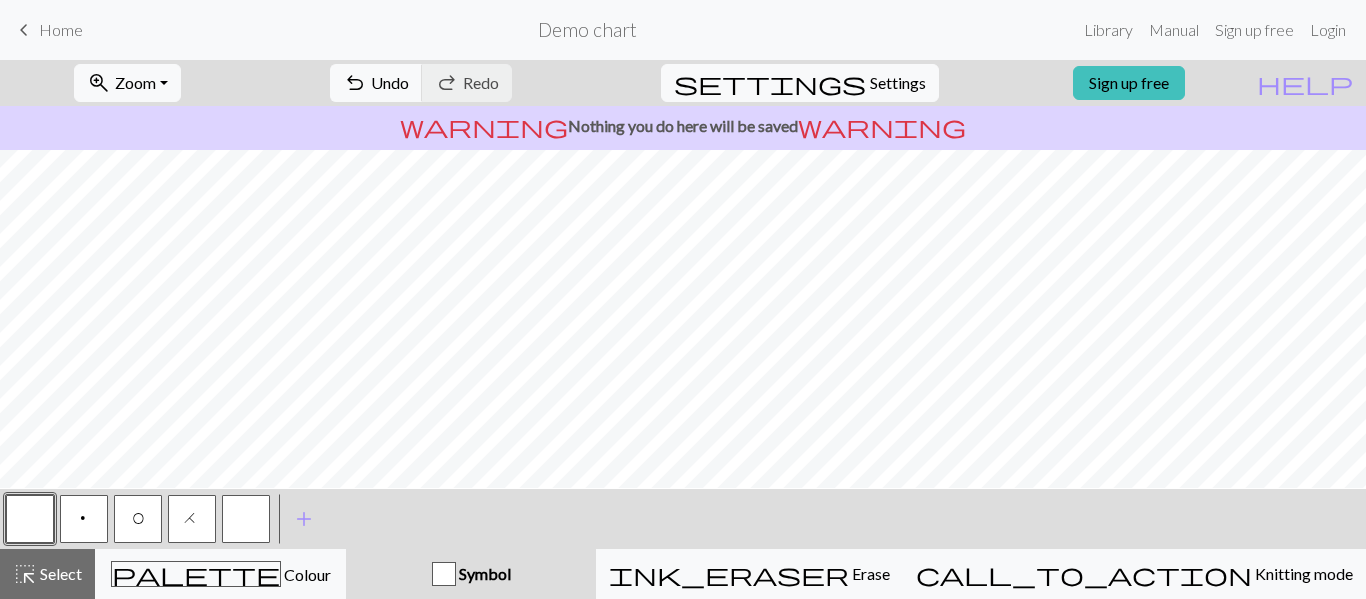 scroll, scrollTop: 1113, scrollLeft: 1001, axis: both 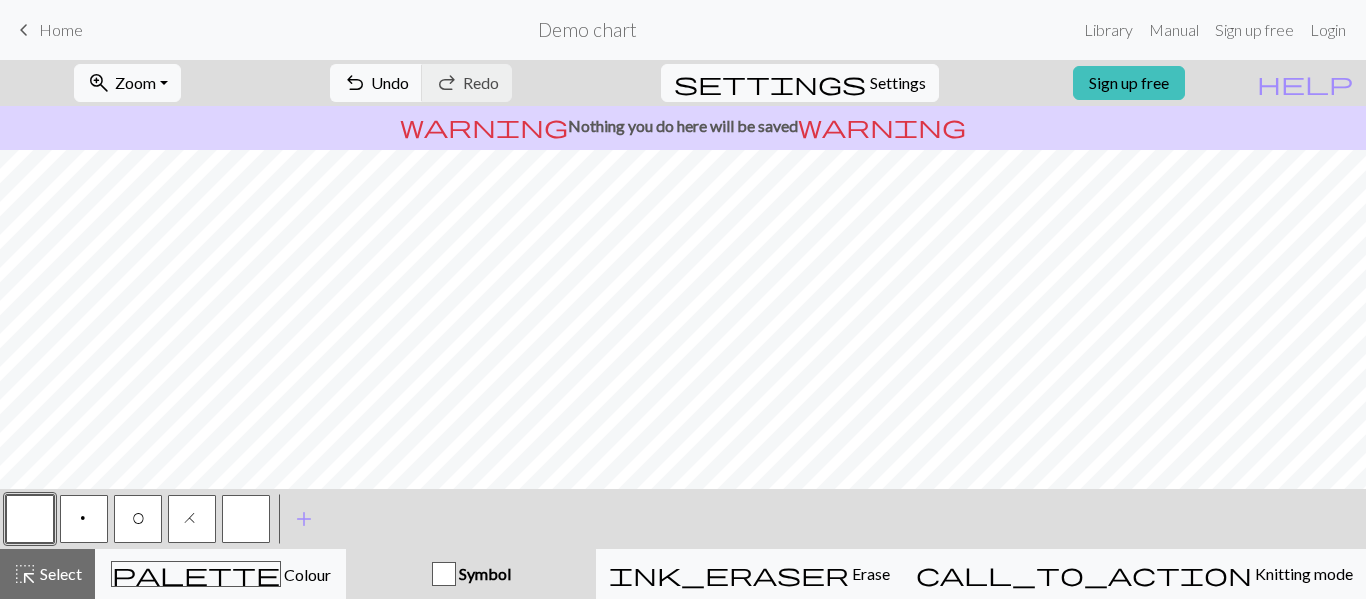 click on "p" at bounding box center (84, 519) 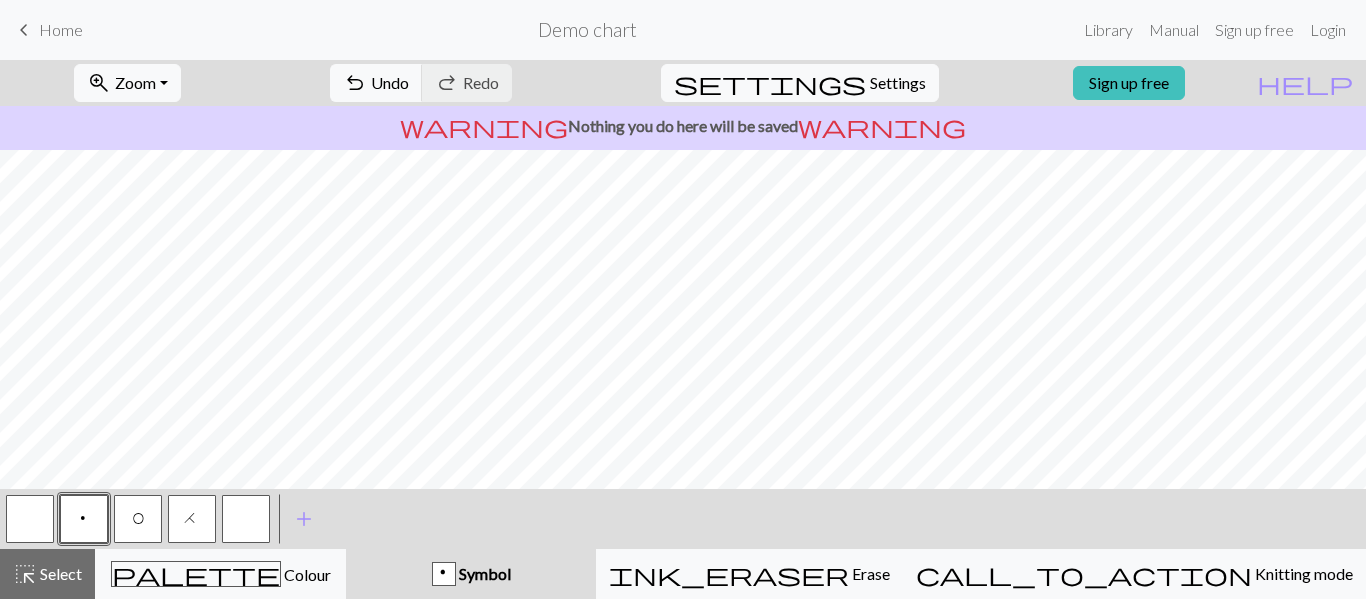 scroll, scrollTop: 1683, scrollLeft: 1001, axis: both 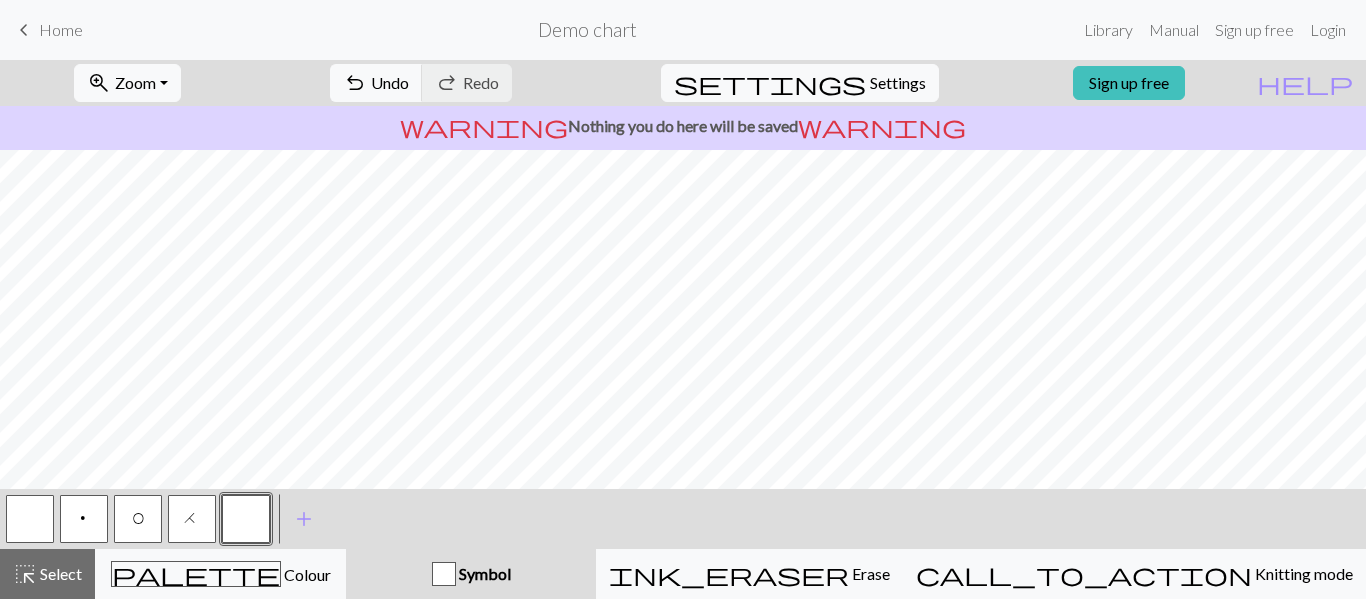 click on "p" at bounding box center (84, 521) 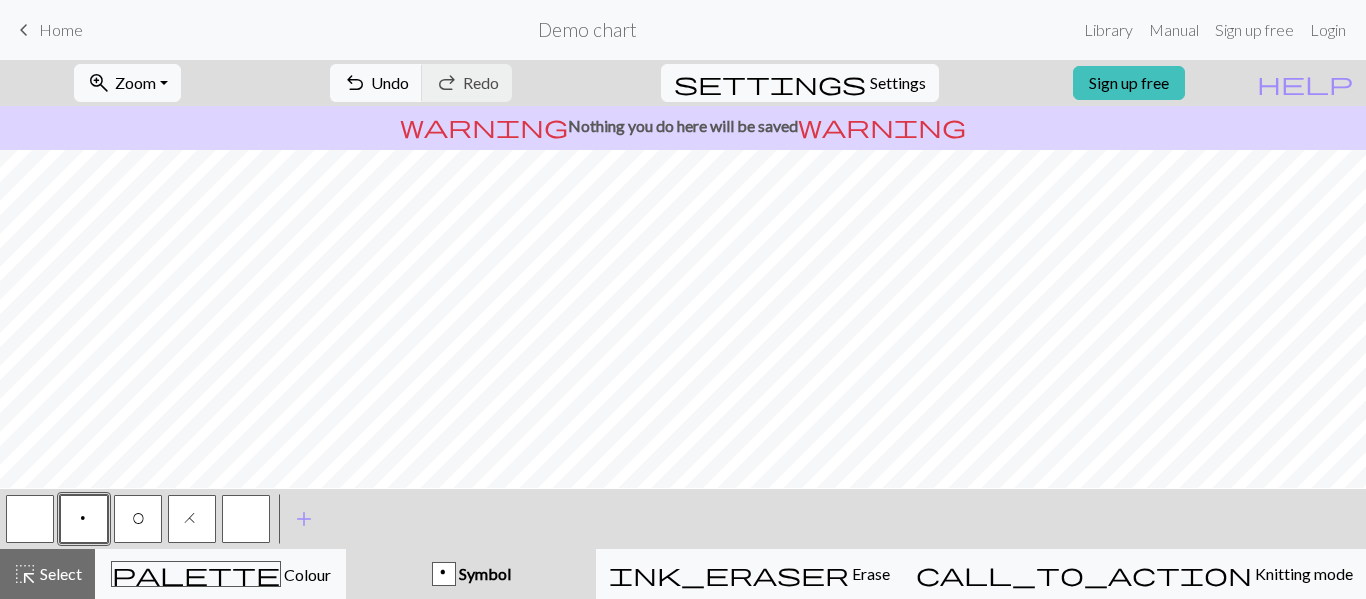 scroll, scrollTop: 1553, scrollLeft: 994, axis: both 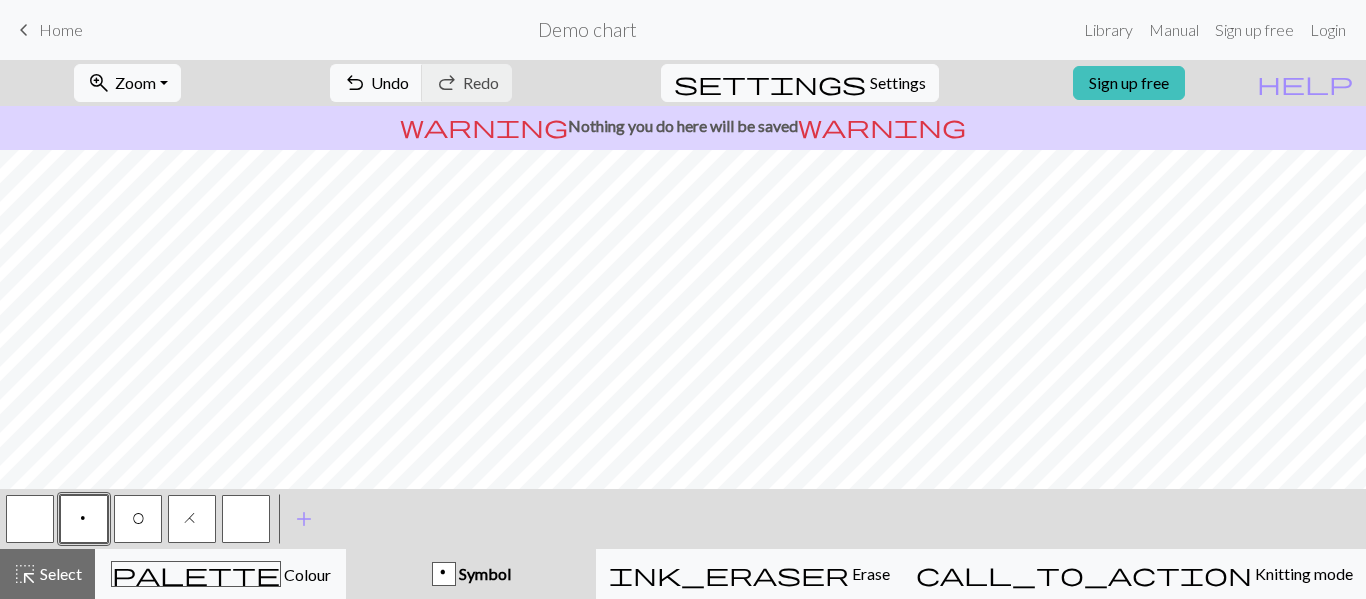 click on "O" at bounding box center (138, 519) 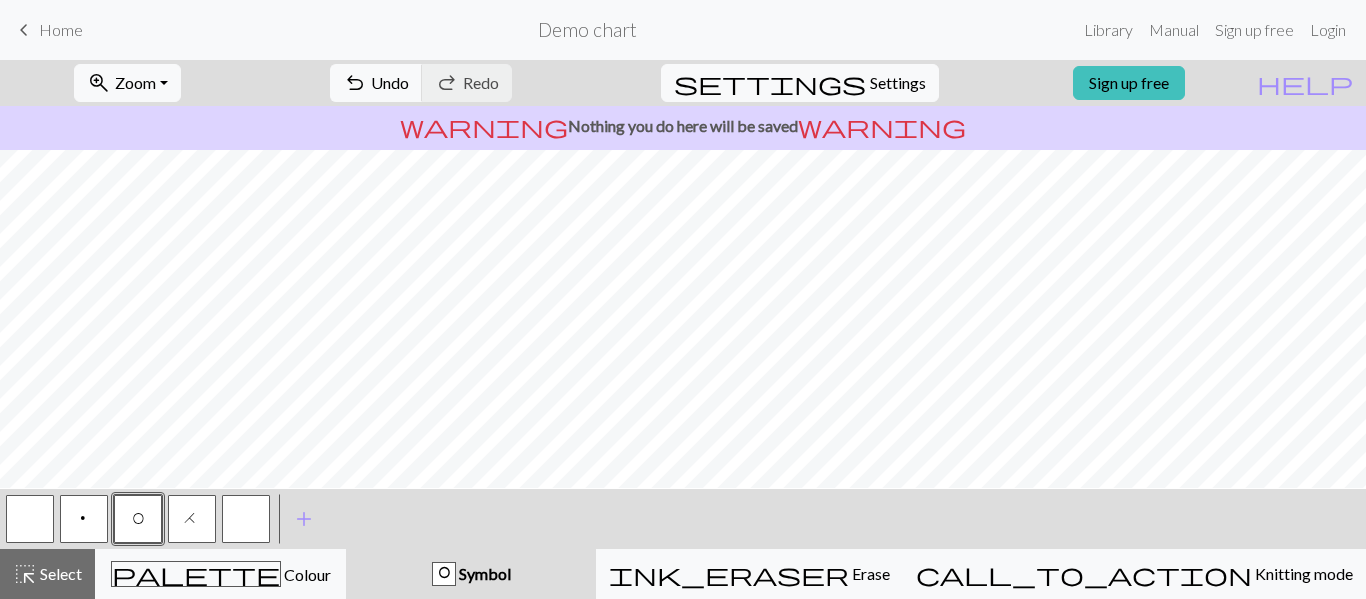 scroll, scrollTop: 1317, scrollLeft: 994, axis: both 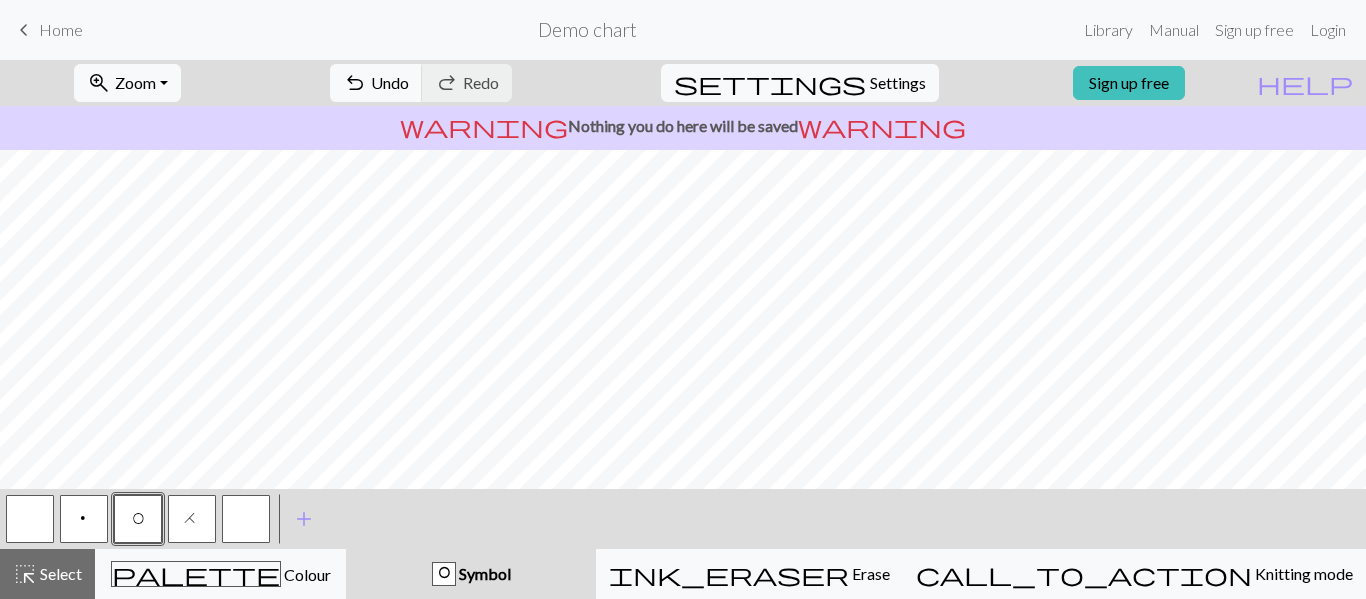 click on "H" at bounding box center (192, 521) 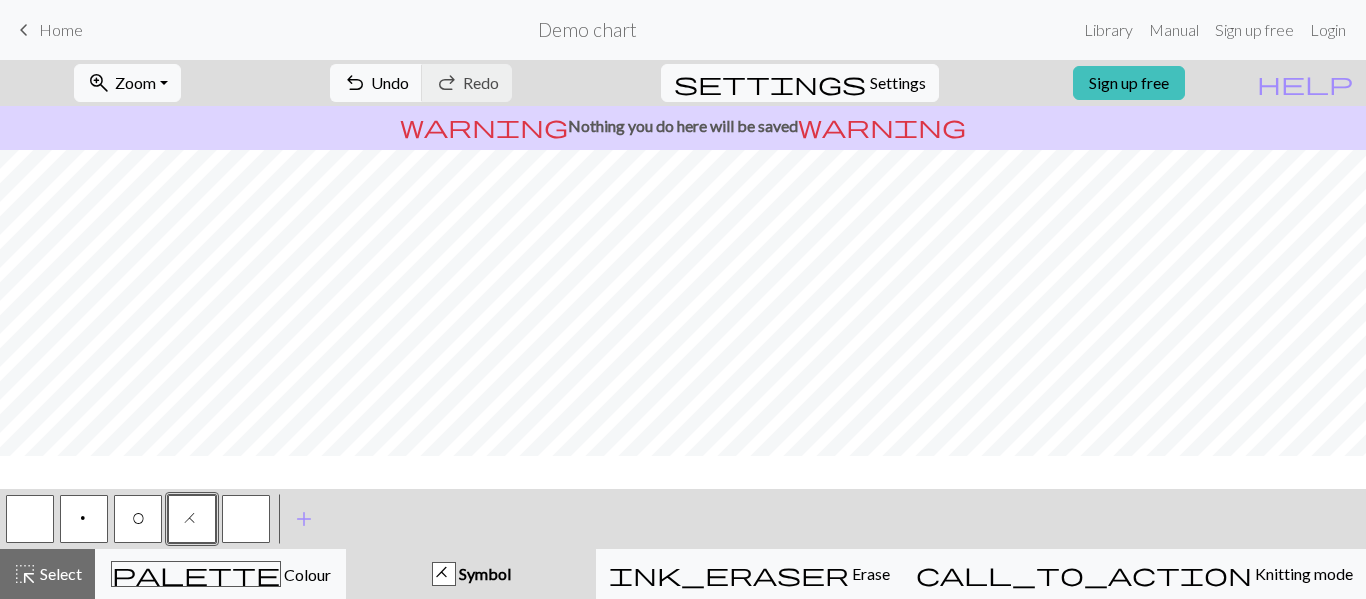 scroll, scrollTop: 984, scrollLeft: 994, axis: both 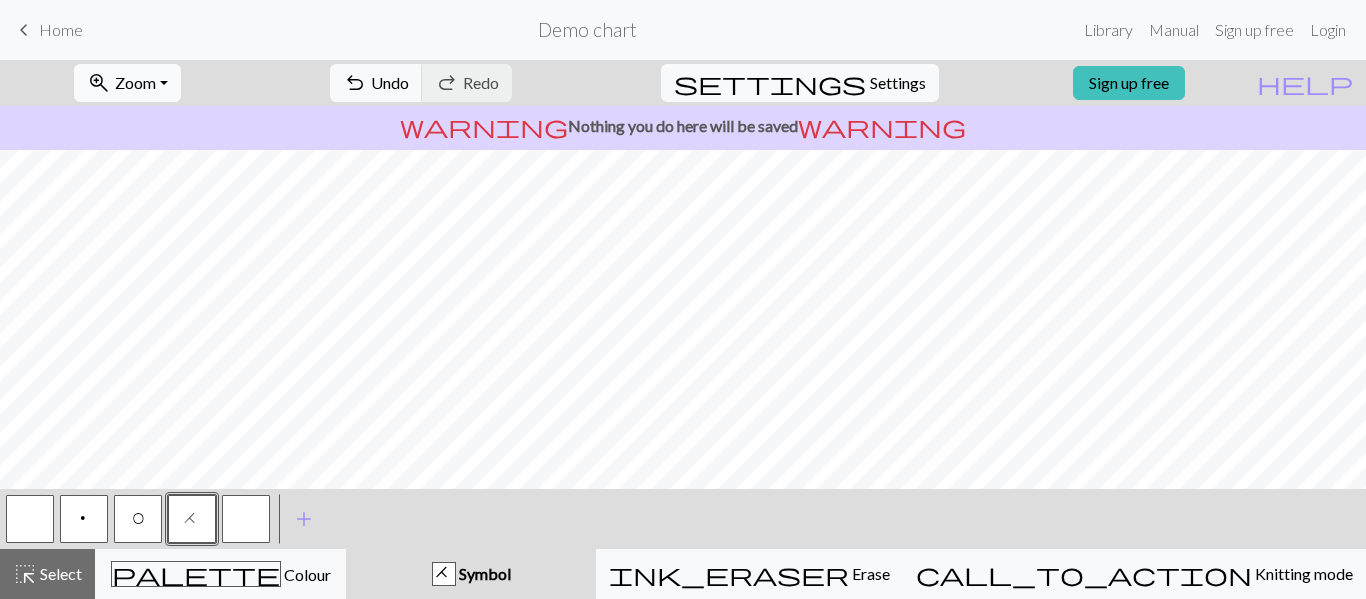 click on "zoom_in Zoom Zoom" at bounding box center [127, 83] 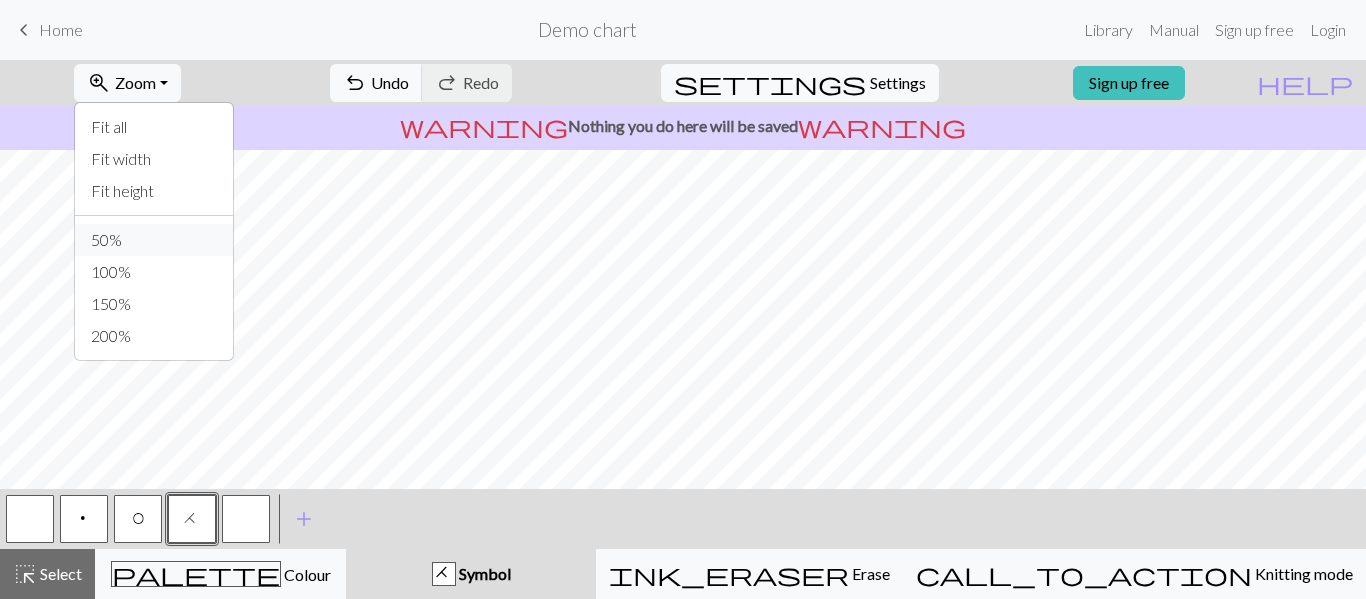 click on "50%" at bounding box center [154, 240] 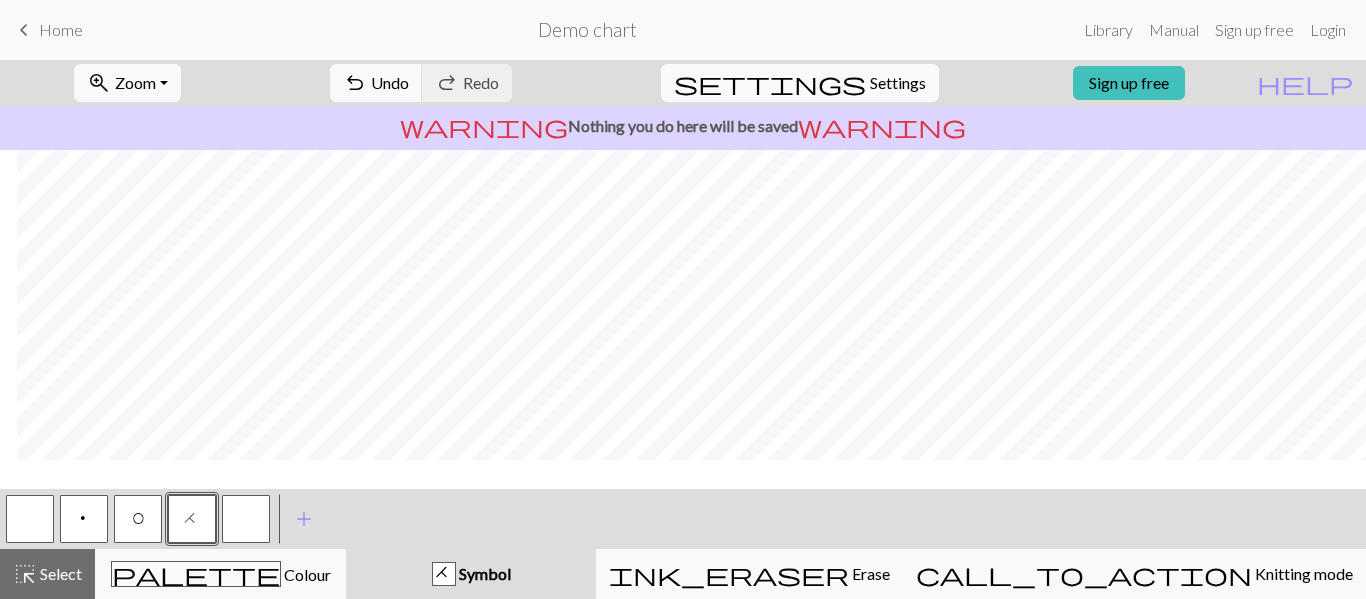 scroll, scrollTop: 339, scrollLeft: 88, axis: both 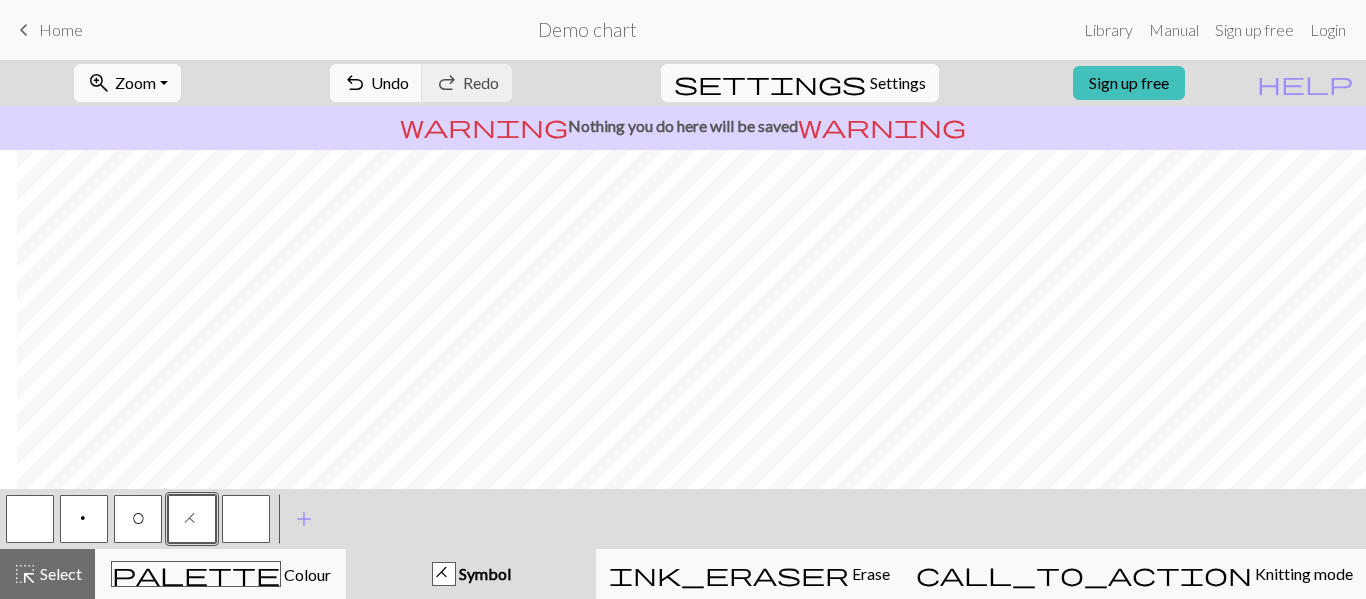 click on "p" at bounding box center (84, 519) 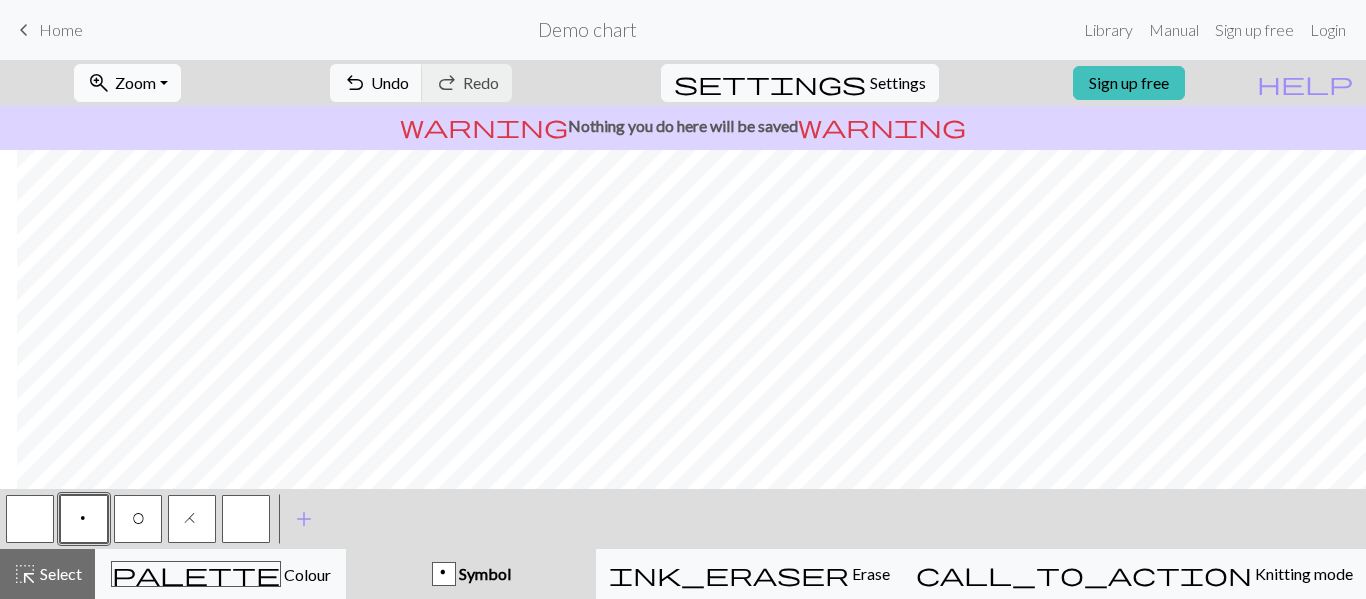click on "zoom_in Zoom Zoom" at bounding box center (127, 83) 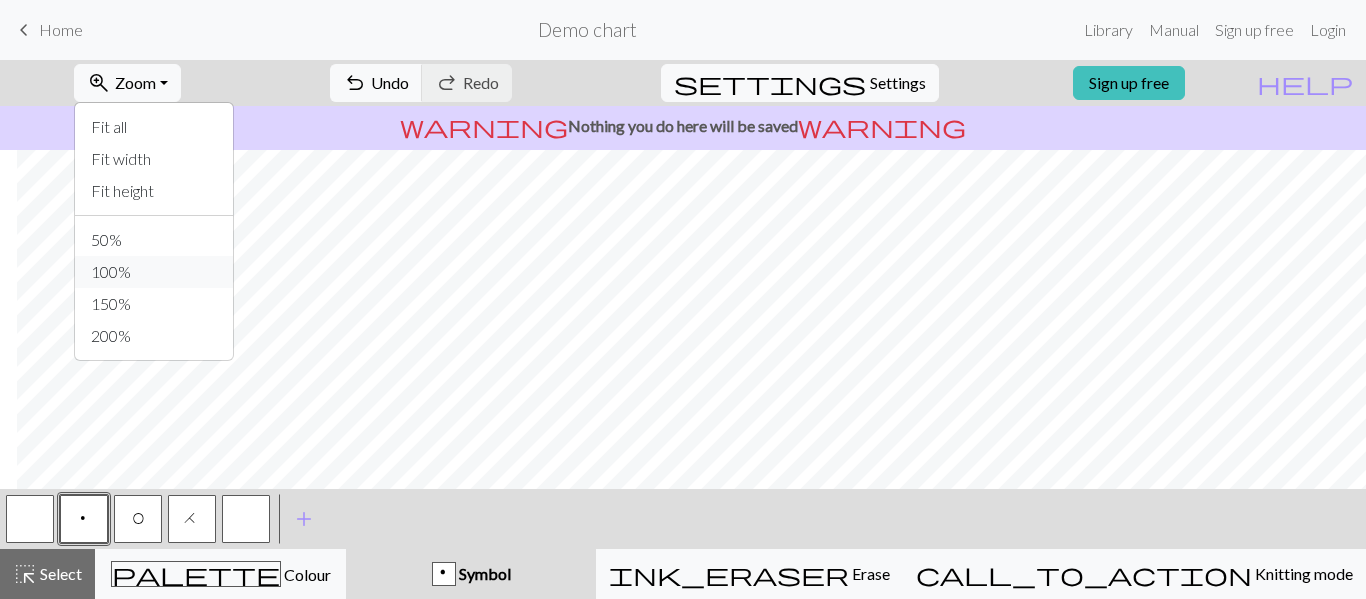 click on "100%" at bounding box center (154, 272) 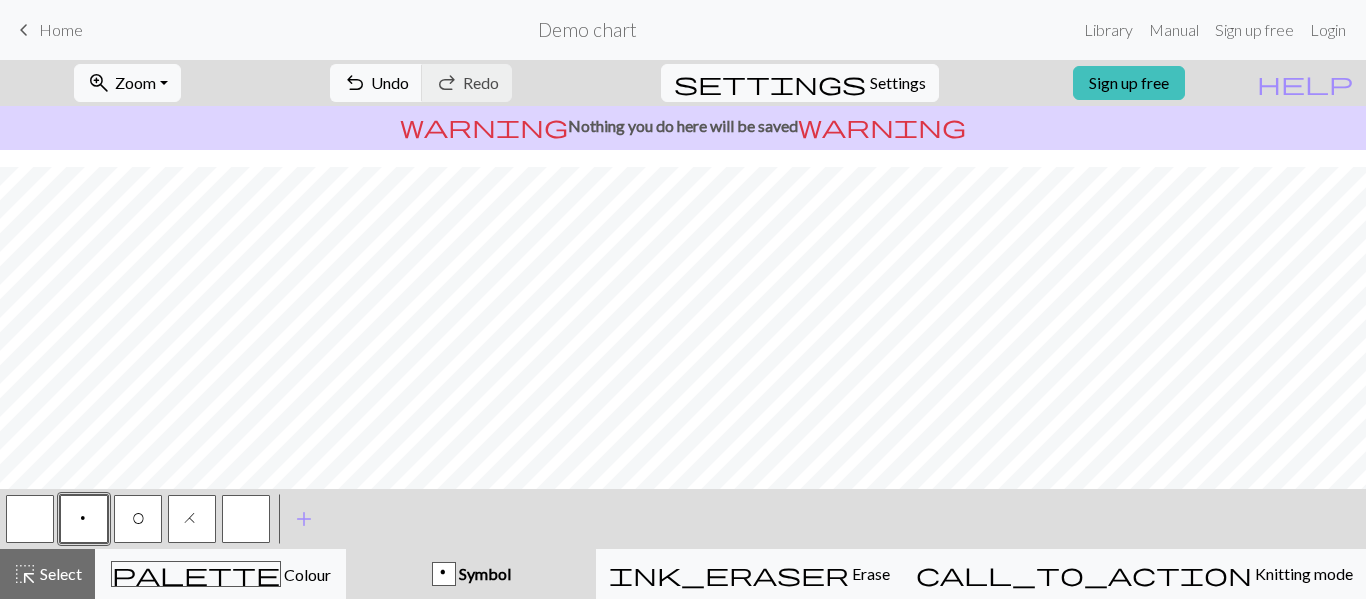 scroll, scrollTop: 1708, scrollLeft: 9, axis: both 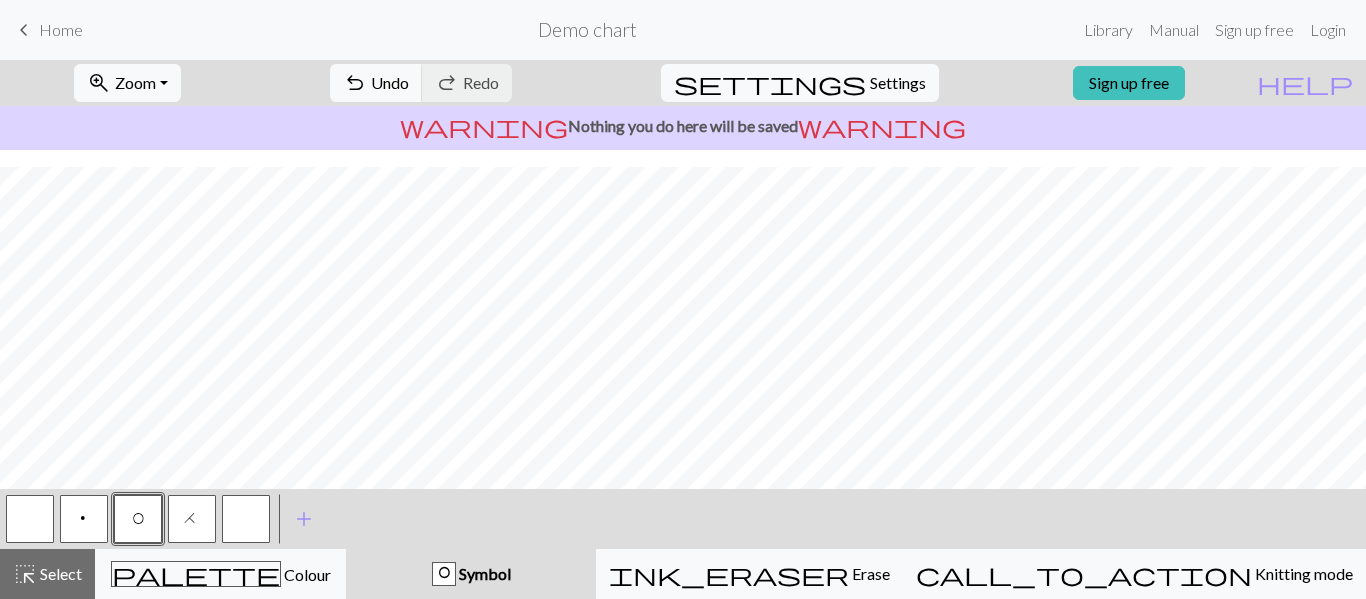 click on "H" at bounding box center [192, 519] 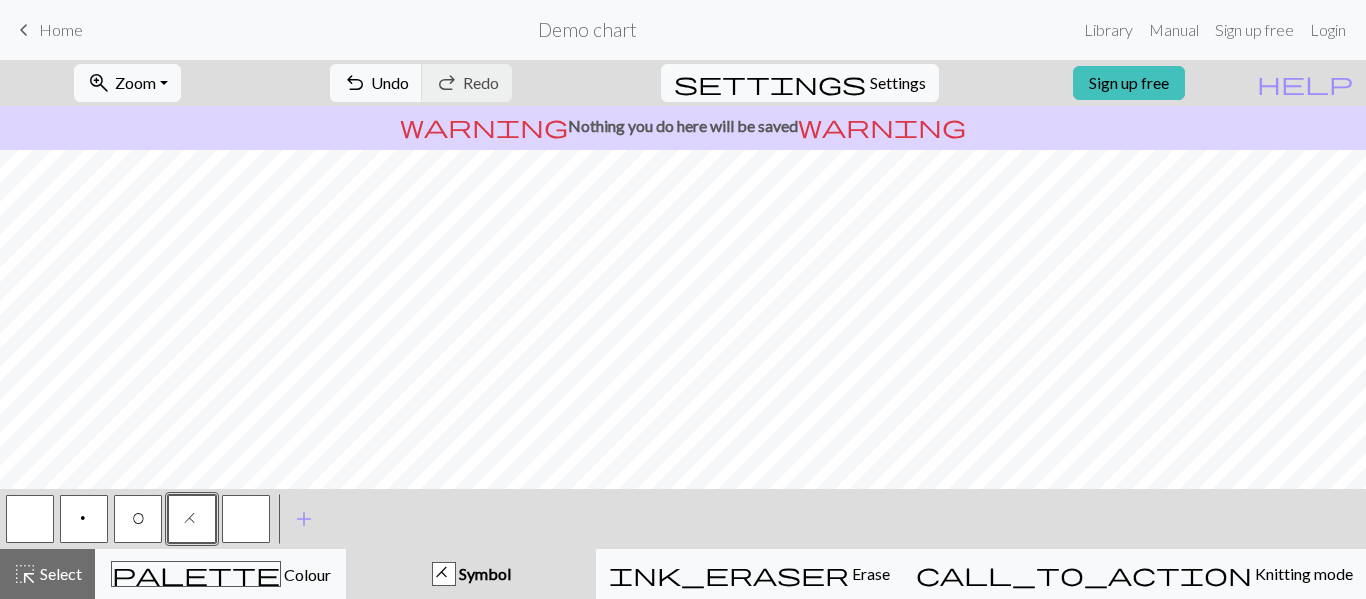 scroll, scrollTop: 1557, scrollLeft: 189, axis: both 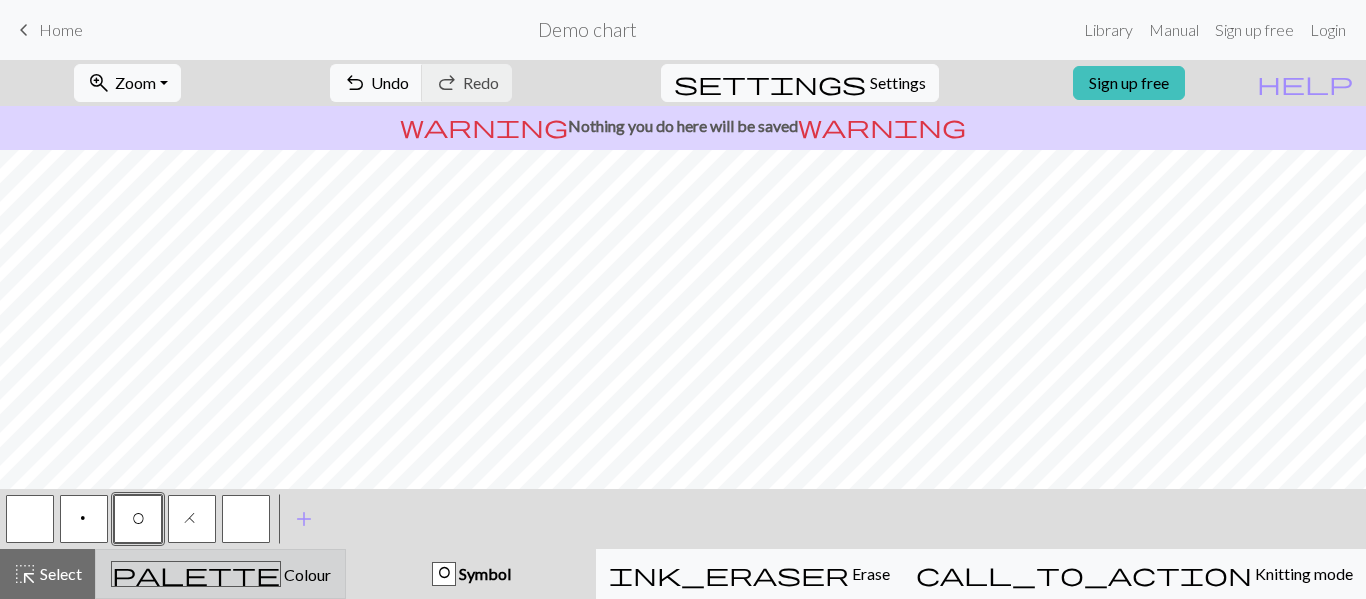 click on "palette   Colour   Colour" at bounding box center (220, 574) 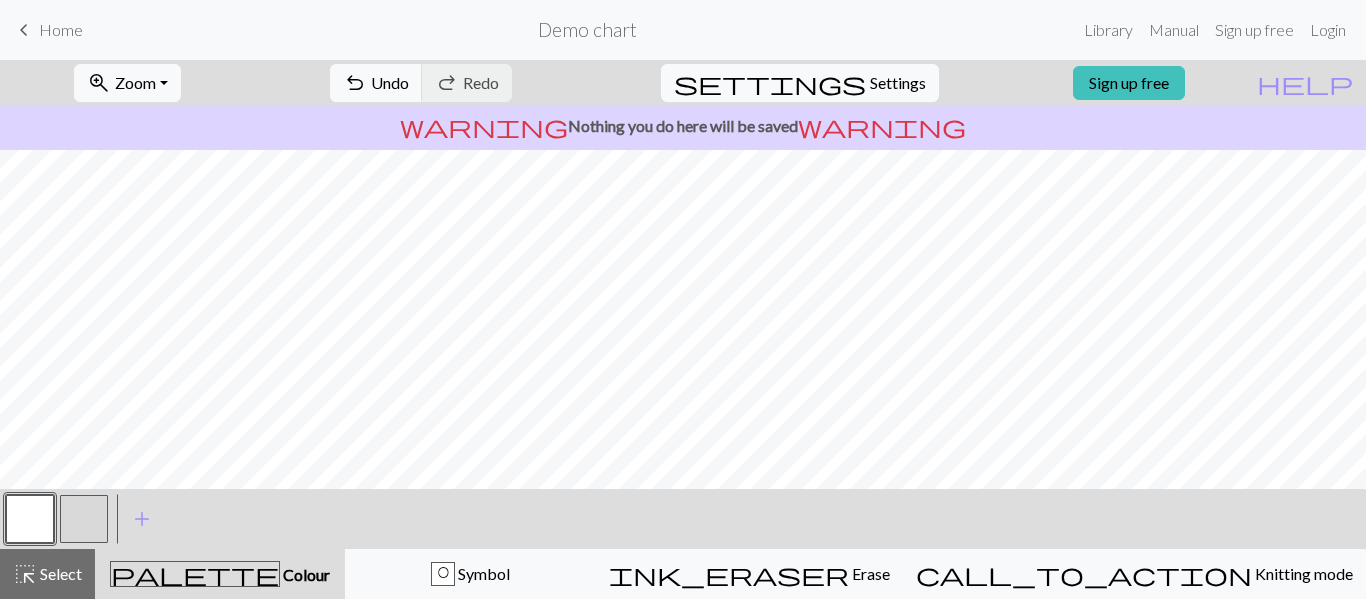 click at bounding box center (84, 519) 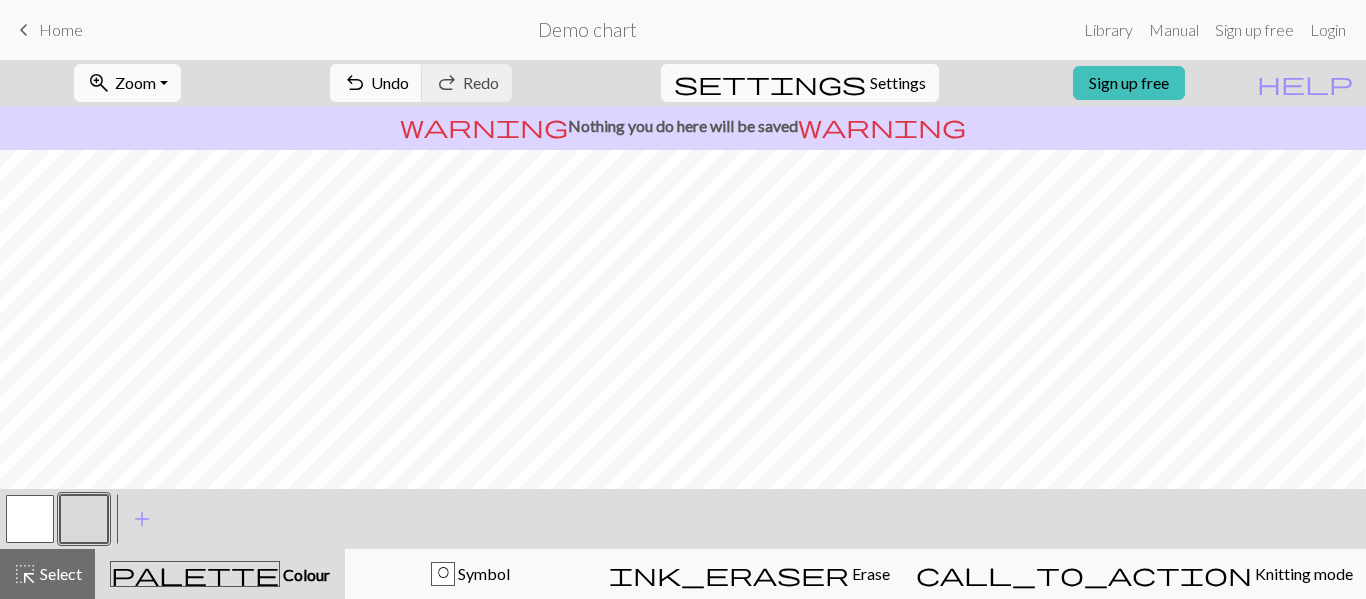 scroll, scrollTop: 21, scrollLeft: 202, axis: both 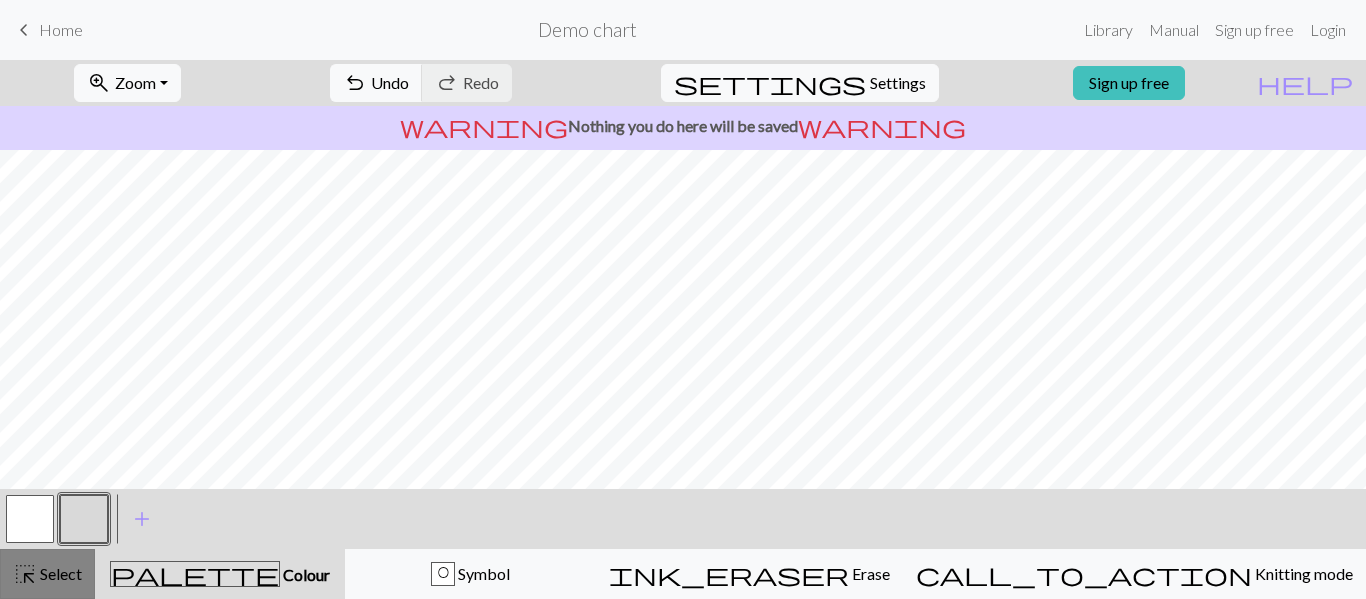 click on "highlight_alt   Select   Select" at bounding box center [47, 574] 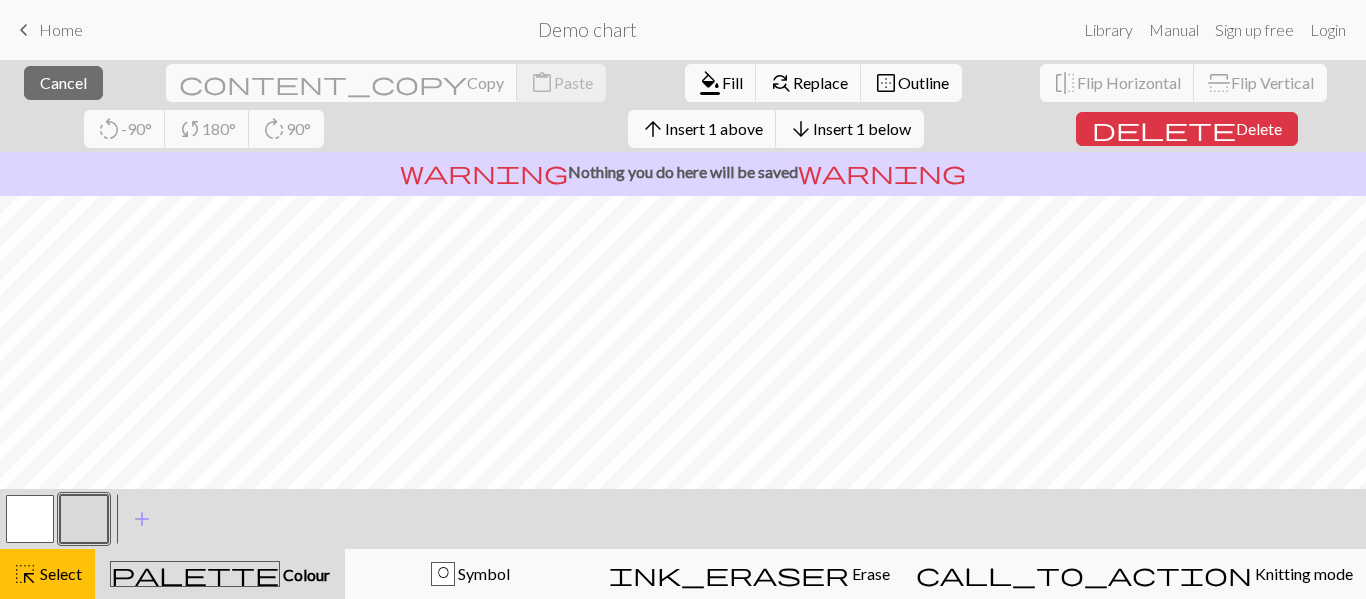click at bounding box center (84, 519) 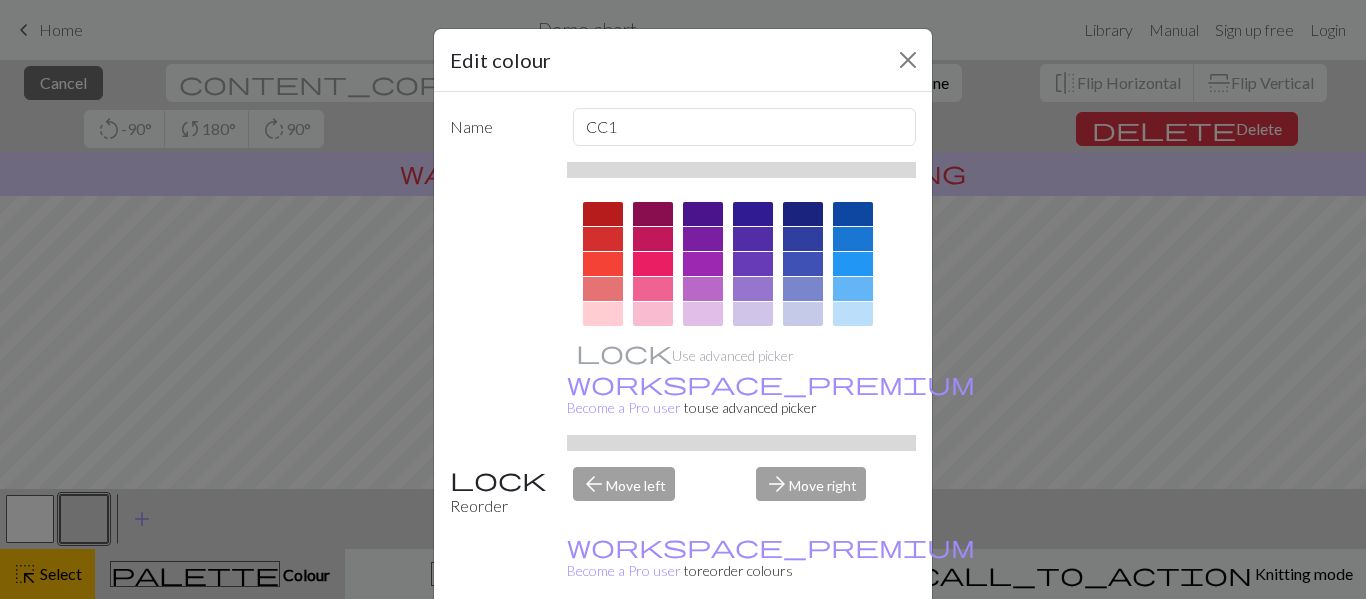 click on "Done" at bounding box center (803, 650) 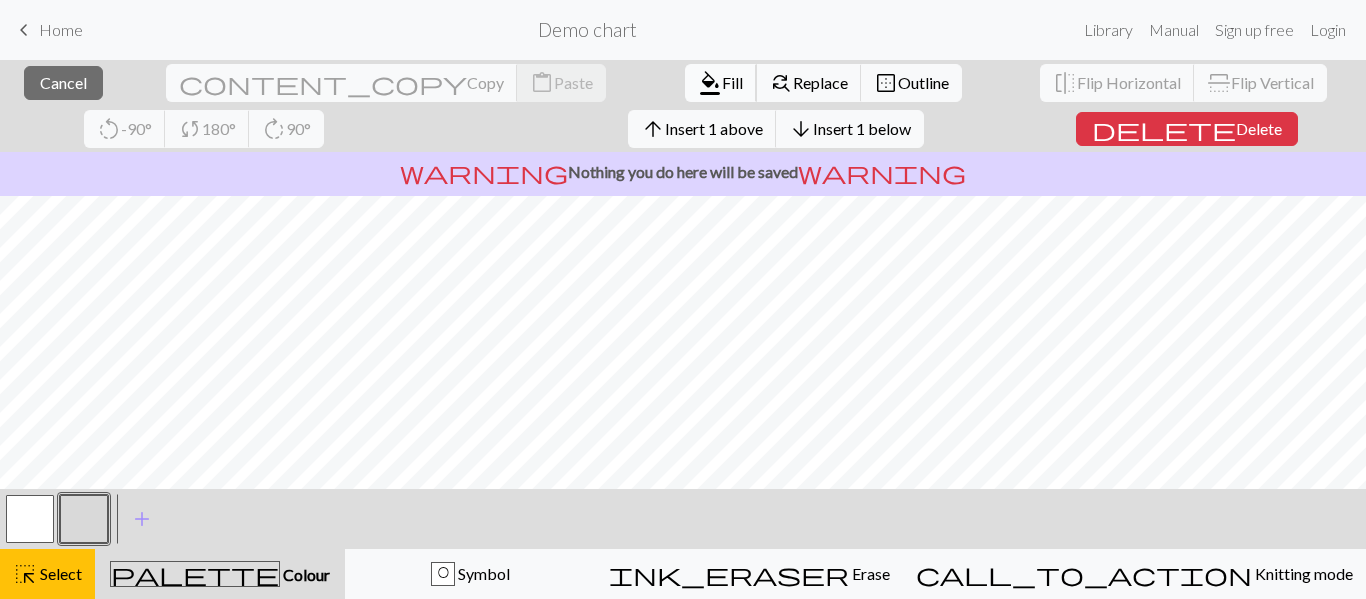 click on "format_color_fill  Fill" at bounding box center [721, 83] 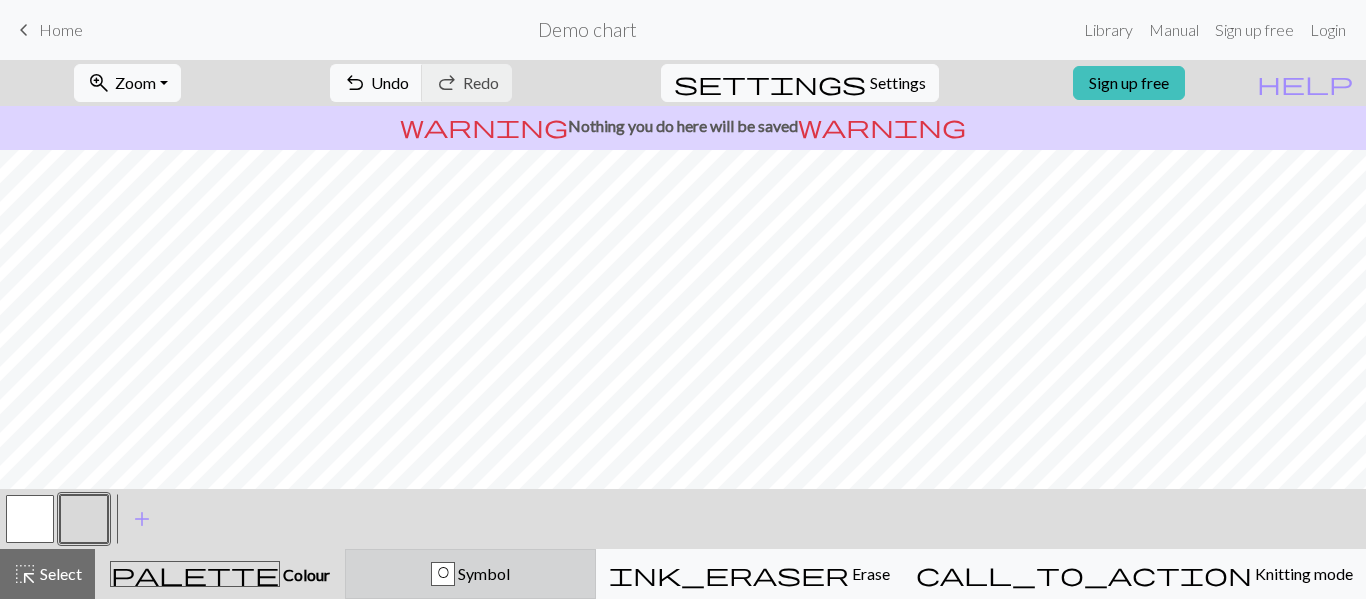 click on "O   Symbol" at bounding box center (470, 574) 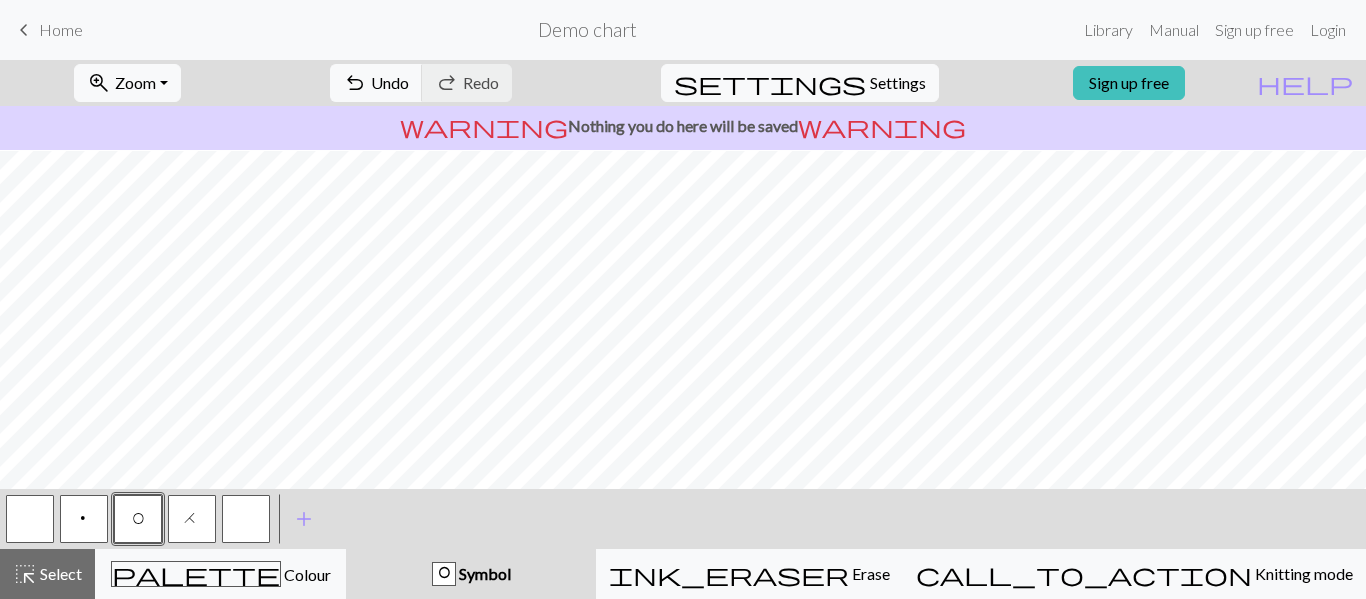 scroll, scrollTop: 1686, scrollLeft: 0, axis: vertical 